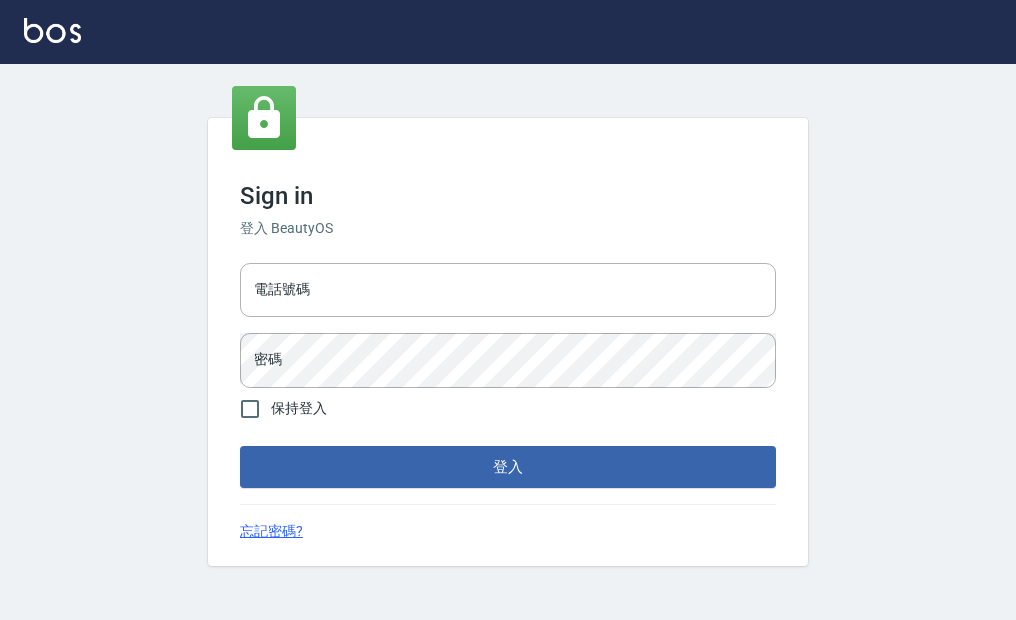 scroll, scrollTop: 0, scrollLeft: 0, axis: both 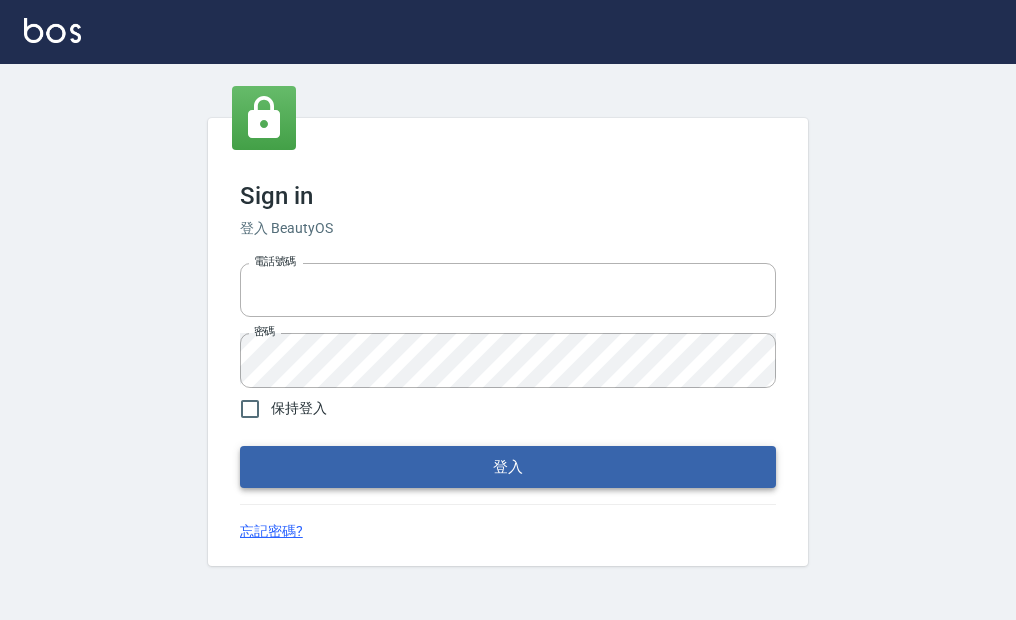 type on "25033354" 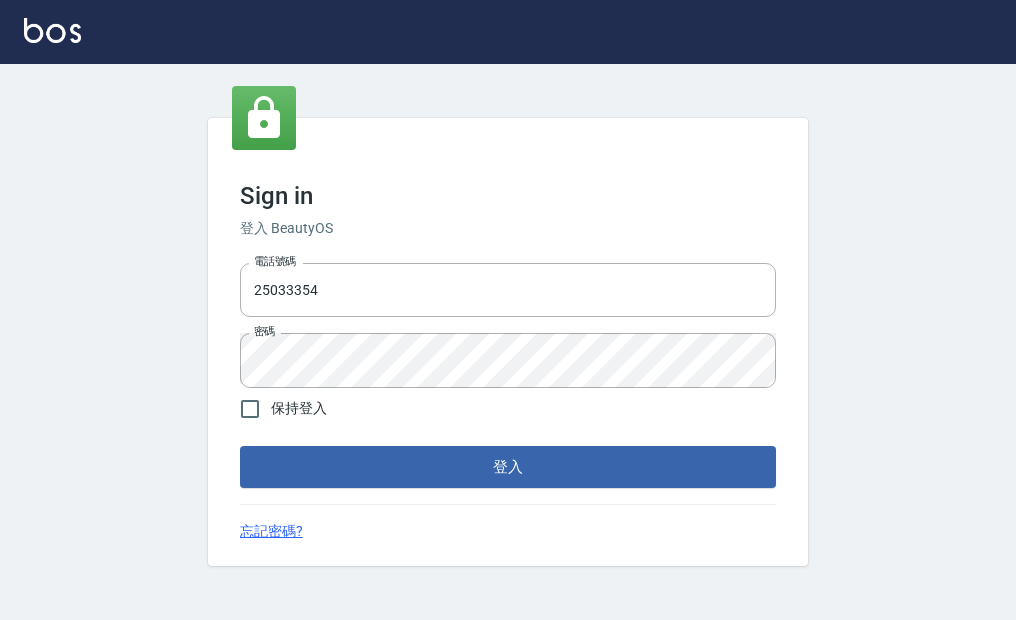 click on "登入" at bounding box center (508, 467) 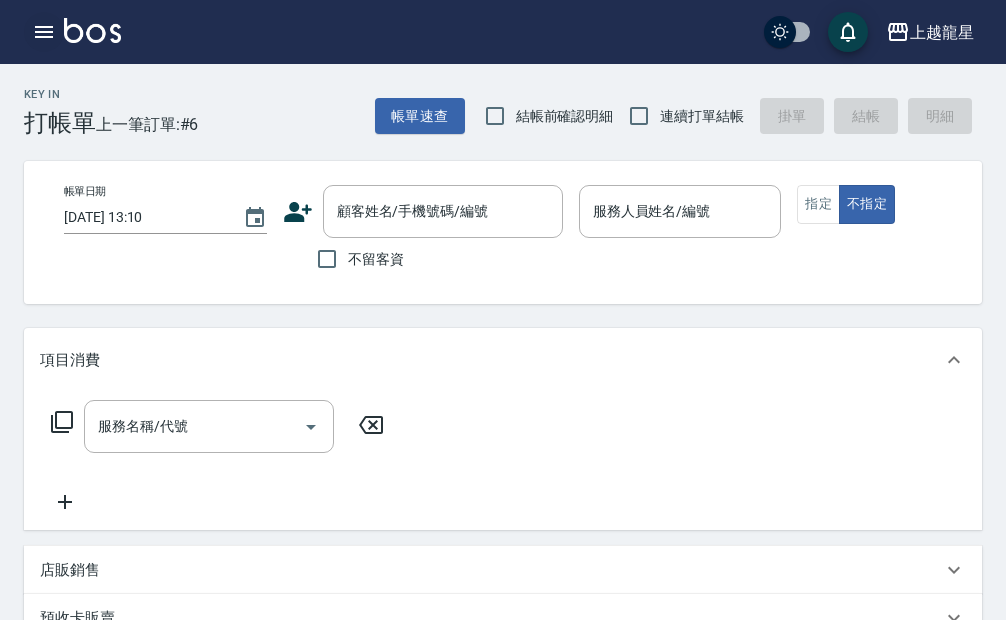click at bounding box center (44, 32) 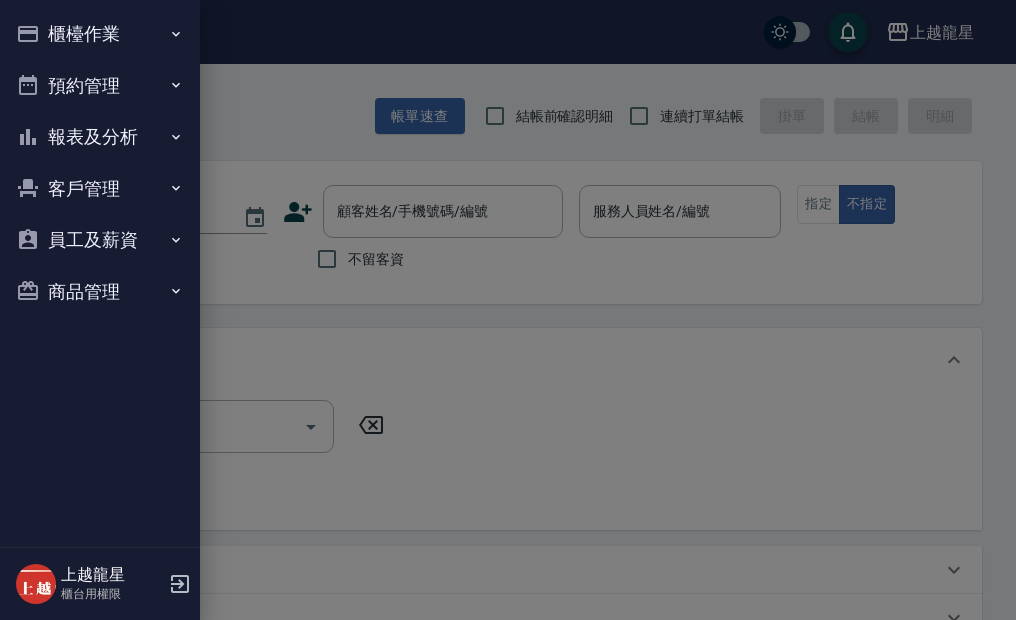 click on "報表及分析" at bounding box center [100, 137] 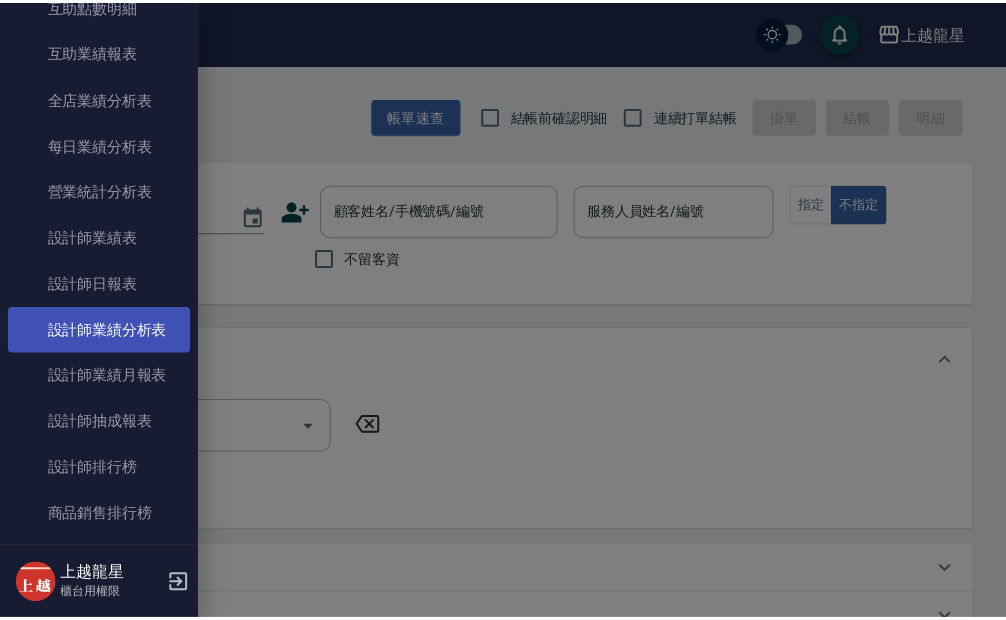 scroll, scrollTop: 500, scrollLeft: 0, axis: vertical 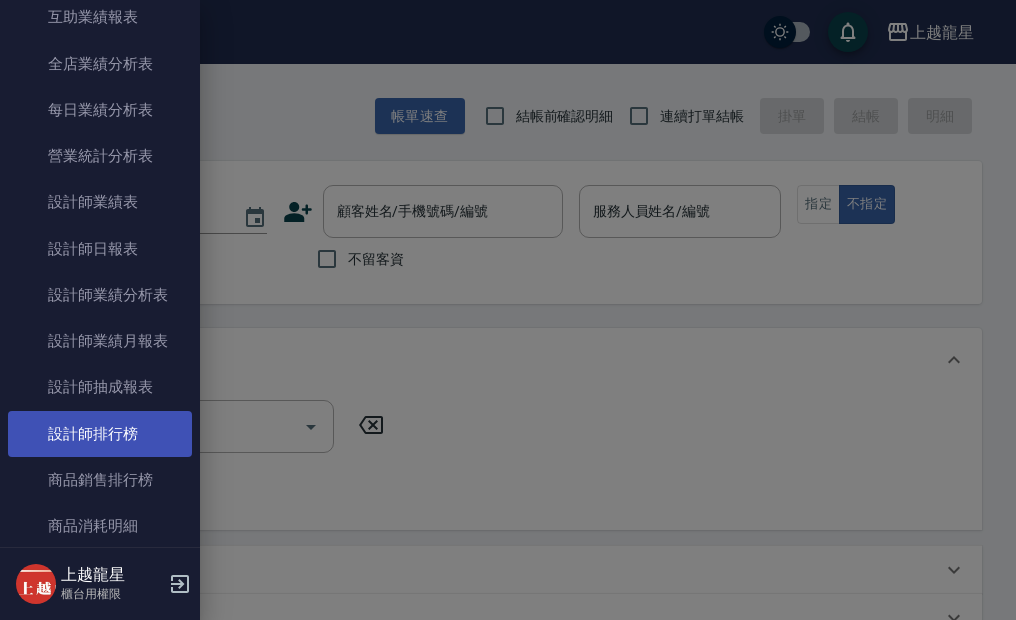 click on "設計師排行榜" at bounding box center (100, 434) 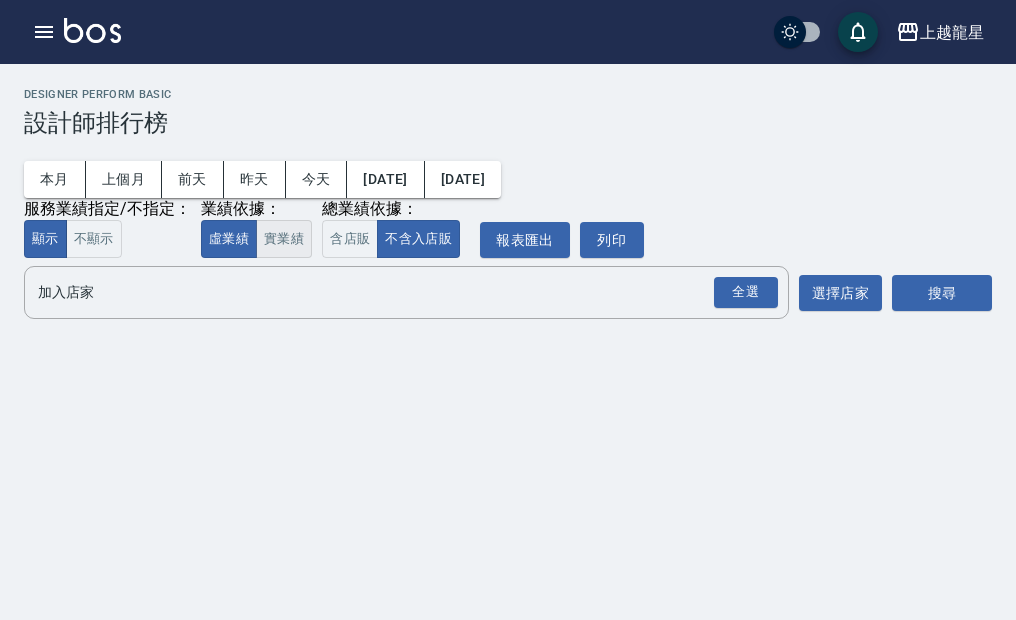 click on "實業績" at bounding box center [284, 239] 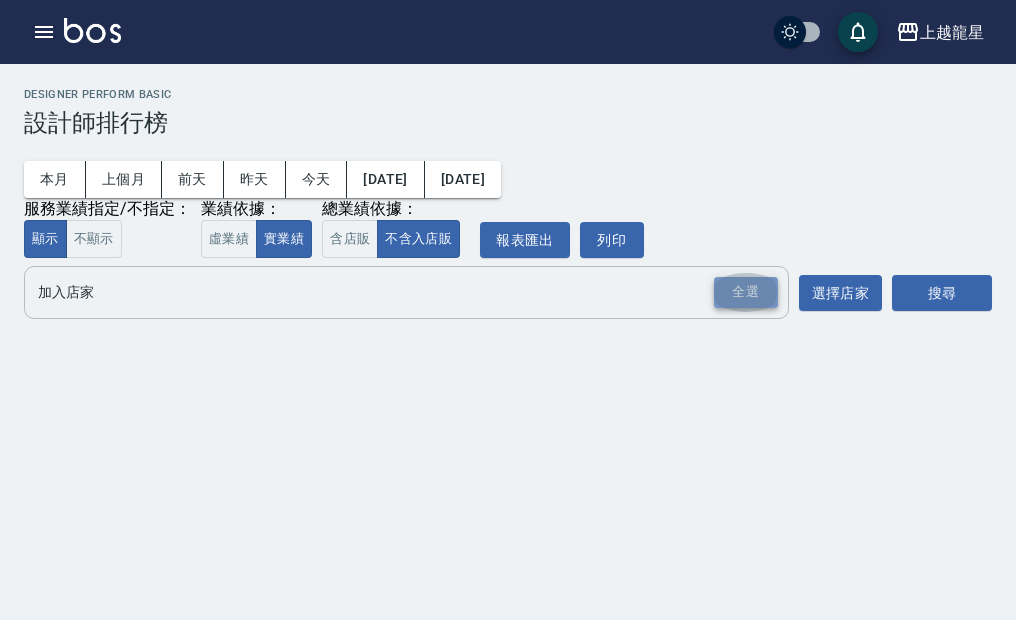 click on "全選" at bounding box center (746, 292) 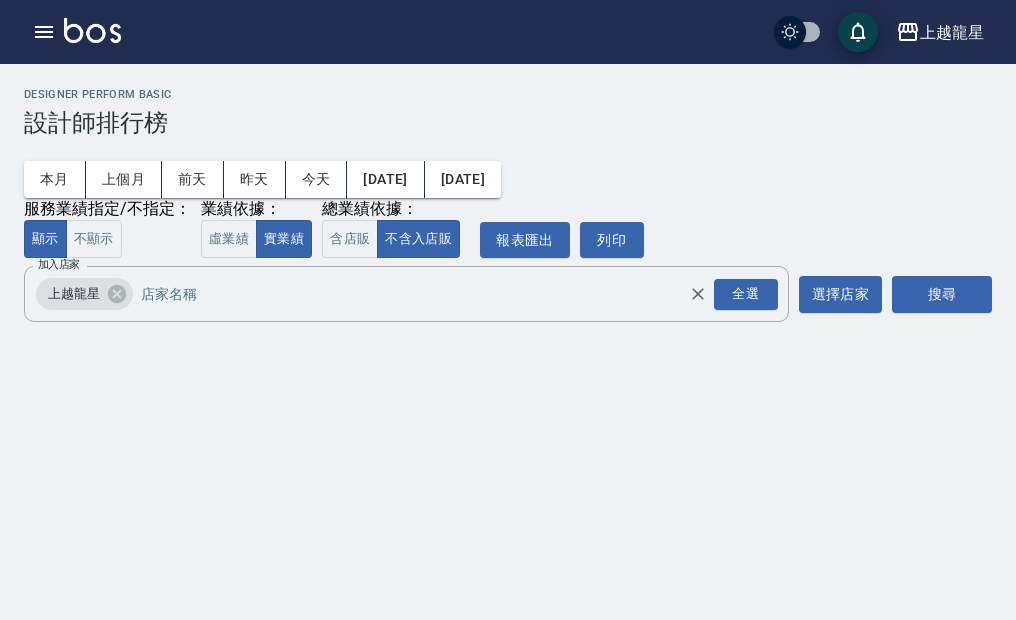 click on "上越龍星   2025-07-01  - 2025-07-12   設計師排行榜 列印時間： 2025-07-12-13:10 Designer Perform Basic 設計師排行榜 本月 上個月 前天 昨天 今天 2025/07/01 2025/07/12 服務業績指定/不指定： 顯示 不顯示 業績依據： 虛業績 實業績 總業績依據： 含店販 不含入店販 報表匯出 列印 加入店家 上越龍星 全選 加入店家 選擇店家 搜尋" at bounding box center [508, 209] 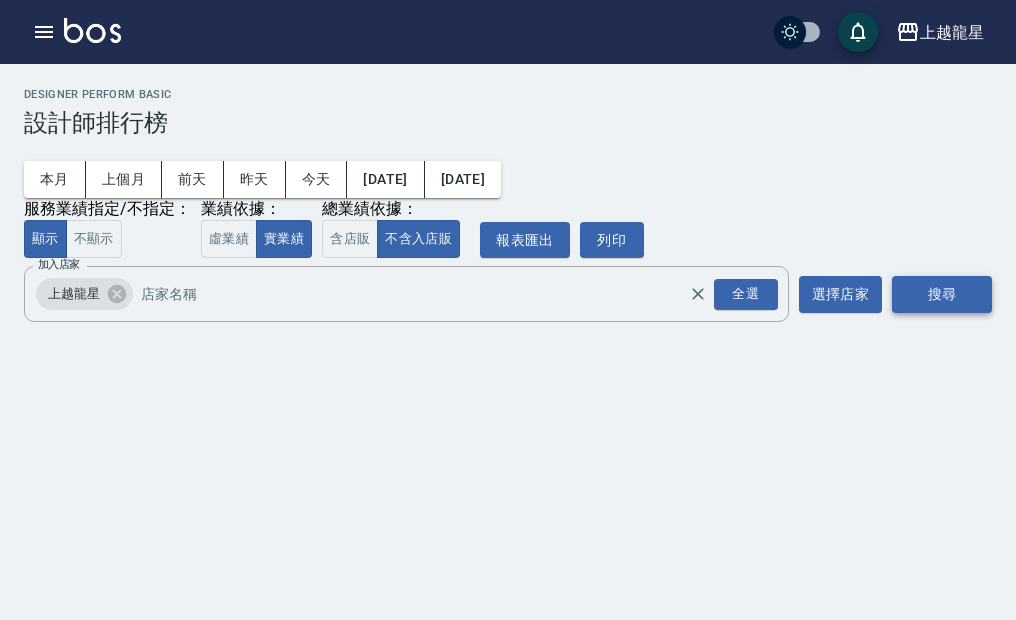 click on "搜尋" at bounding box center [942, 294] 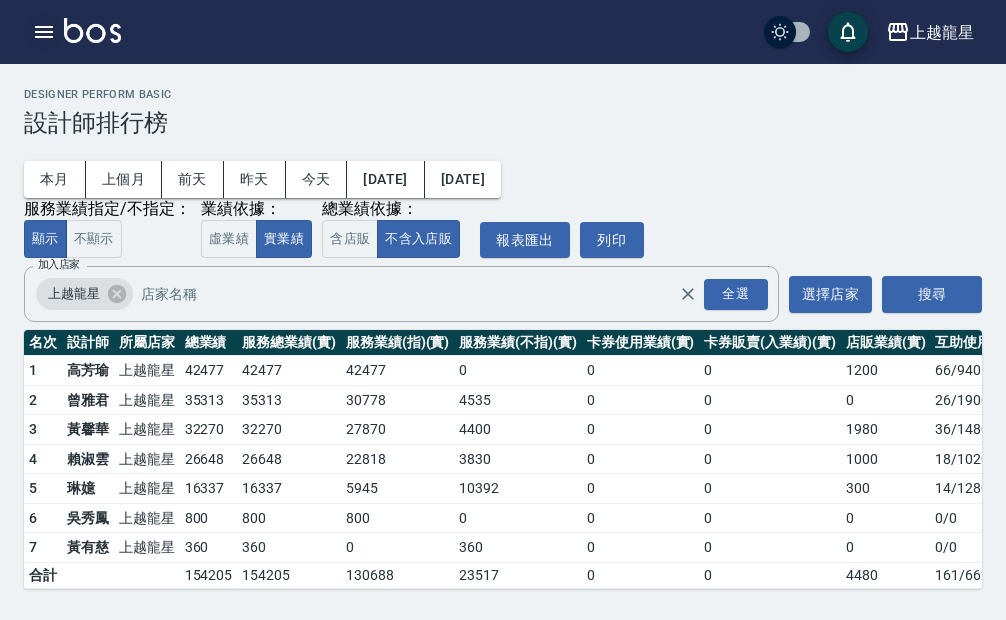 click 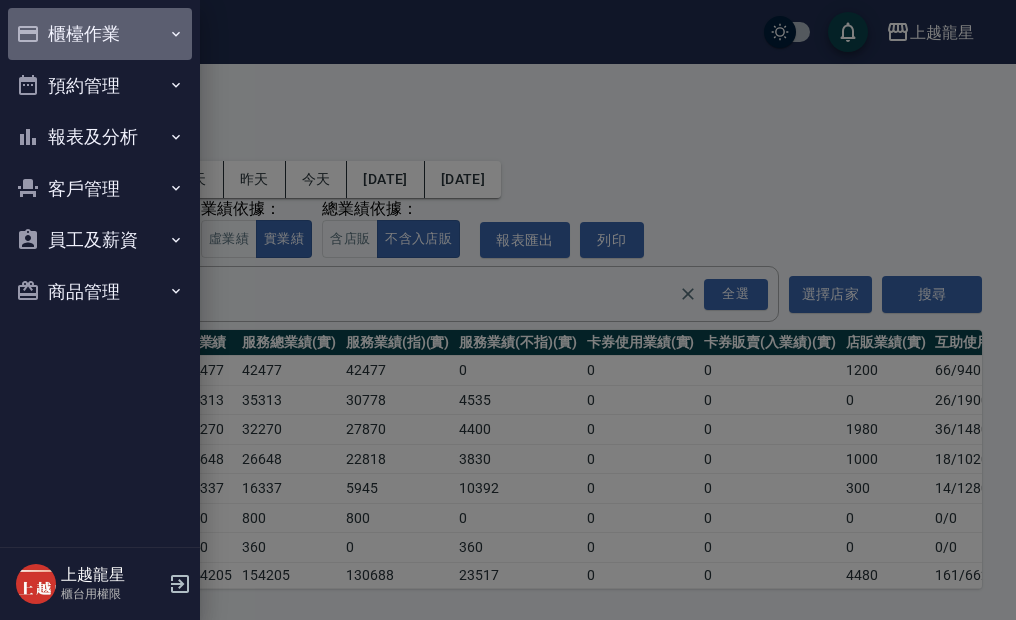 click on "櫃檯作業" at bounding box center (100, 34) 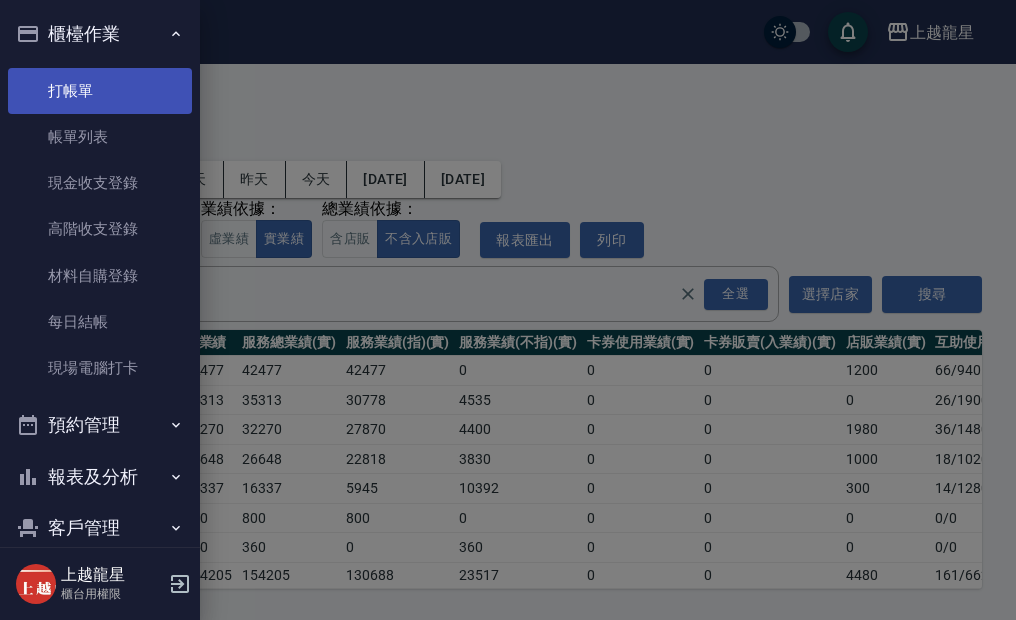 click on "打帳單" at bounding box center [100, 91] 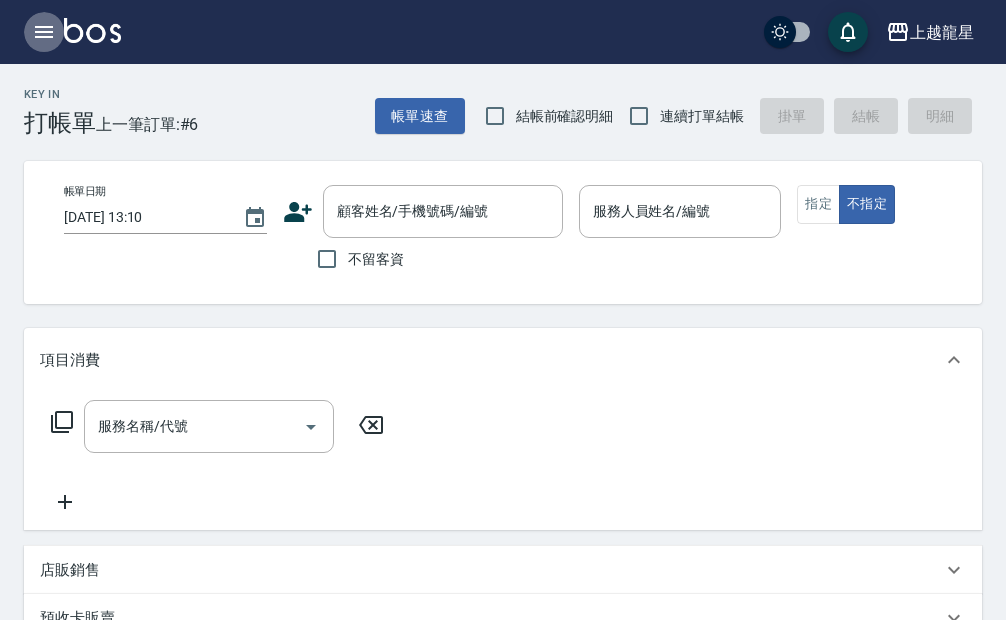 click 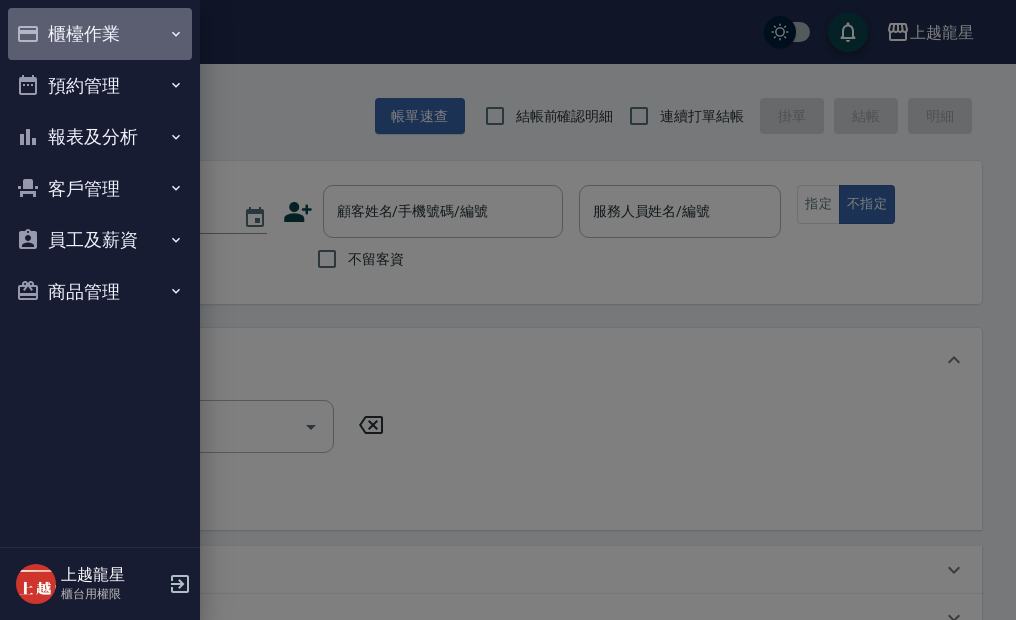 click on "櫃檯作業" at bounding box center [100, 34] 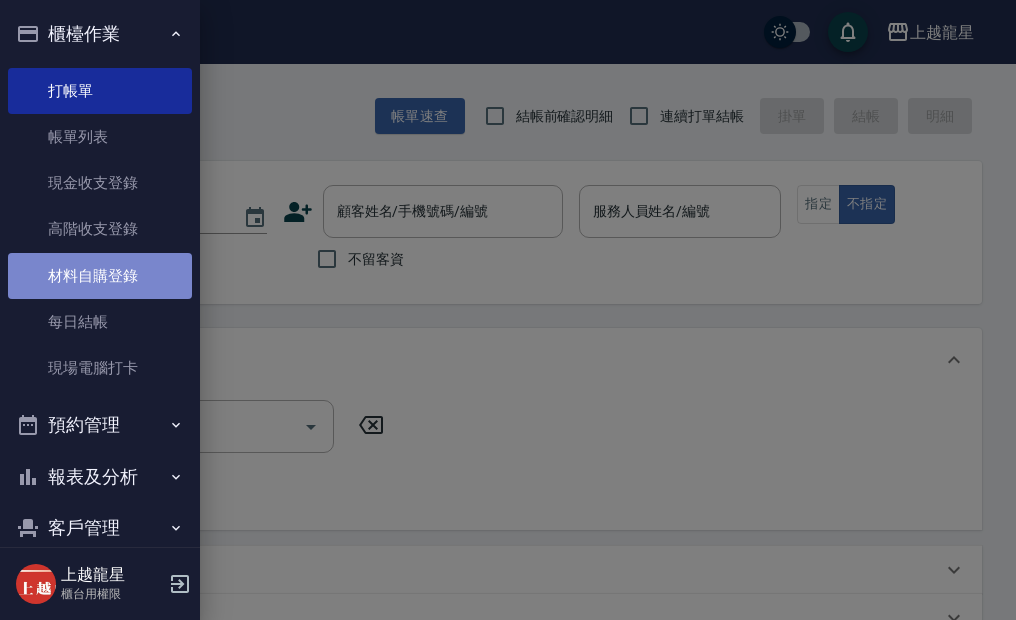 click on "材料自購登錄" at bounding box center [100, 276] 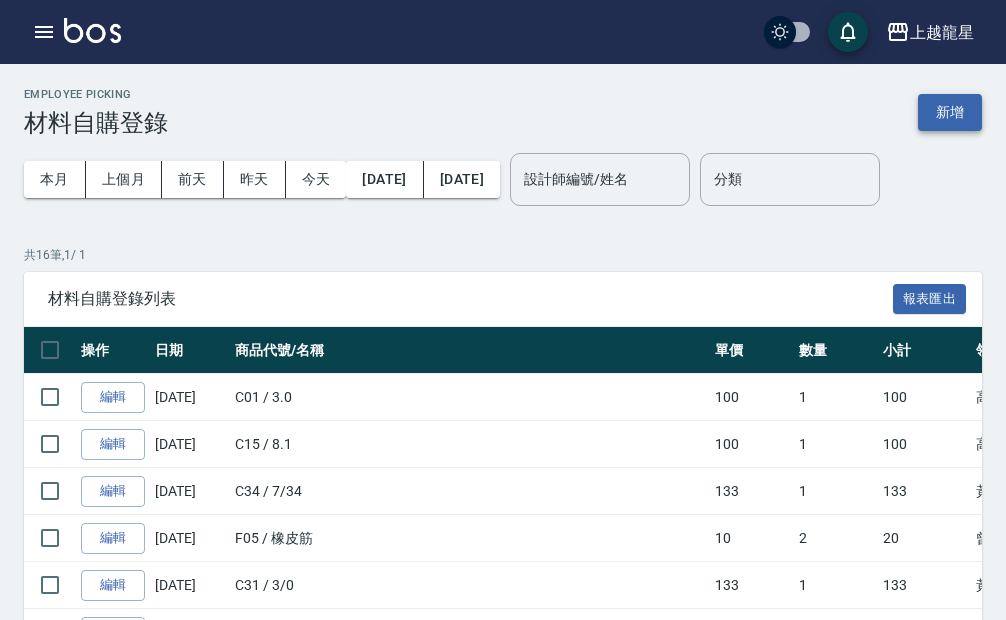 click on "新增" at bounding box center [950, 112] 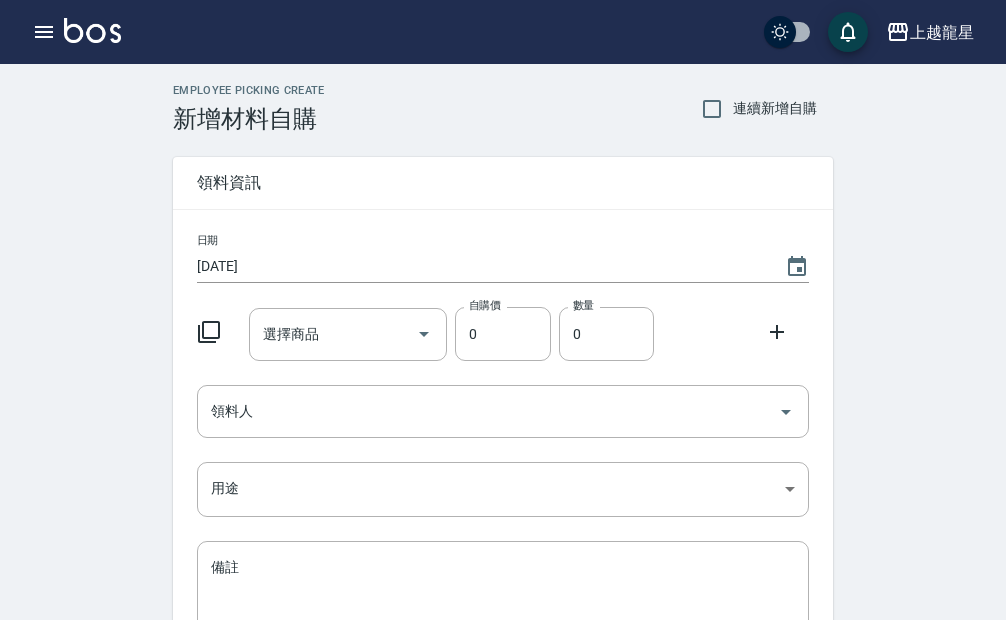 click 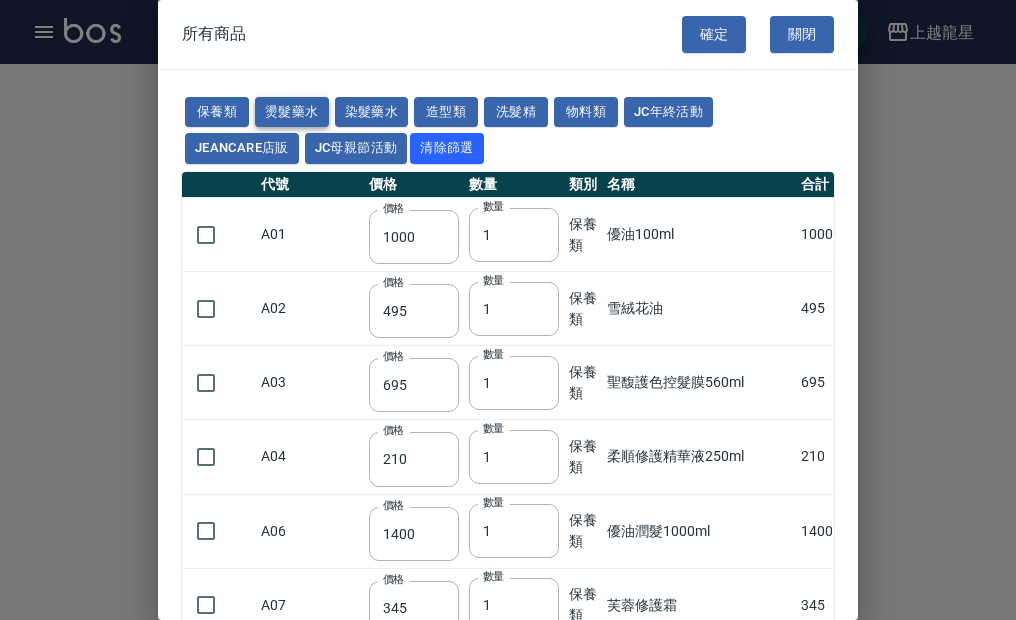 click on "燙髮藥水" at bounding box center [292, 112] 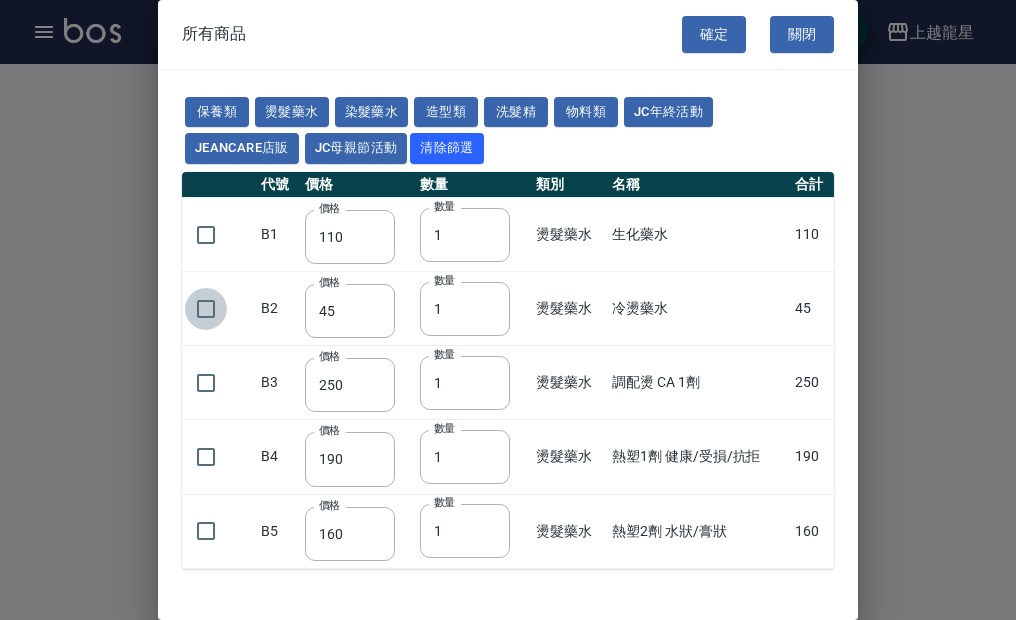click at bounding box center (206, 309) 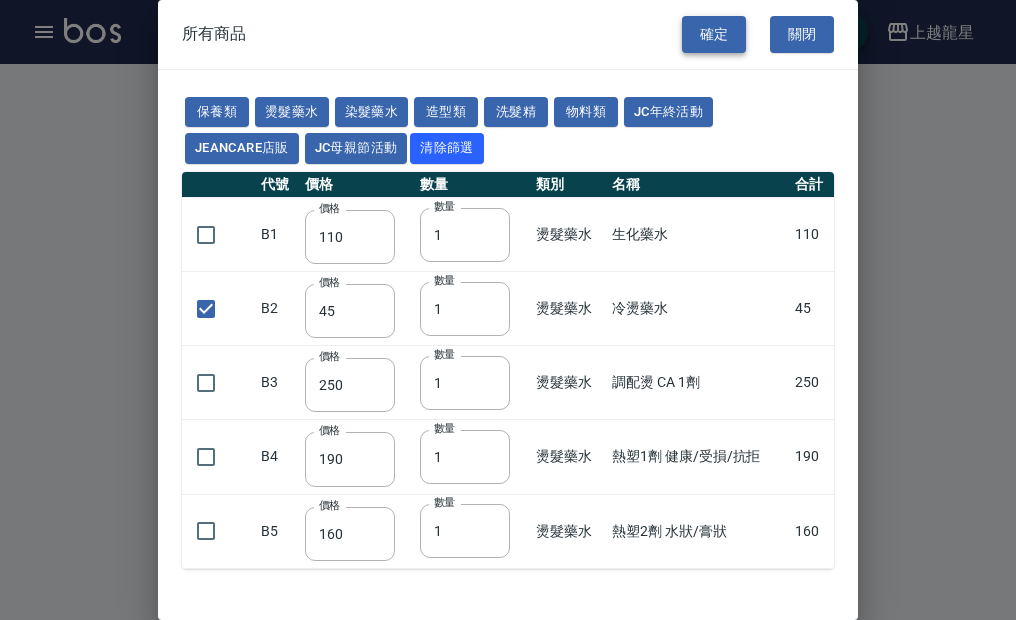 click on "確定" at bounding box center (714, 34) 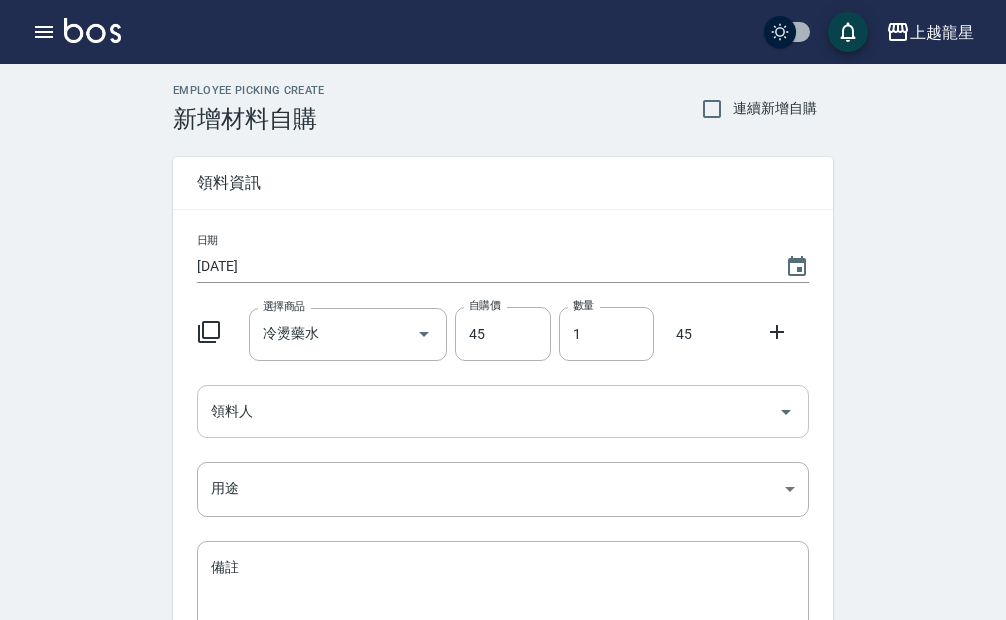 click 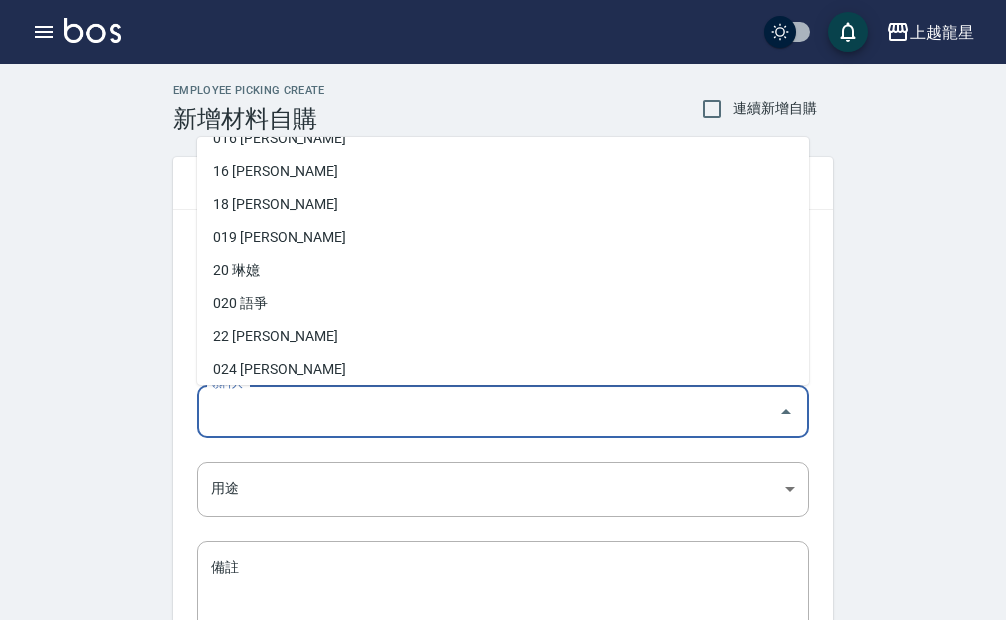 scroll, scrollTop: 494, scrollLeft: 0, axis: vertical 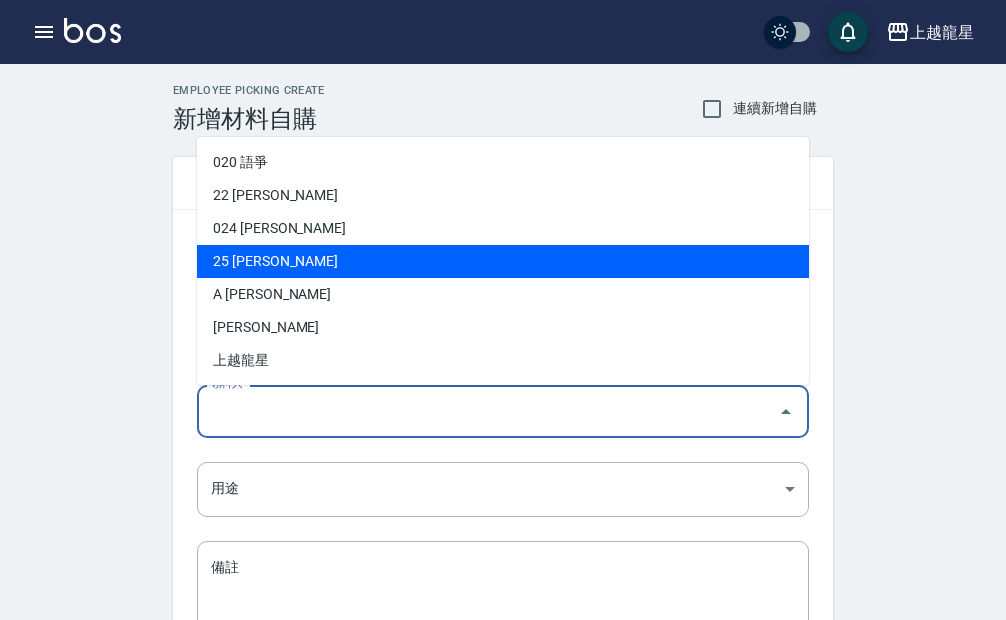 click on "25 賴淑雲" at bounding box center (503, 261) 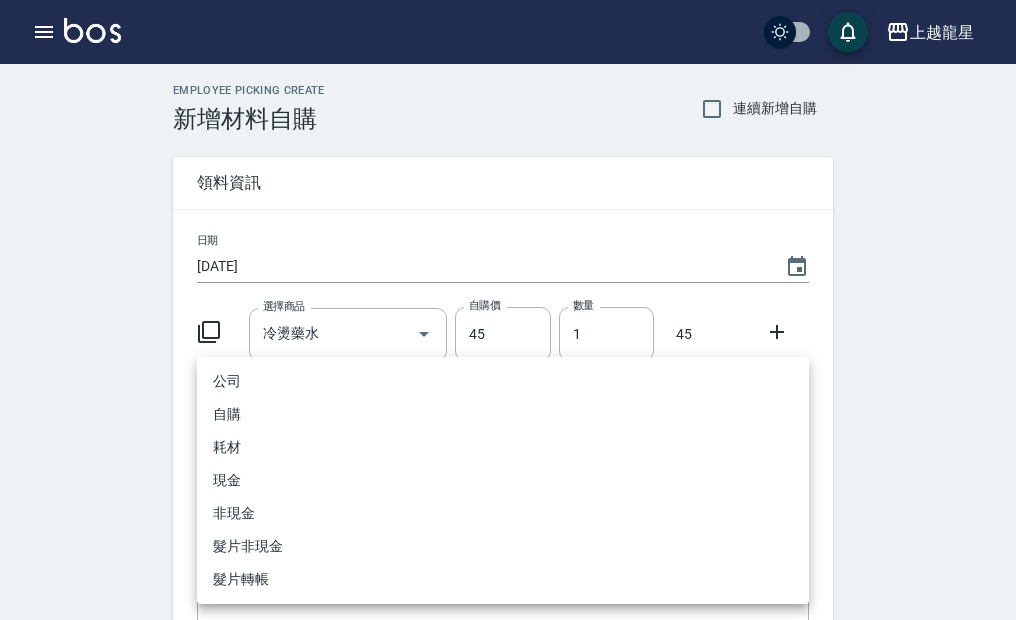 click on "上越龍星 登出 櫃檯作業 打帳單 帳單列表 現金收支登錄 高階收支登錄 材料自購登錄 每日結帳 現場電腦打卡 預約管理 預約管理 單日預約紀錄 單週預約紀錄 報表及分析 報表目錄 店家區間累計表 店家日報表 互助日報表 互助月報表 互助排行榜 互助點數明細 互助業績報表 全店業績分析表 每日業績分析表 營業統計分析表 設計師業績表 設計師日報表 設計師業績分析表 設計師業績月報表 設計師抽成報表 設計師排行榜 商品銷售排行榜 商品消耗明細 服務扣項明細表 單一服務項目查詢 店販抽成明細 顧客入金餘額表 客戶管理 客戶列表 客資篩選匯出 卡券管理 入金管理 員工及薪資 員工列表 商品管理 商品分類設定 商品列表 上越龍星 櫃台用權限 Employee Picking Create 新增材料自購 連續新增自購 領料資訊 日期 2025/07/12 選擇商品 冷燙藥水 選擇商品 自購價 45 自購價 數量 1" at bounding box center (508, 412) 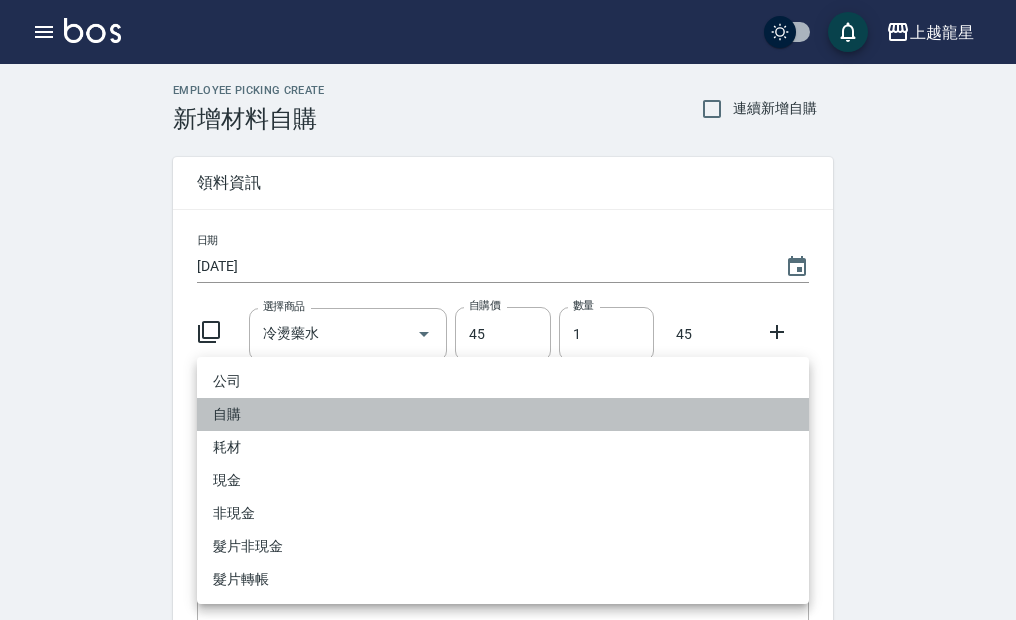 click on "自購" at bounding box center [503, 414] 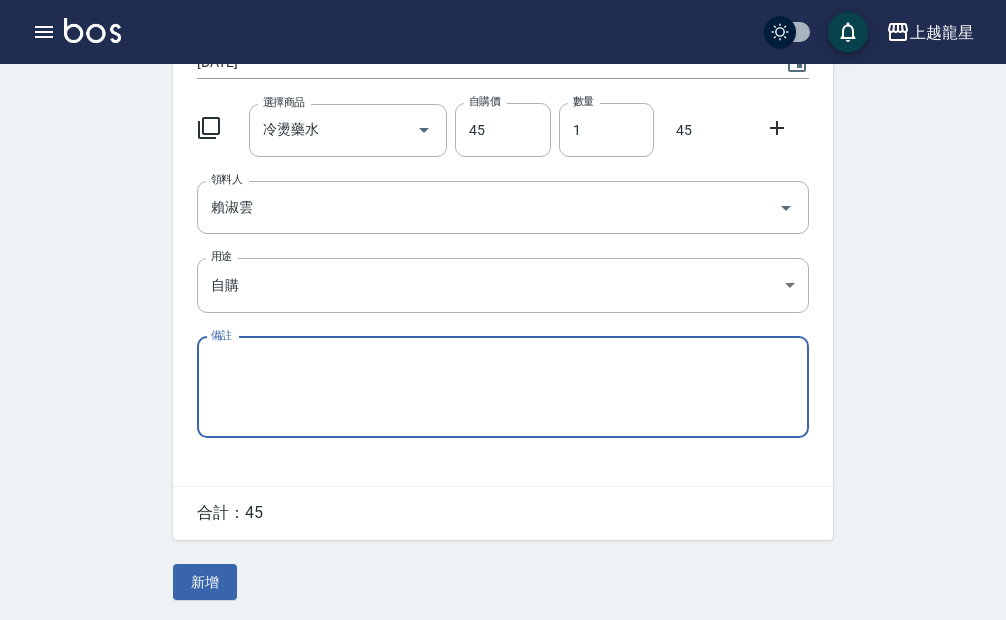 scroll, scrollTop: 207, scrollLeft: 0, axis: vertical 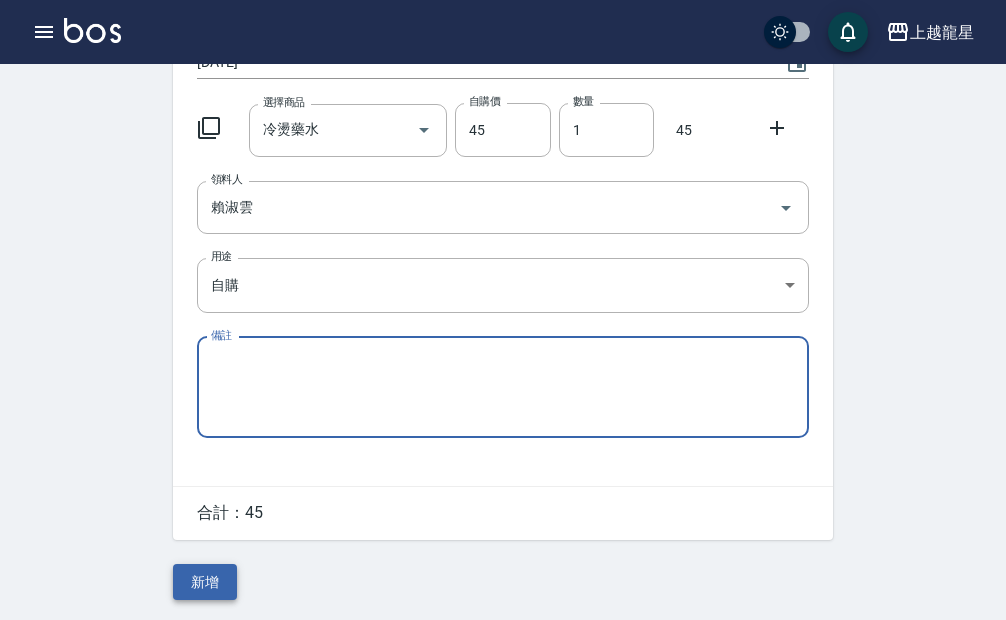 click on "新增" at bounding box center (205, 582) 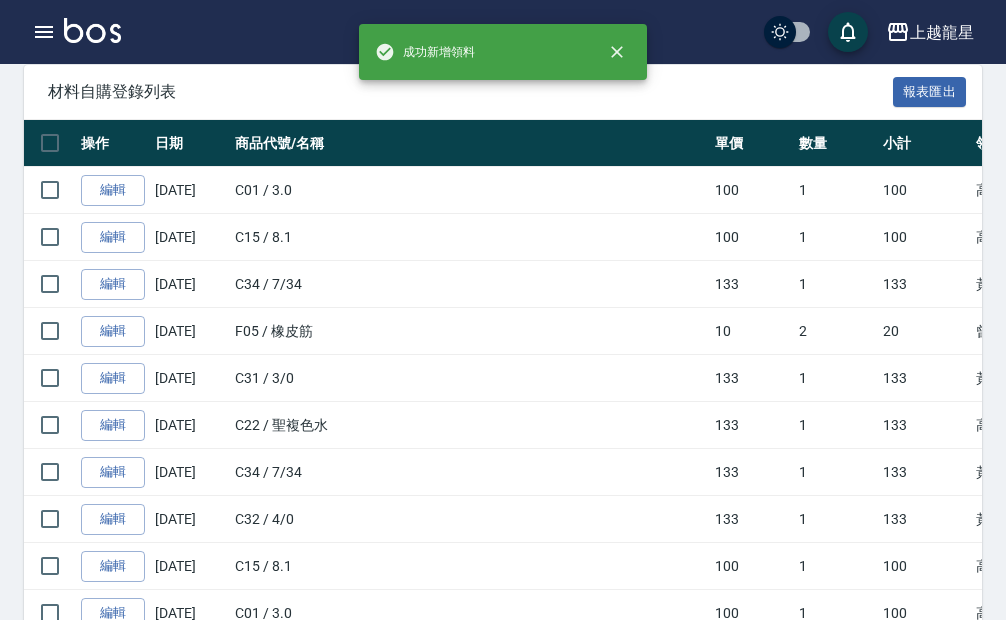 scroll, scrollTop: 0, scrollLeft: 0, axis: both 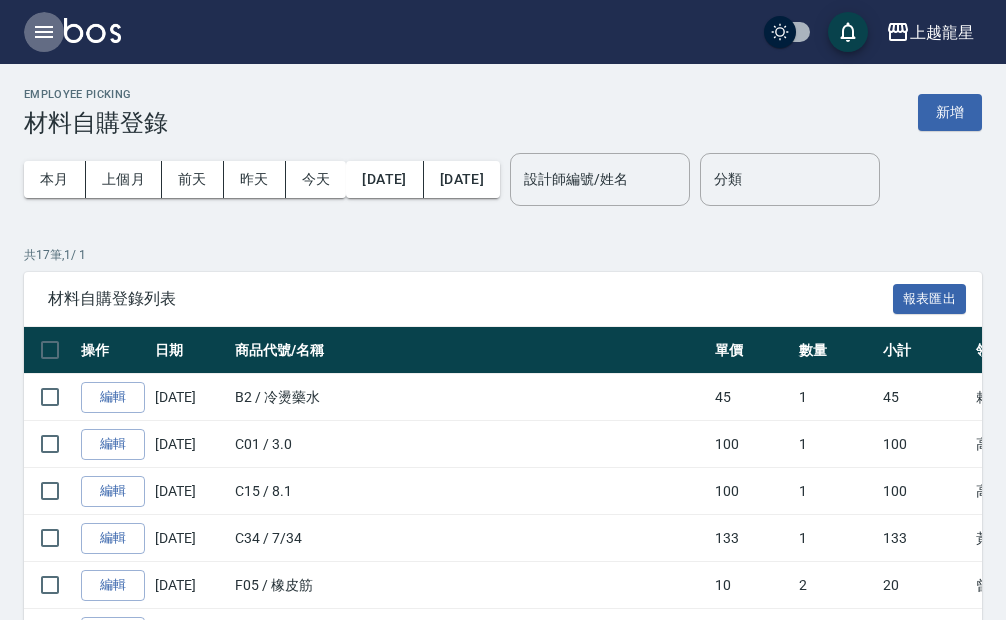 click 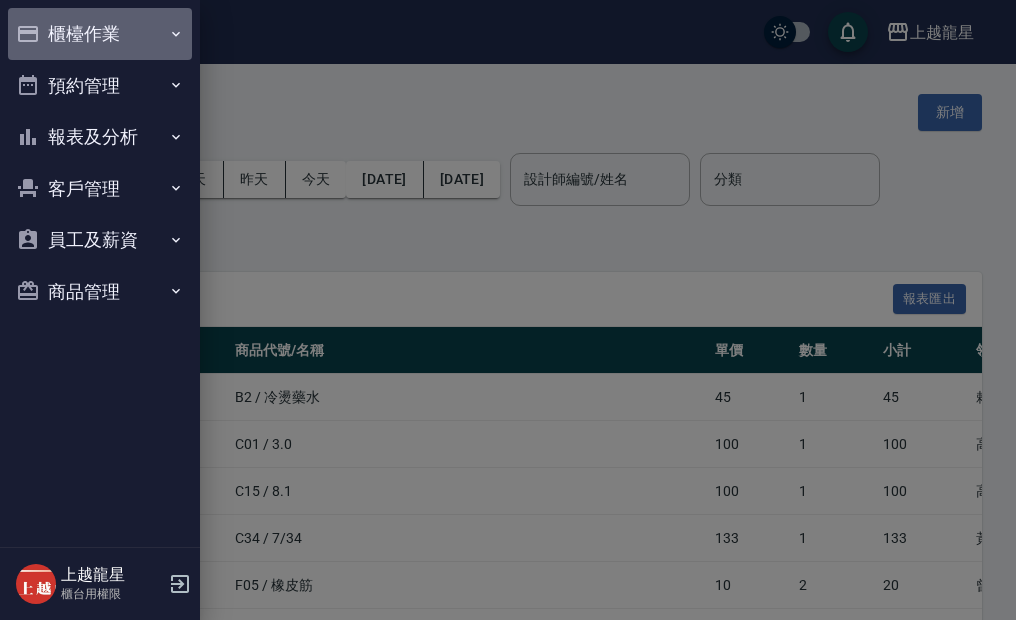 click on "櫃檯作業" at bounding box center (100, 34) 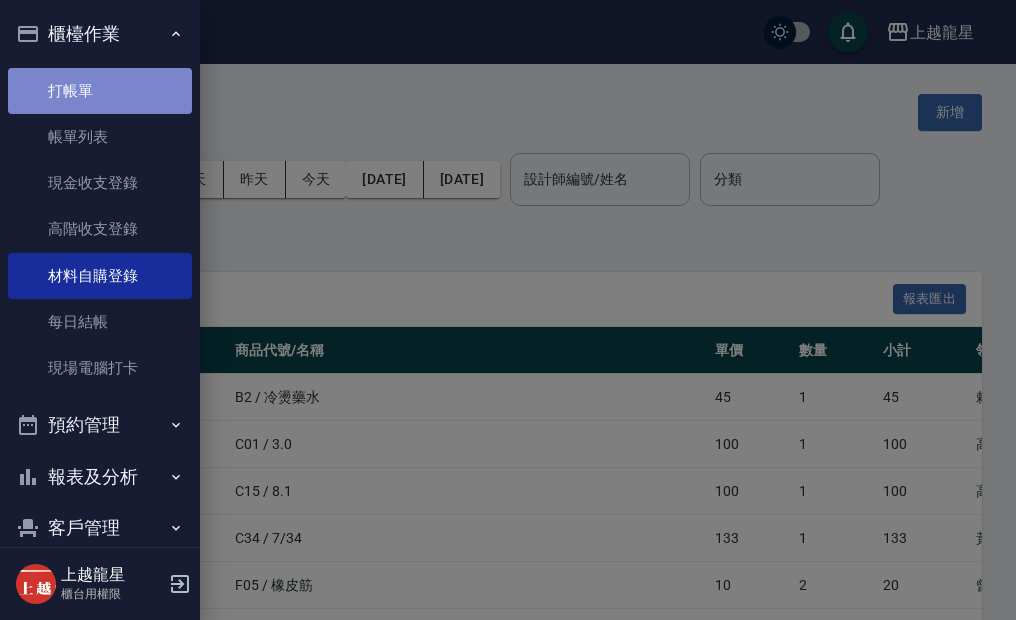 click on "打帳單" at bounding box center (100, 91) 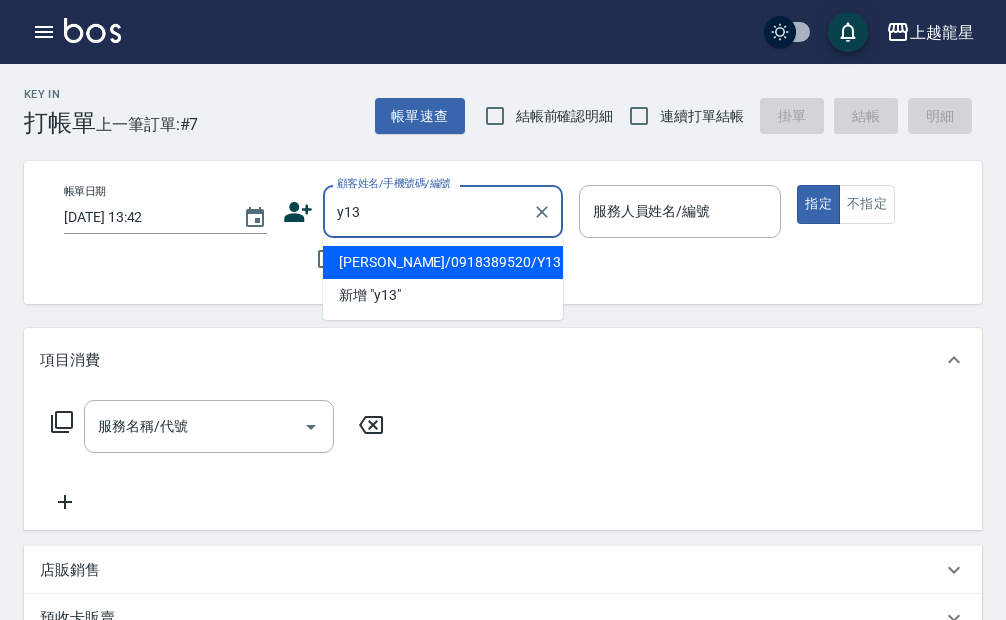 type on "蔡珀玲/0918389520/Y13" 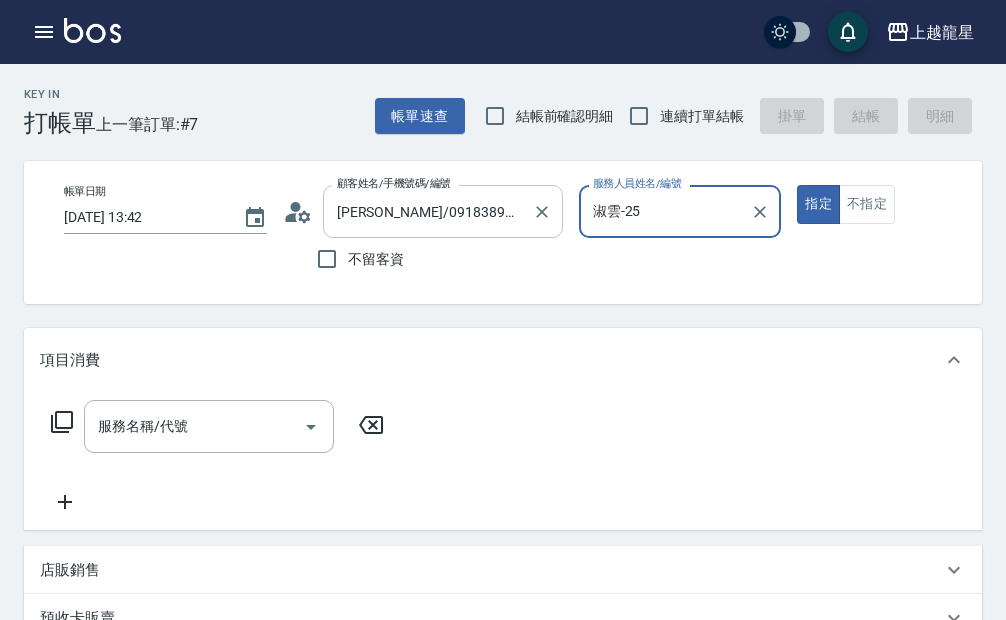 type on "淑雲-25" 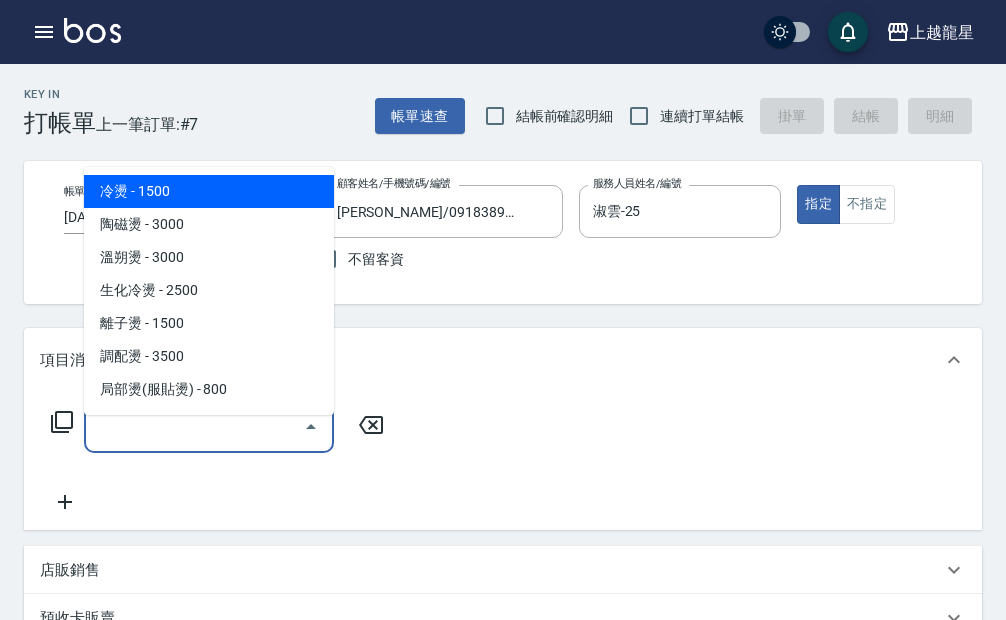 click on "服務名稱/代號" at bounding box center (194, 426) 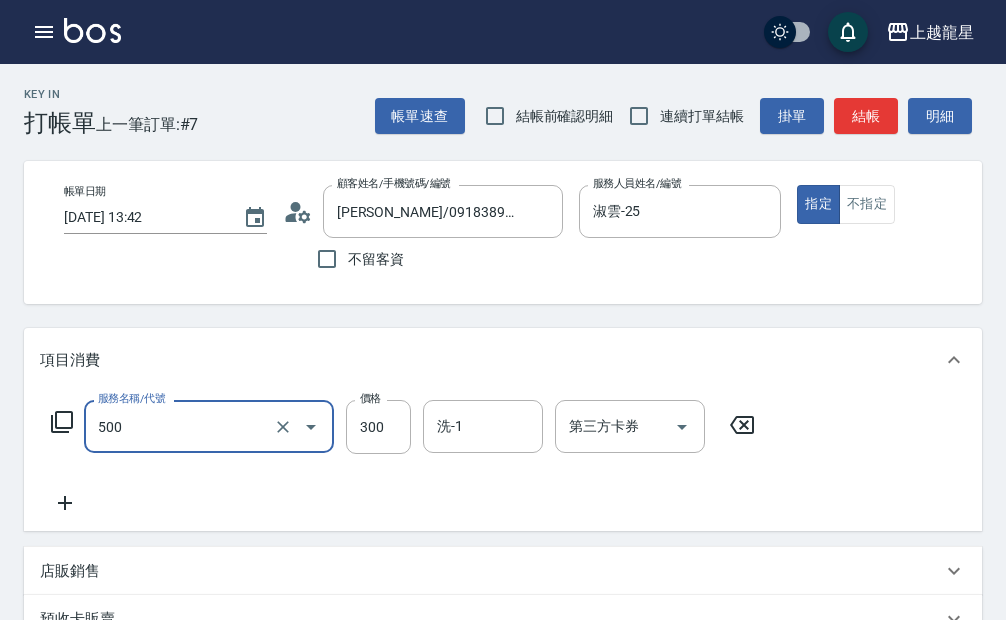 type on "一般洗髮(500)" 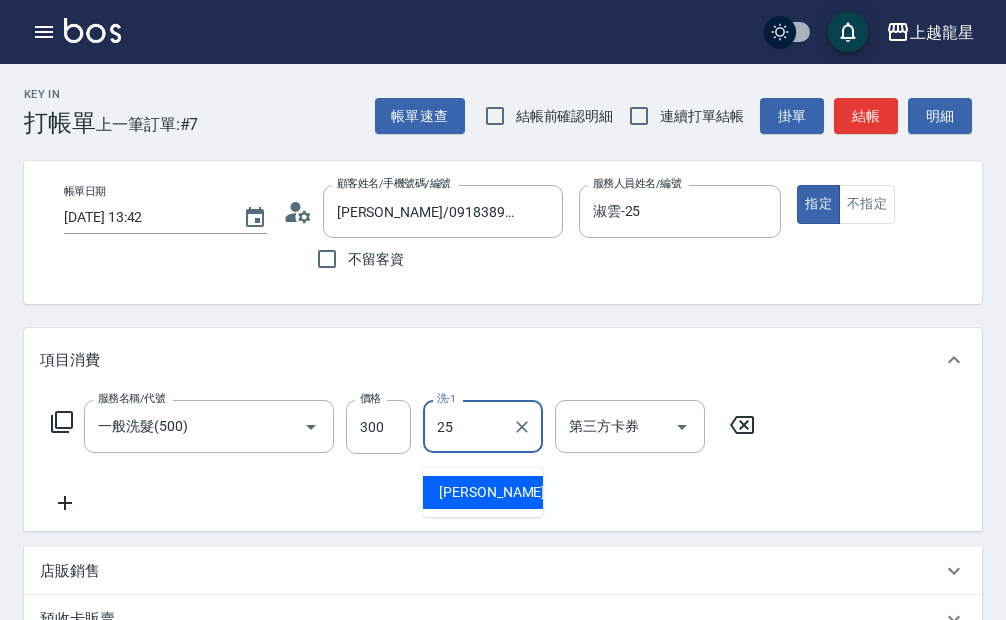 type on "淑雲-25" 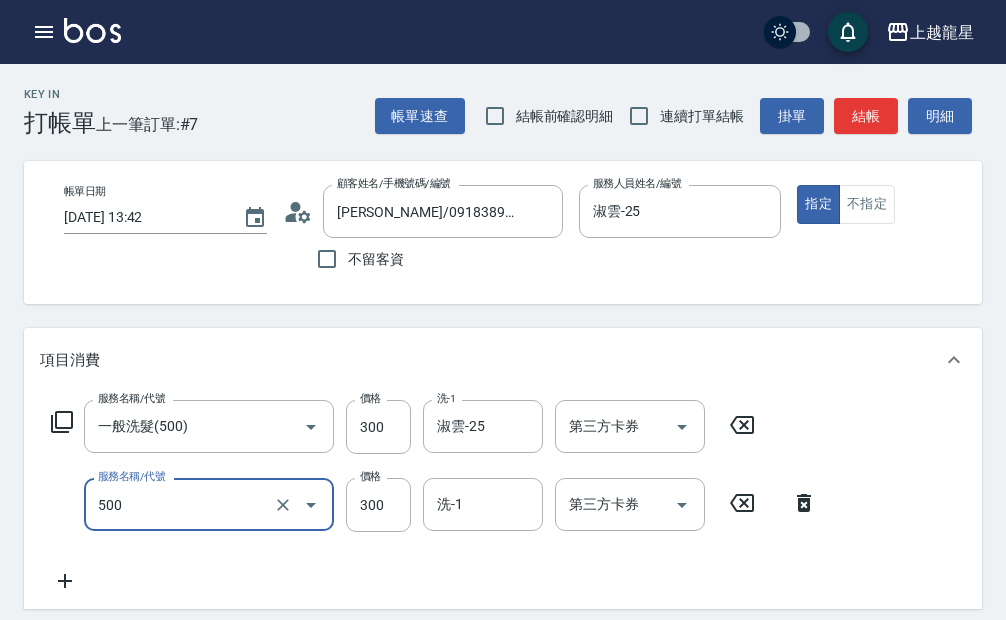 type on "一般洗髮(500)" 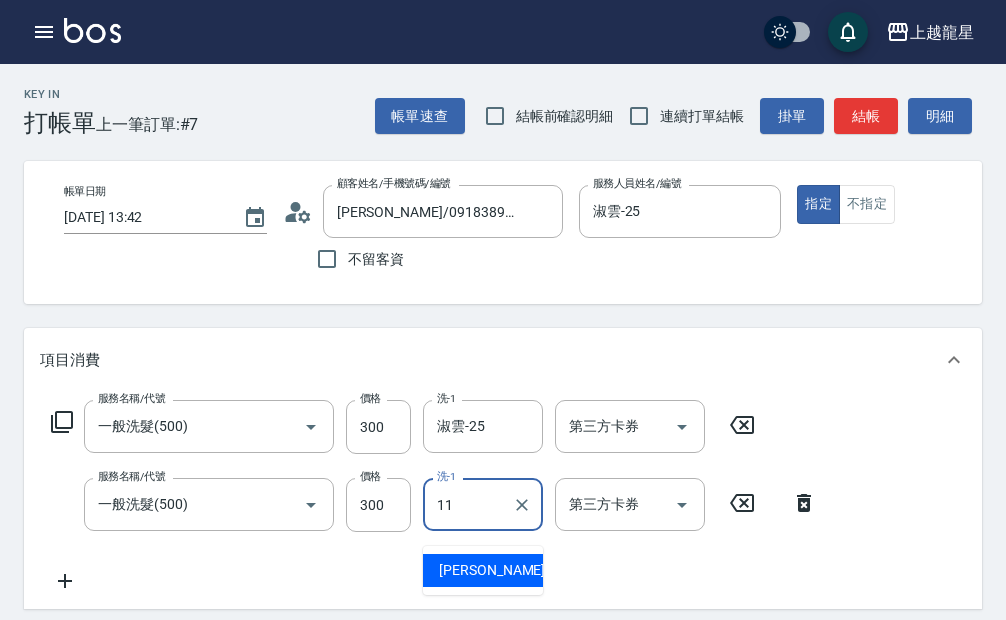 type on "潘潘-11" 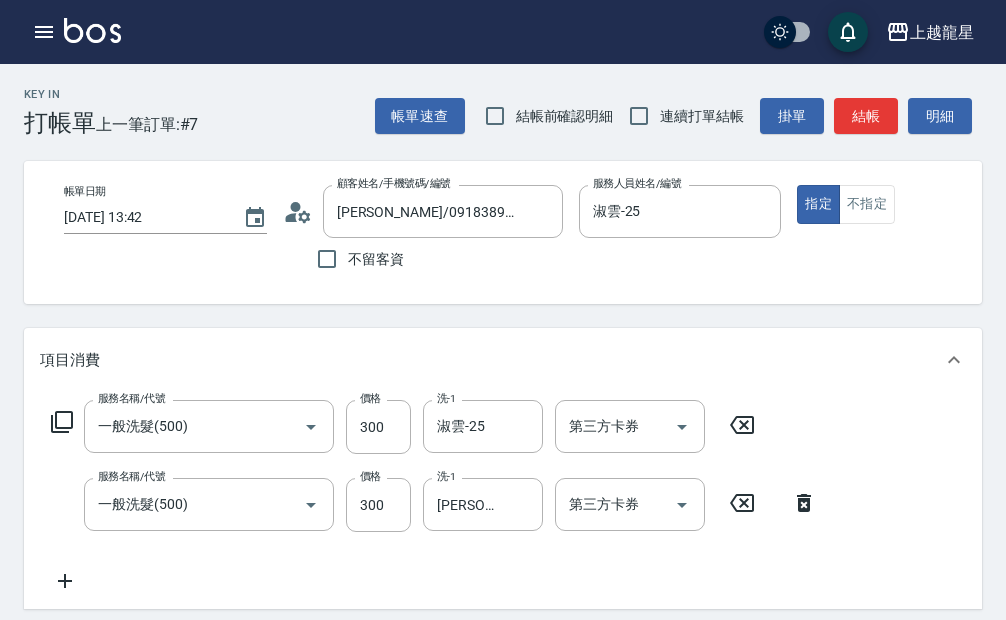 click 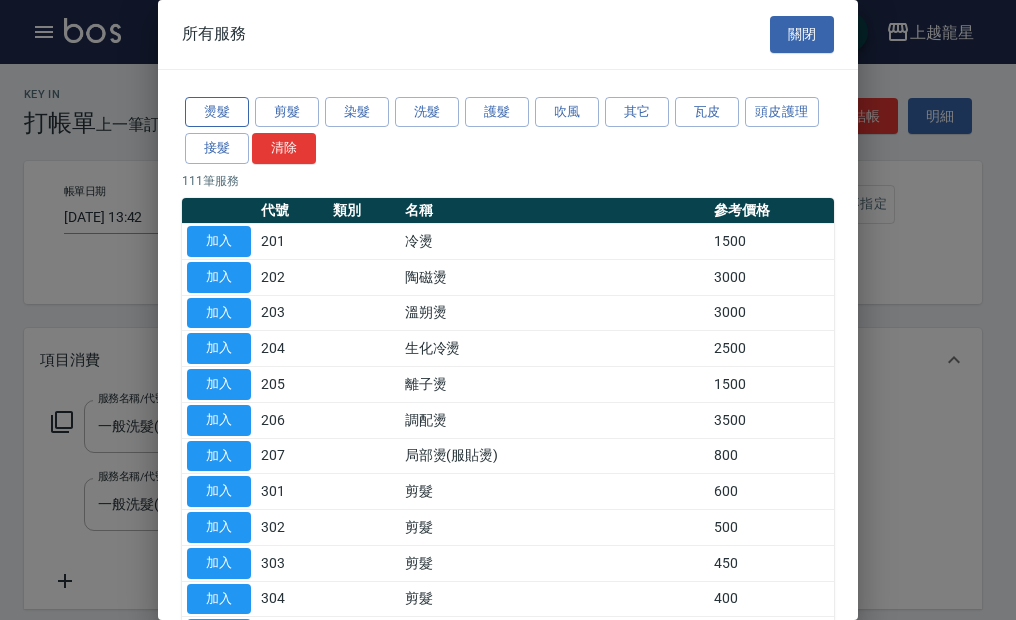 click on "燙髮" at bounding box center [217, 112] 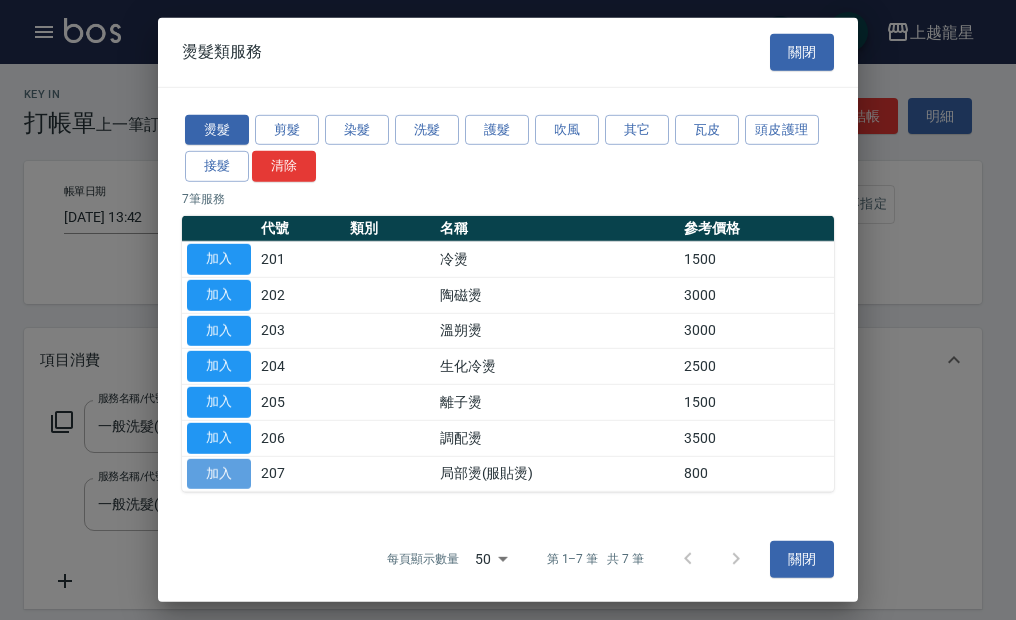 click on "加入" at bounding box center (219, 473) 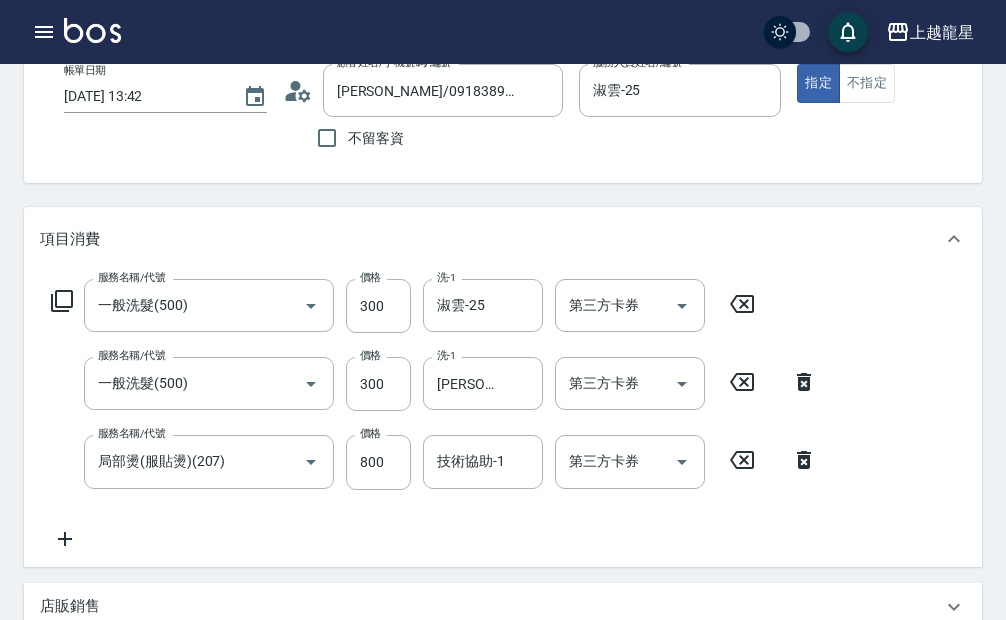 scroll, scrollTop: 300, scrollLeft: 0, axis: vertical 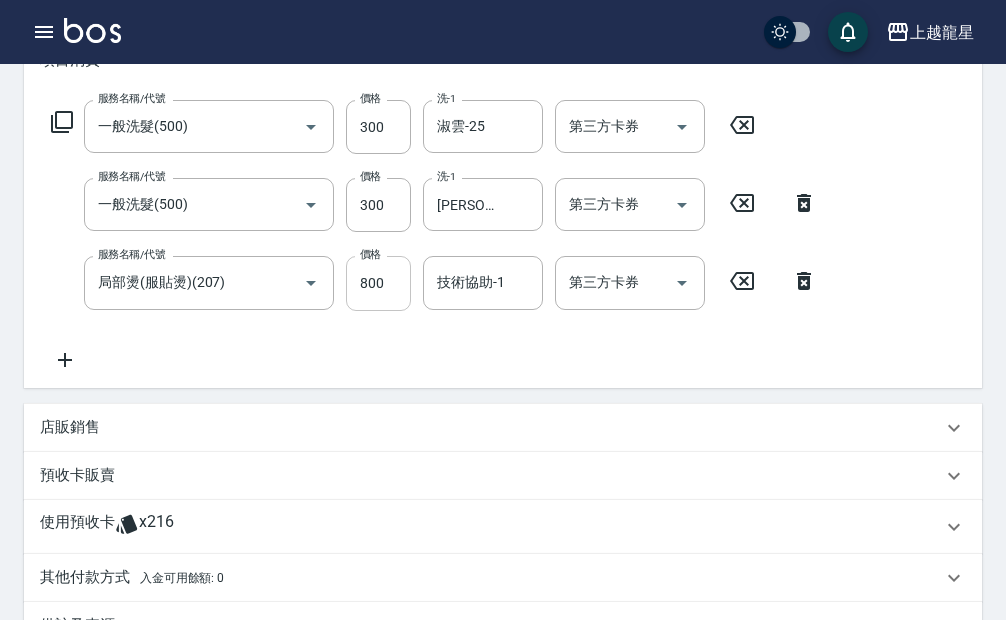 click on "800" at bounding box center (378, 283) 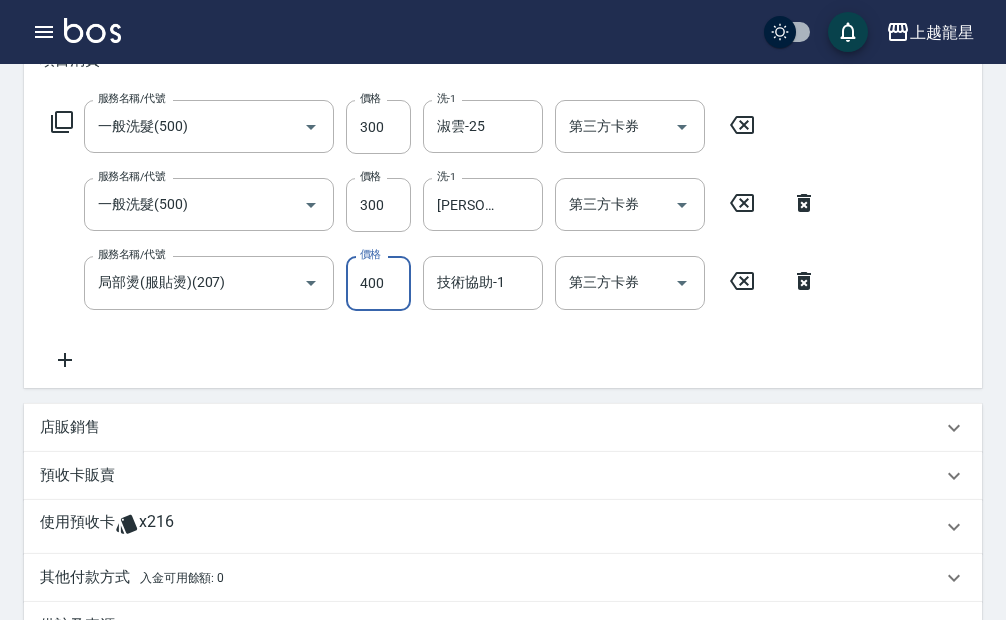 type on "400" 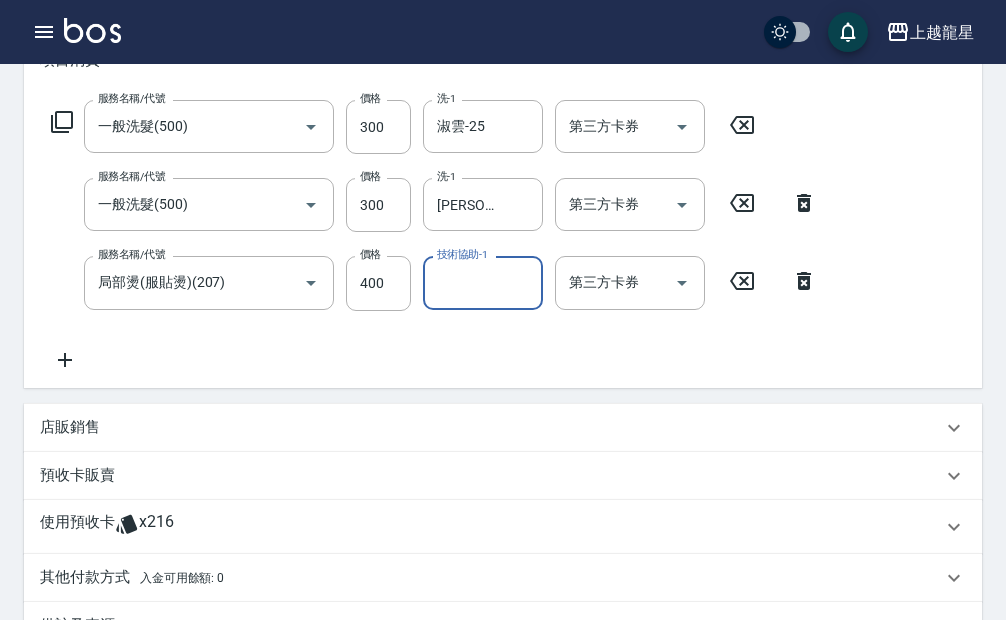 click 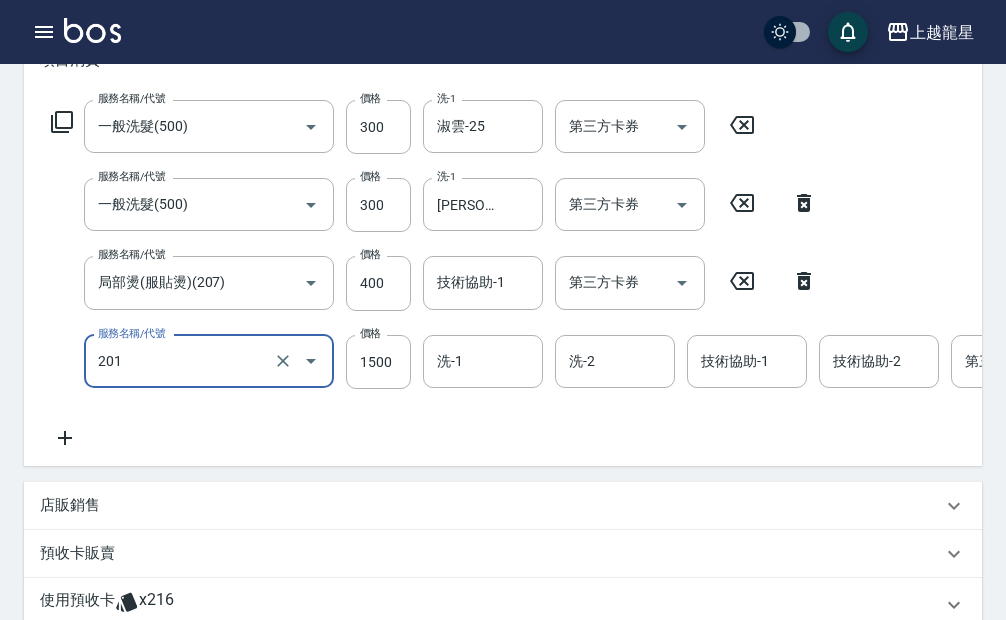 type on "冷燙(201)" 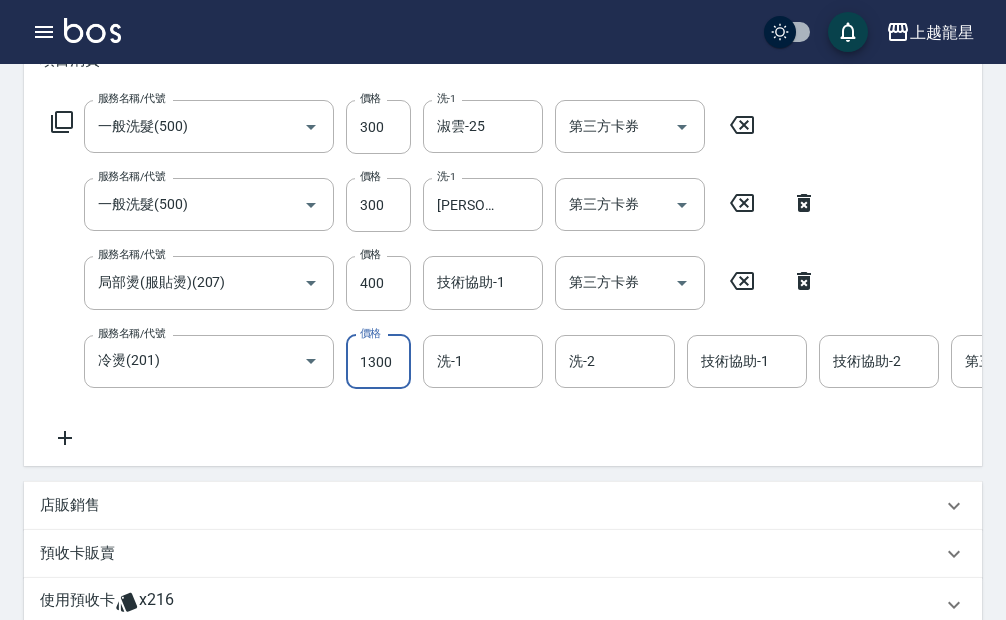 type on "1300" 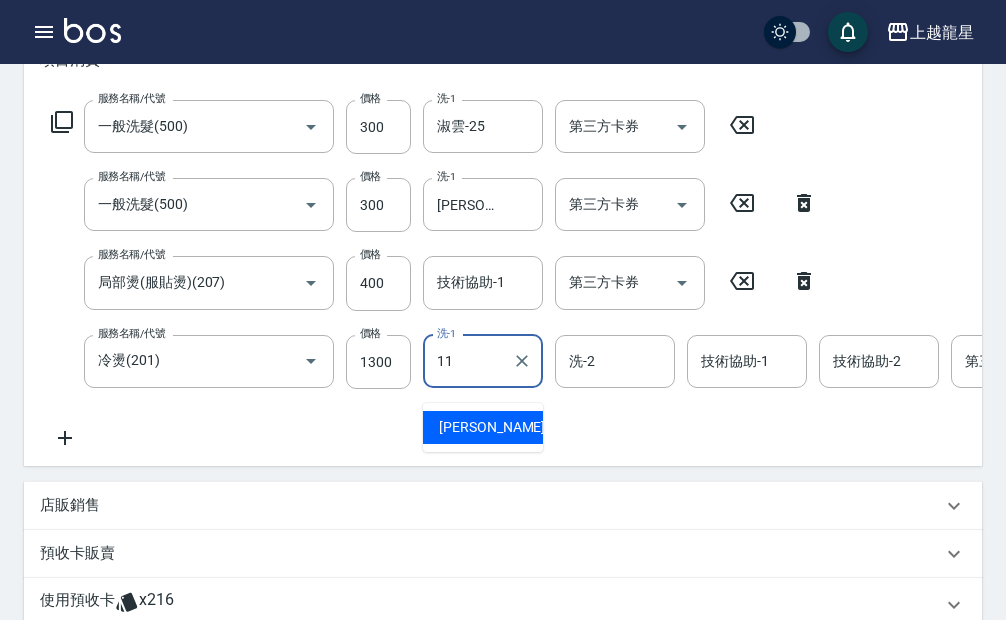type on "潘潘-11" 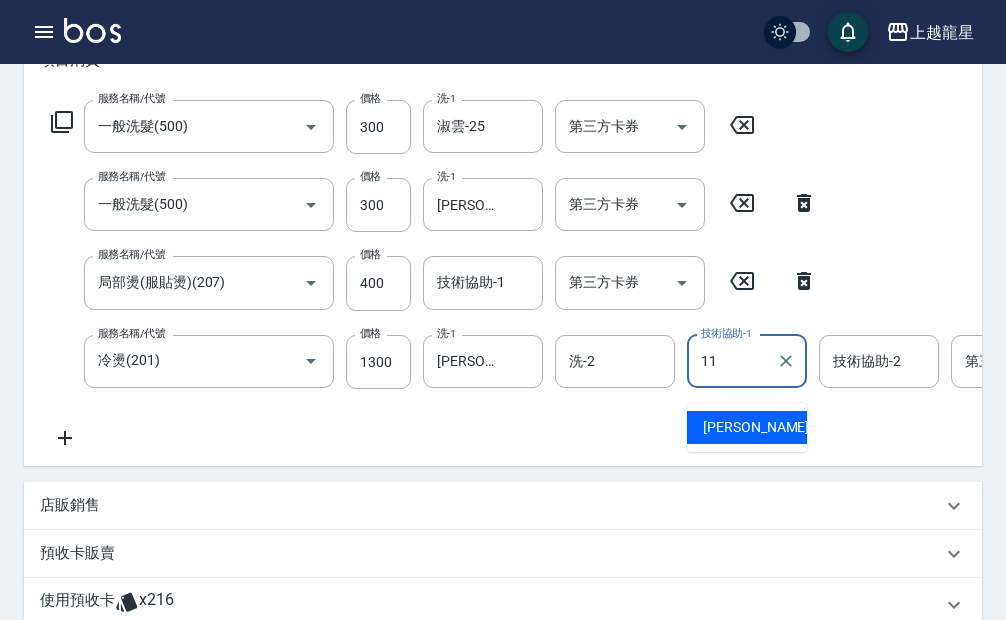 type on "潘潘-11" 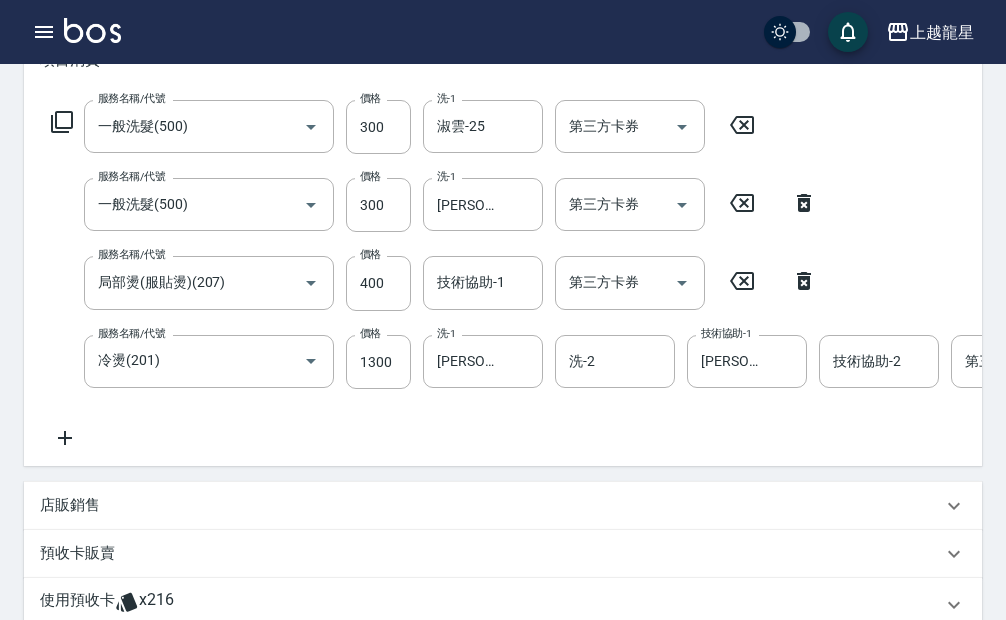 click 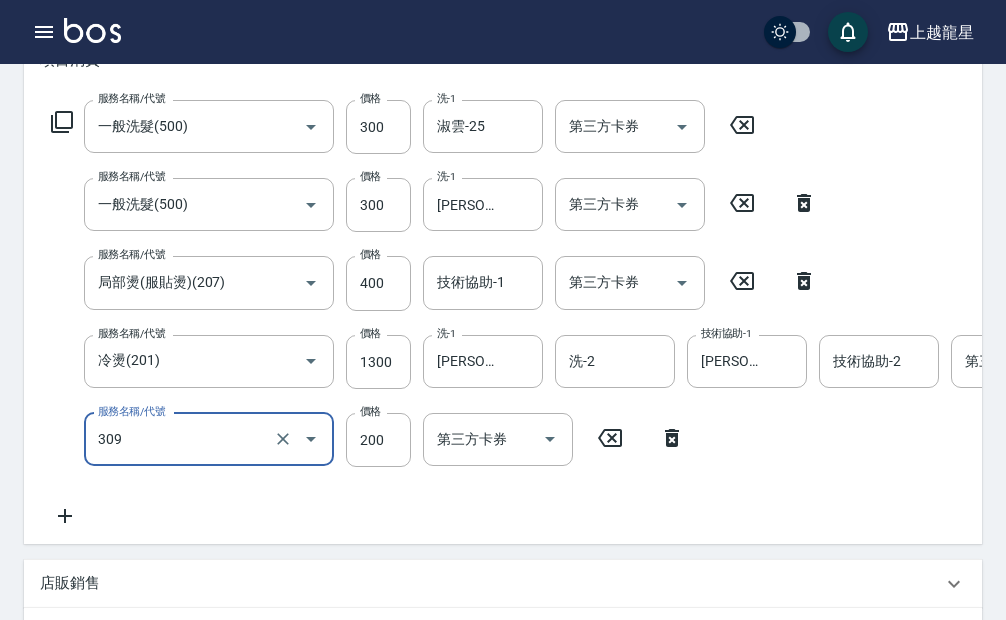 type on "剪髮(國小)(309)" 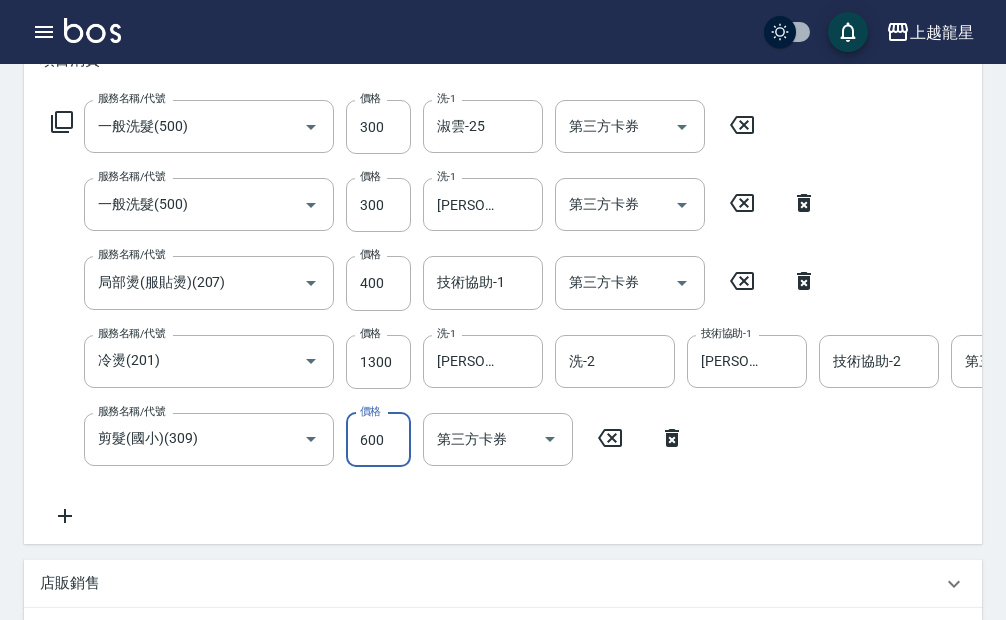 type on "600" 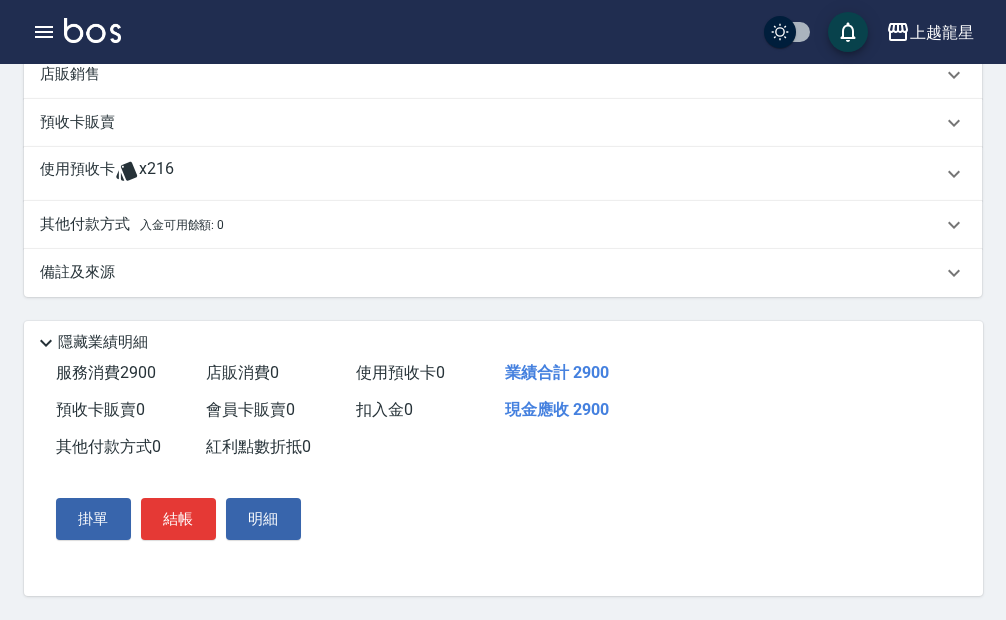 scroll, scrollTop: 848, scrollLeft: 0, axis: vertical 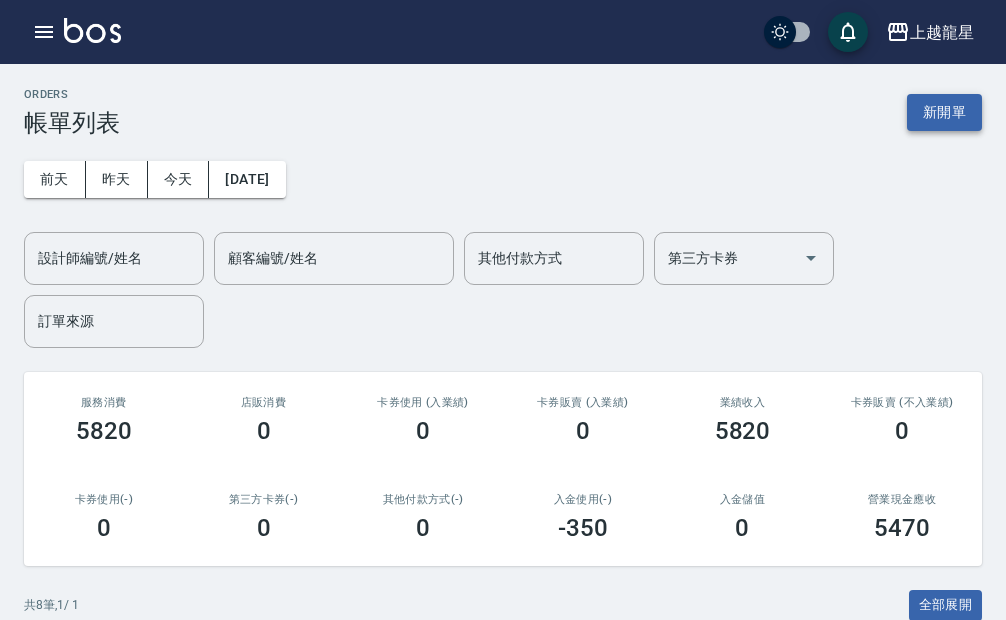 click on "新開單" at bounding box center (944, 112) 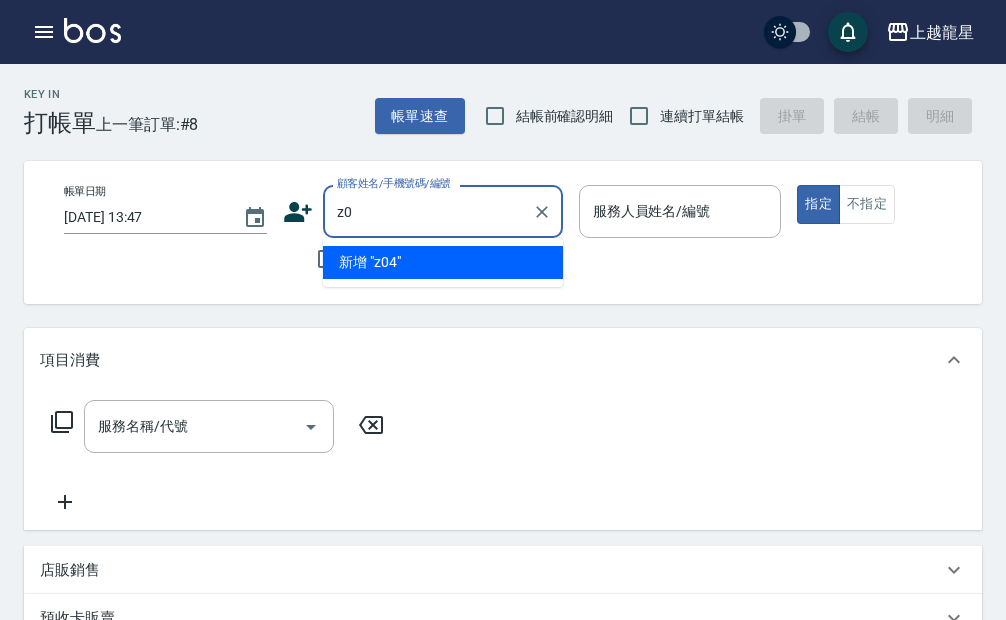 type on "z" 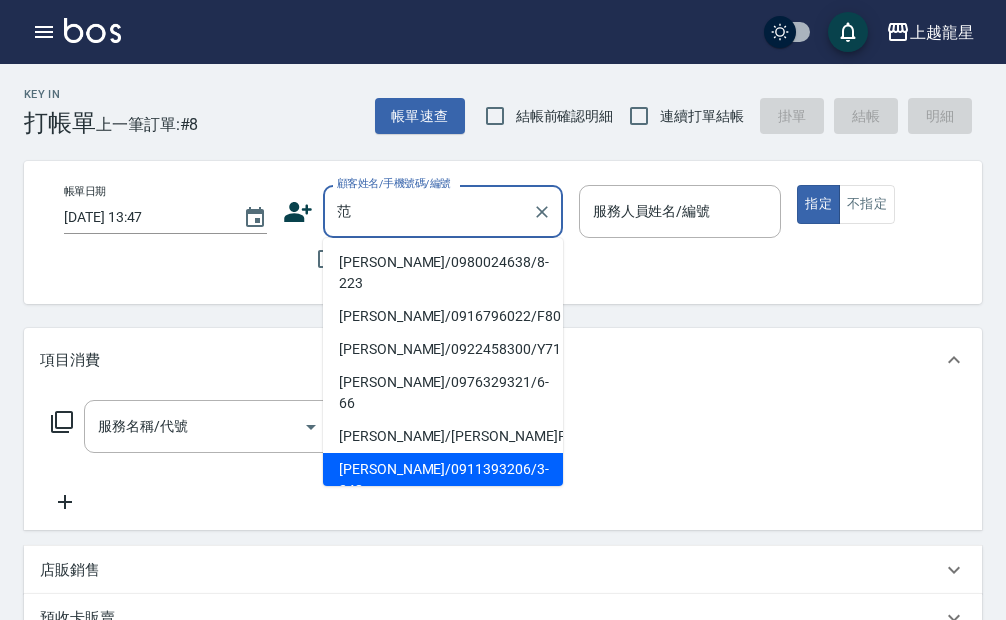 click on "范宇龍/0911393206/3-248" at bounding box center (443, 480) 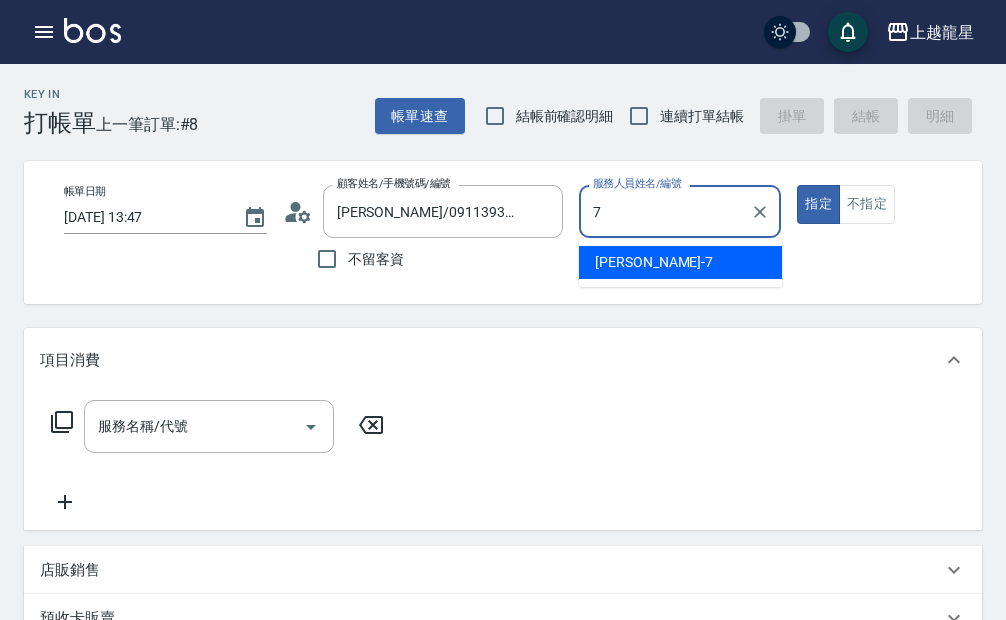 type on "雅君-7" 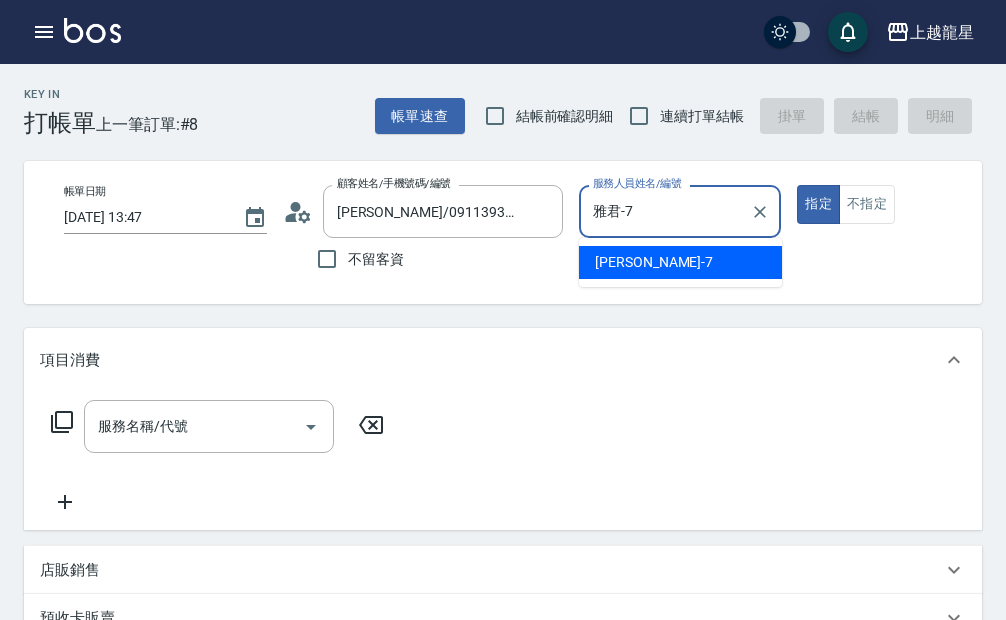 type on "true" 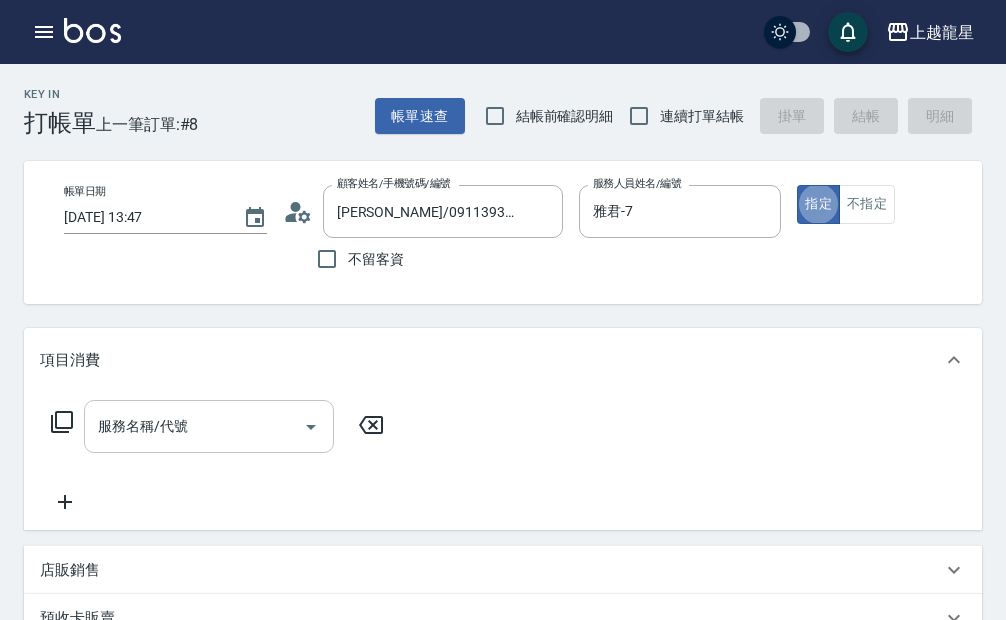 click on "服務名稱/代號 服務名稱/代號" at bounding box center (209, 426) 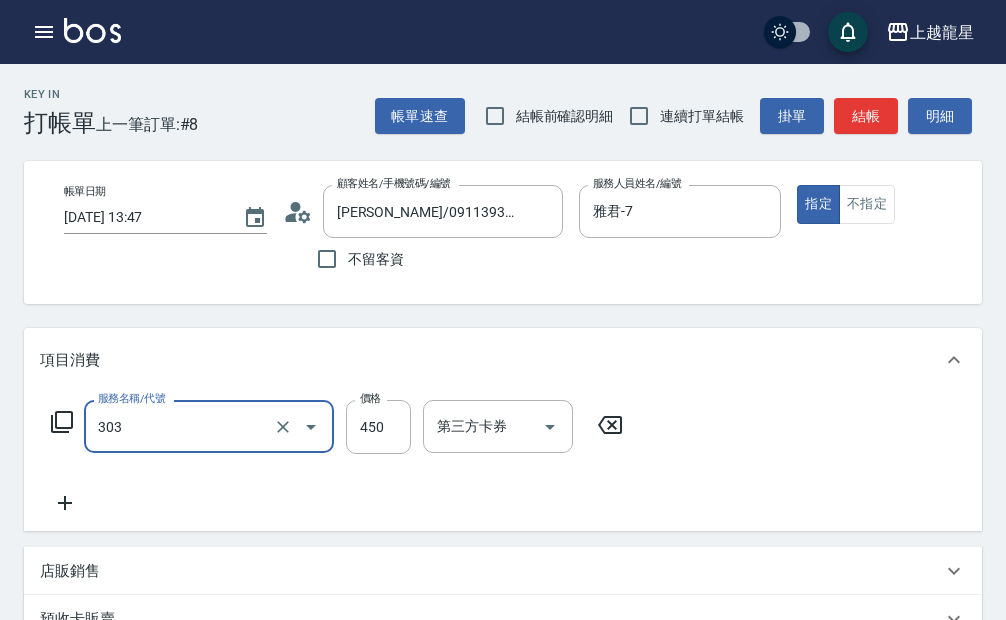 type on "剪髮(303)" 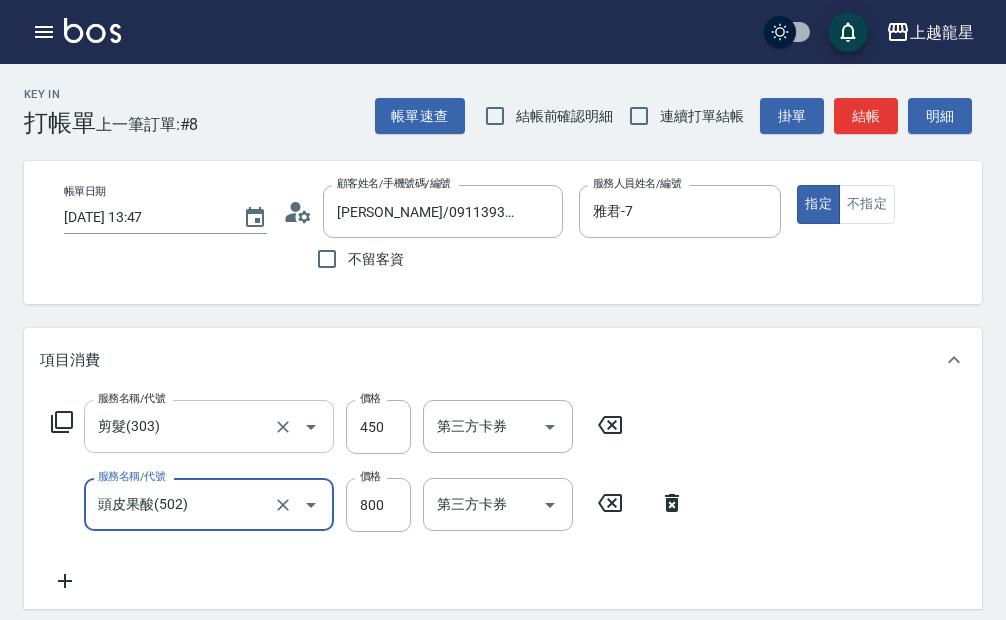 type on "頭皮果酸(502)" 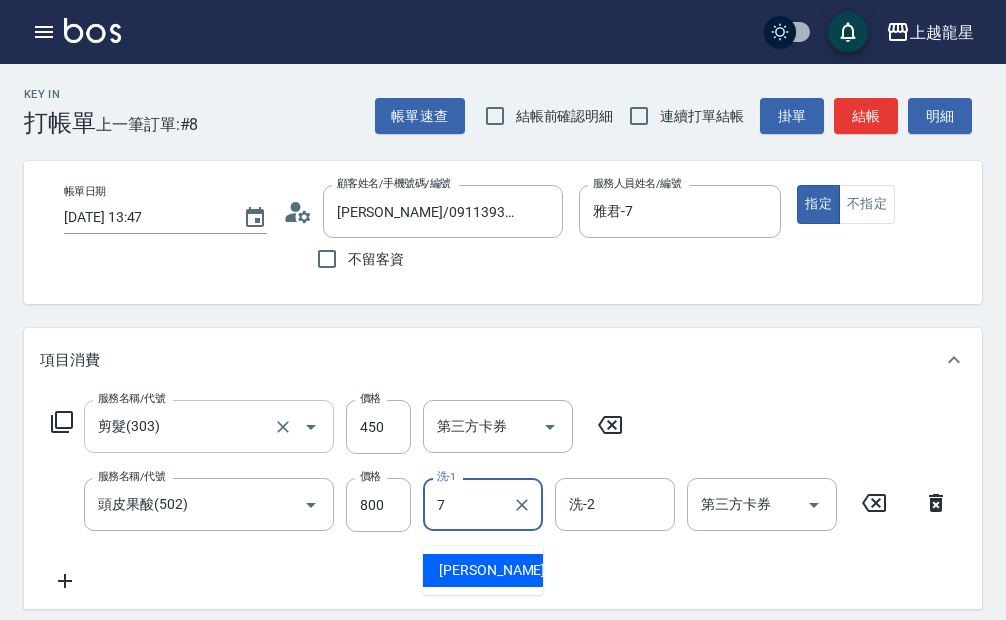 type on "雅君-7" 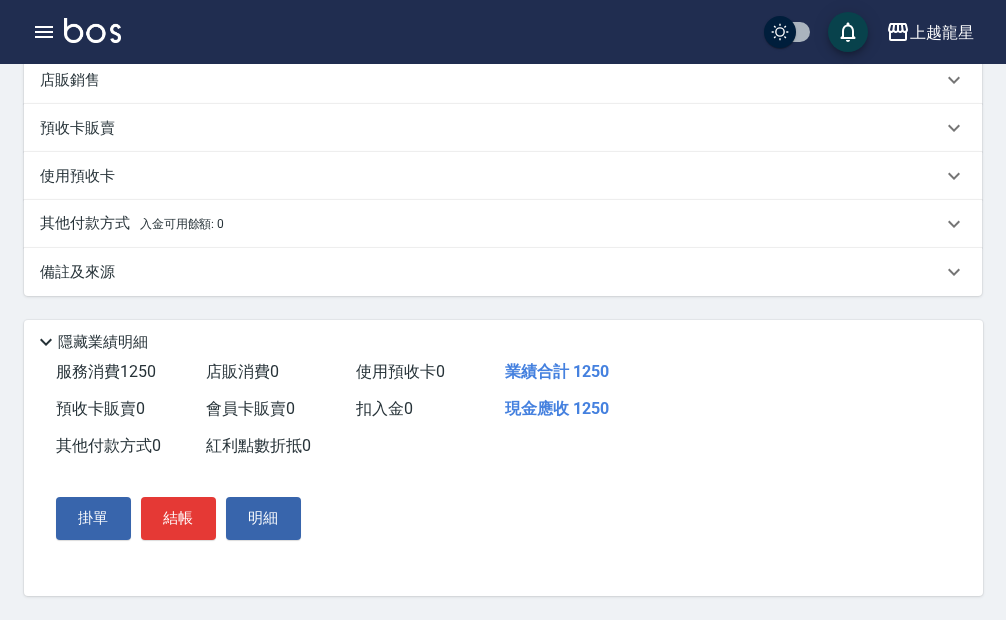 scroll, scrollTop: 593, scrollLeft: 0, axis: vertical 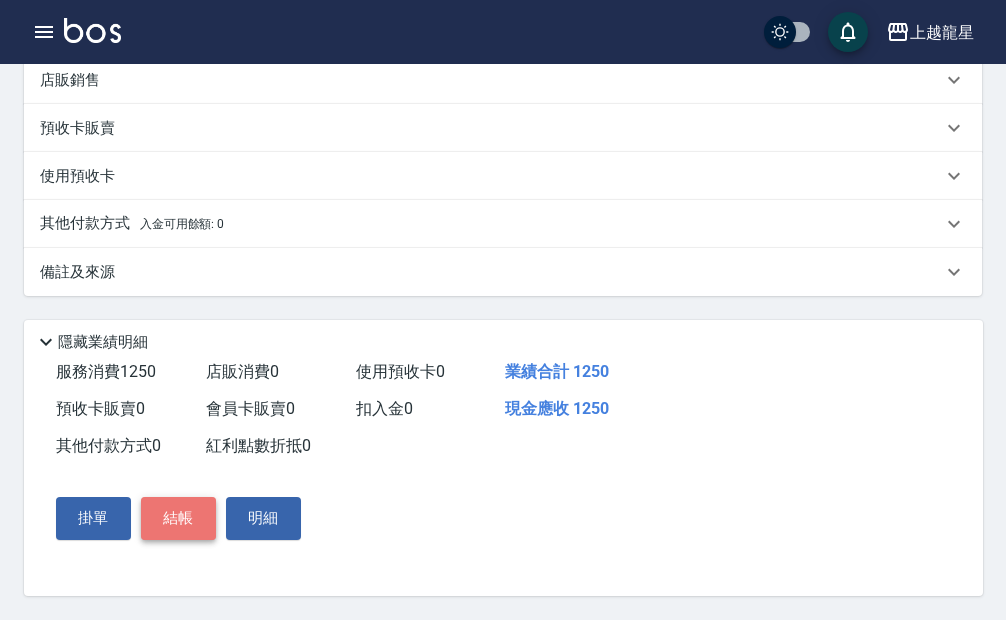 click on "結帳" at bounding box center (178, 518) 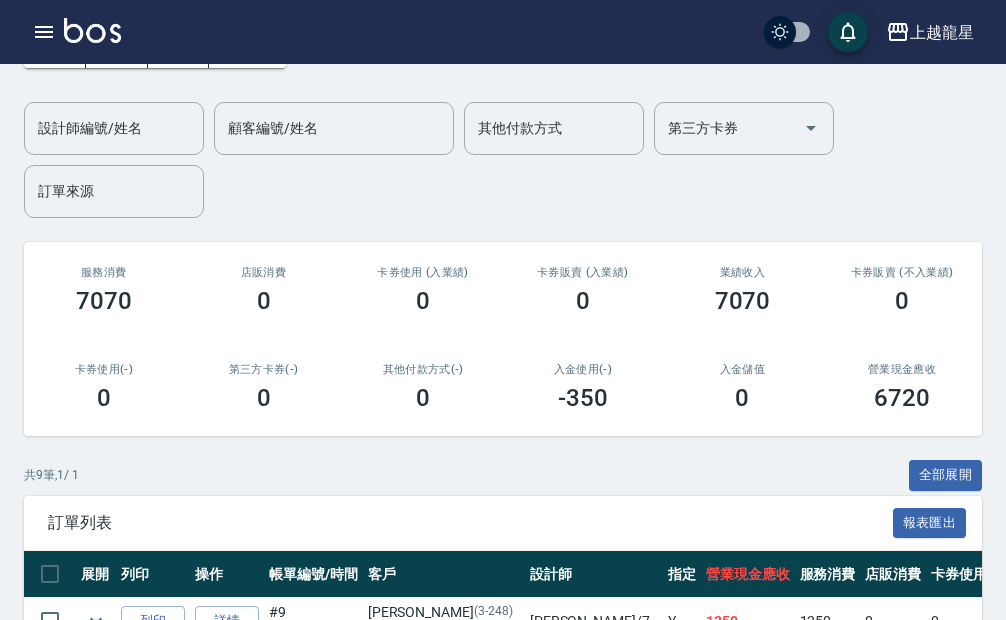 scroll, scrollTop: 0, scrollLeft: 0, axis: both 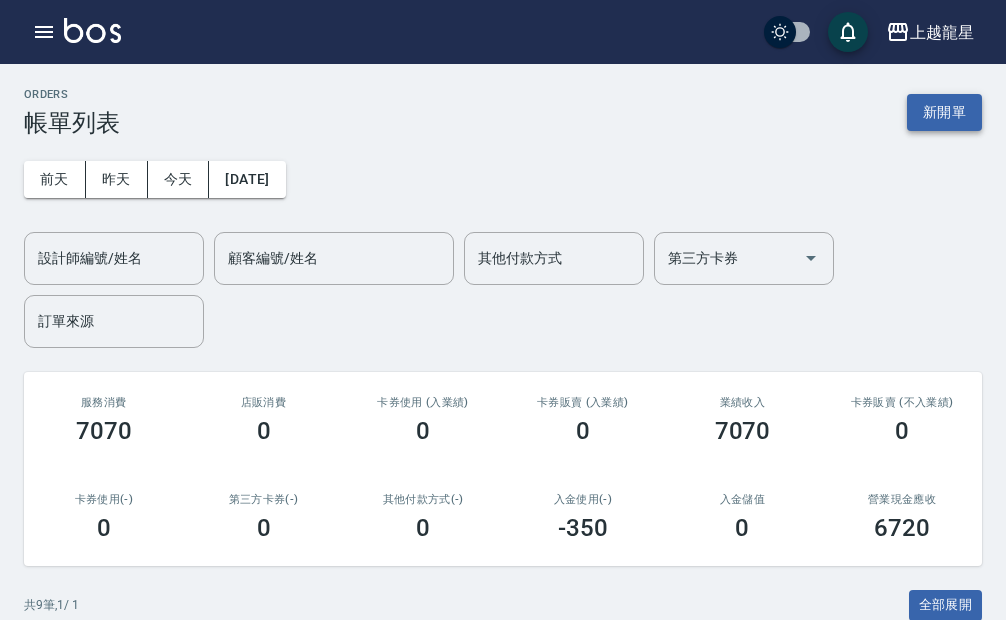 click on "新開單" at bounding box center [944, 112] 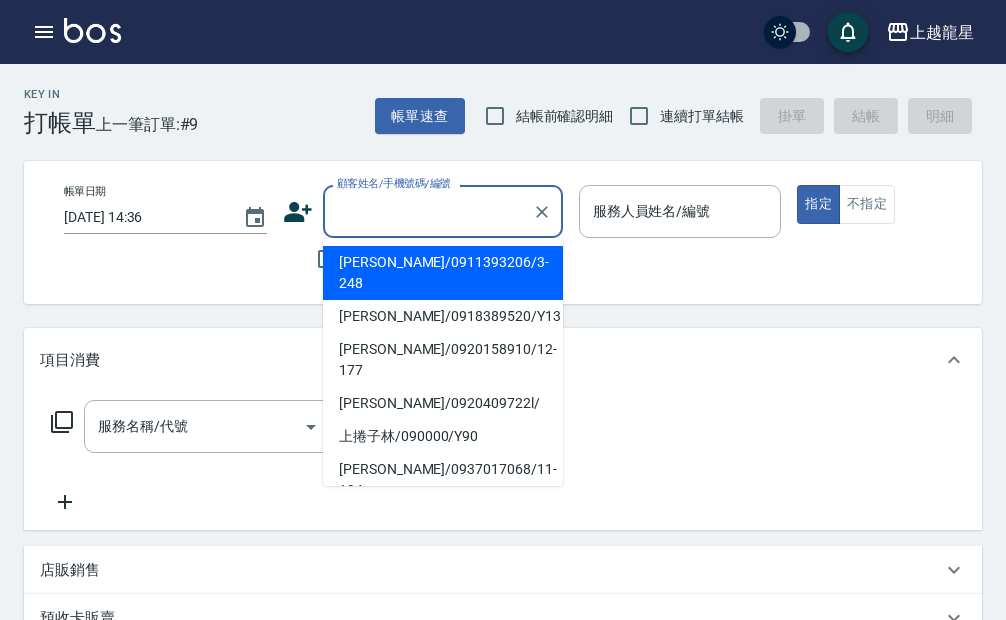 click on "顧客姓名/手機號碼/編號" at bounding box center (428, 211) 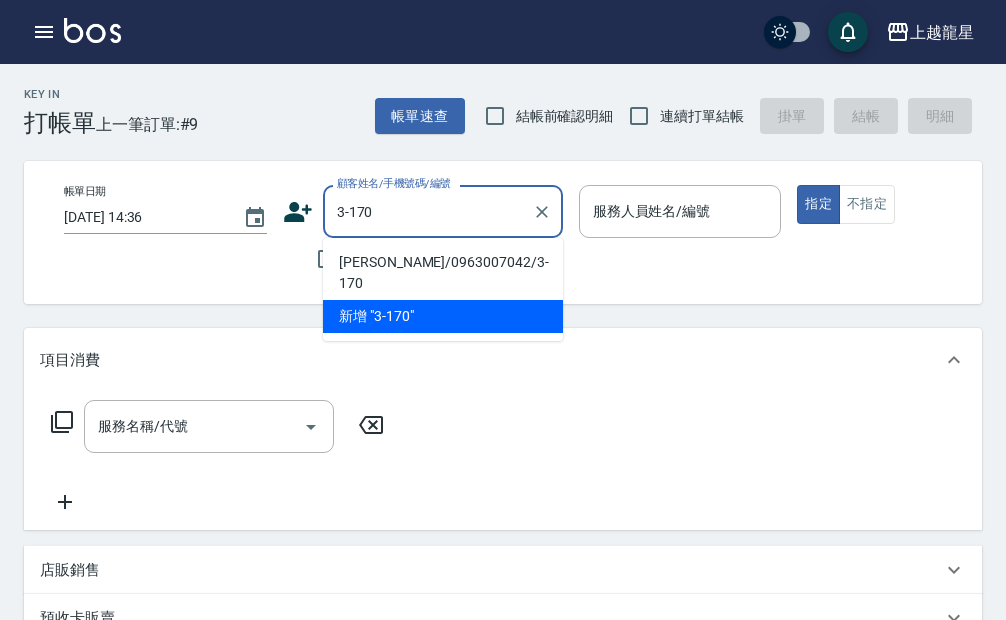 click on "黎玉琴/0963007042/3-170" at bounding box center (443, 273) 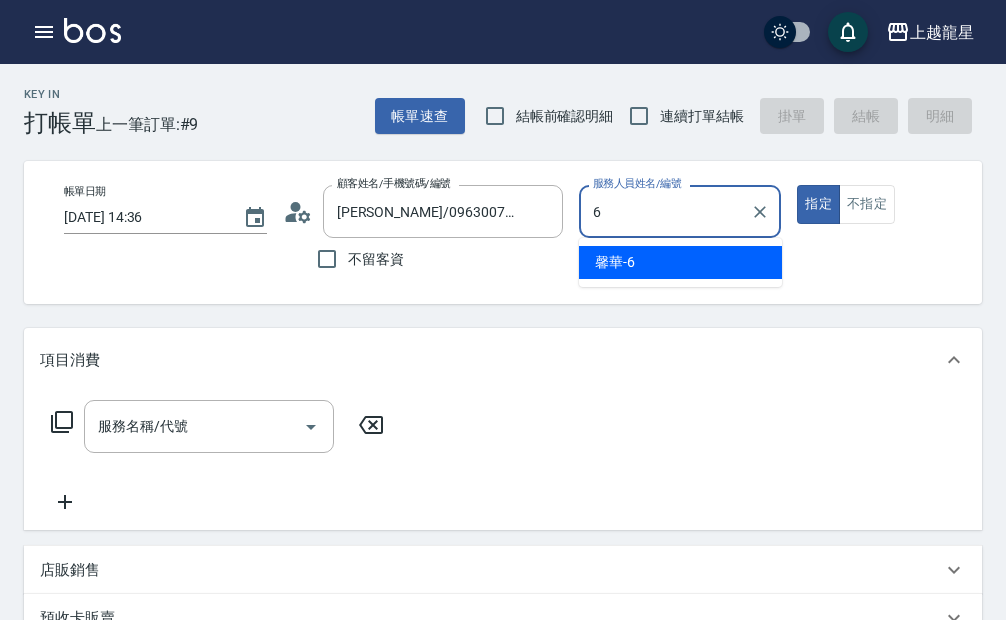 type on "馨華-6" 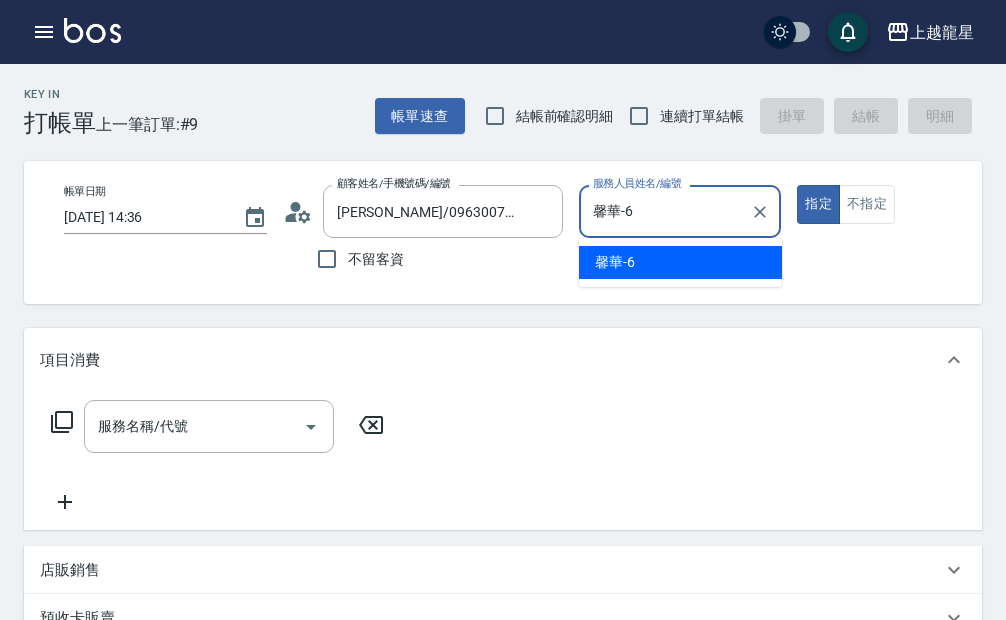 type on "true" 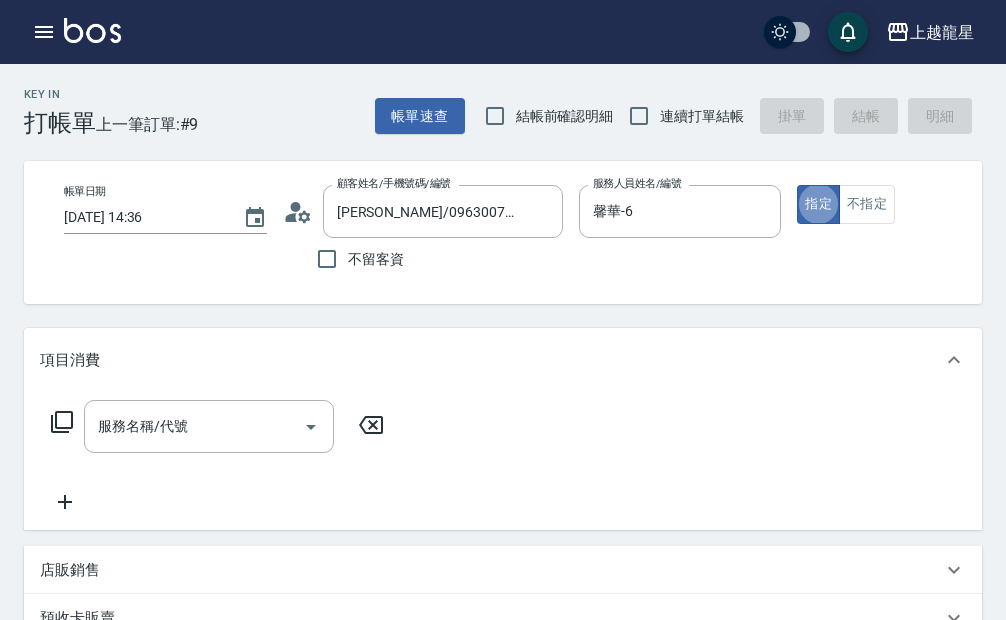 click 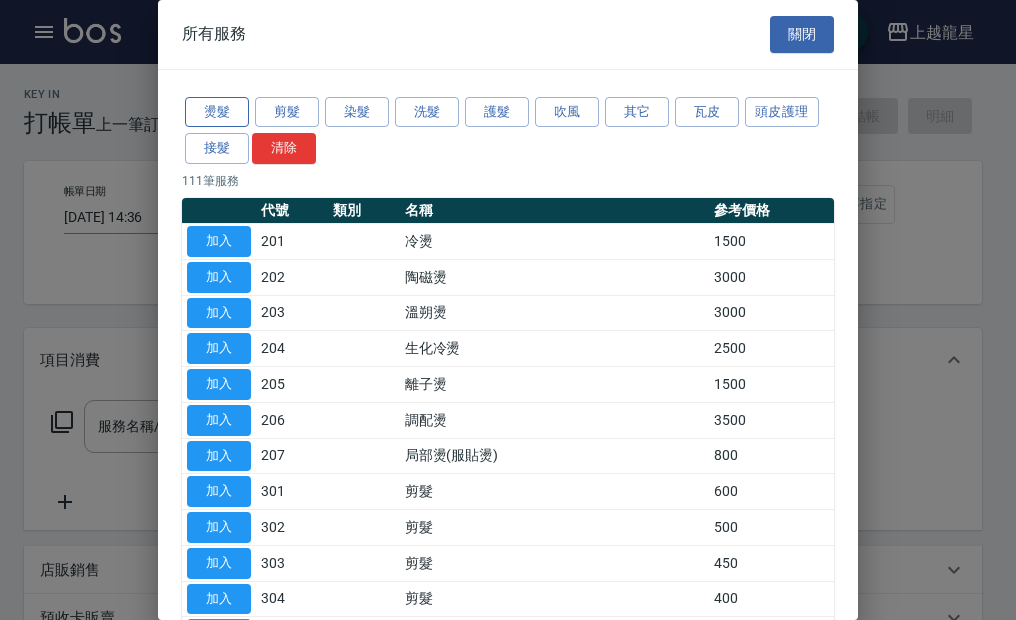 click on "燙髮" at bounding box center (217, 112) 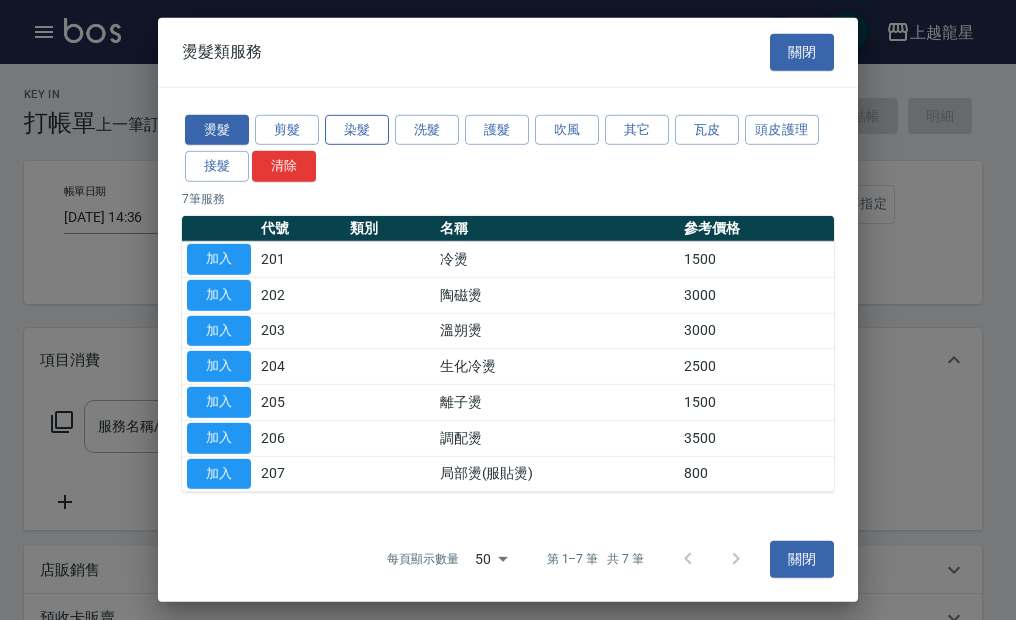 click on "染髮" at bounding box center (357, 129) 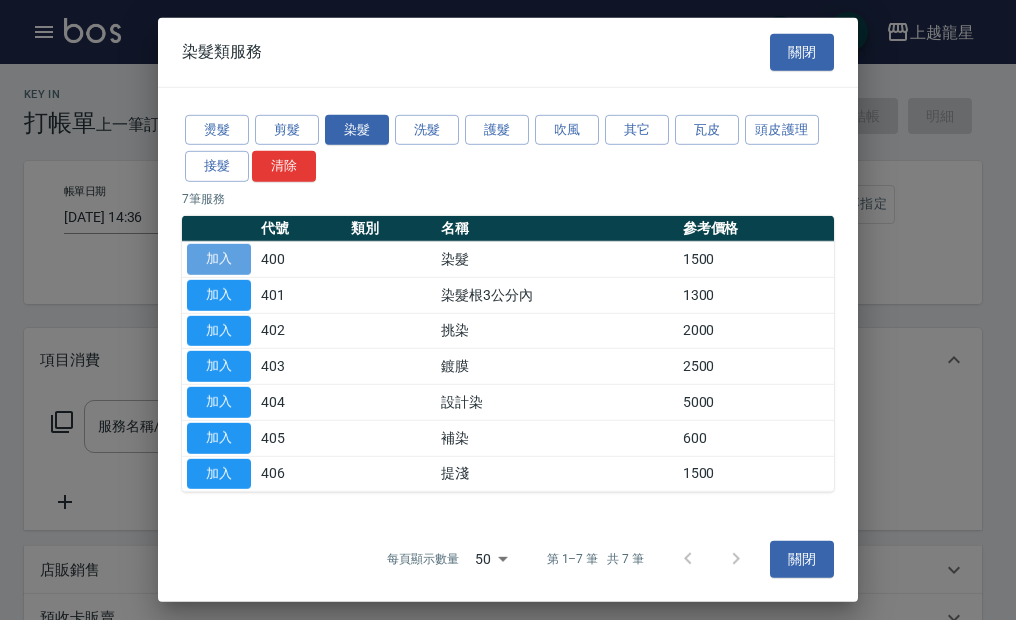 click on "加入" at bounding box center [219, 259] 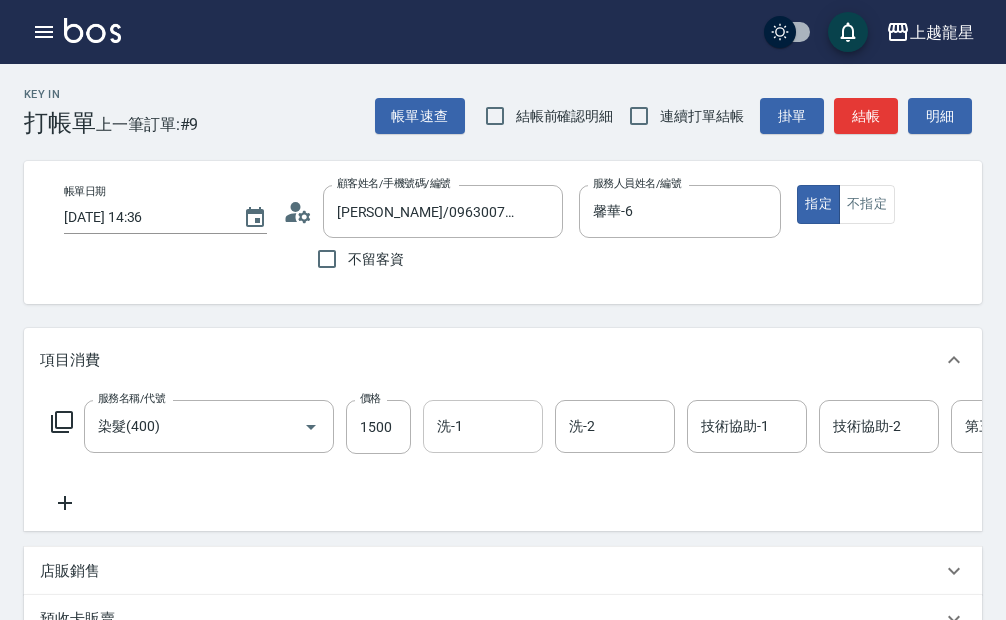 click on "洗-1 洗-1" at bounding box center (483, 426) 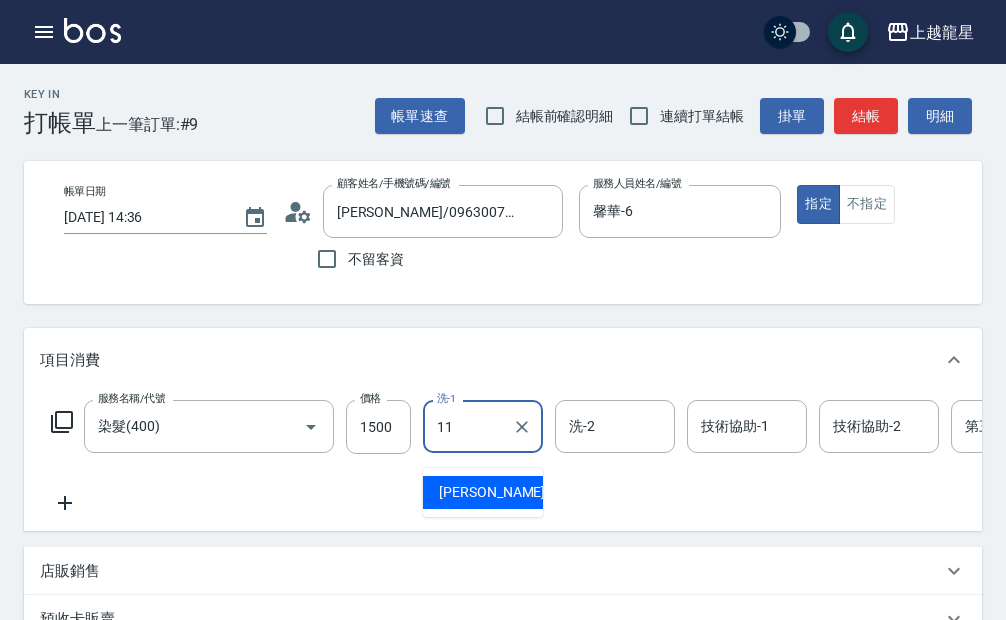 type on "潘潘-11" 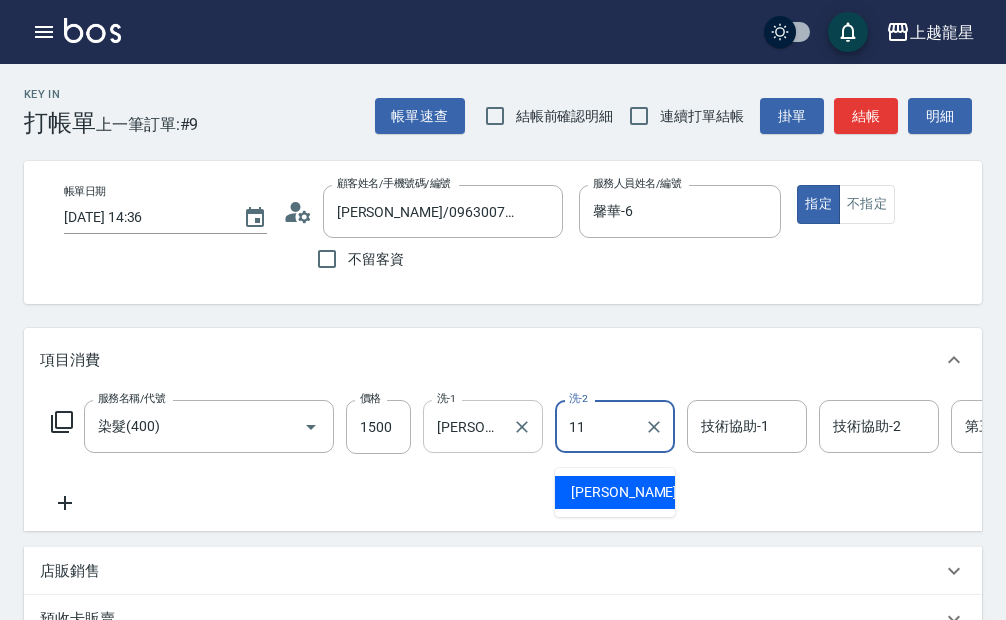 type on "潘潘-11" 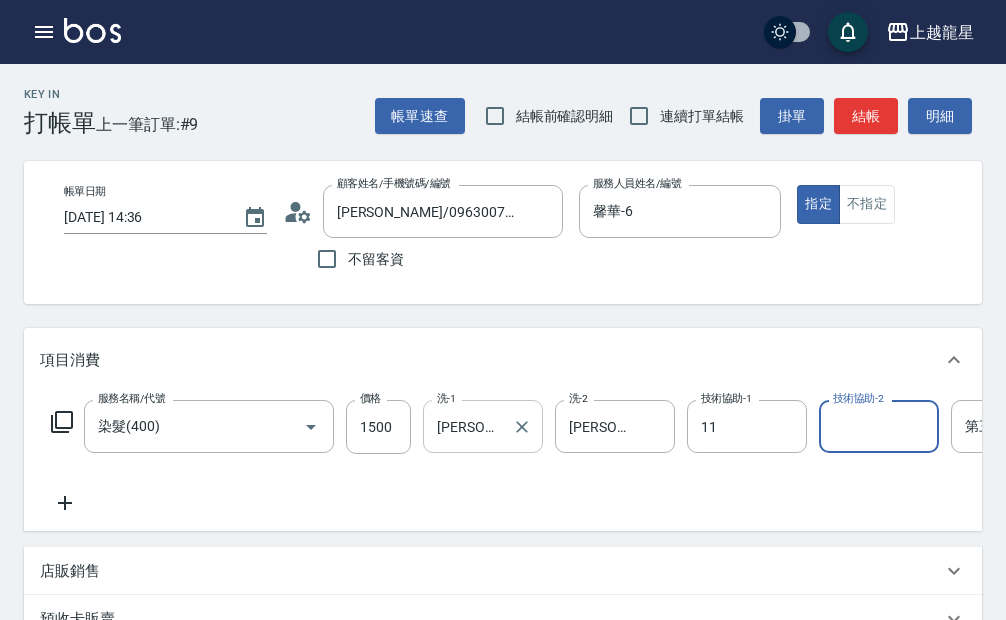 type on "潘潘-11" 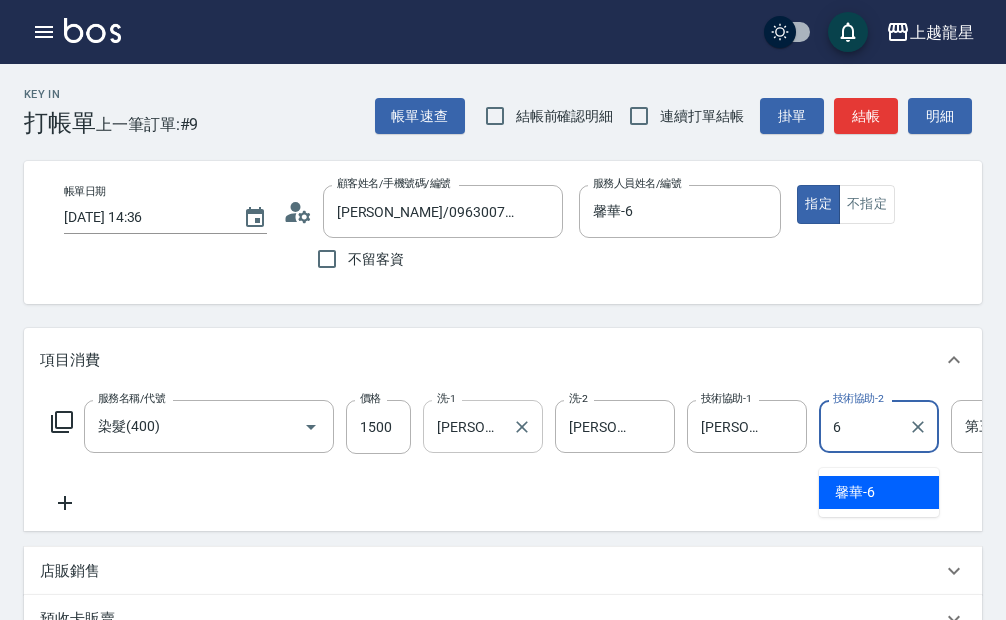 type on "馨華-6" 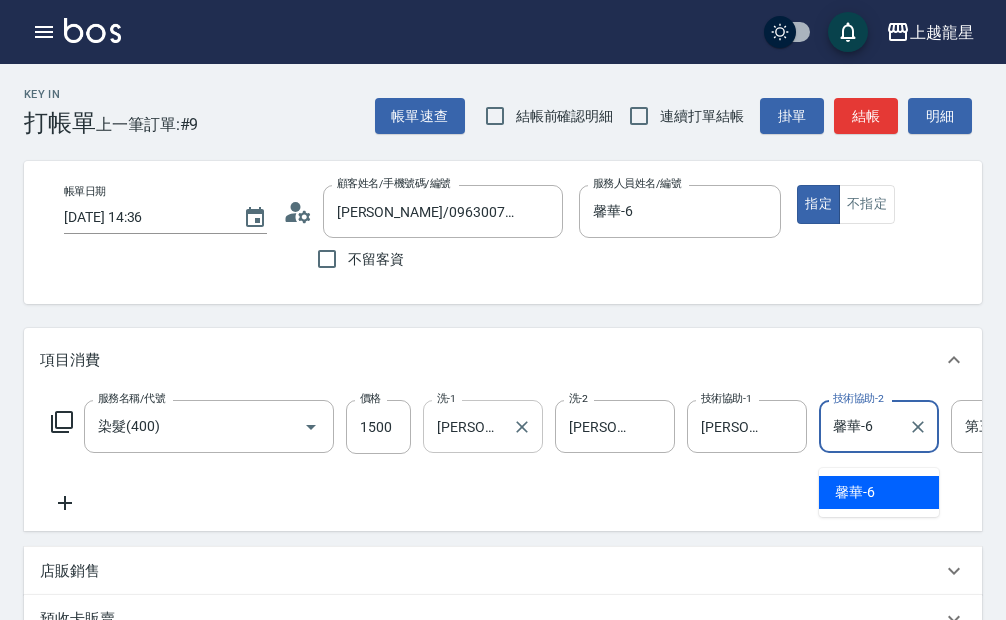 scroll, scrollTop: 0, scrollLeft: 80, axis: horizontal 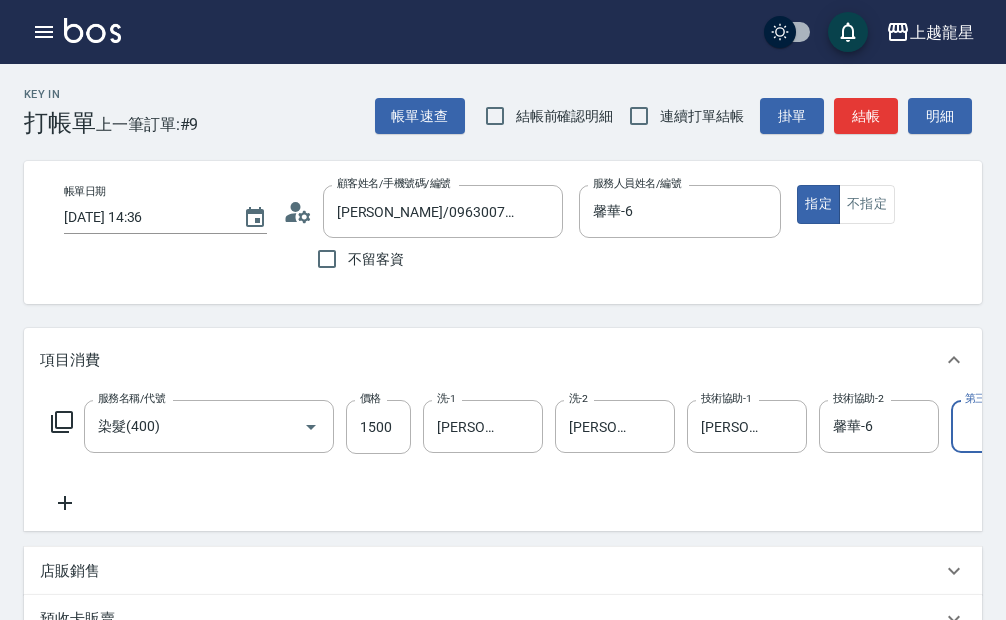 click 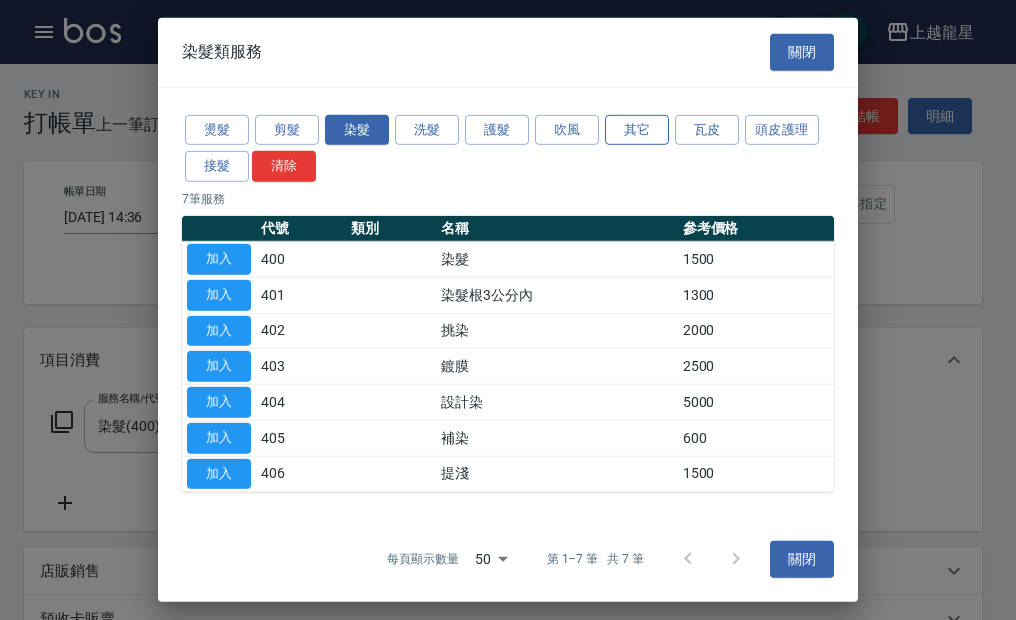 click on "其它" at bounding box center (637, 129) 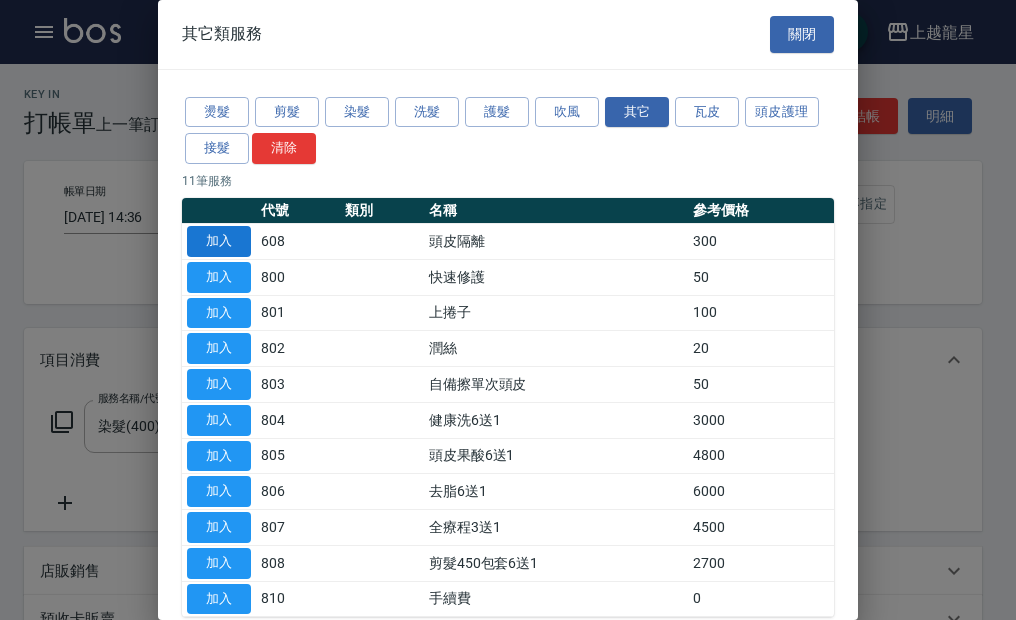 click on "加入" at bounding box center [219, 241] 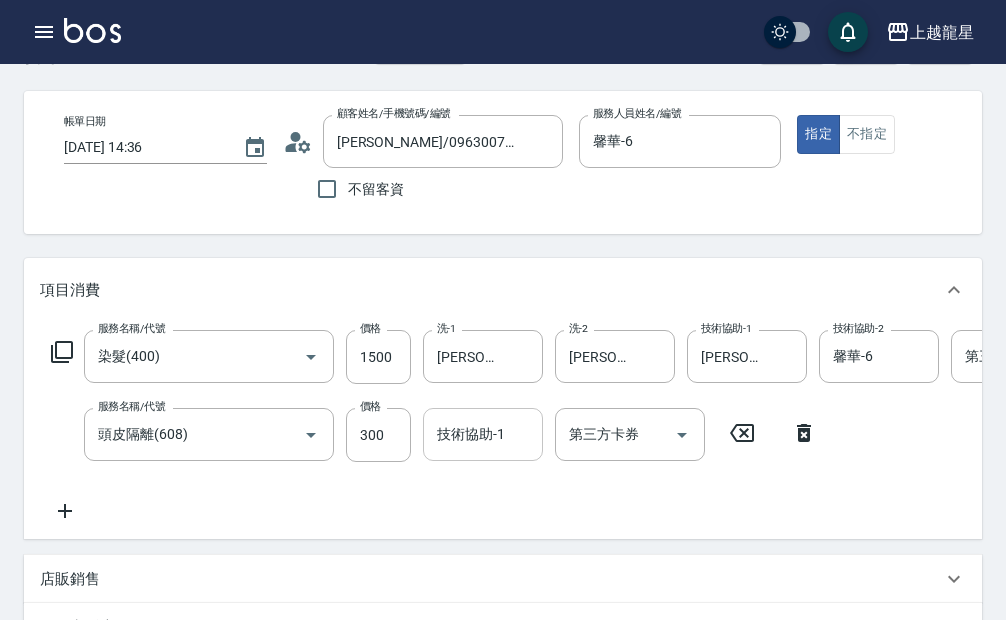 scroll, scrollTop: 100, scrollLeft: 0, axis: vertical 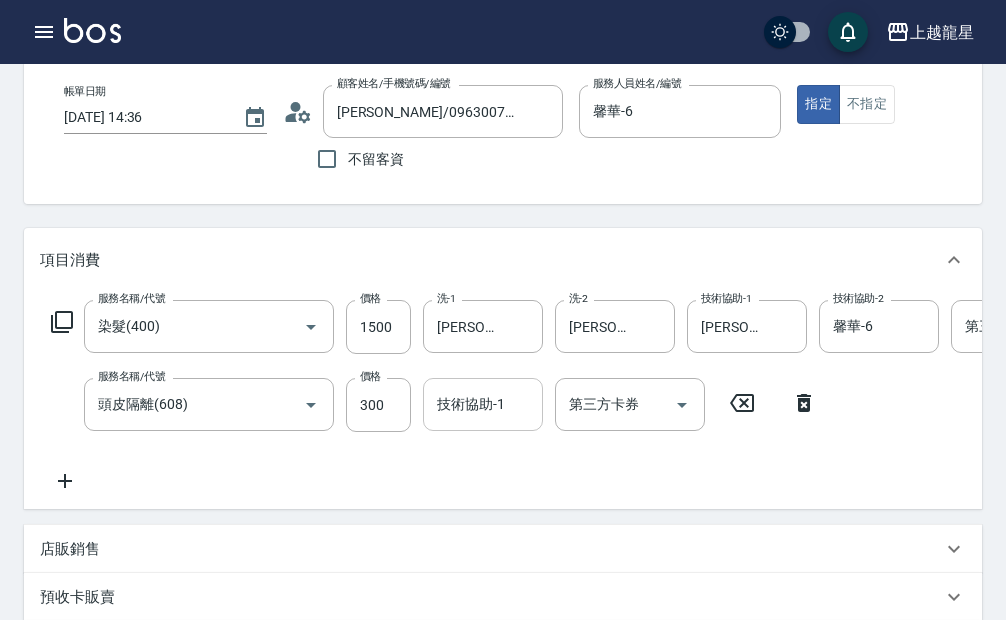 click on "技術協助-1" at bounding box center [483, 404] 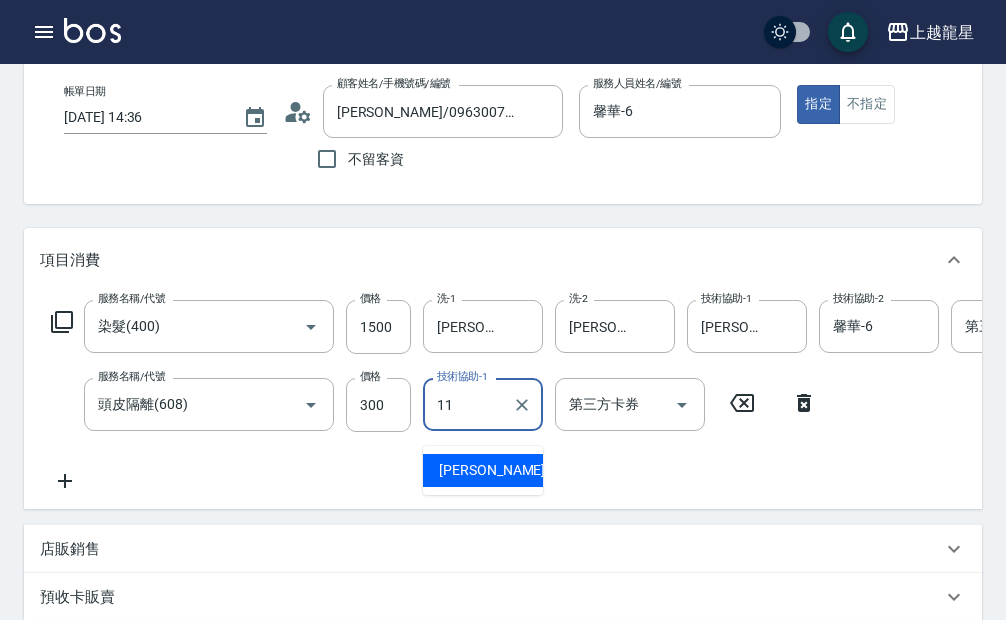 type on "潘潘-11" 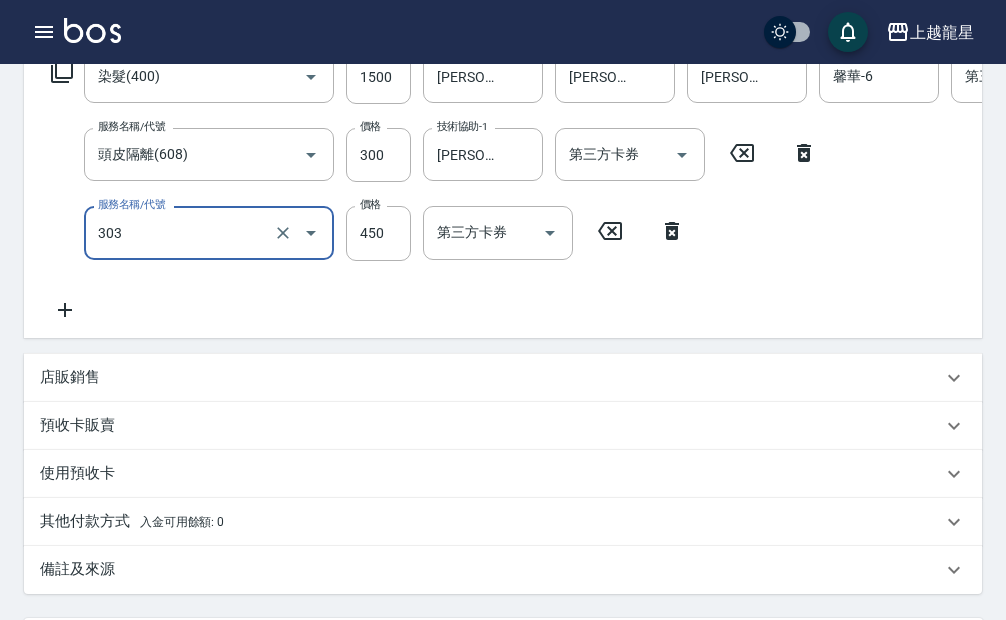 scroll, scrollTop: 286, scrollLeft: 0, axis: vertical 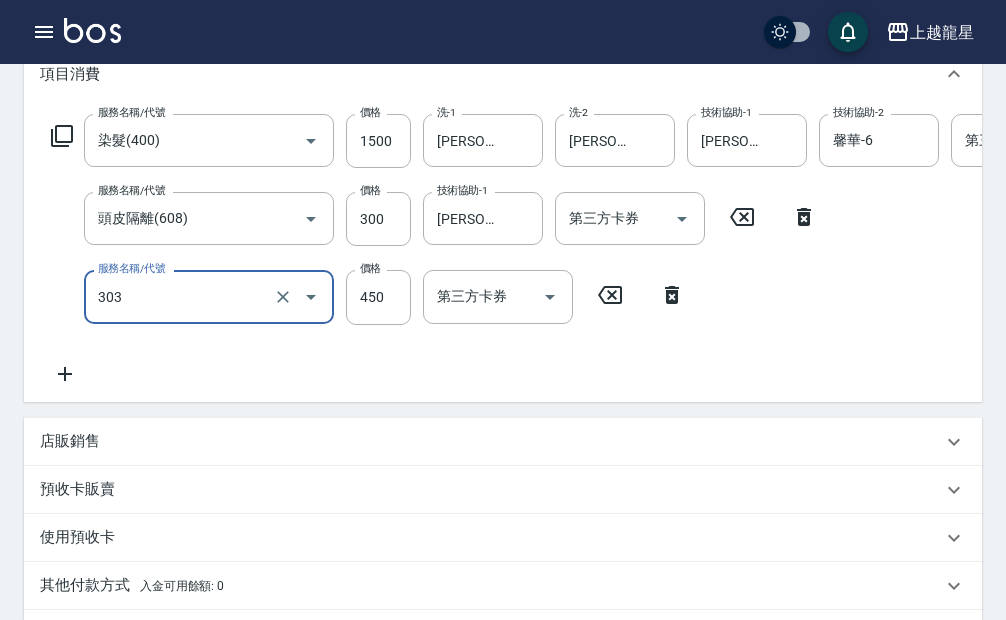 type on "剪髮(303)" 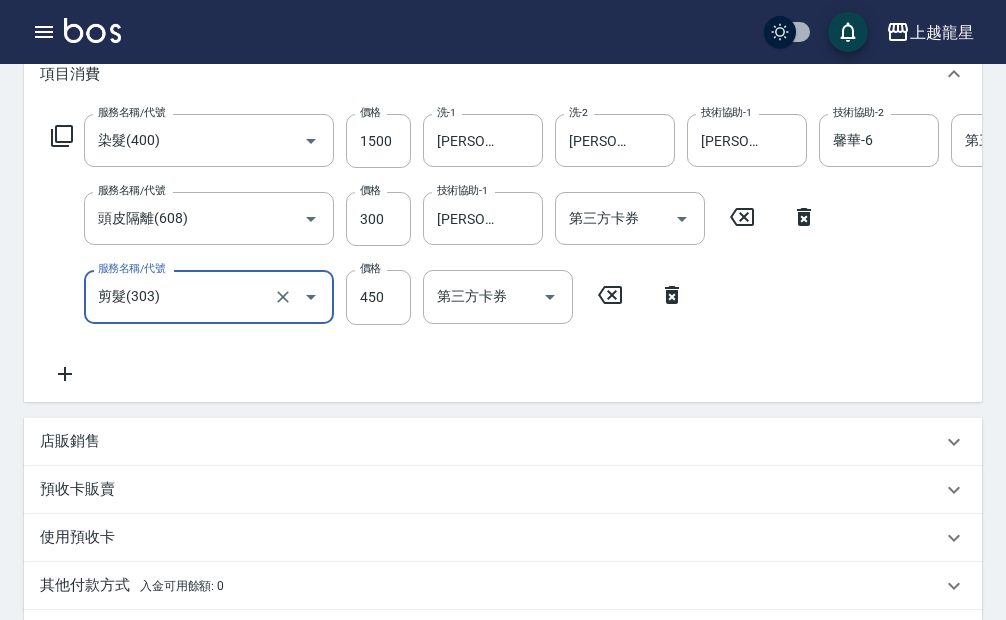 click 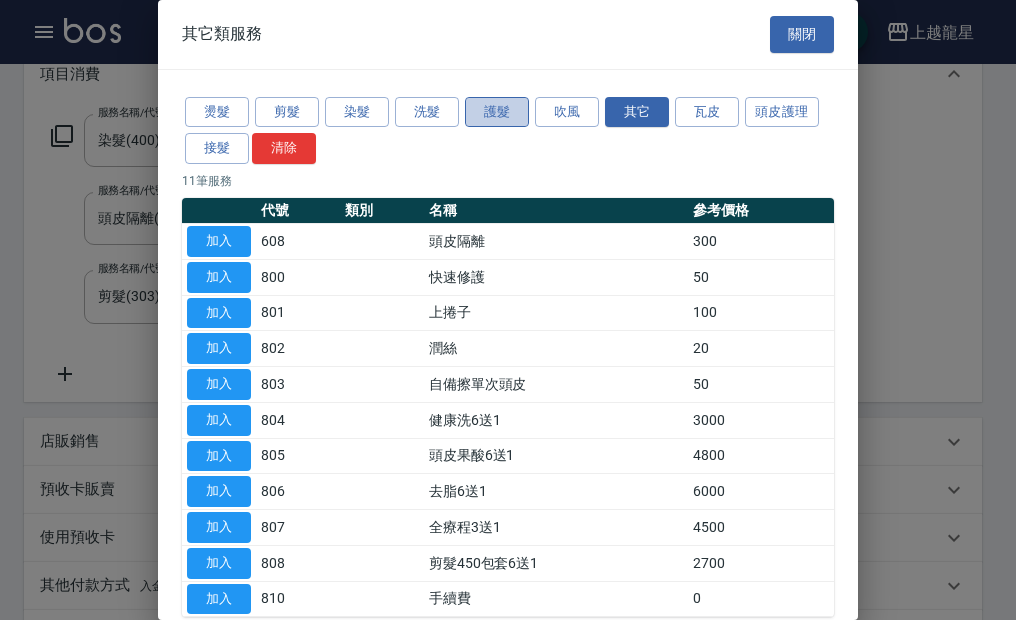 click on "護髮" at bounding box center (497, 112) 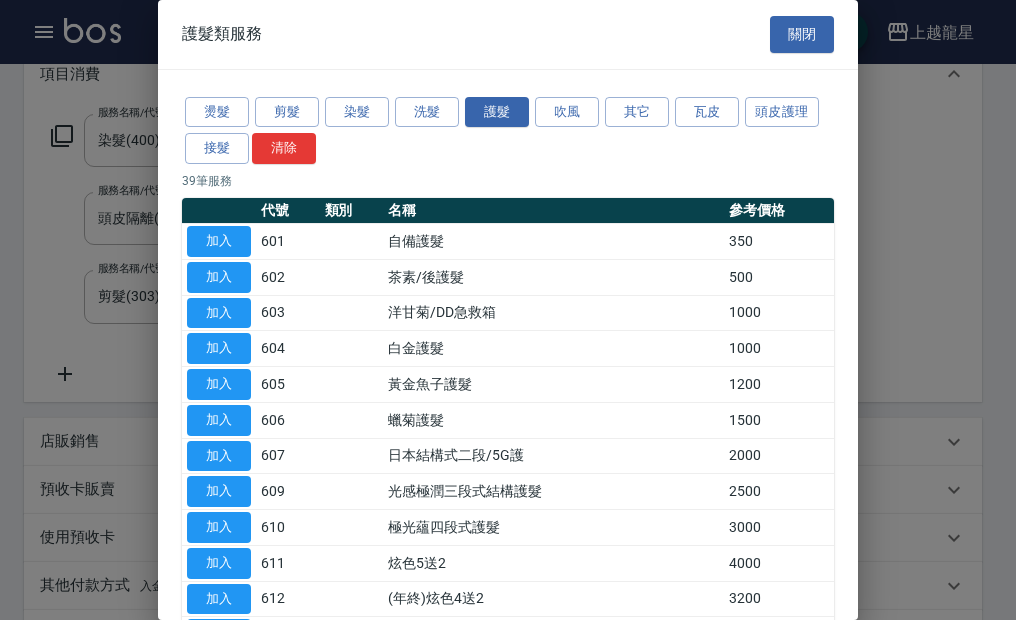drag, startPoint x: 237, startPoint y: 308, endPoint x: 556, endPoint y: 342, distance: 320.8068 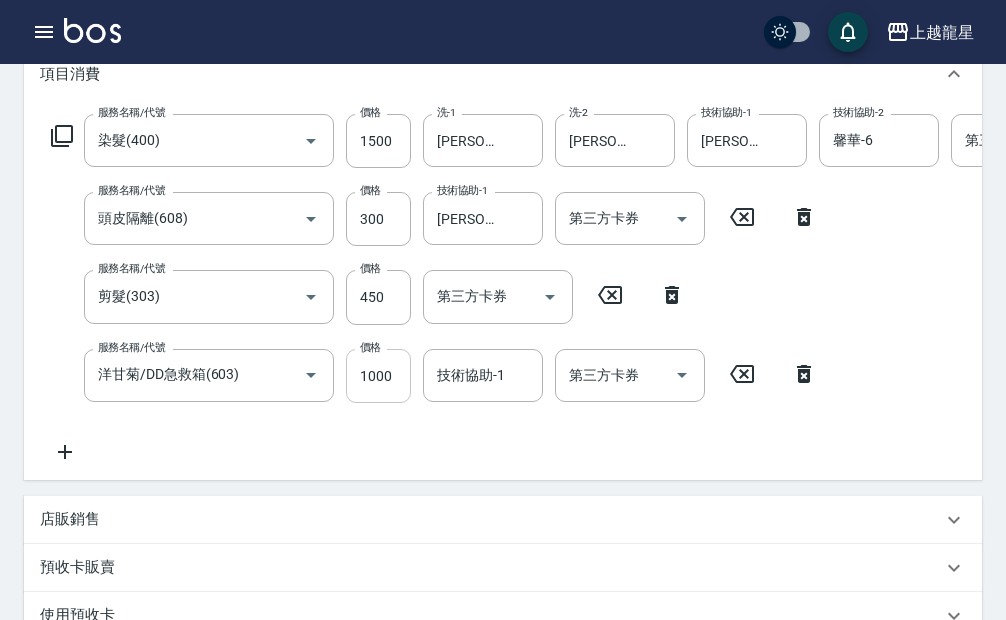 click on "1000" at bounding box center (378, 376) 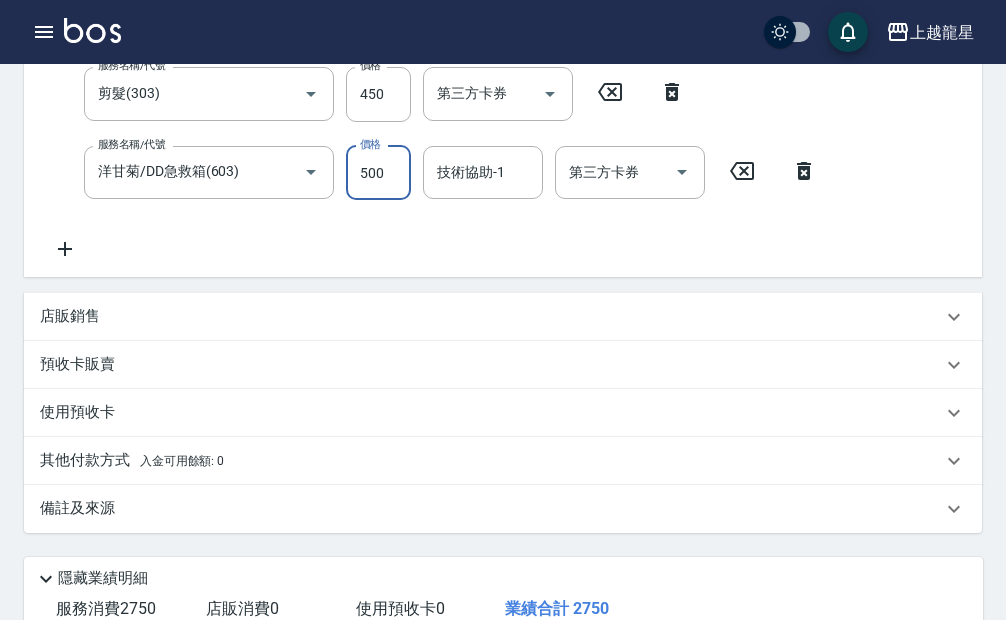 scroll, scrollTop: 464, scrollLeft: 0, axis: vertical 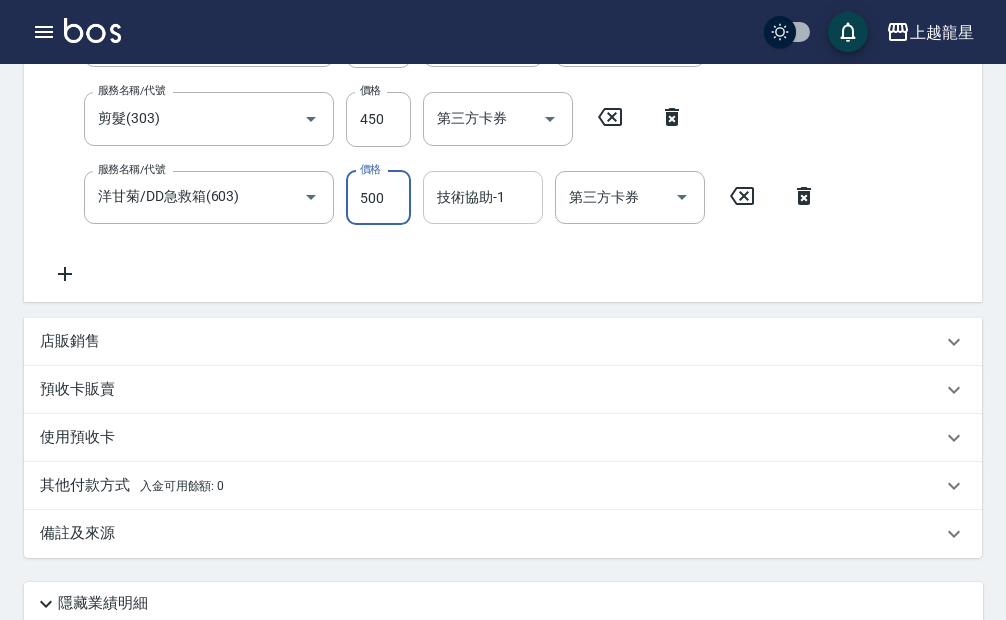 type on "500" 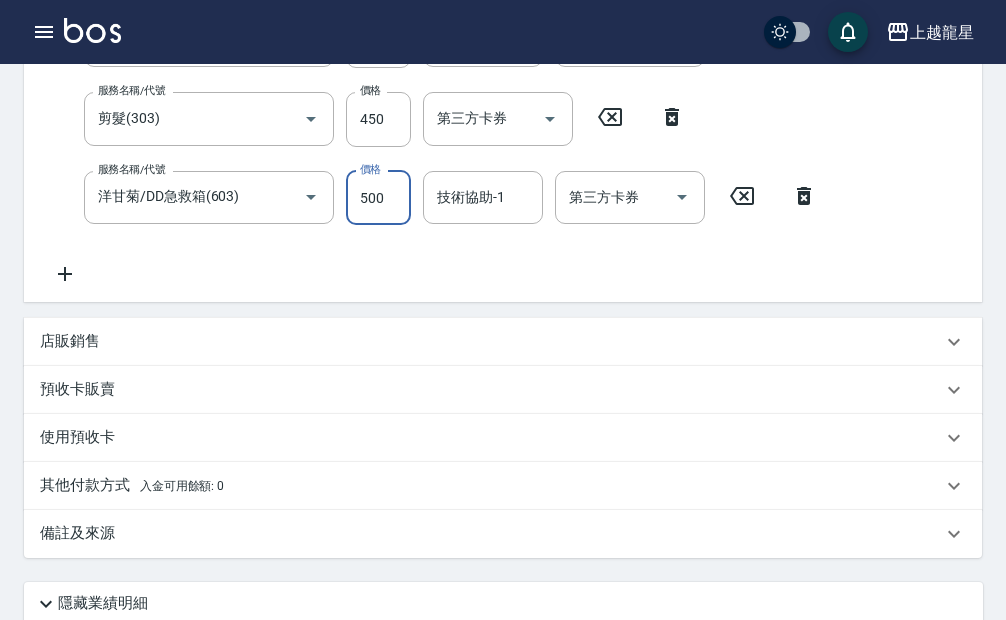click on "技術協助-1 技術協助-1" at bounding box center [483, 197] 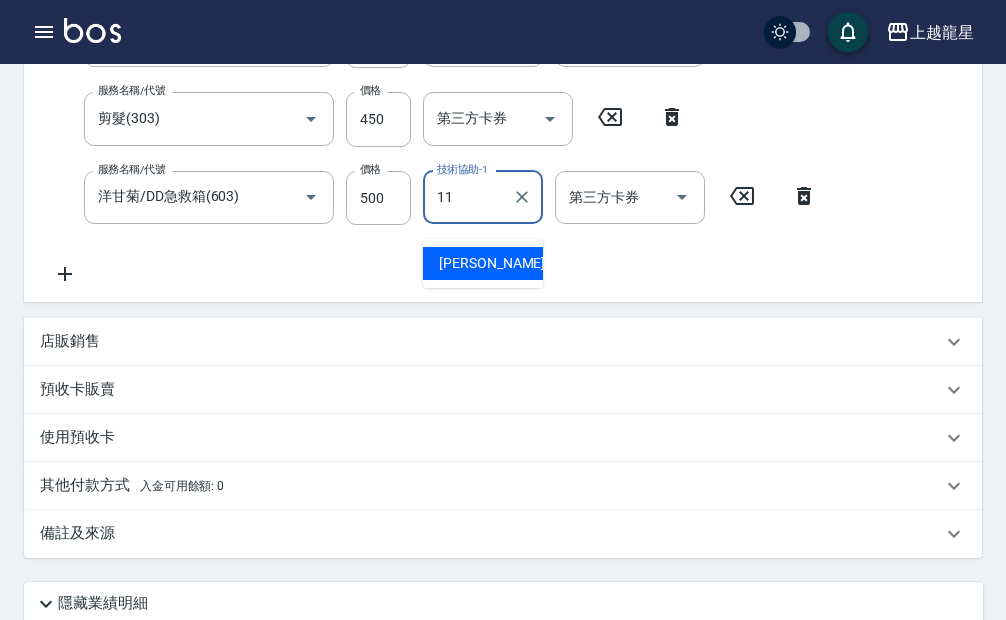 type on "潘潘-11" 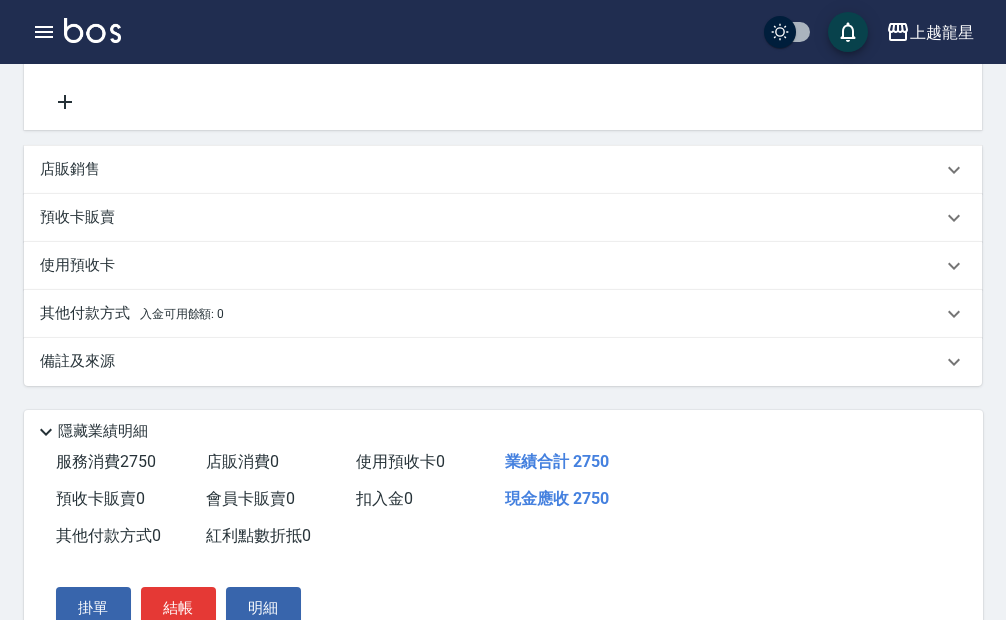 scroll, scrollTop: 764, scrollLeft: 0, axis: vertical 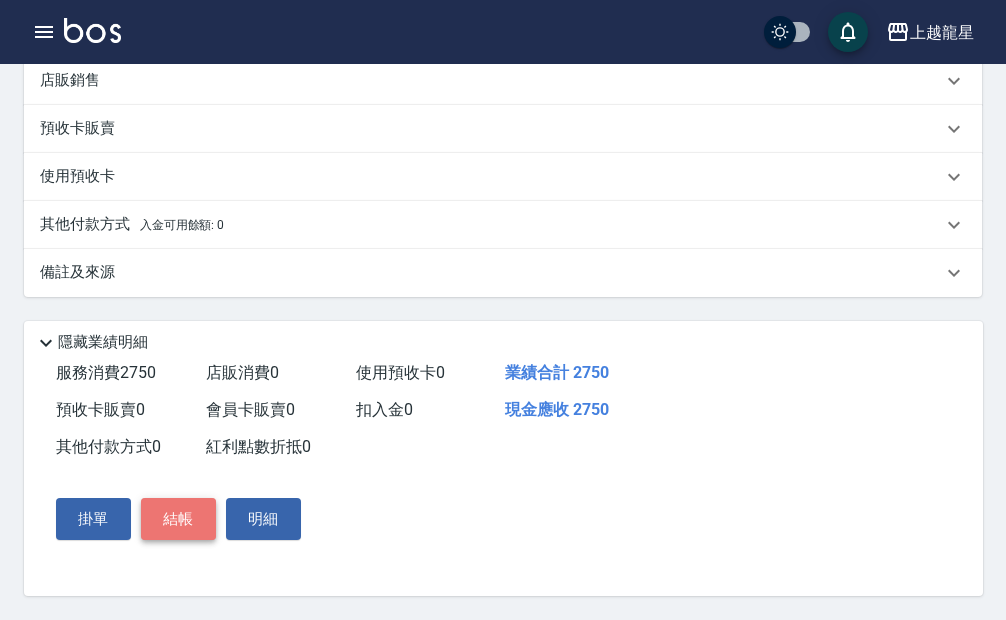 click on "結帳" at bounding box center (178, 519) 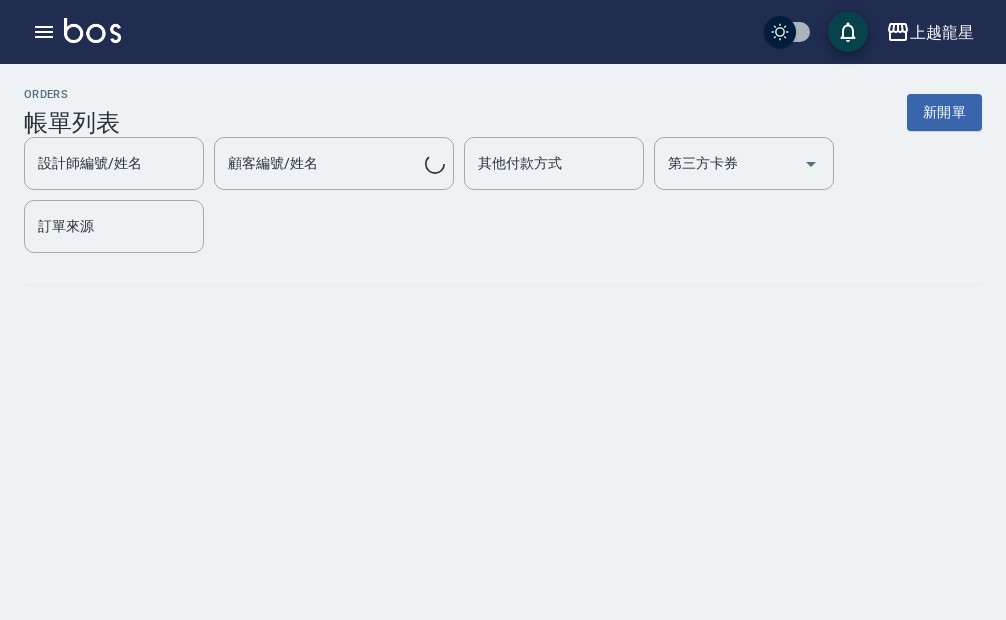 scroll, scrollTop: 0, scrollLeft: 0, axis: both 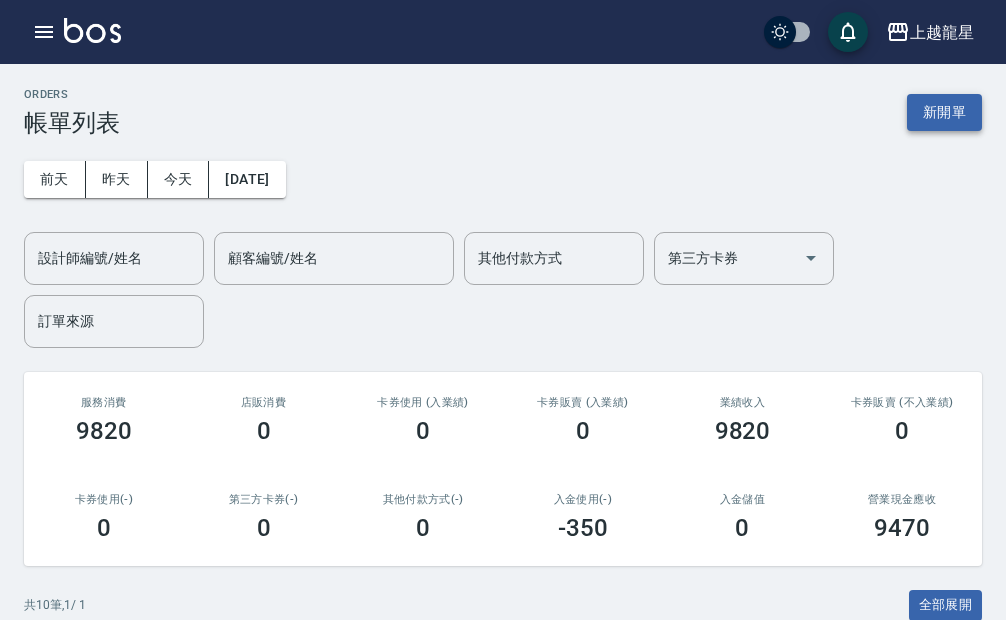 click on "新開單" at bounding box center (944, 112) 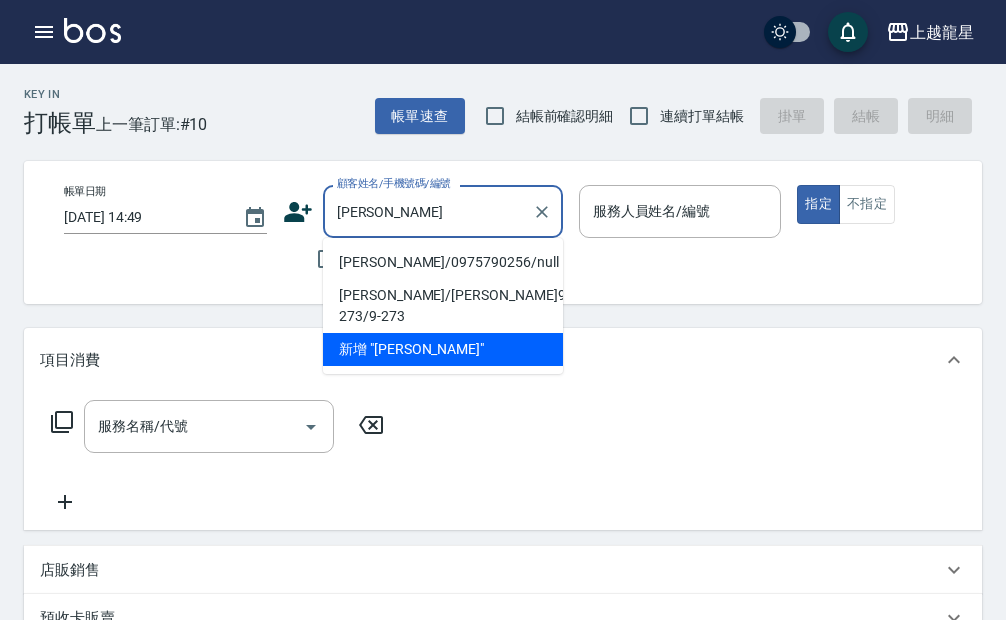 click on "楊承澔/0975790256/null" at bounding box center (443, 262) 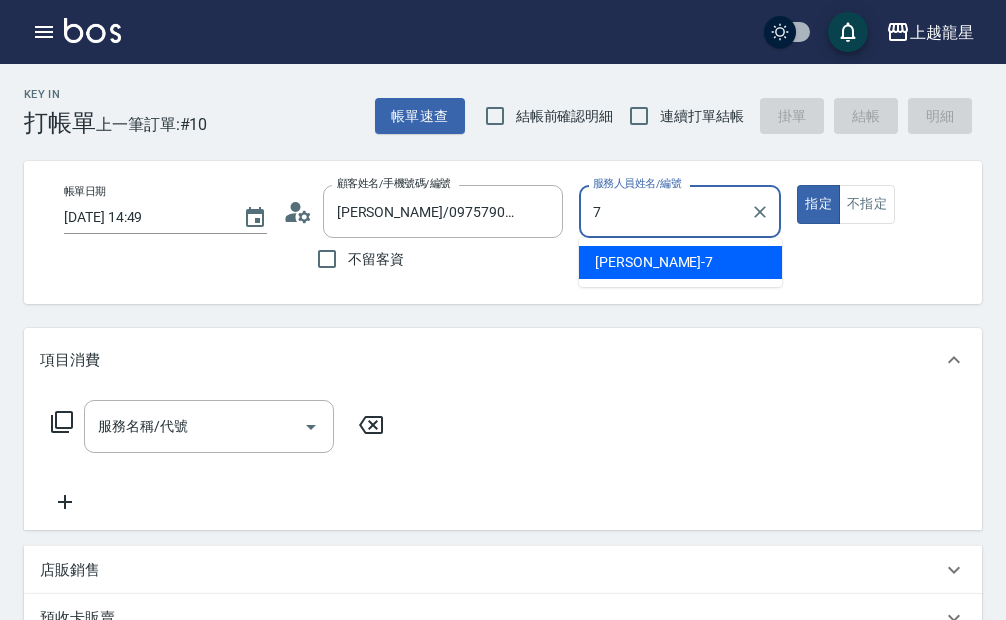 type on "雅君-7" 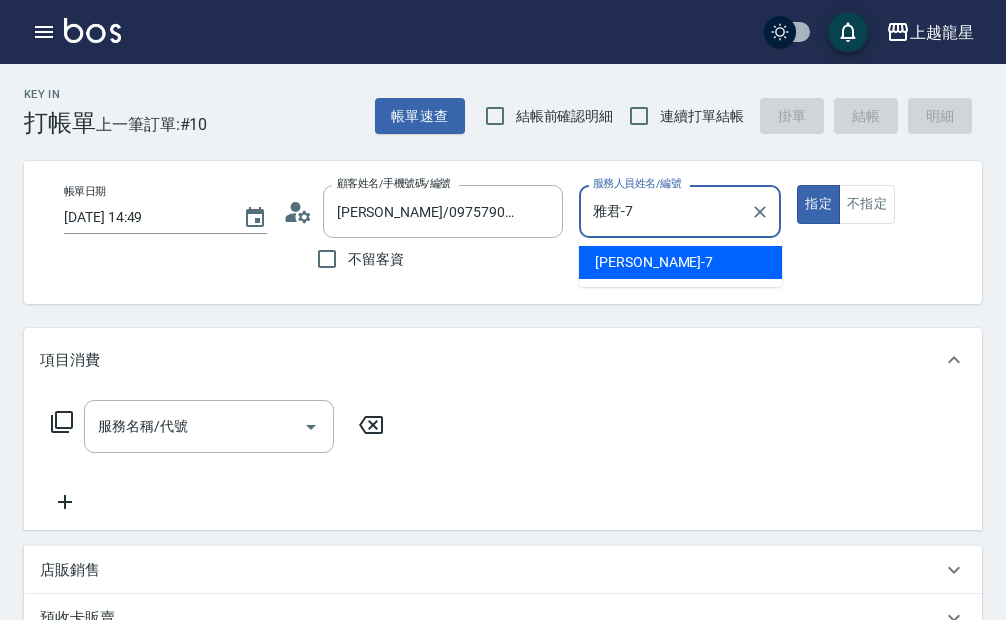 type on "true" 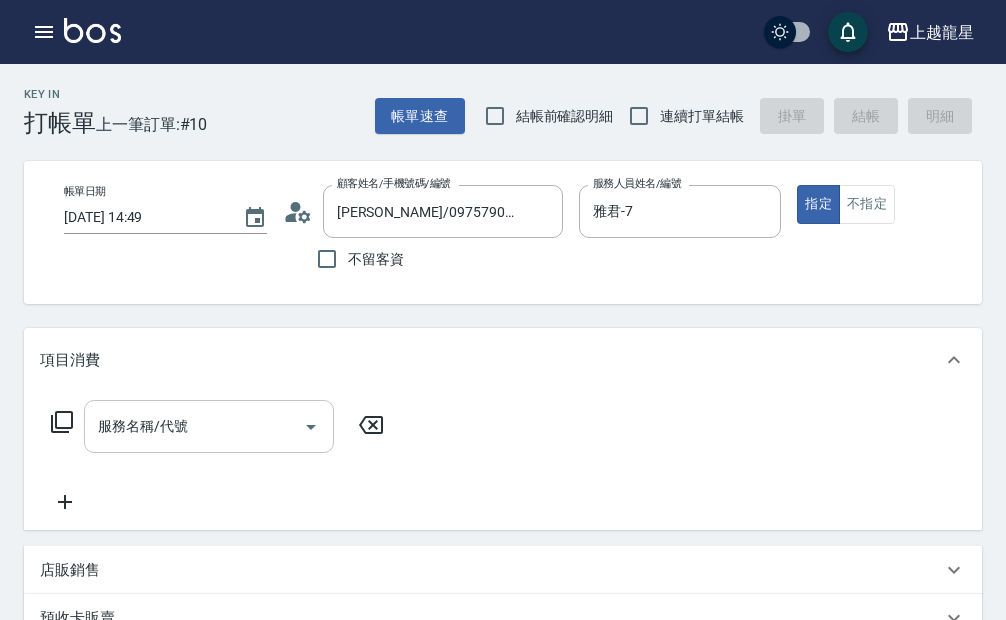 click on "服務名稱/代號" at bounding box center (194, 426) 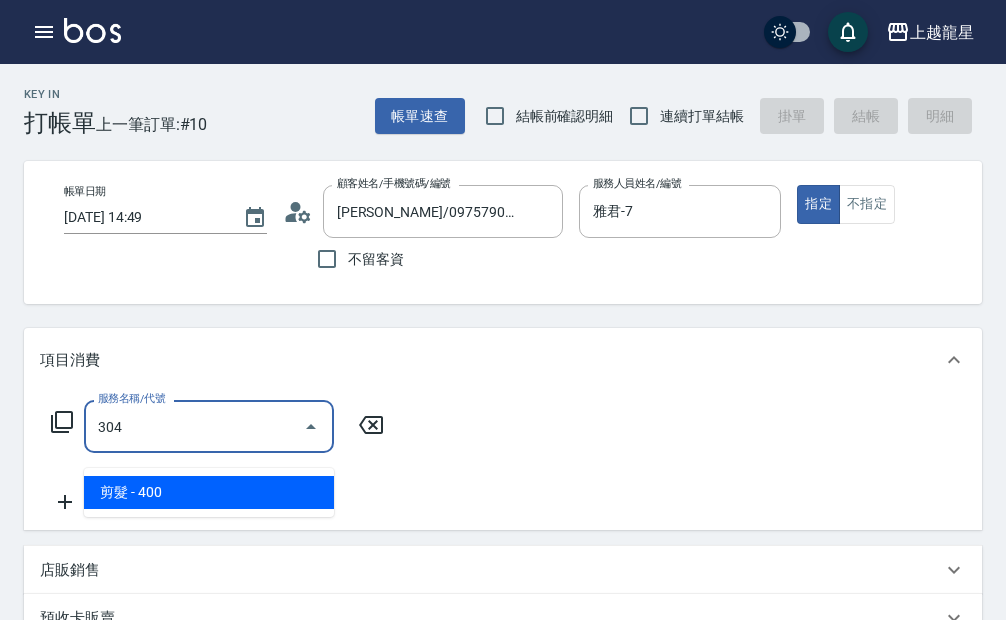 type on "剪髮(304)" 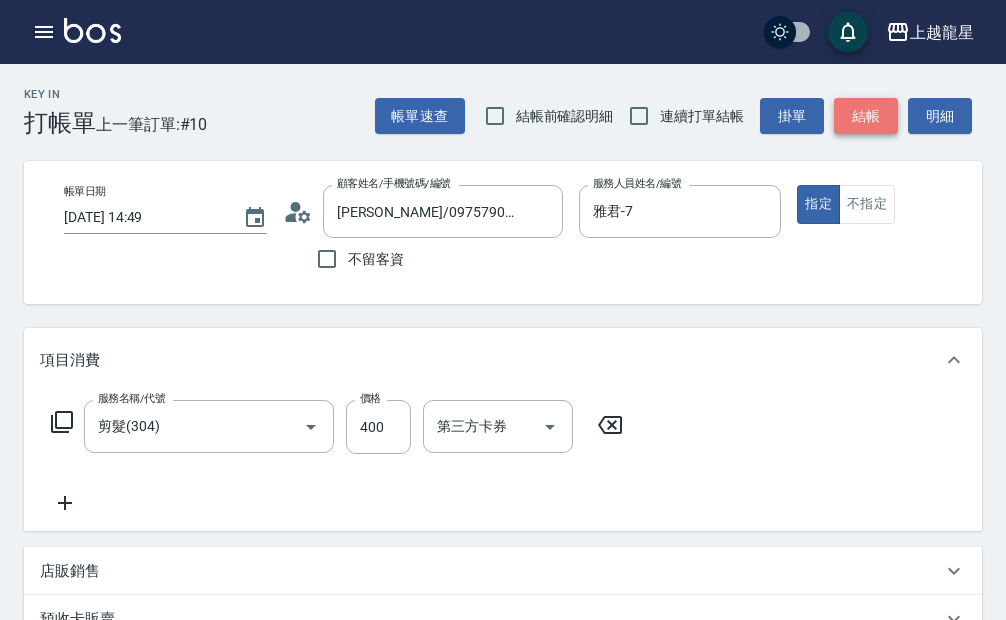 click on "結帳" at bounding box center (866, 116) 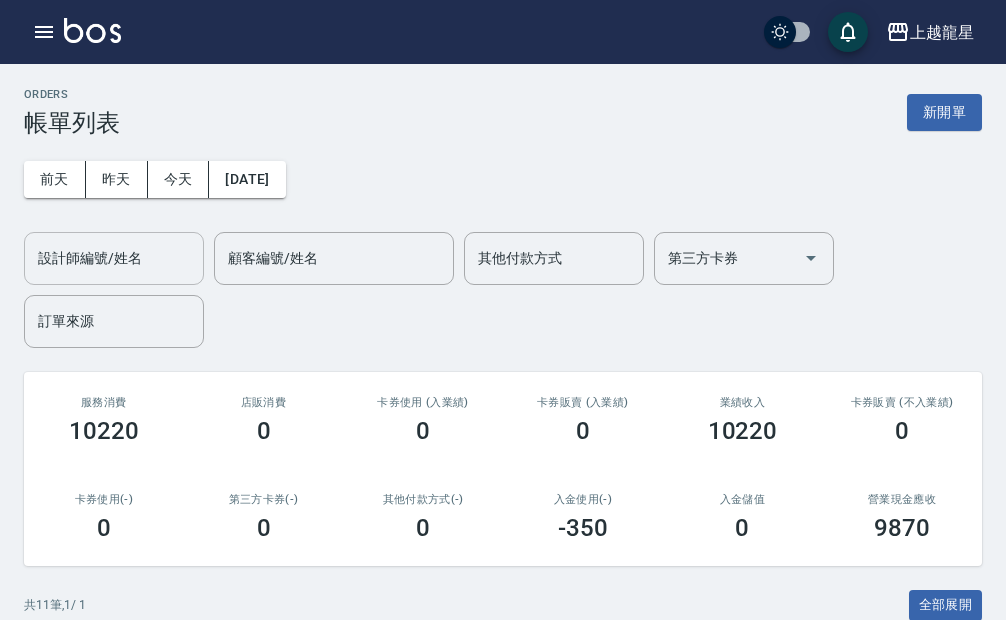 click on "設計師編號/姓名" at bounding box center (114, 258) 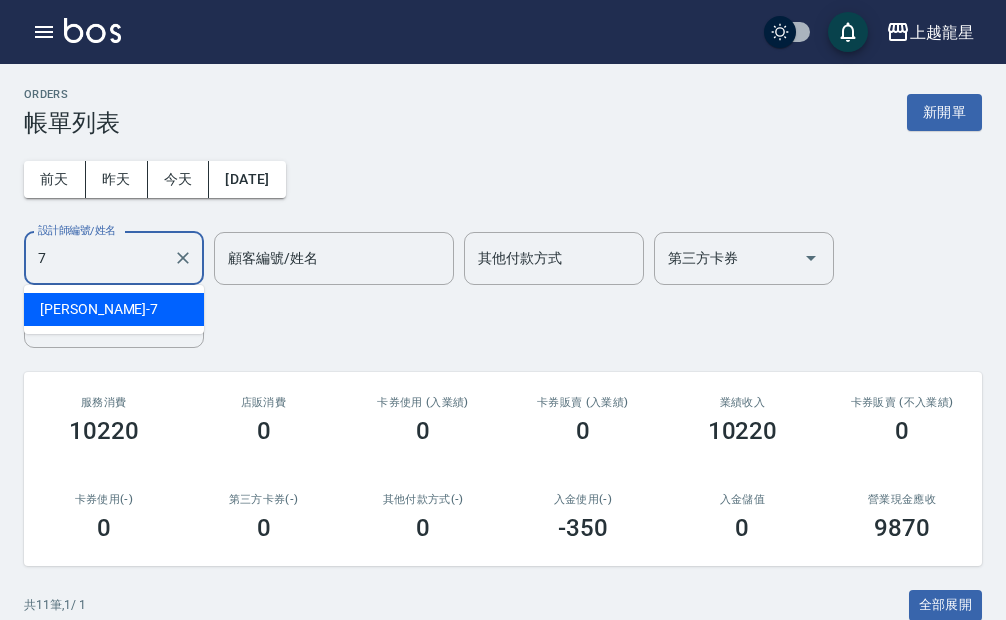 type on "雅君-7" 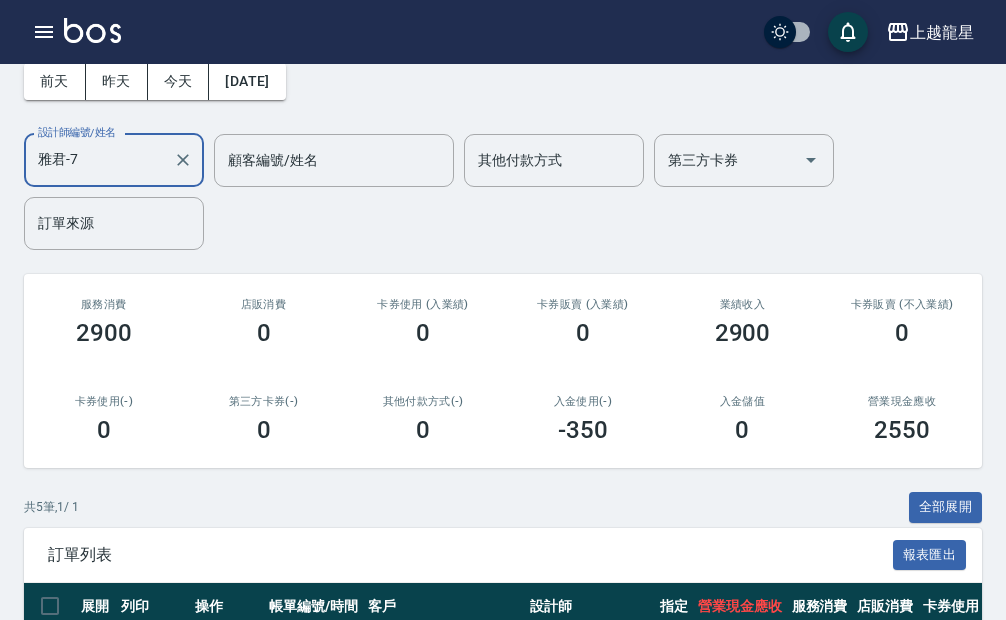 scroll, scrollTop: 0, scrollLeft: 0, axis: both 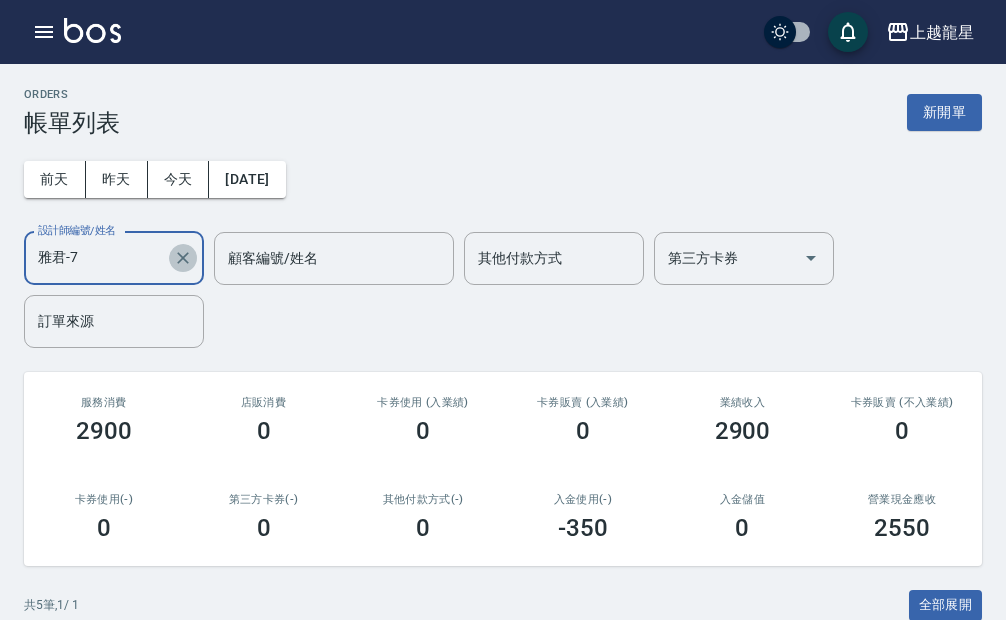 click 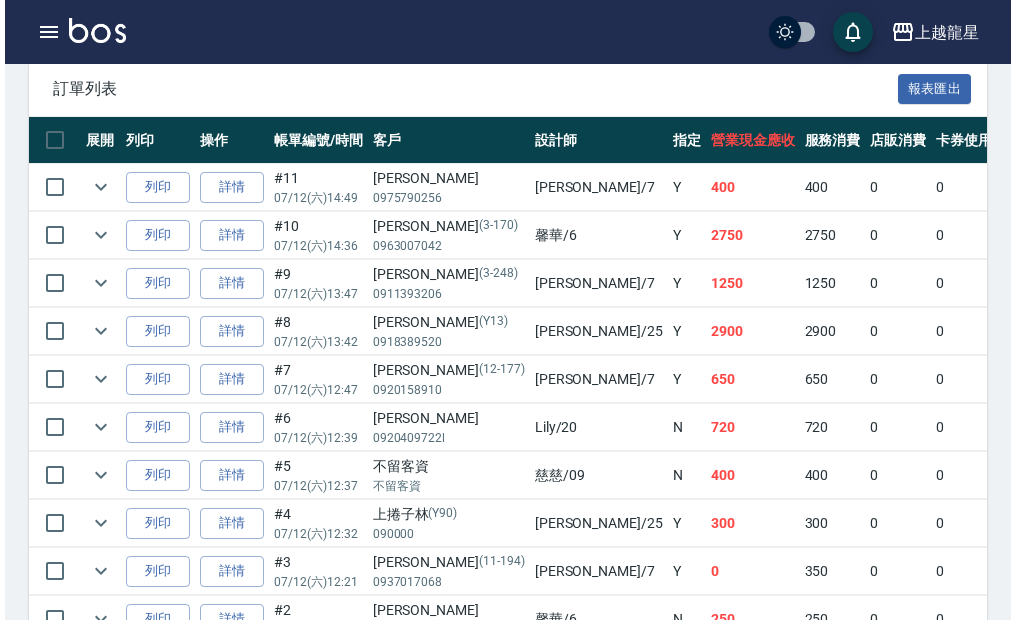 scroll, scrollTop: 600, scrollLeft: 0, axis: vertical 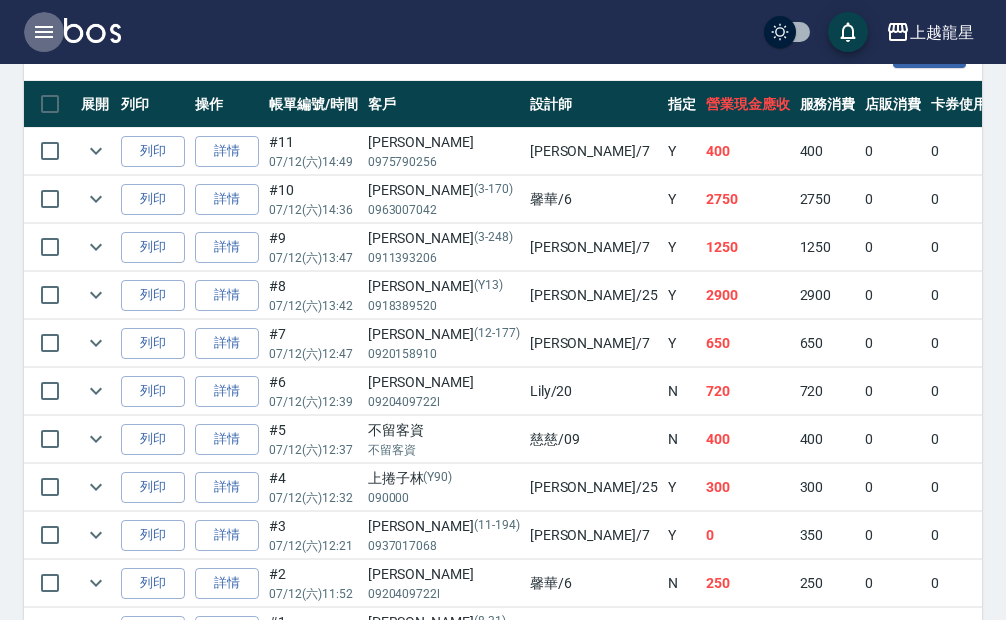 click 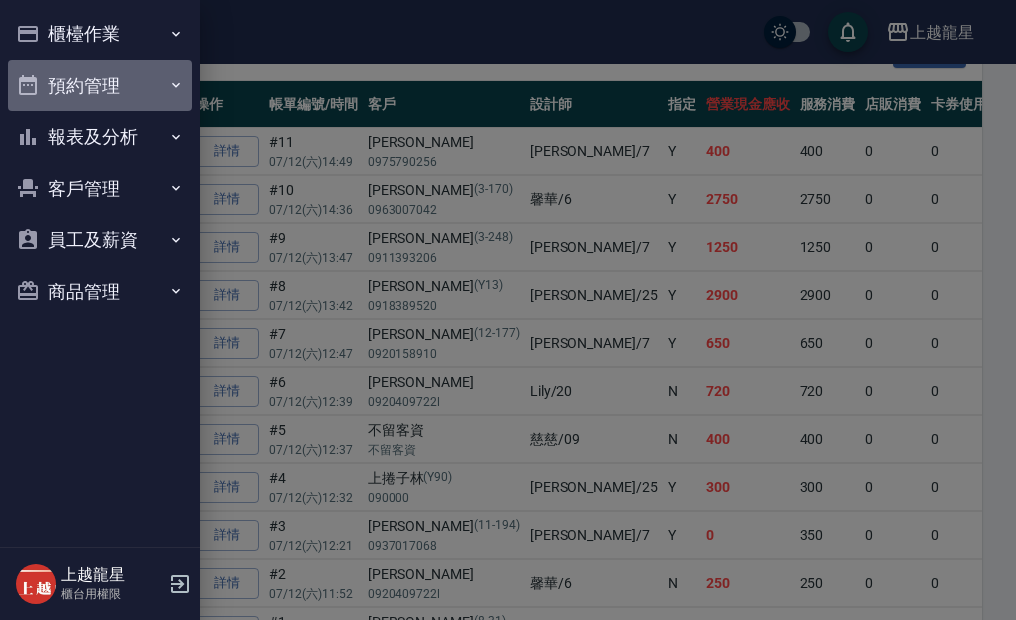 click on "預約管理" at bounding box center (100, 86) 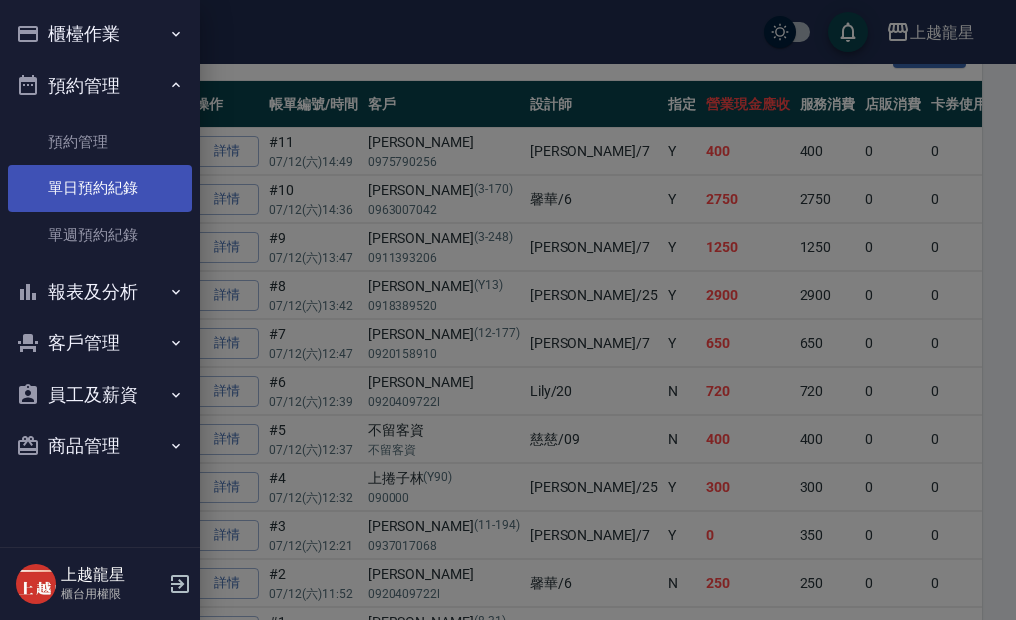click on "單日預約紀錄" at bounding box center (100, 188) 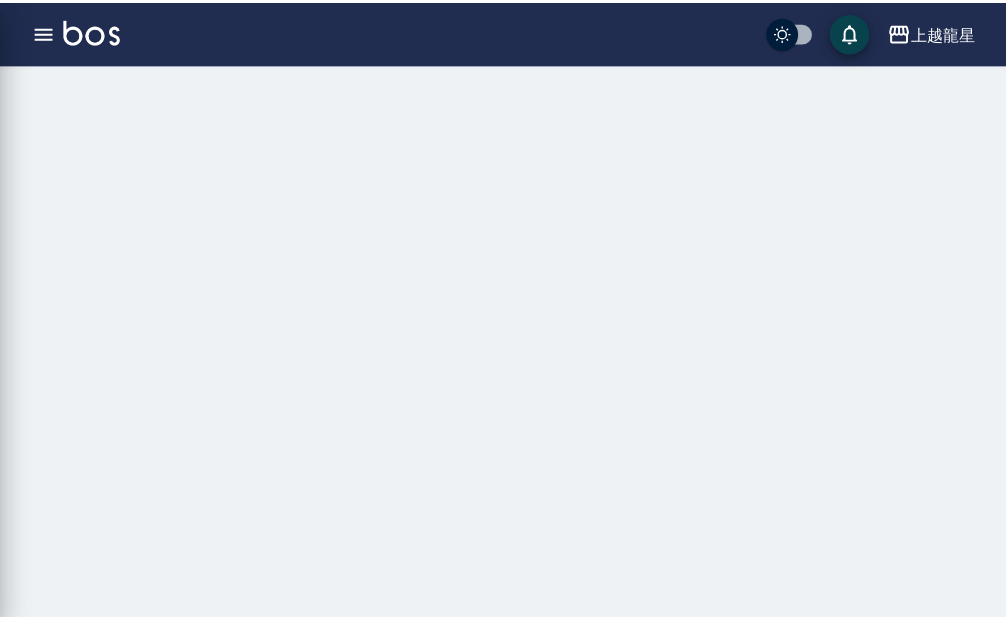 scroll, scrollTop: 0, scrollLeft: 0, axis: both 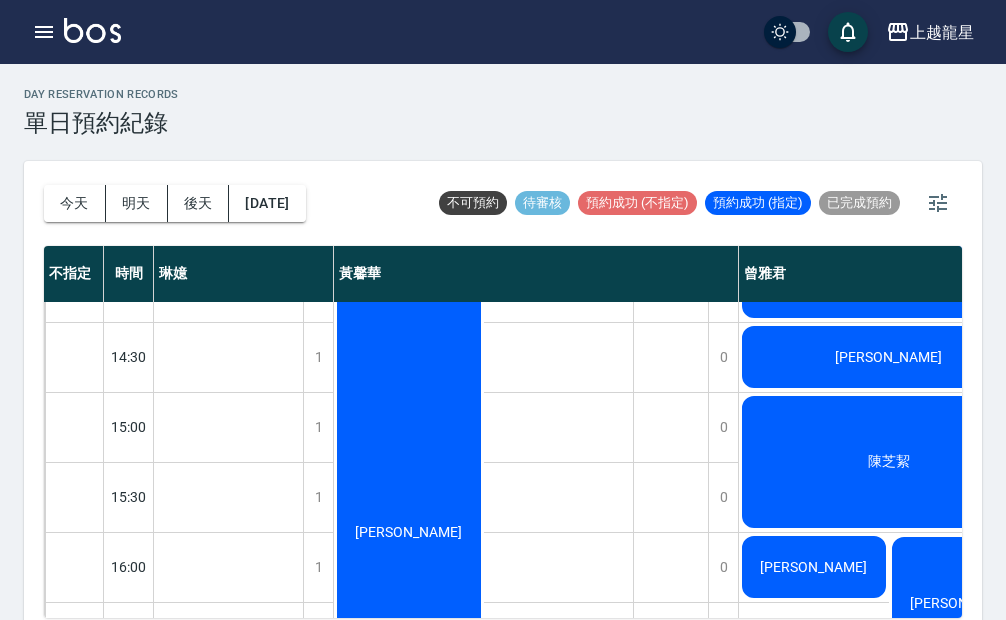 click on "陳芝絜" at bounding box center [229, 1127] 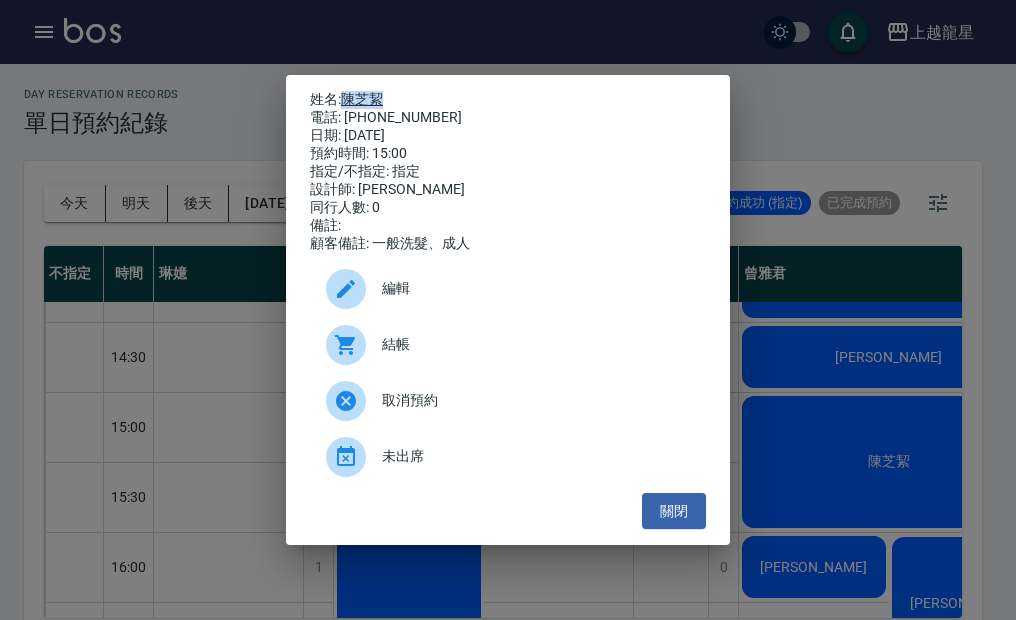 click on "陳芝絜" at bounding box center [362, 99] 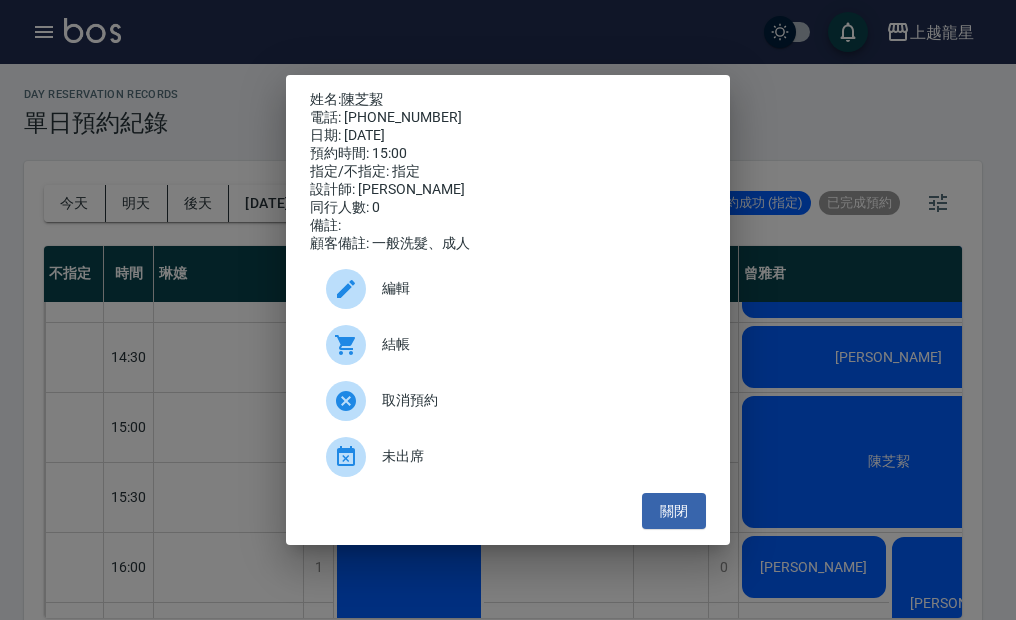 click on "姓名:  陳芝絜 電話: 0905472149 日期: 2025/07/12 預約時間: 15:00 指定/不指定: 指定 設計師: 曾雅君 同行人數: 0 備註:  顧客備註: 一般洗髮、成人  編輯 結帳 取消預約 未出席 關閉" at bounding box center [508, 310] 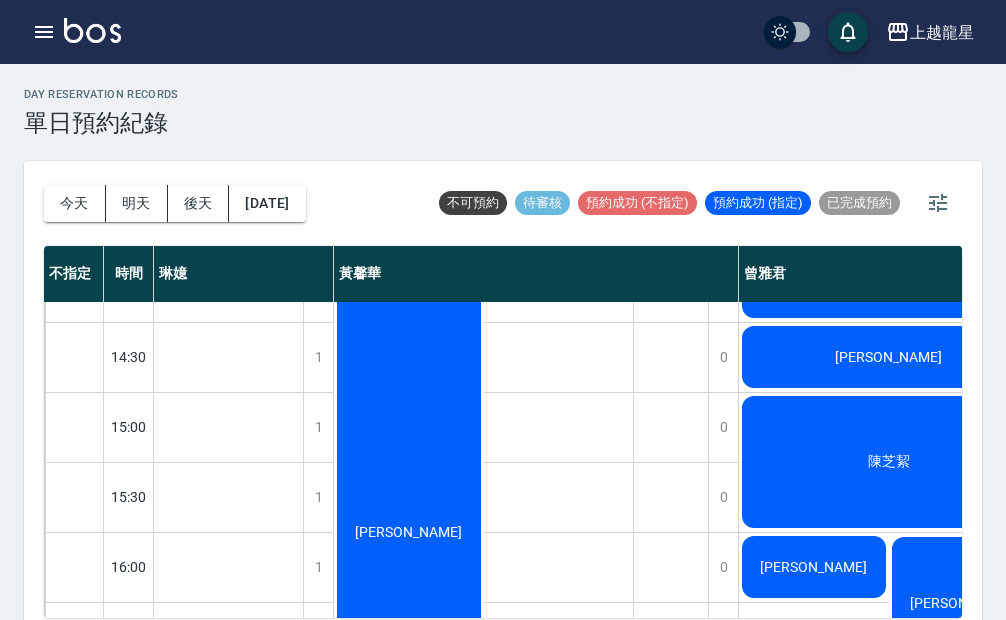 click on "上越龍星 登出" at bounding box center (503, 32) 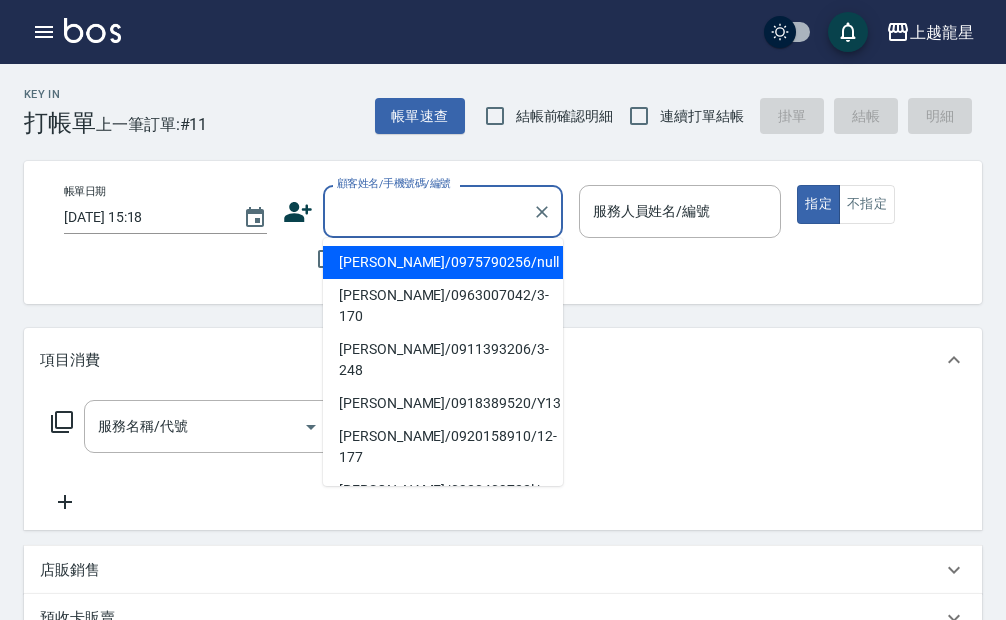 click on "顧客姓名/手機號碼/編號" at bounding box center [428, 211] 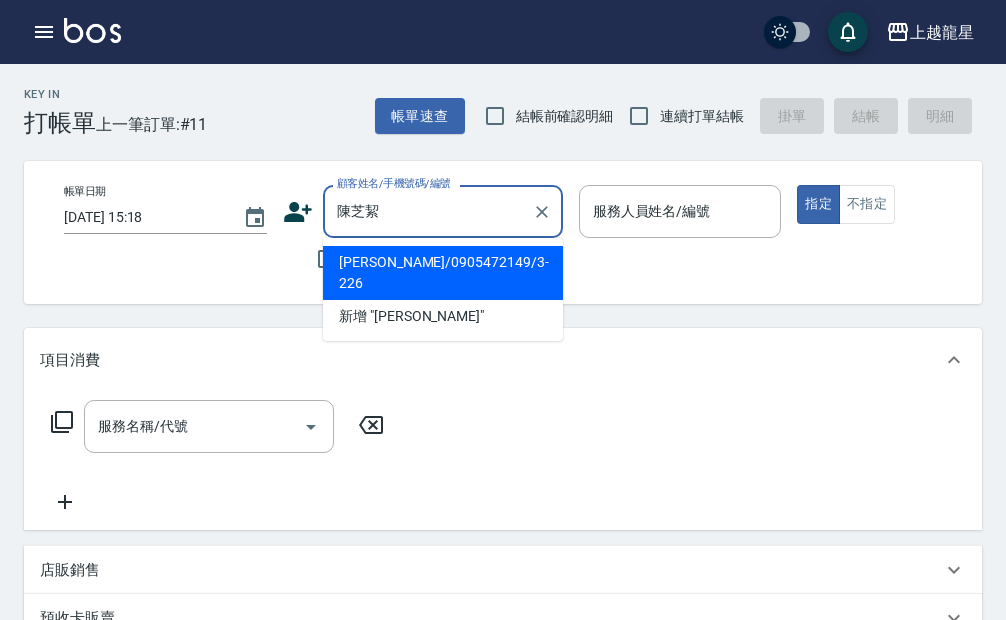 click on "陳芝絜/0905472149/3-226" at bounding box center (443, 273) 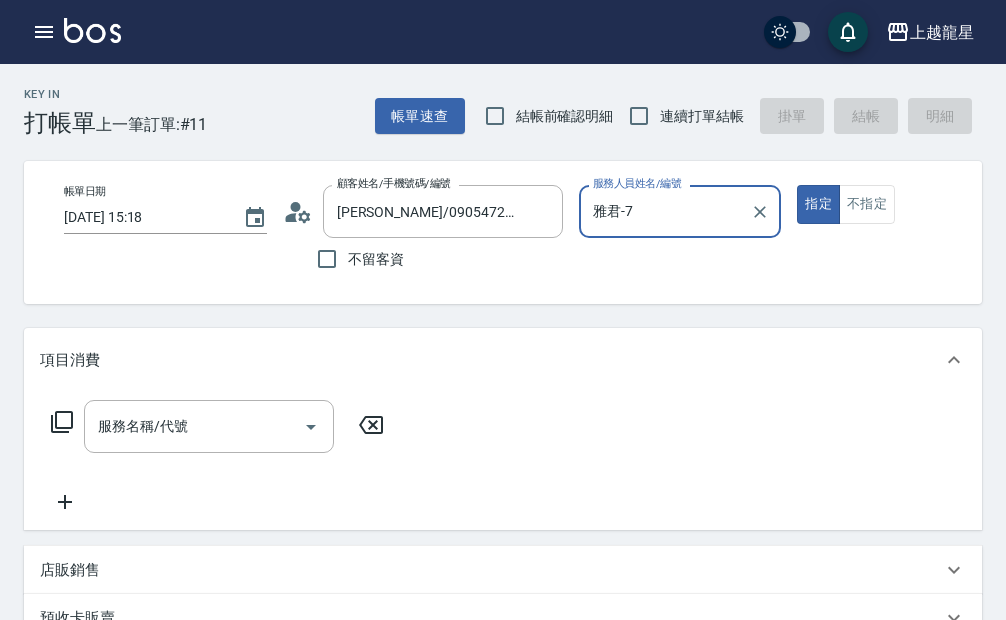 type on "雅君-7" 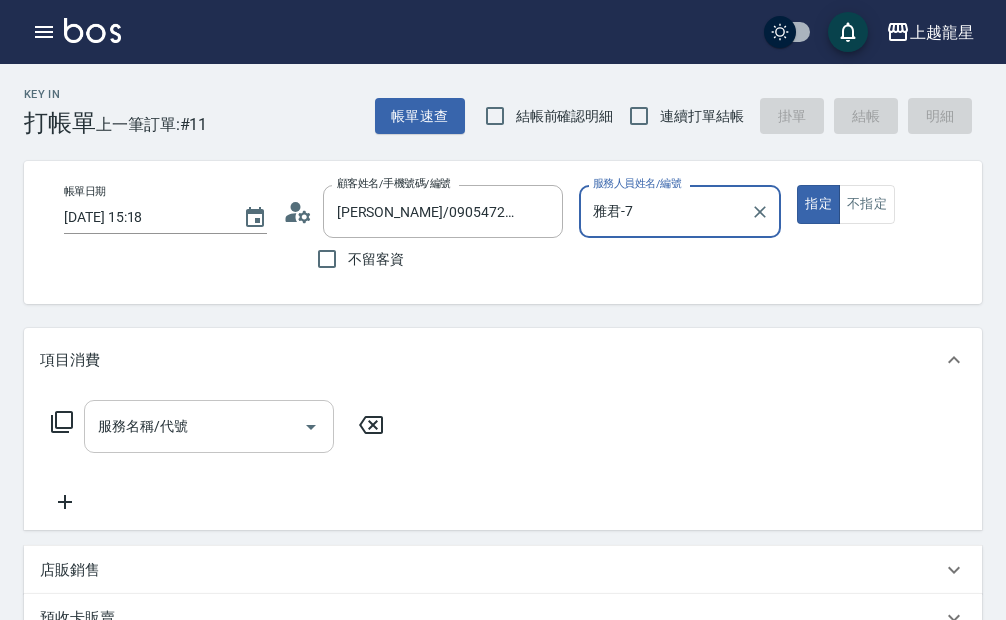 click on "服務名稱/代號" at bounding box center [194, 426] 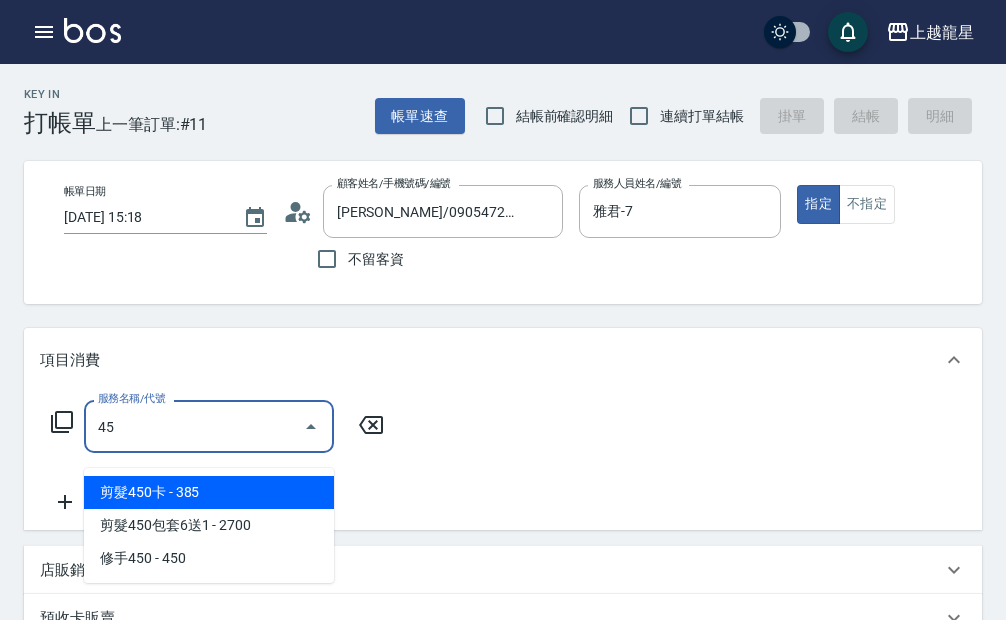 type on "4" 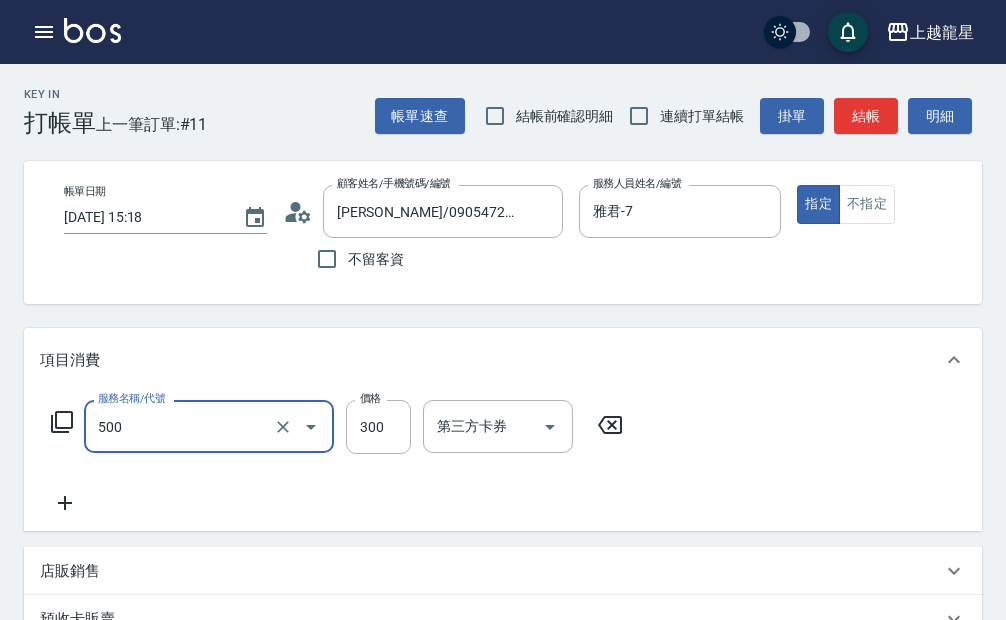 type on "一般洗髮(500)" 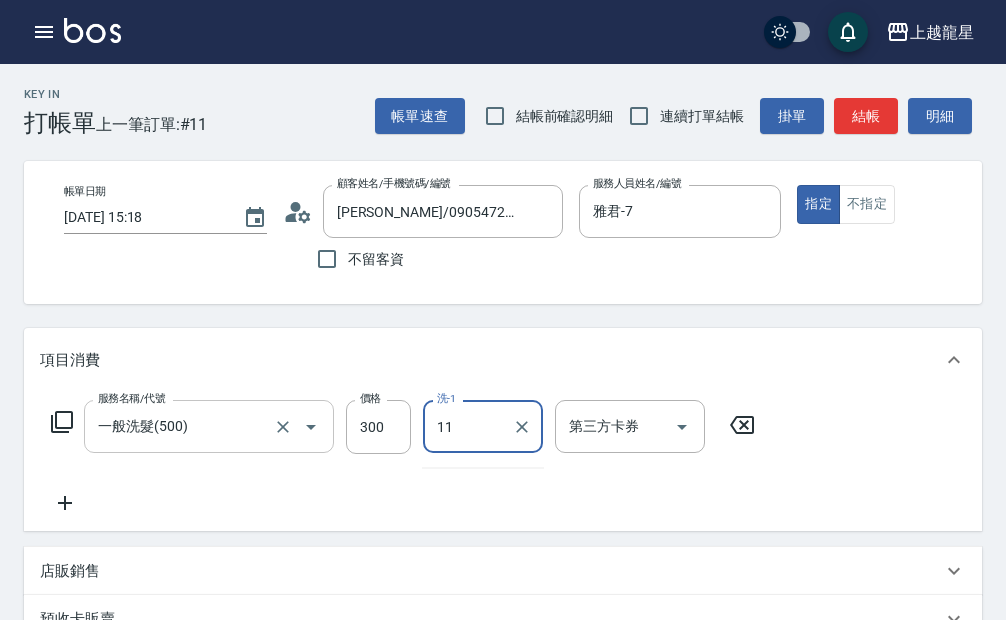 type on "潘潘-11" 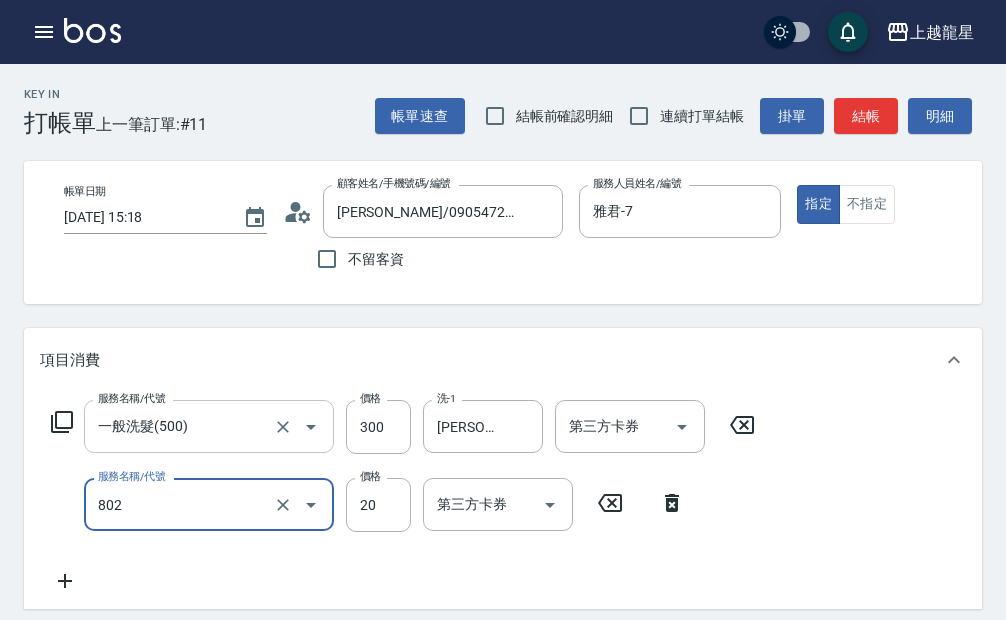 type on "潤絲(802)" 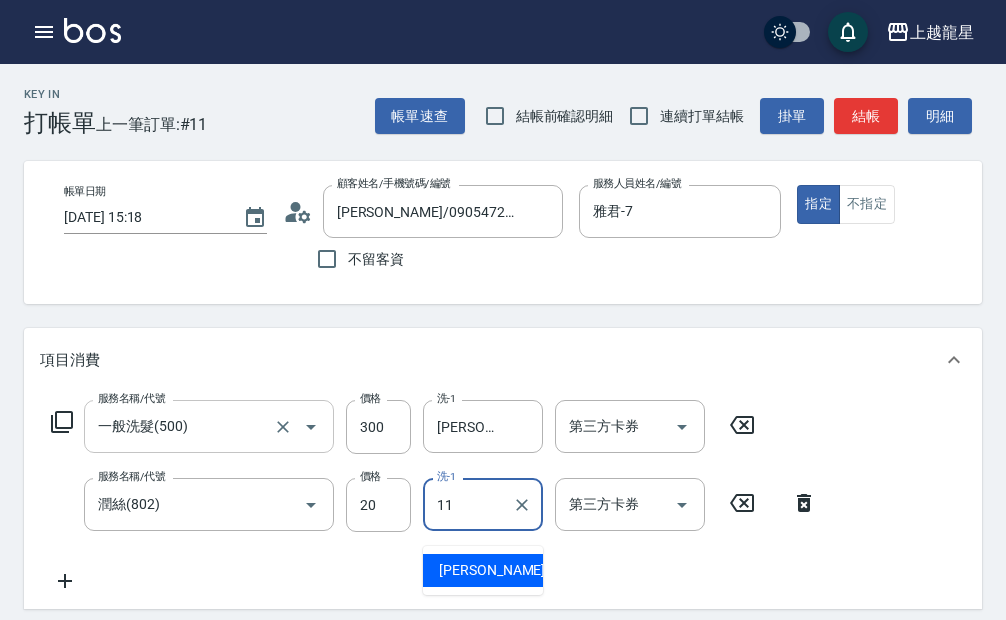 type on "潘潘-11" 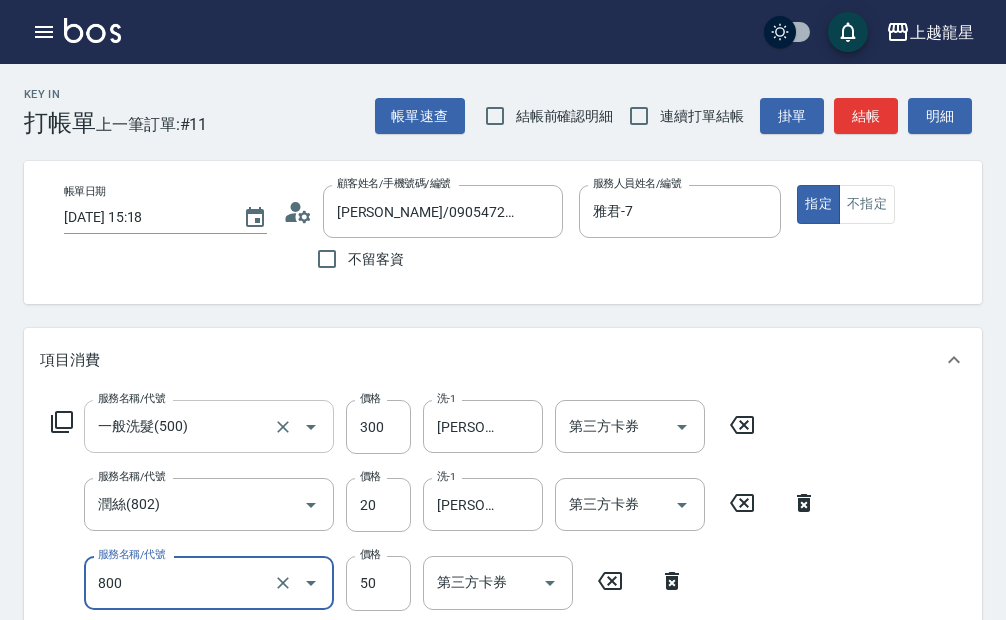 type on "快速修護(800)" 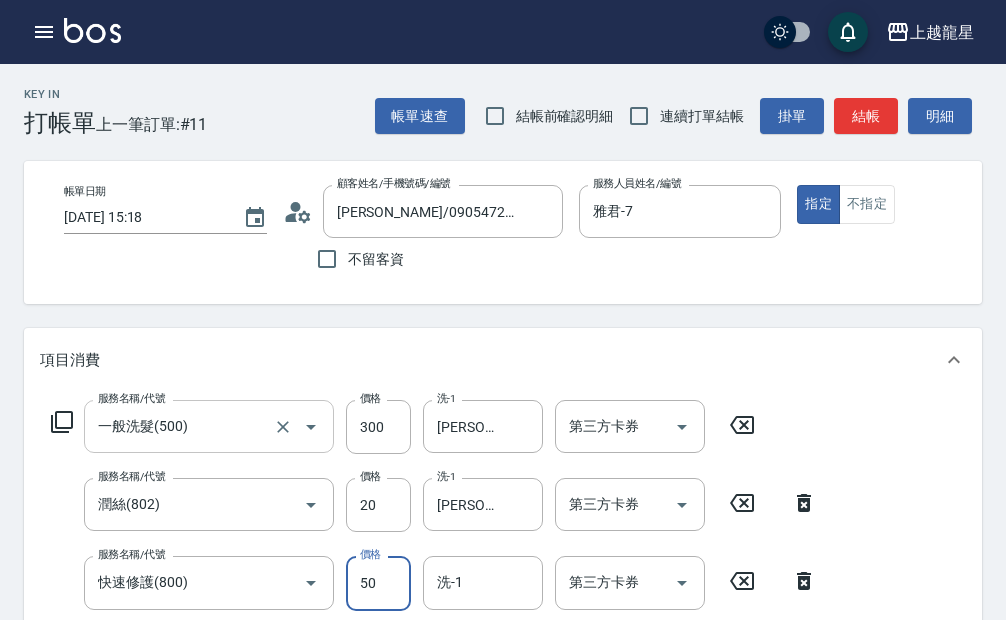 scroll, scrollTop: 6, scrollLeft: 0, axis: vertical 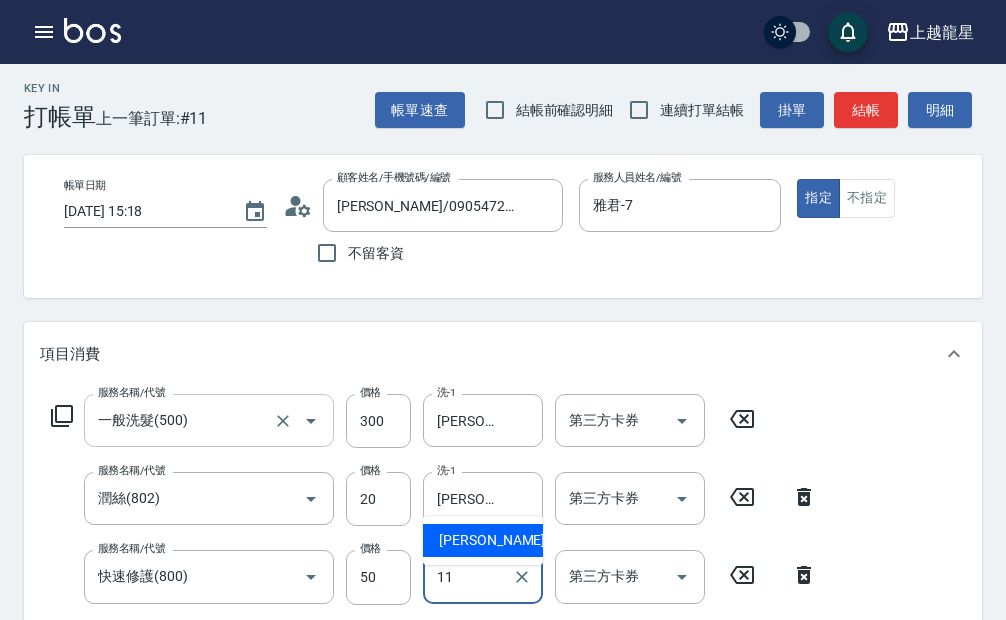 type on "潘潘-11" 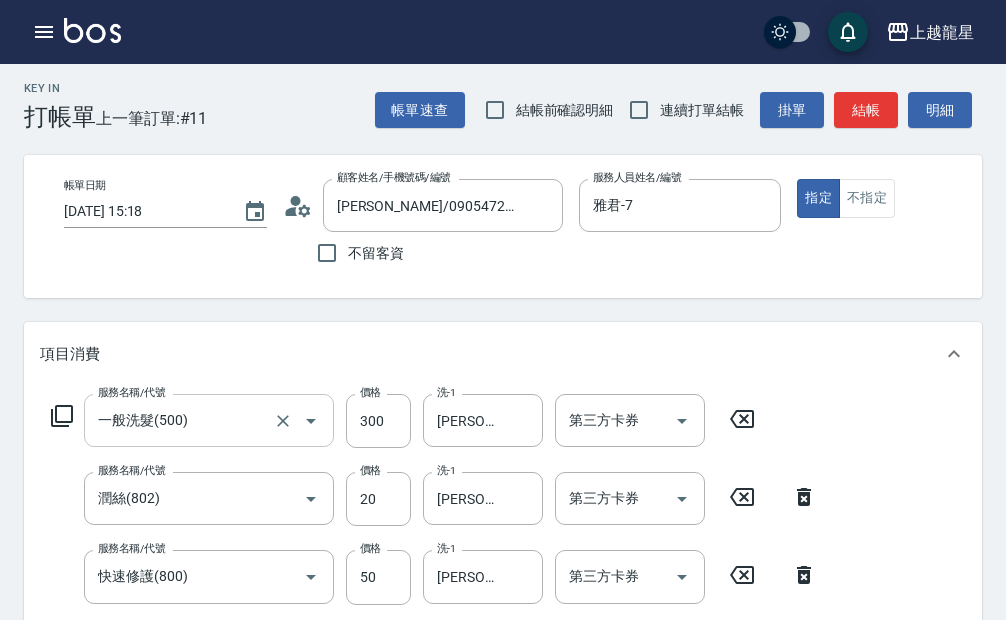 scroll, scrollTop: 366, scrollLeft: 0, axis: vertical 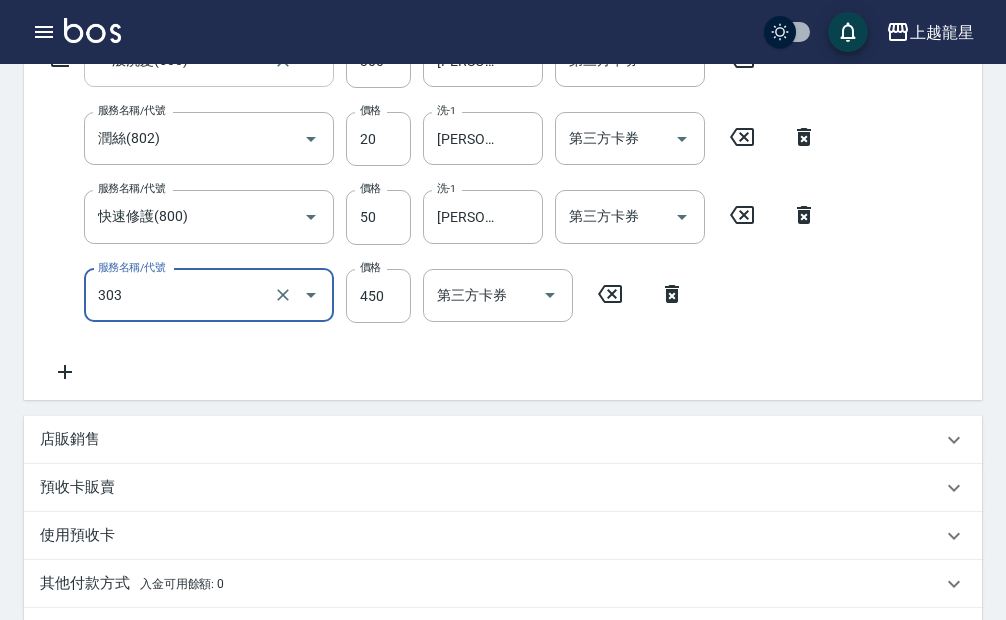 type on "剪髮(303)" 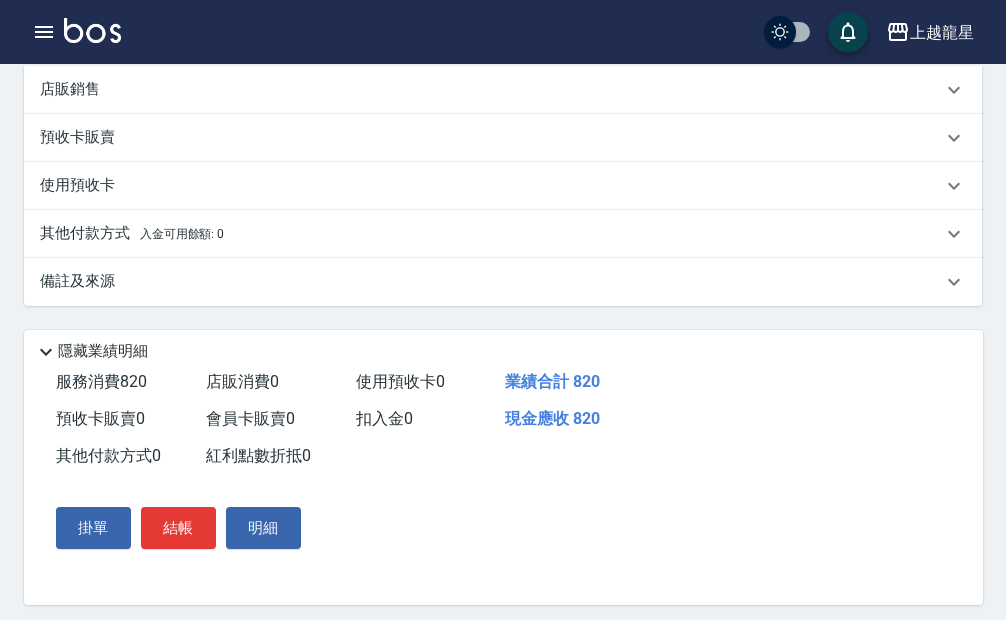 scroll, scrollTop: 749, scrollLeft: 0, axis: vertical 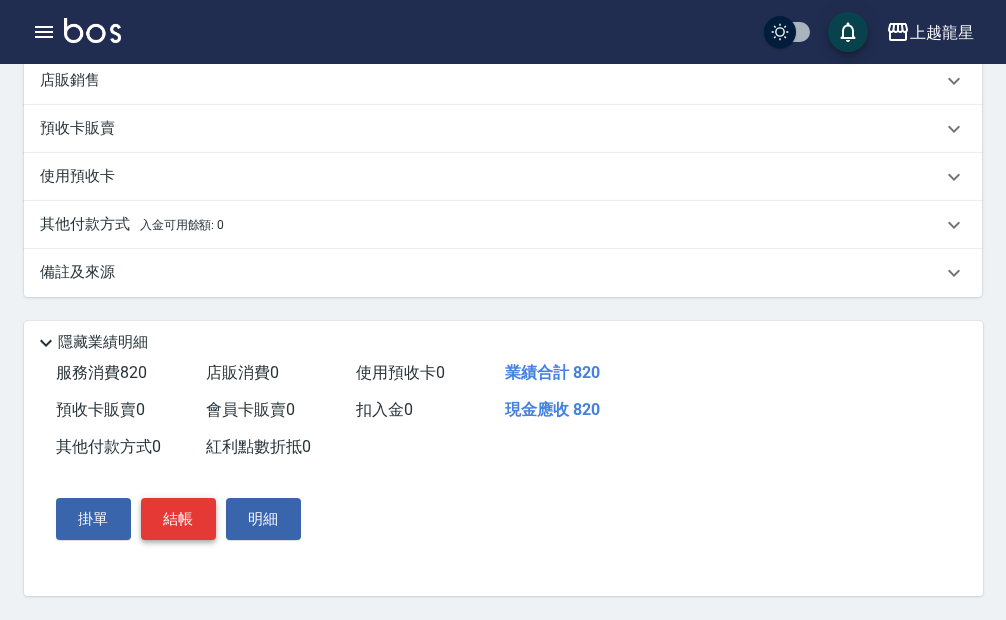 click on "結帳" at bounding box center (178, 519) 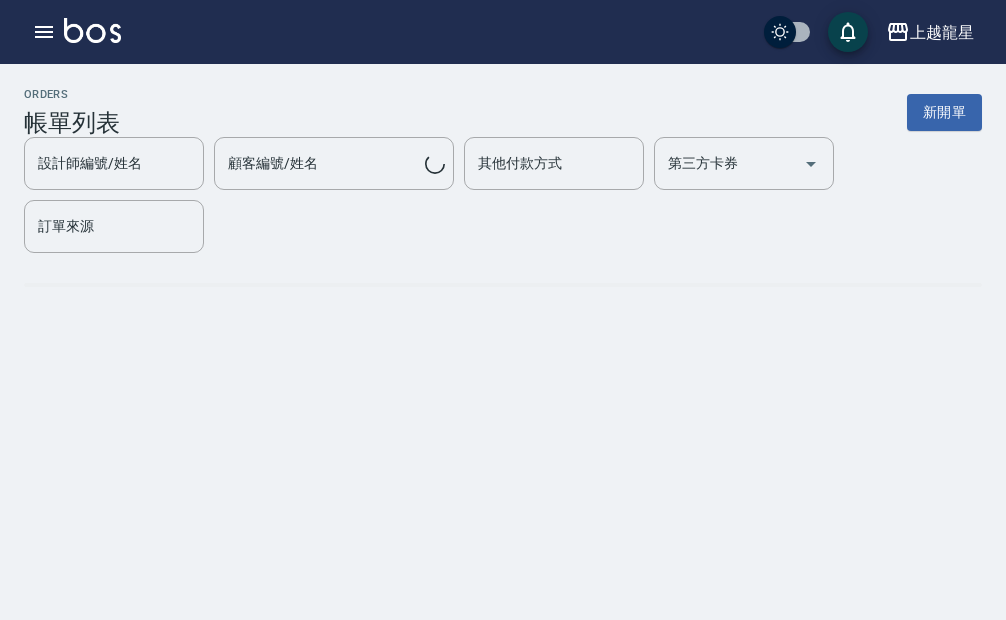 scroll, scrollTop: 0, scrollLeft: 0, axis: both 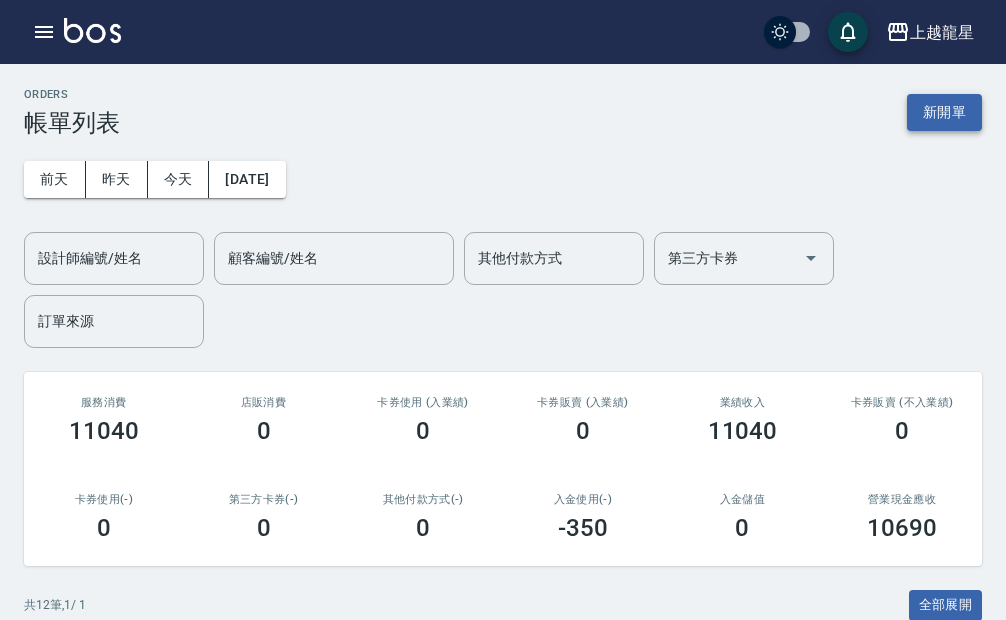 click on "新開單" at bounding box center (944, 112) 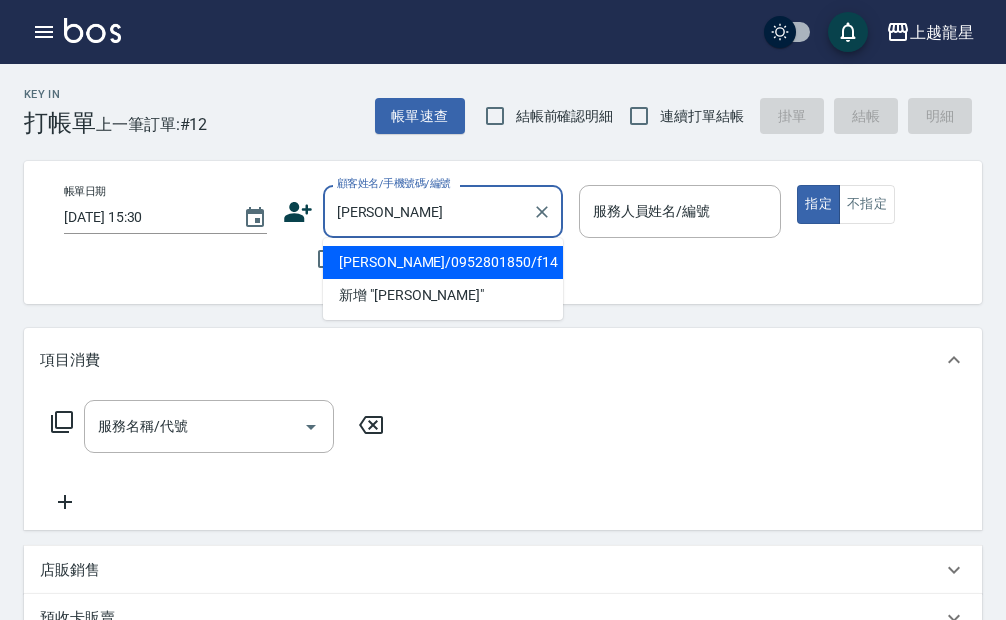 click on "謝喬恩/0952801850/f14" at bounding box center (443, 262) 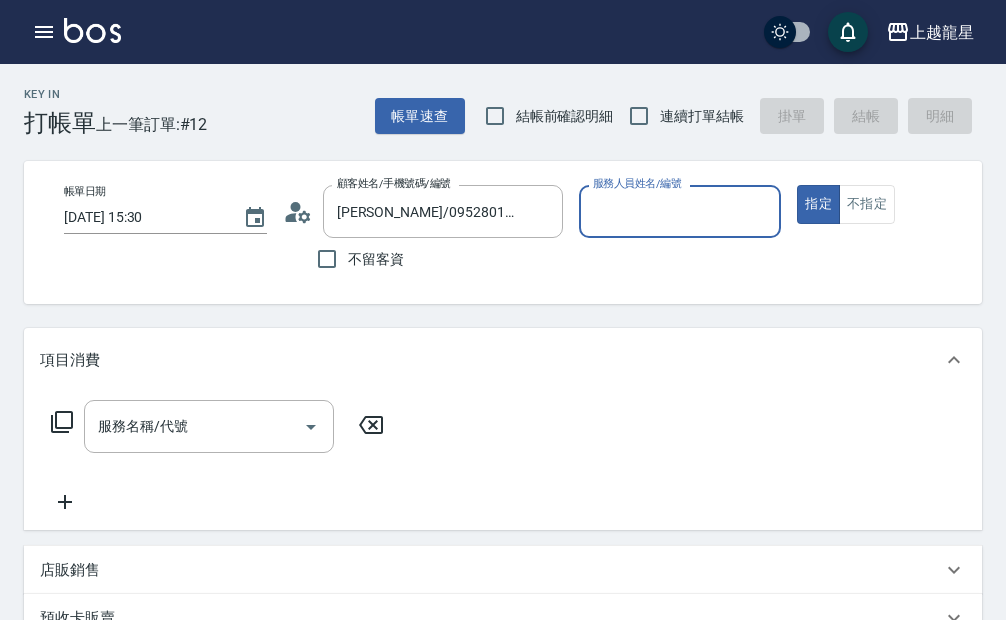 type on "馨華-6" 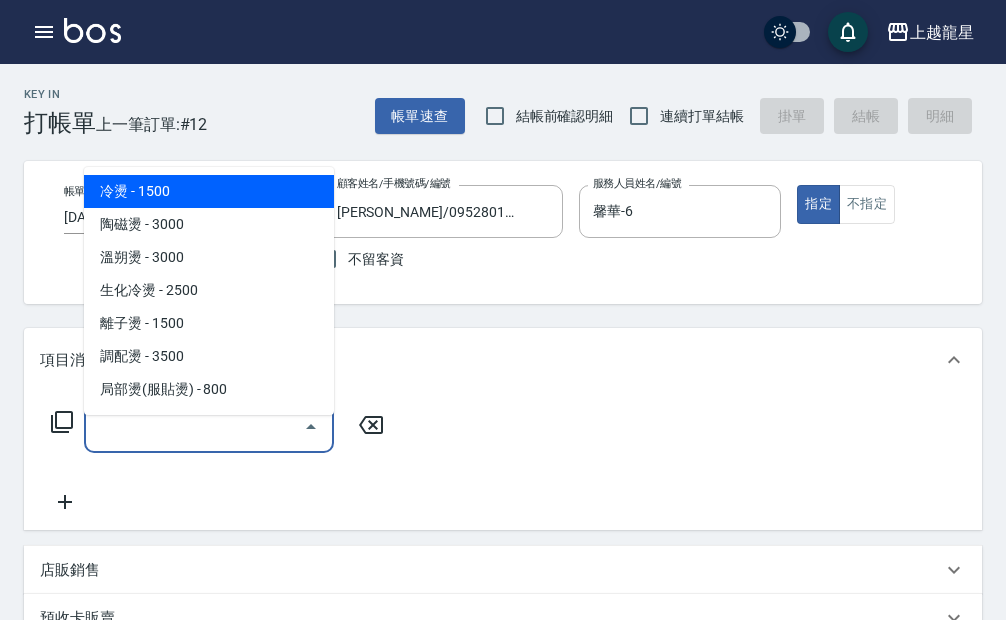 click on "服務名稱/代號" at bounding box center (194, 426) 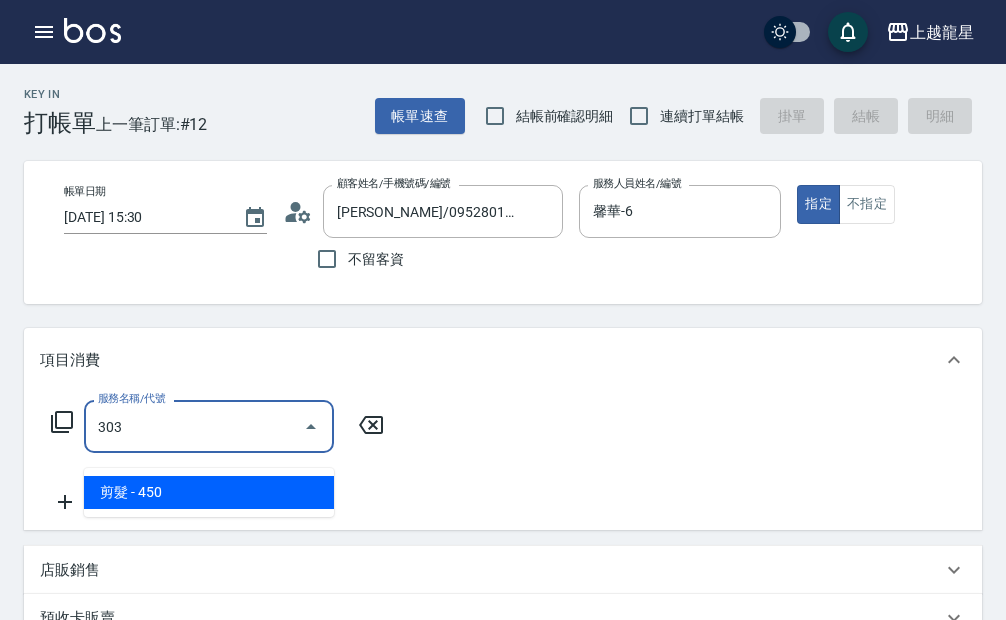 type on "剪髮(303)" 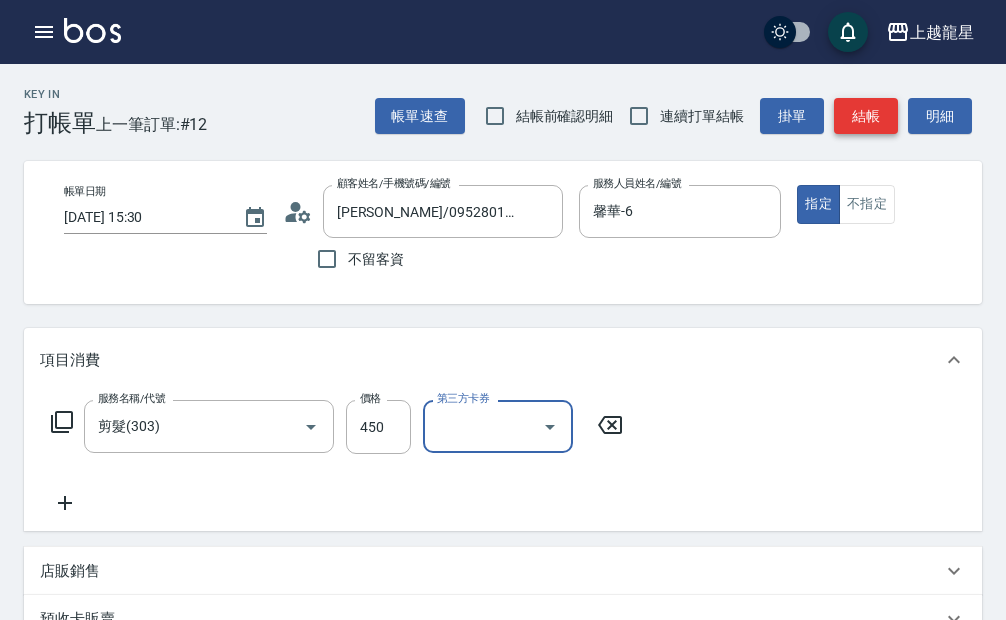 click on "結帳" at bounding box center (866, 116) 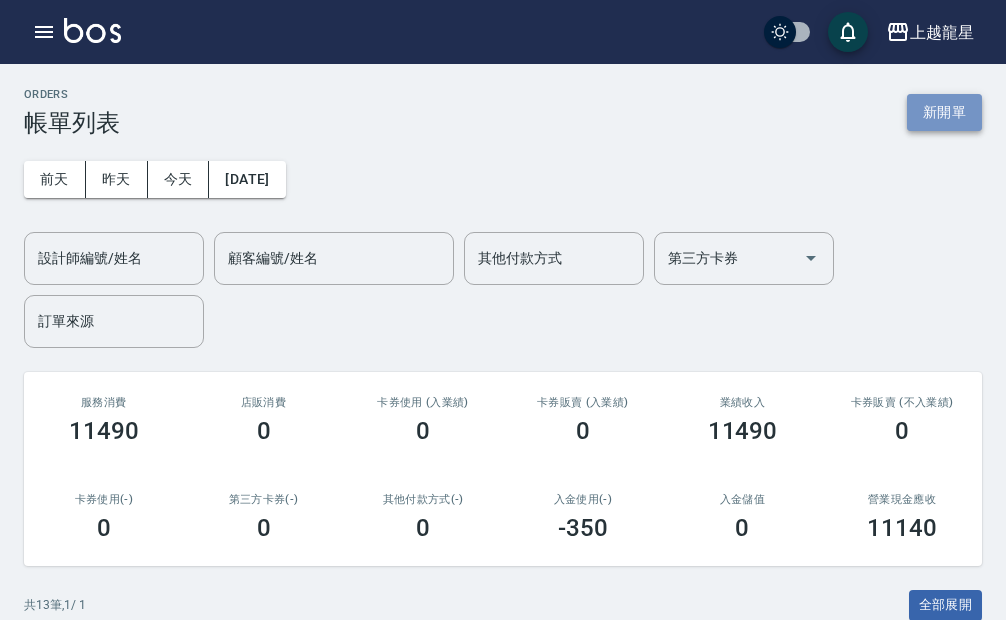 click on "新開單" at bounding box center [944, 112] 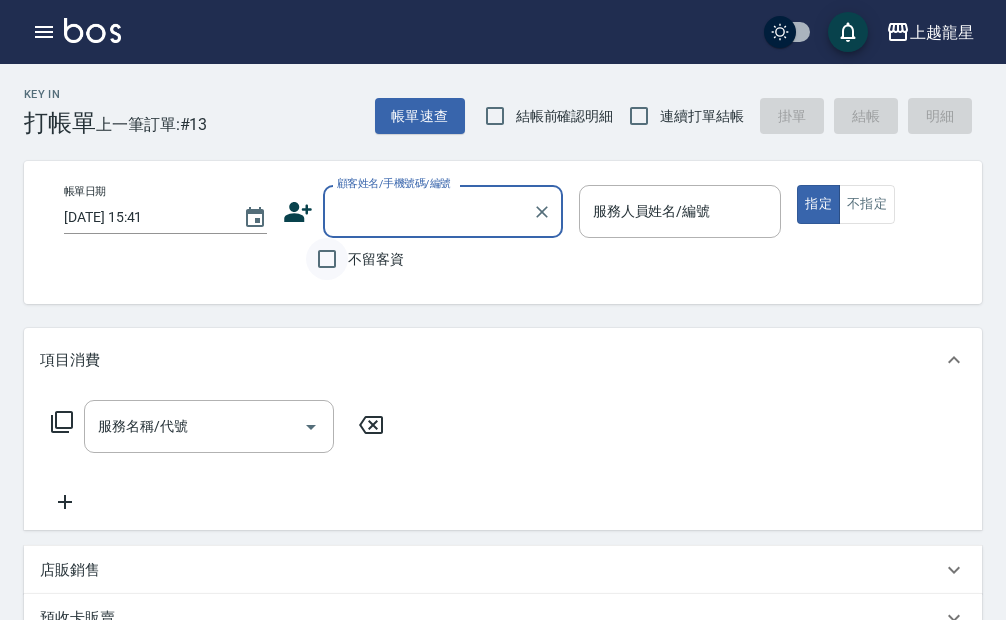 click on "不留客資" at bounding box center [327, 259] 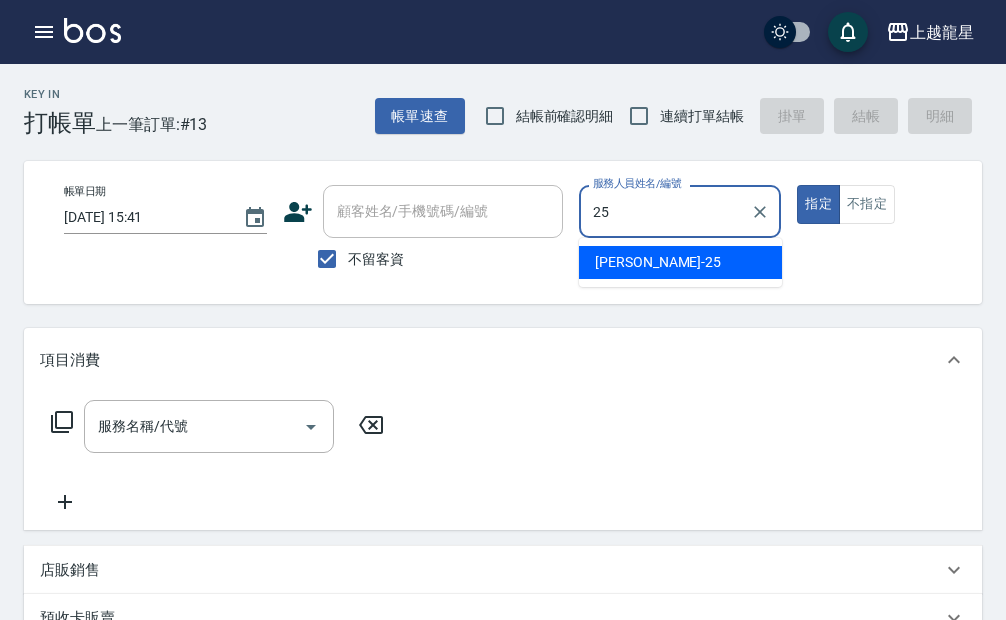 click on "淑雲 -25" at bounding box center [680, 262] 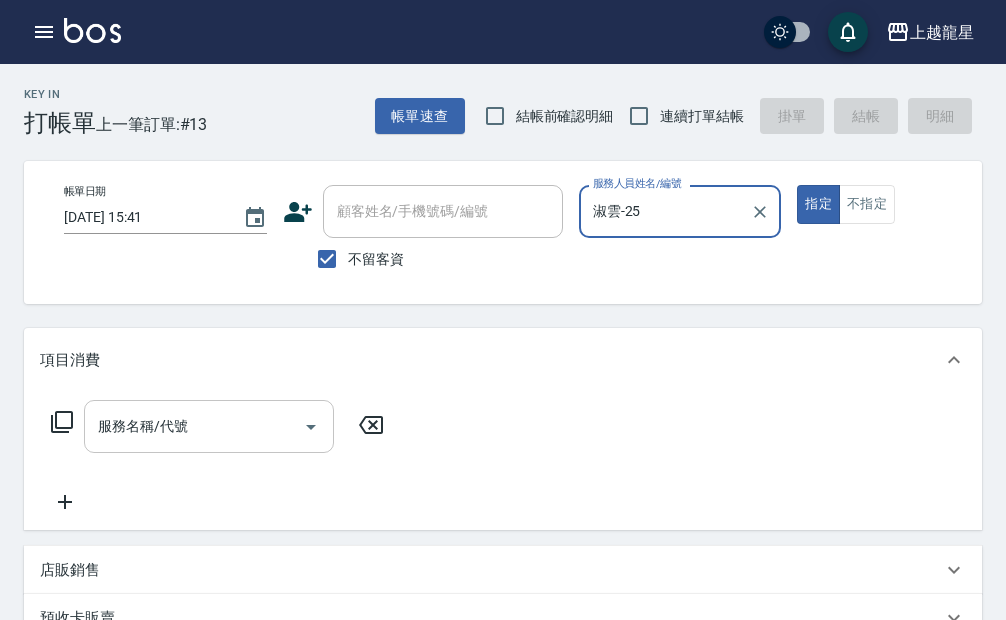 type on "淑雲-25" 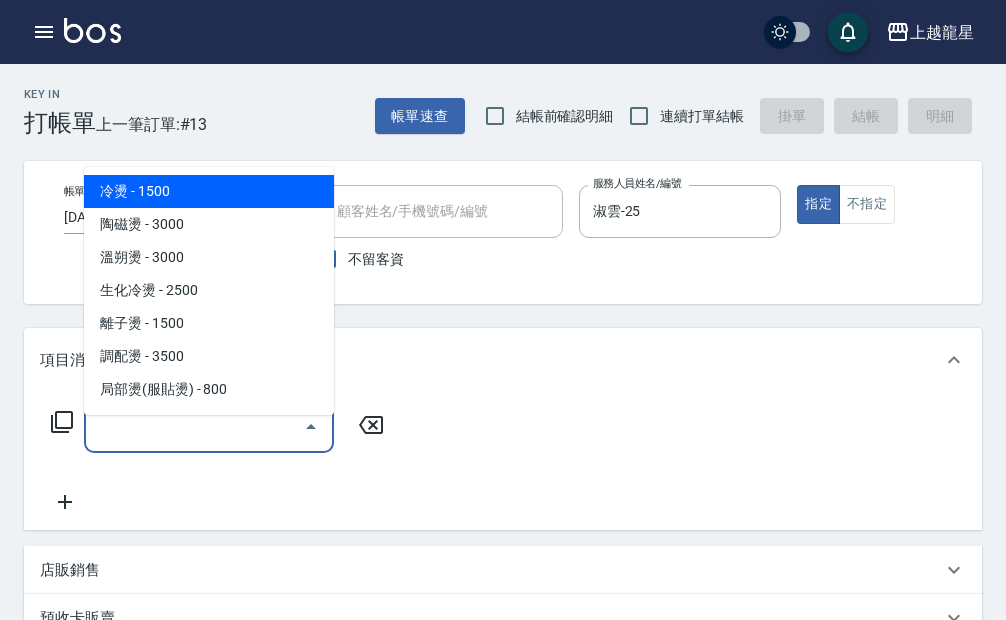 click on "服務名稱/代號" at bounding box center (194, 426) 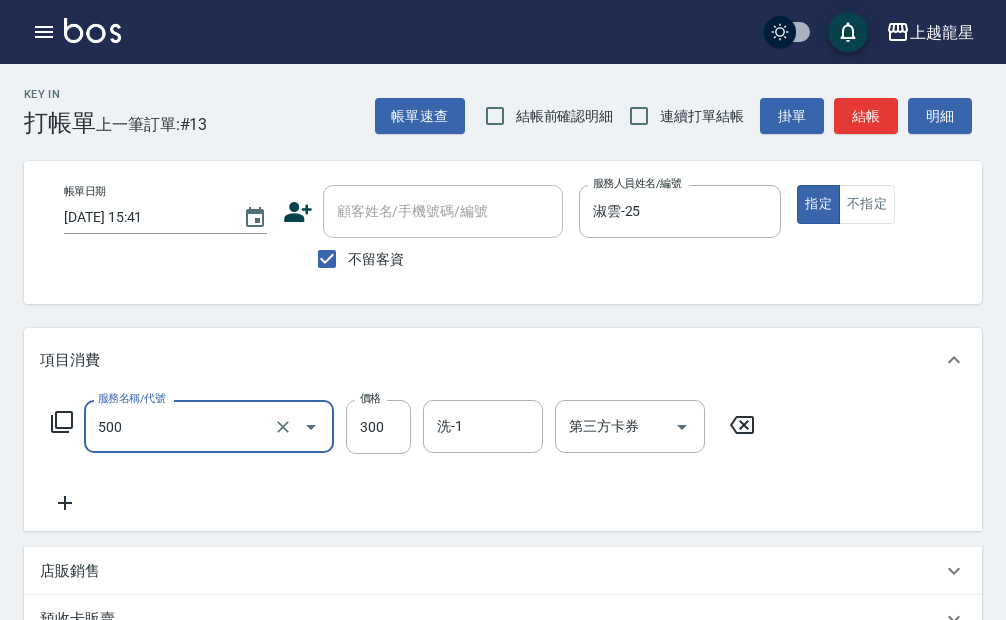 type on "一般洗髮(500)" 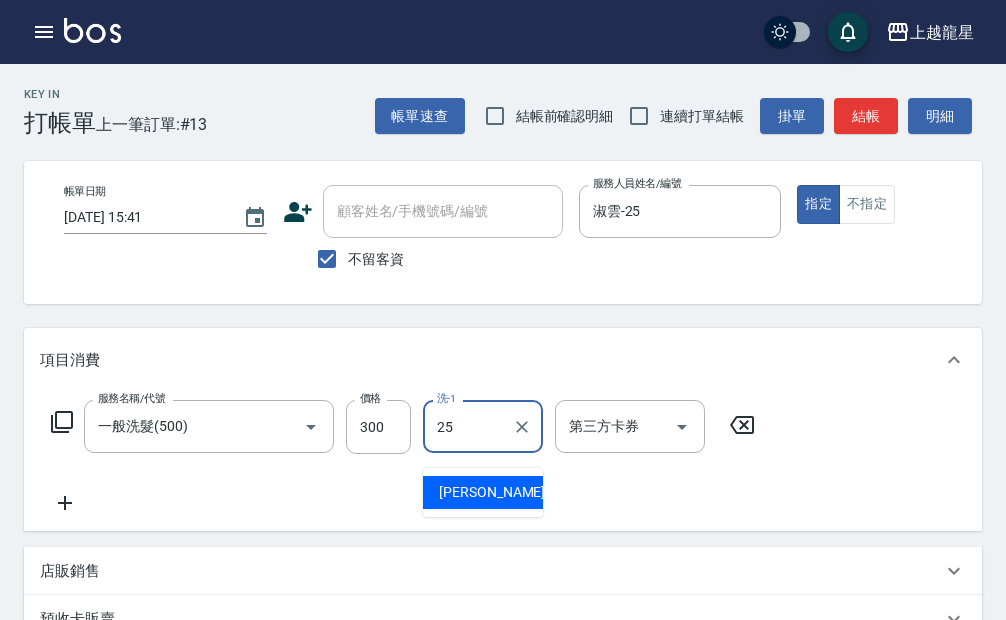 type on "淑雲-25" 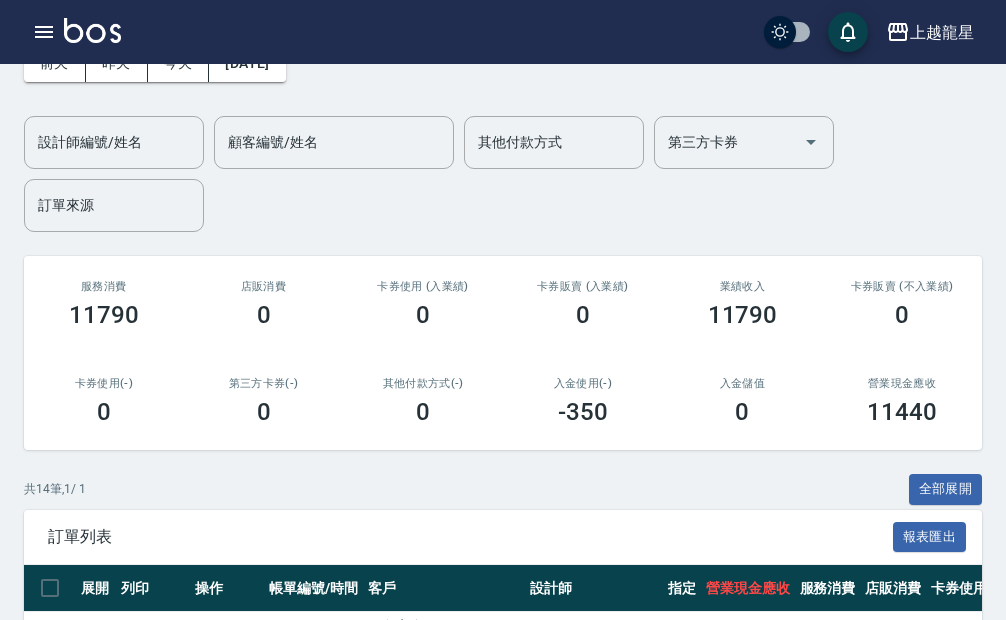 scroll, scrollTop: 0, scrollLeft: 0, axis: both 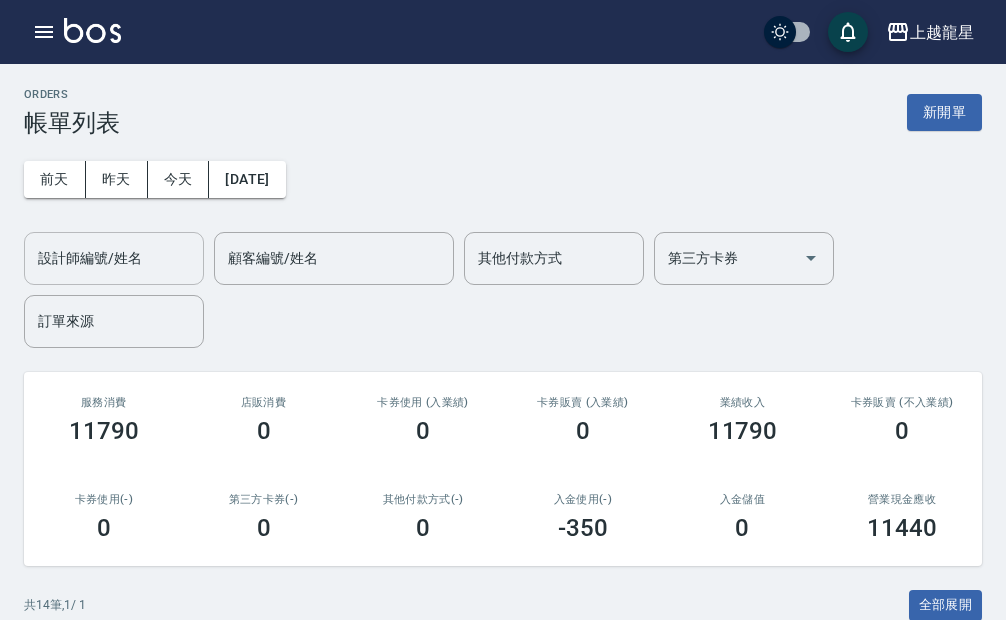 click on "設計師編號/姓名" at bounding box center [114, 258] 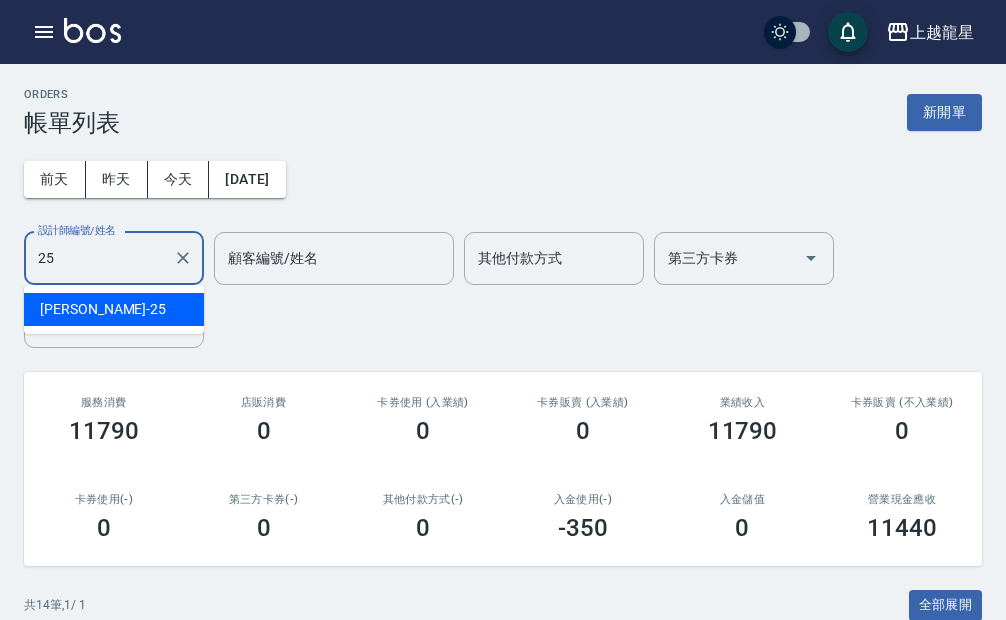 click on "淑雲 -25" at bounding box center [114, 309] 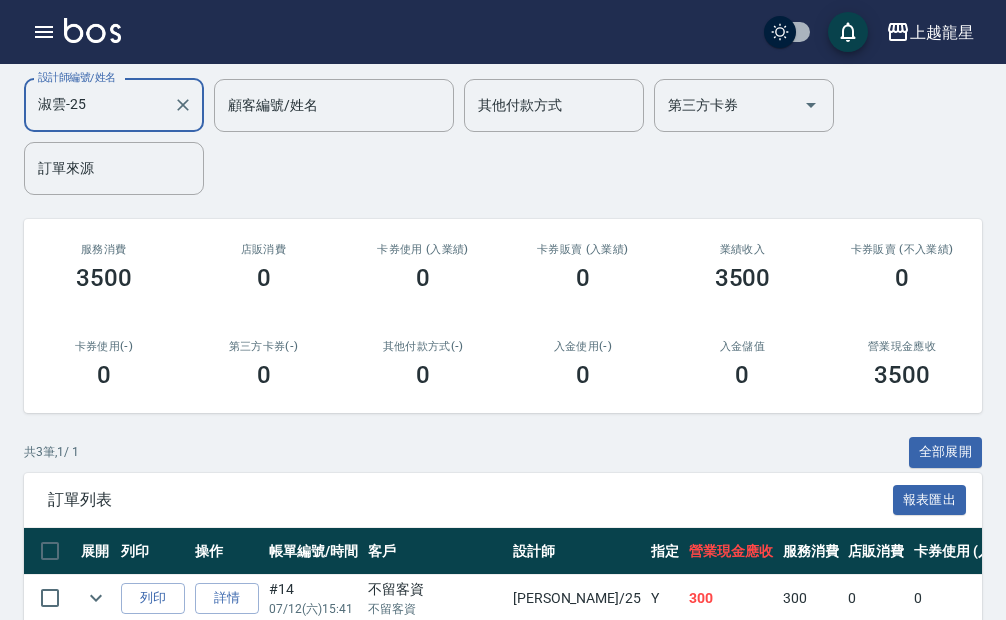 scroll, scrollTop: 0, scrollLeft: 0, axis: both 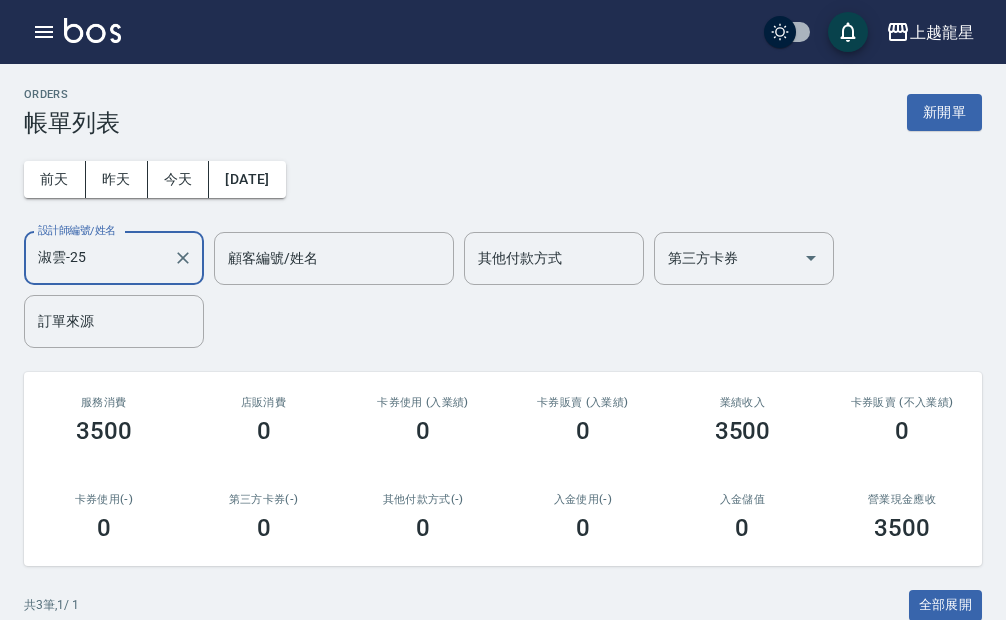 click 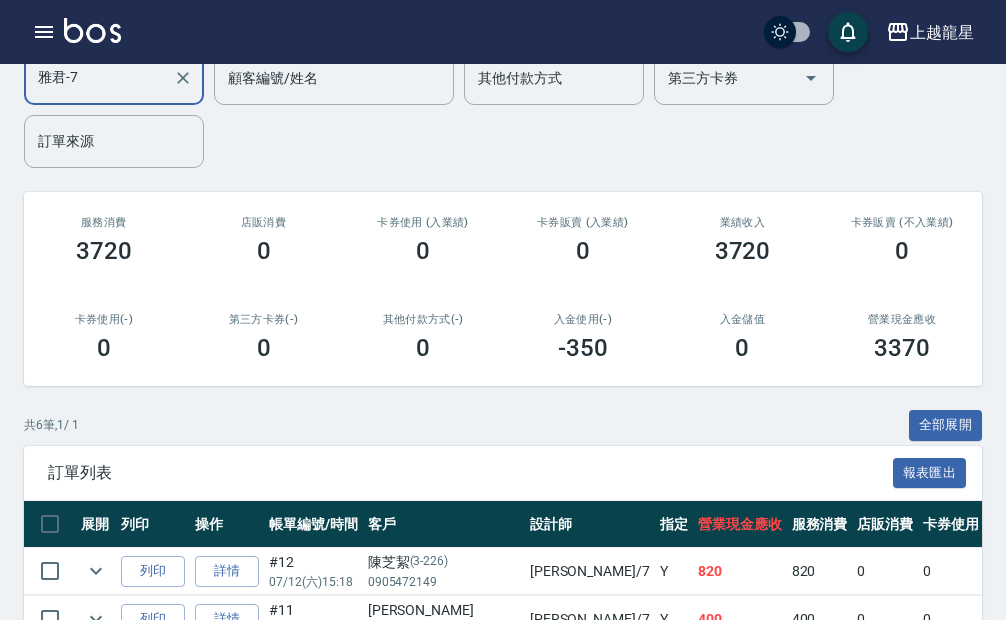 scroll, scrollTop: 400, scrollLeft: 0, axis: vertical 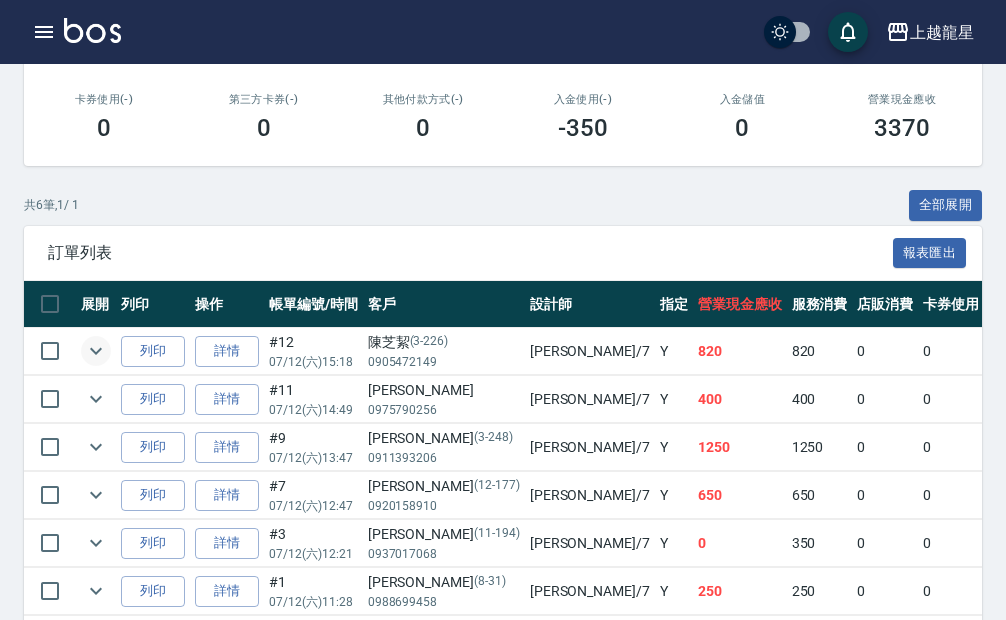 type on "雅君-7" 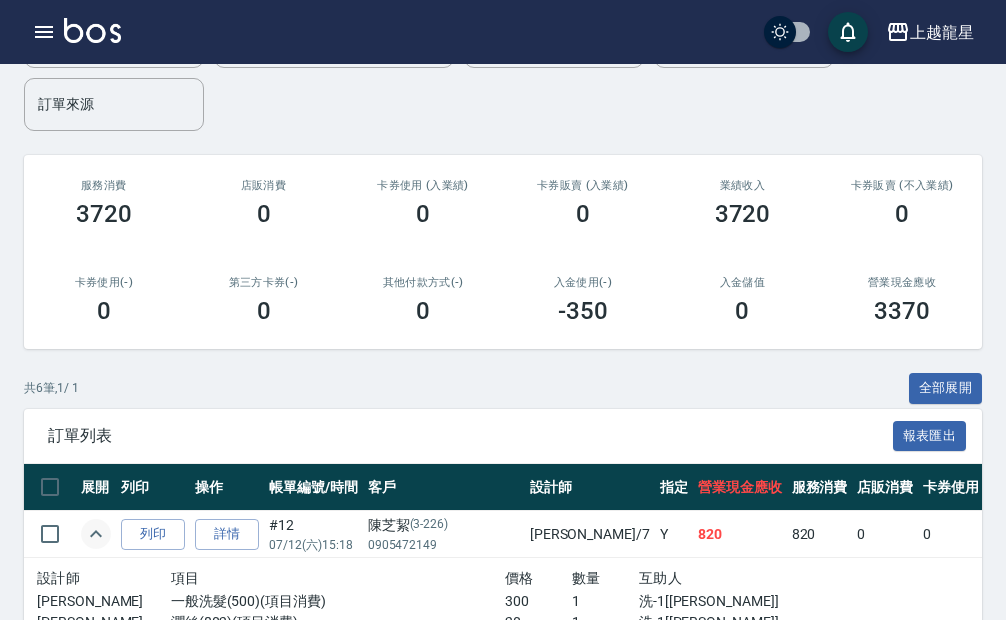 scroll, scrollTop: 0, scrollLeft: 0, axis: both 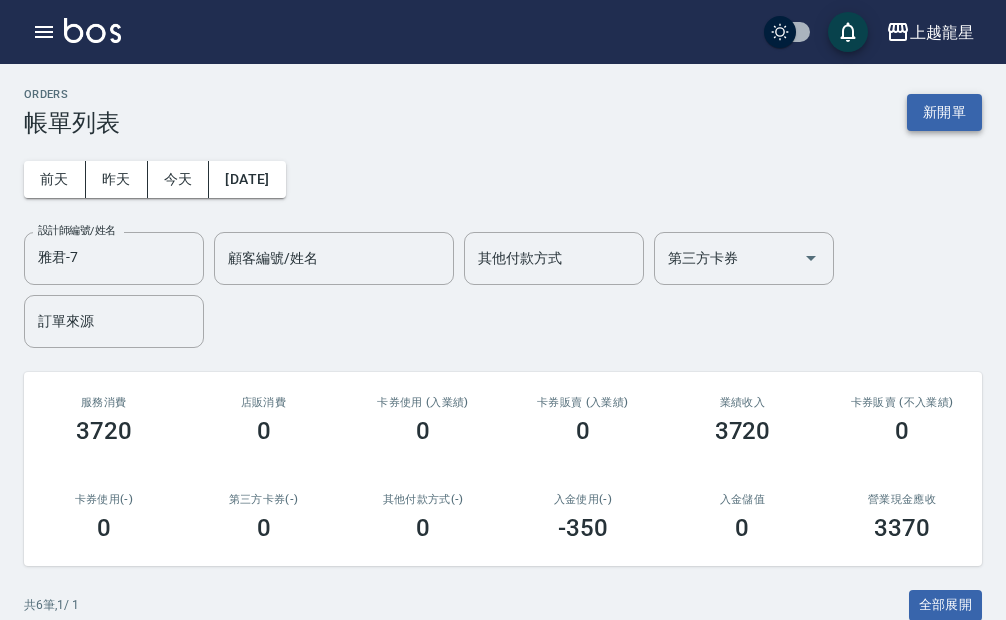 click on "新開單" at bounding box center (944, 112) 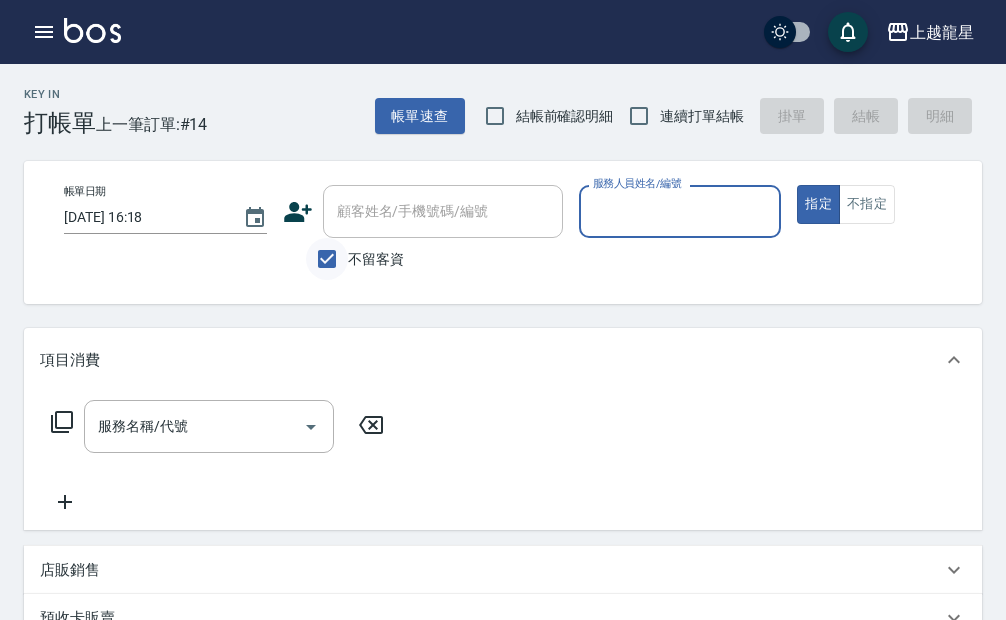 click on "不留客資" at bounding box center (327, 259) 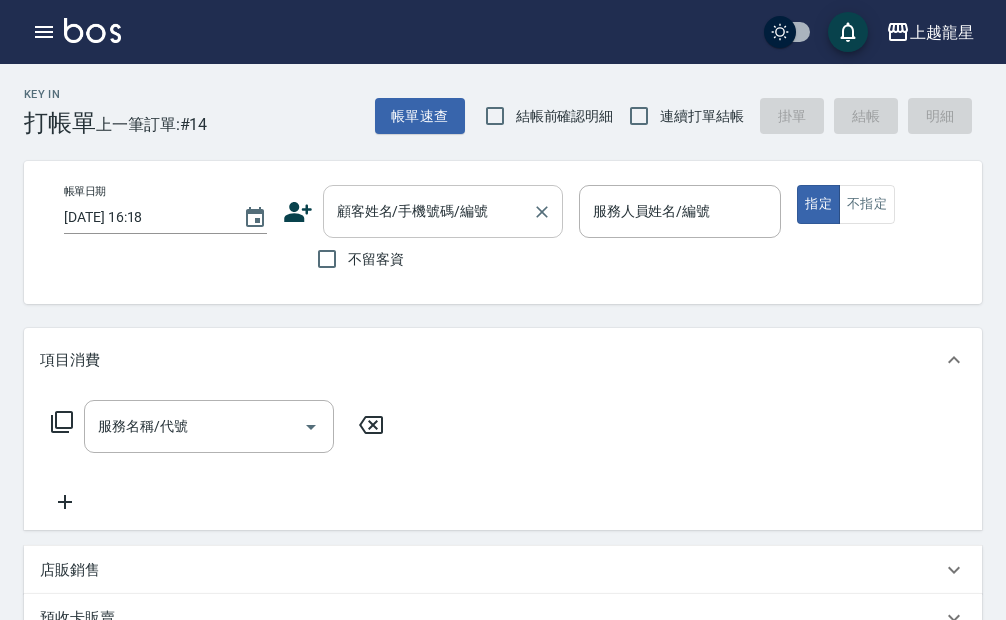 click on "顧客姓名/手機號碼/編號" at bounding box center (428, 211) 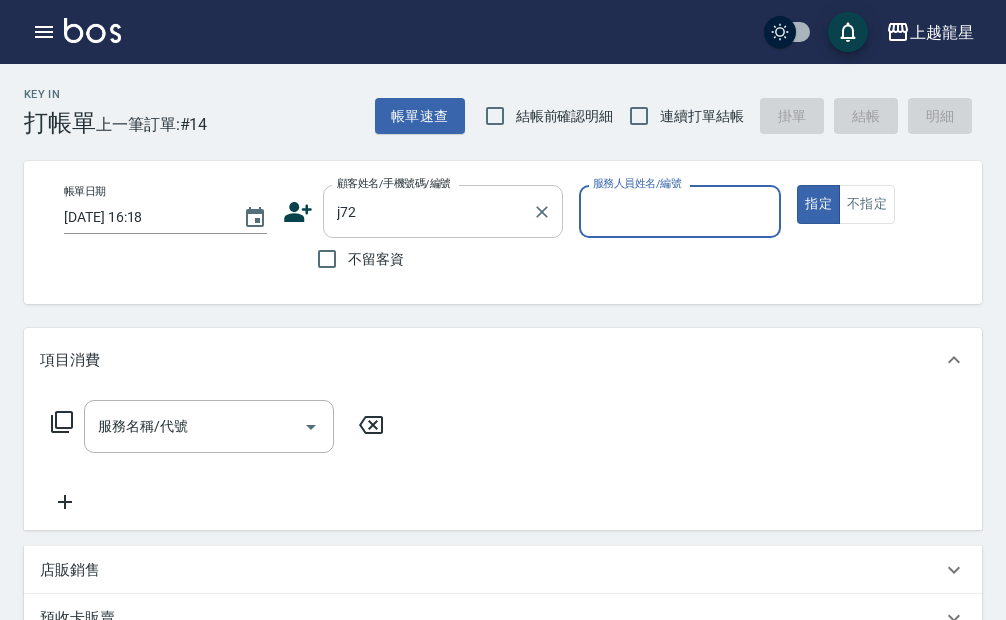 click on "j72" at bounding box center (428, 211) 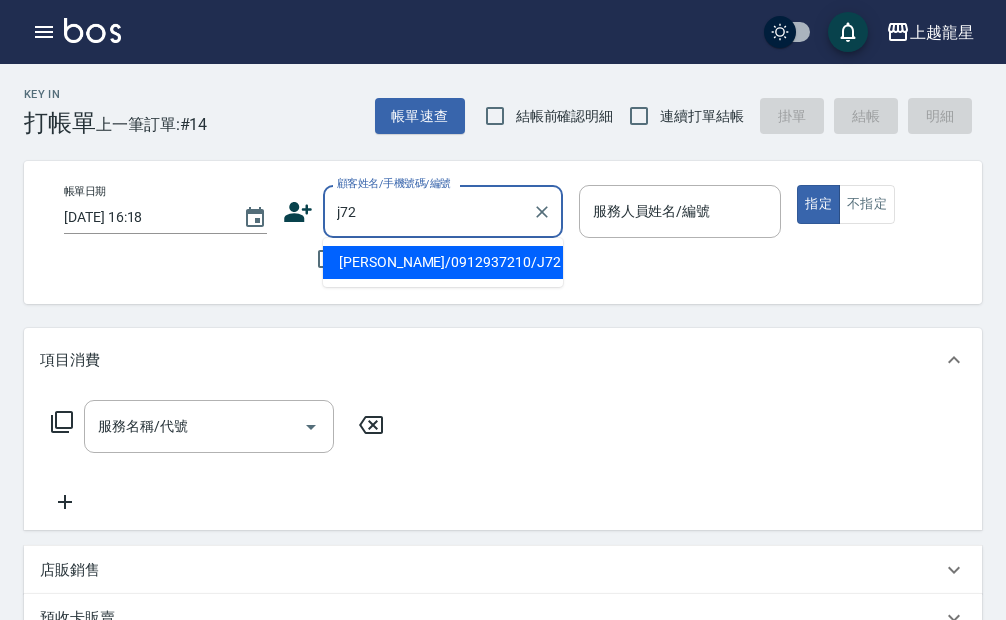 click on "郭家妤/0912937210/J72" at bounding box center (443, 262) 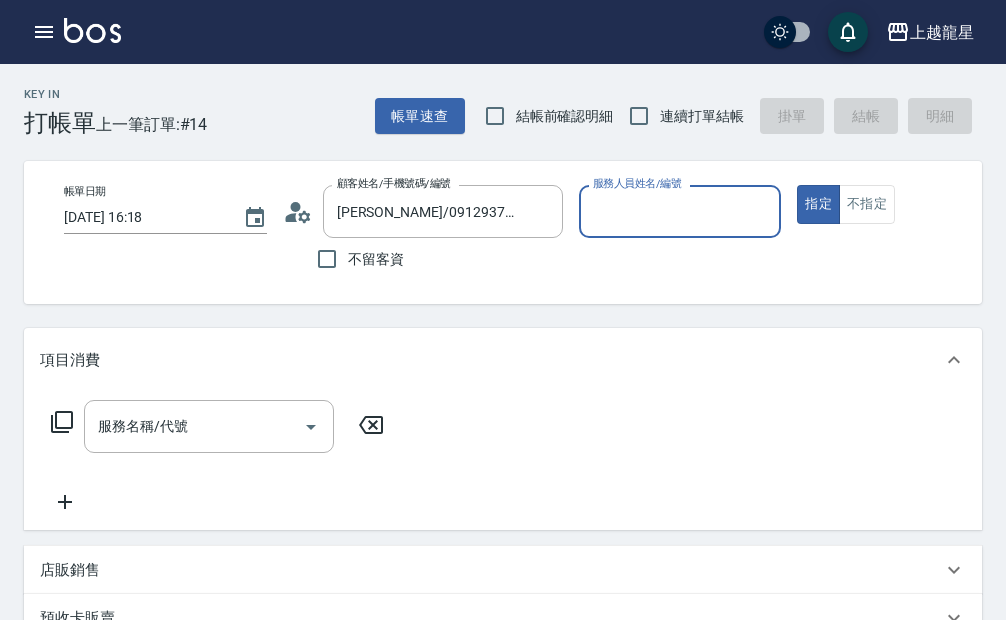 type on "Alisa-10" 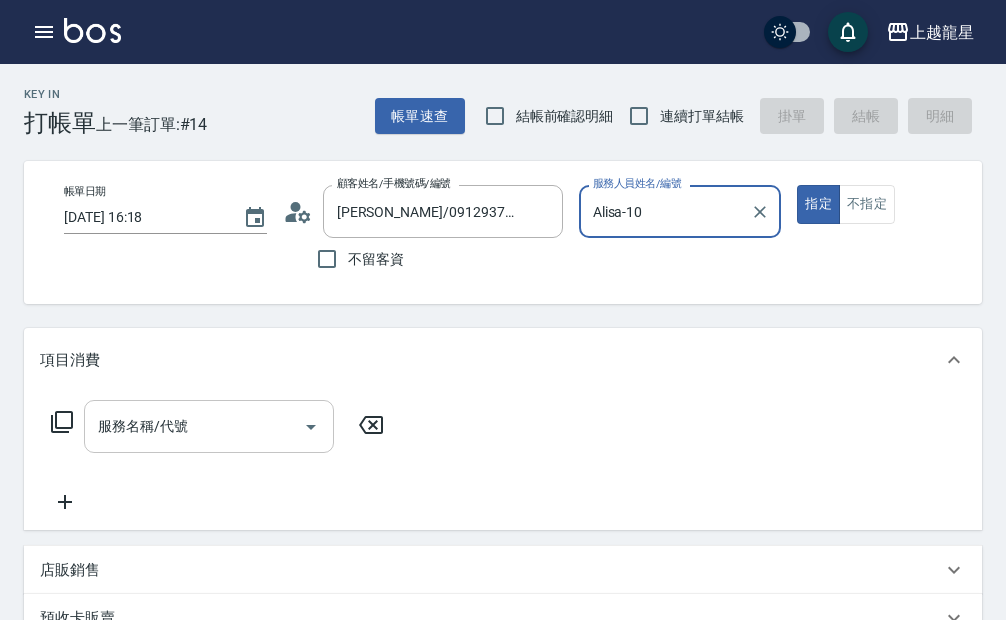 click on "服務名稱/代號" at bounding box center [209, 426] 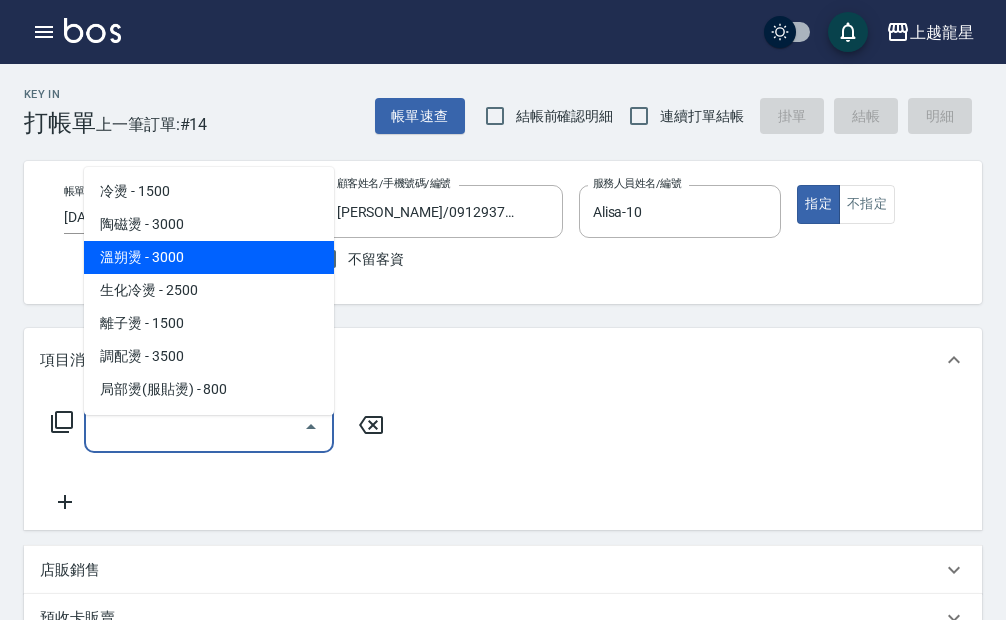 click on "溫朔燙 - 3000" at bounding box center [209, 257] 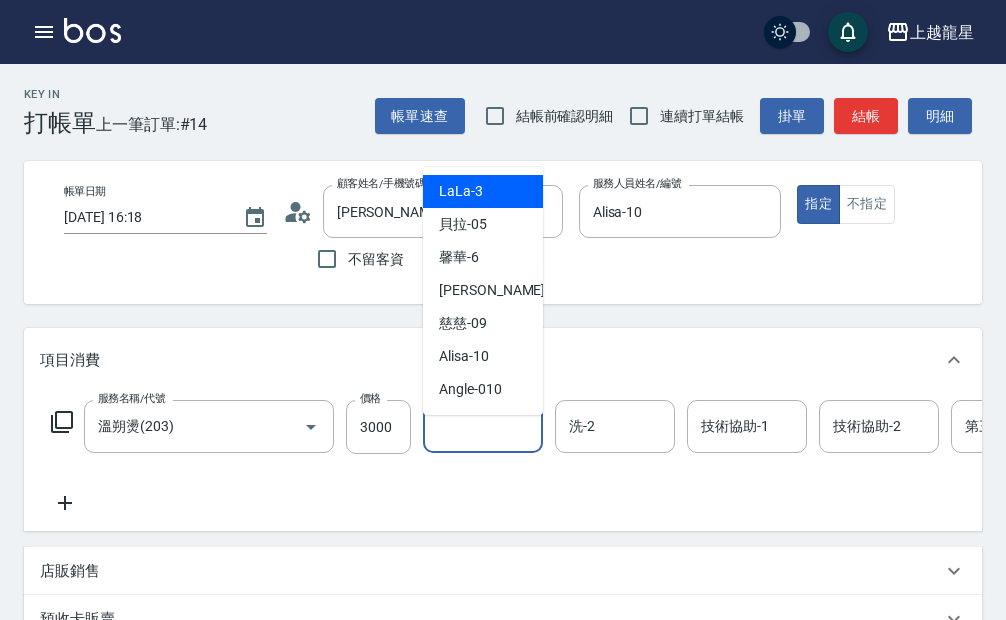 click on "洗-1 洗-1" at bounding box center [483, 426] 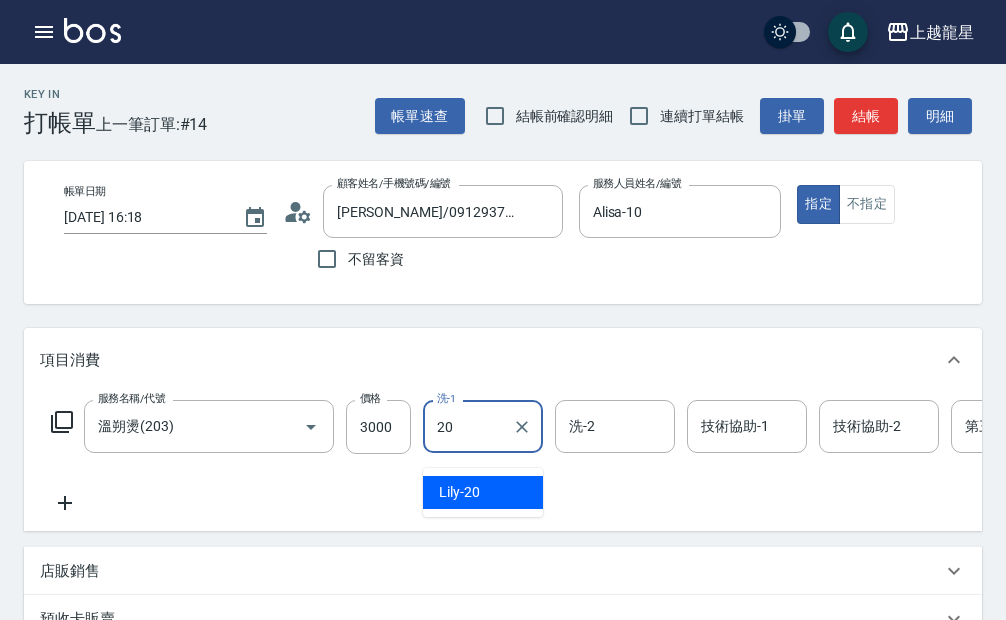 type on "Lily-20" 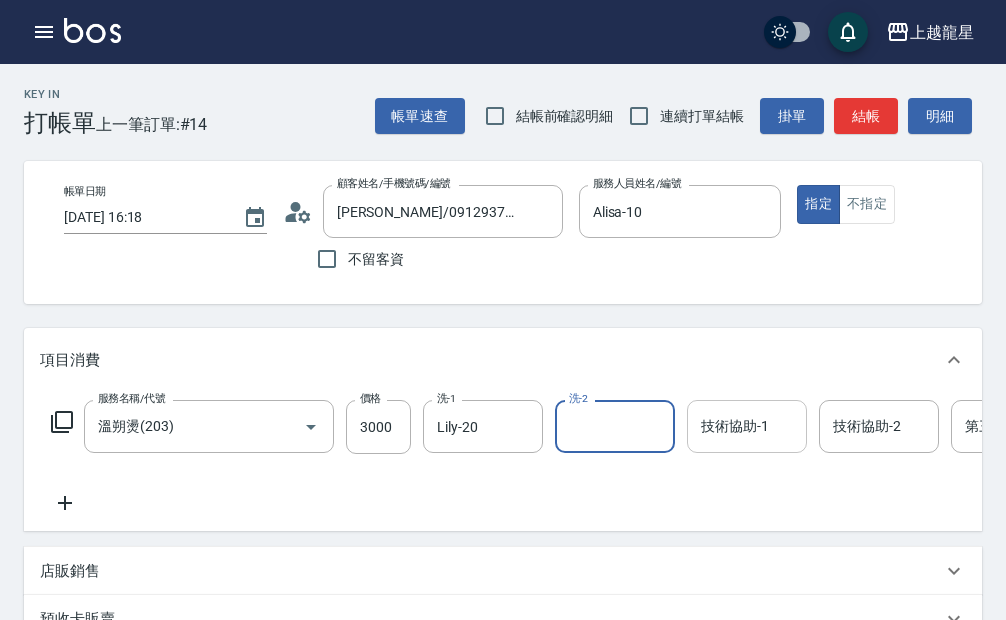 click on "技術協助-1" at bounding box center (747, 426) 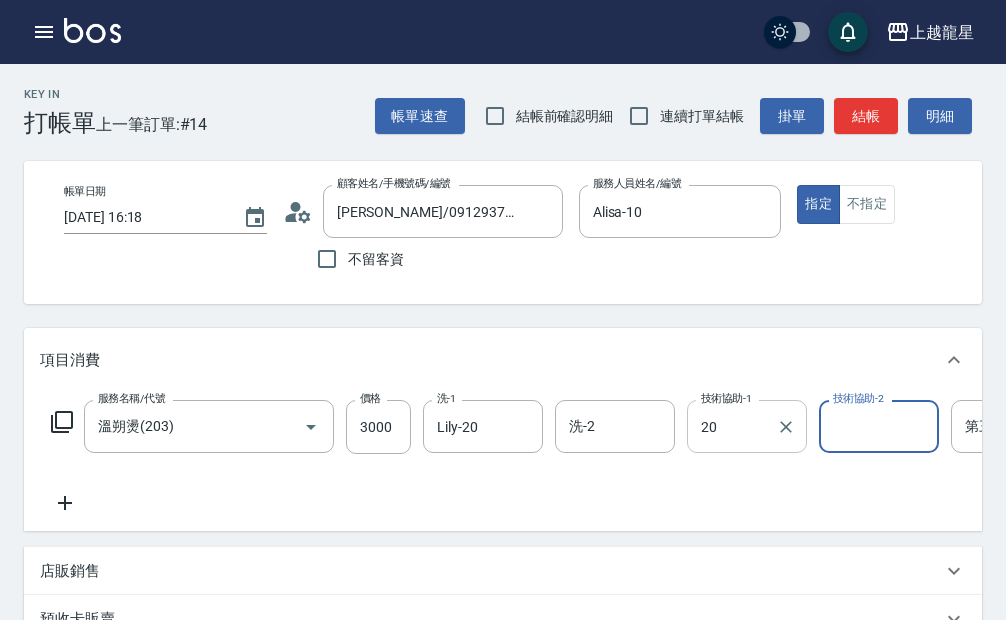type on "Lily-20" 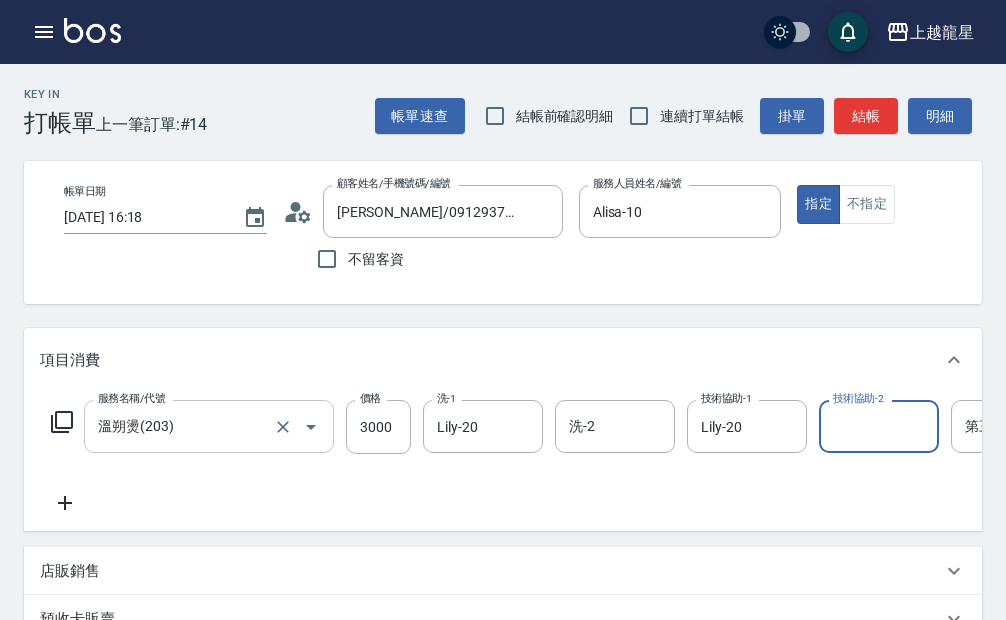 scroll, scrollTop: 100, scrollLeft: 0, axis: vertical 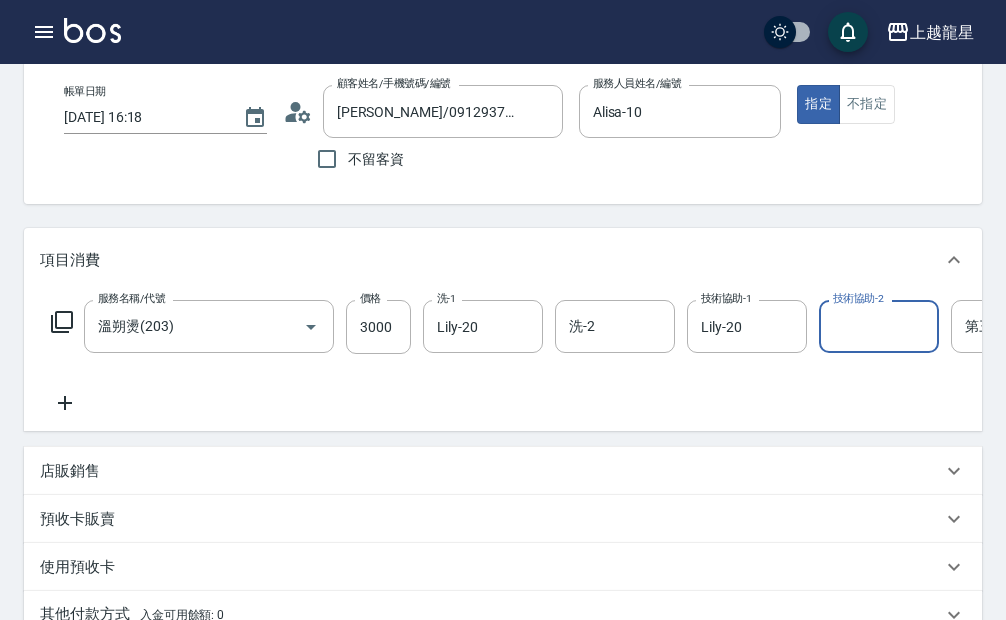 click 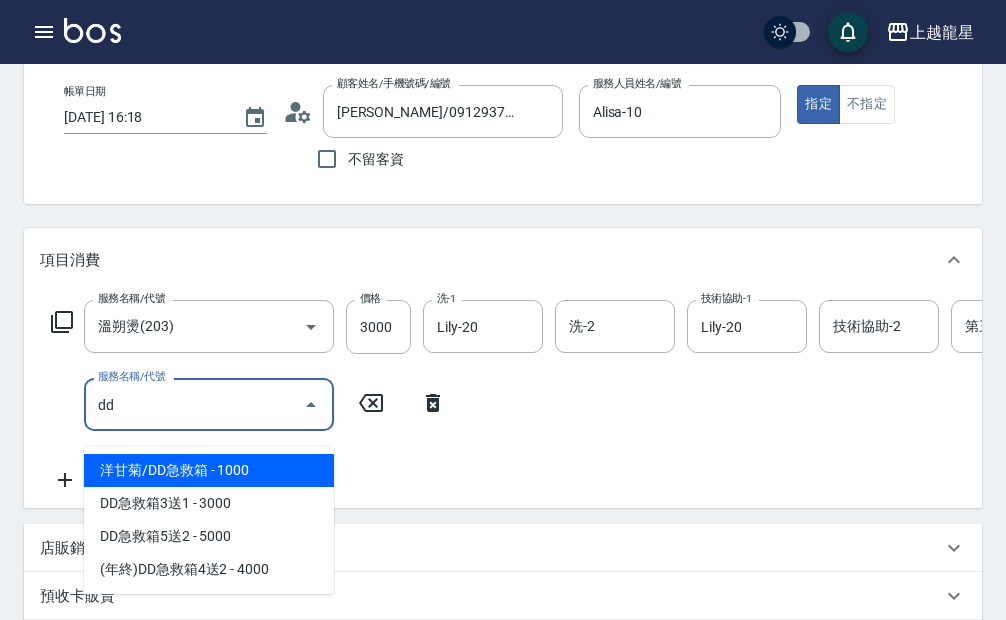 click on "洋甘菊/DD急救箱 - 1000" at bounding box center (209, 470) 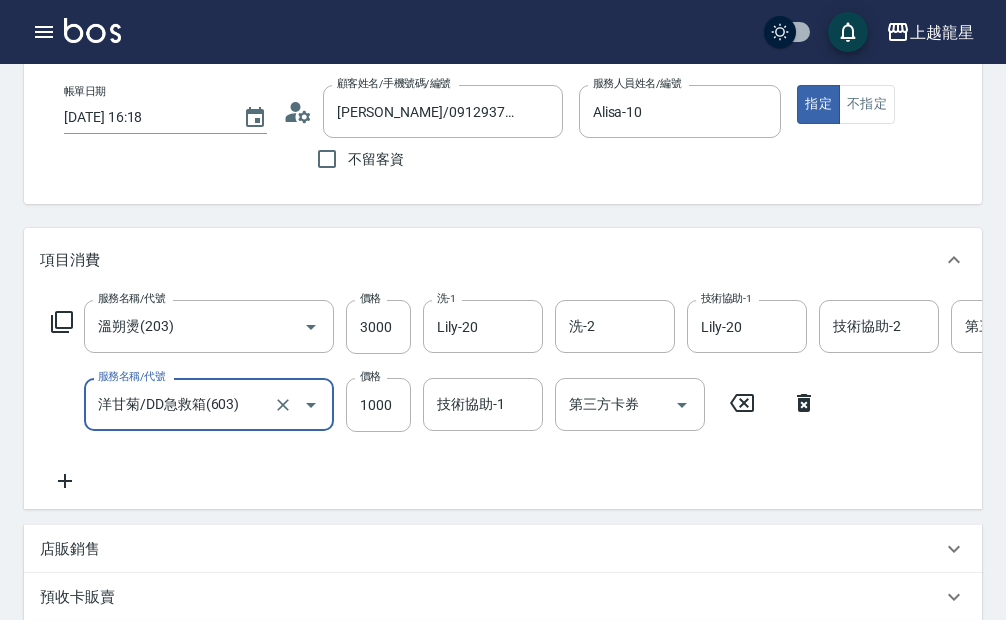 type on "洋甘菊/DD急救箱(603)" 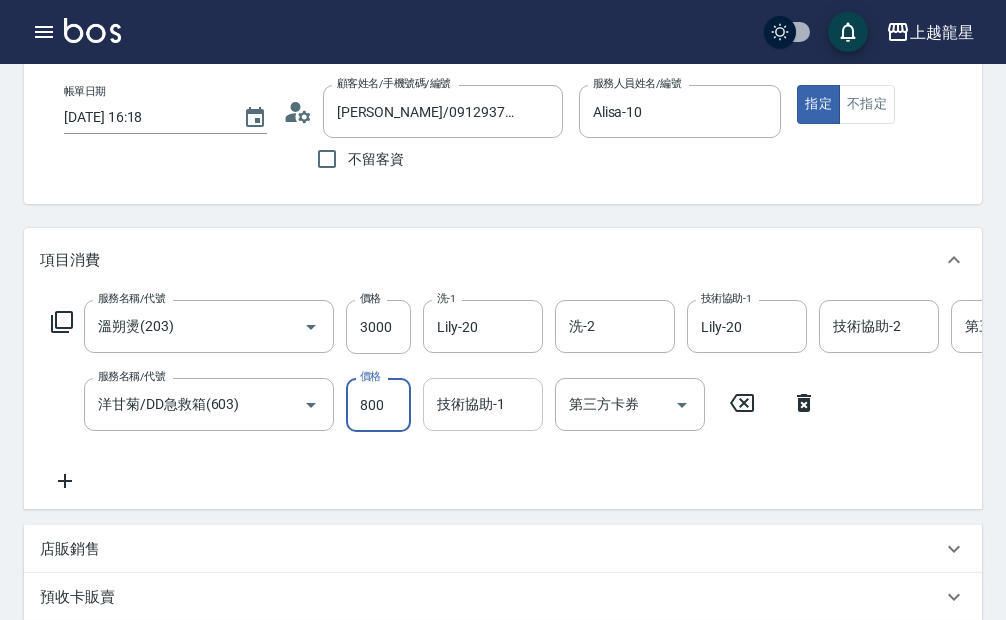 type on "800" 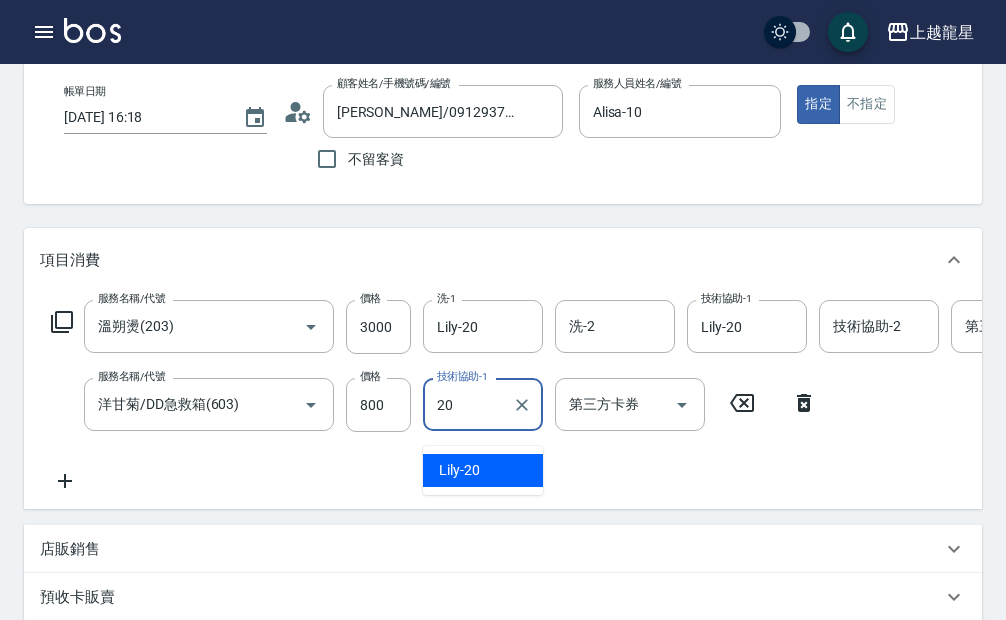 type on "Lily-20" 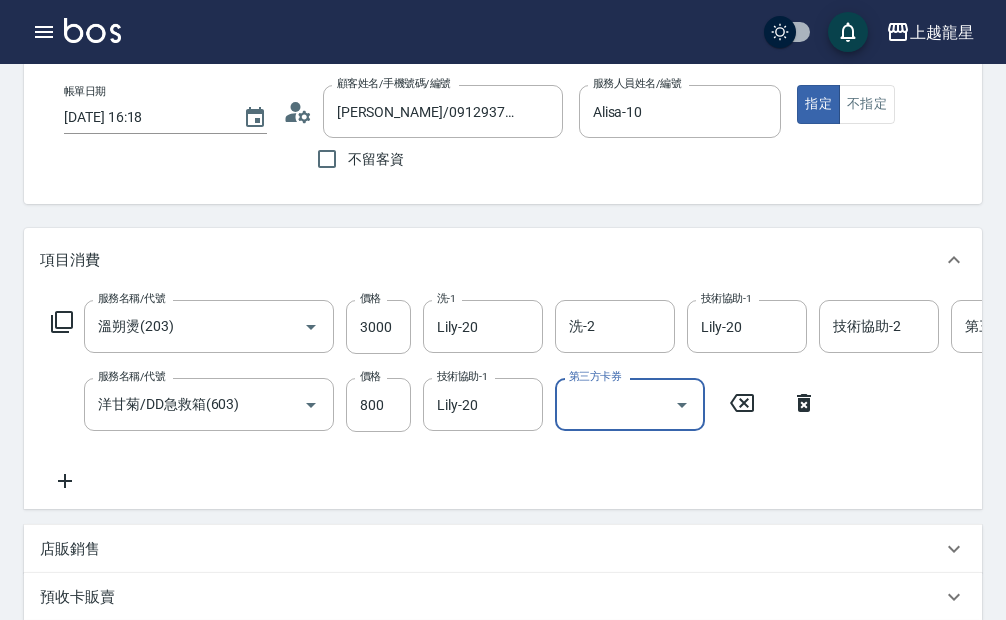click on "服務名稱/代號 溫朔燙(203) 服務名稱/代號 價格 3000 價格 洗-1 Lily-20 洗-1 洗-2 洗-2 技術協助-1 Lily-20 技術協助-1 技術協助-2 技術協助-2 第三方卡券 第三方卡券 服務名稱/代號 洋甘菊/DD急救箱(603) 服務名稱/代號 價格 800 價格 技術協助-1 Lily-20 技術協助-1 第三方卡券 第三方卡券" at bounding box center (601, 396) 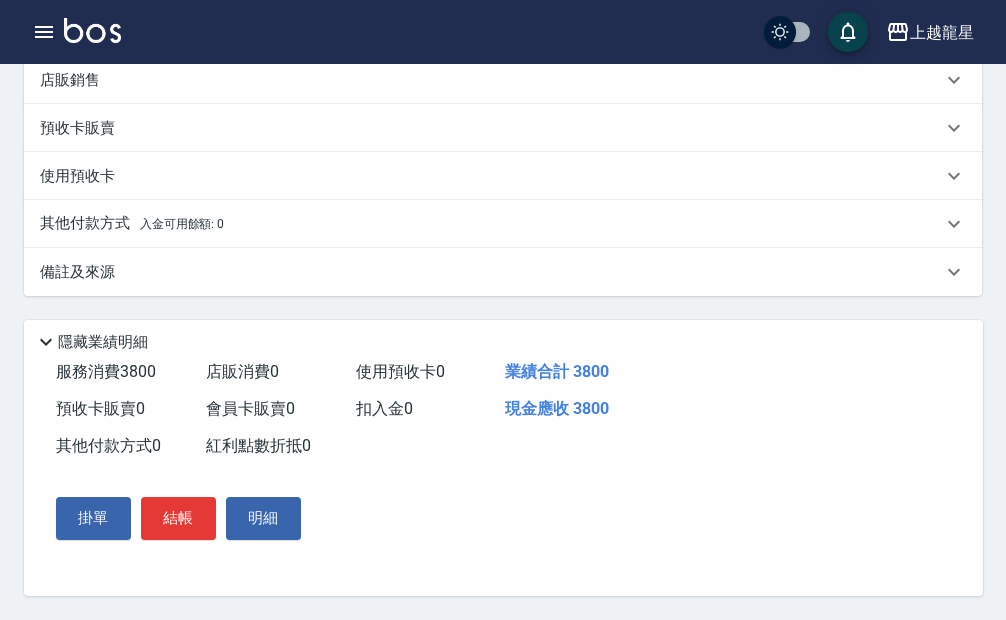 scroll, scrollTop: 600, scrollLeft: 0, axis: vertical 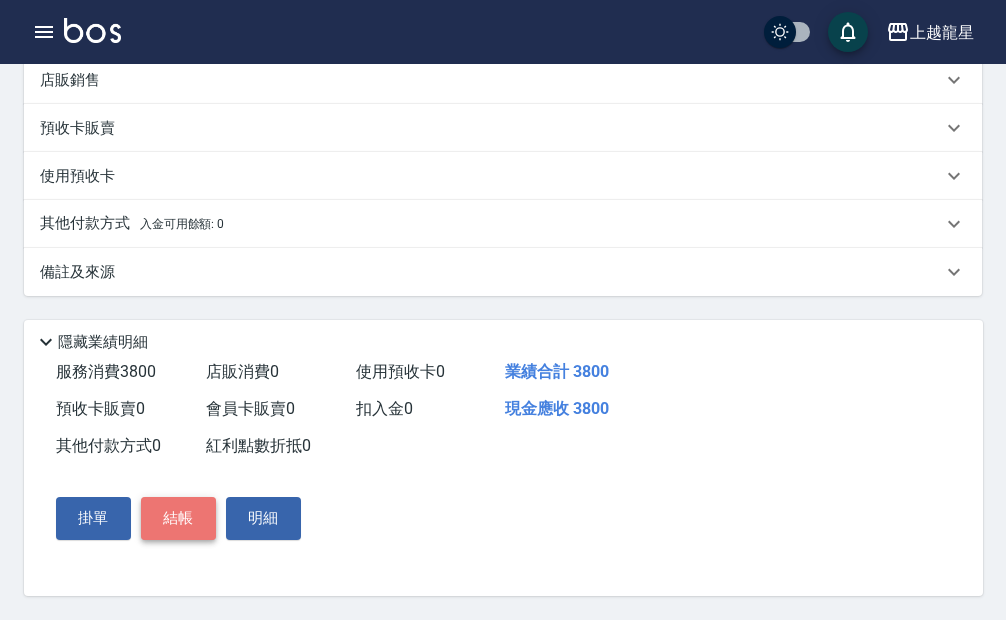 click on "結帳" at bounding box center [178, 518] 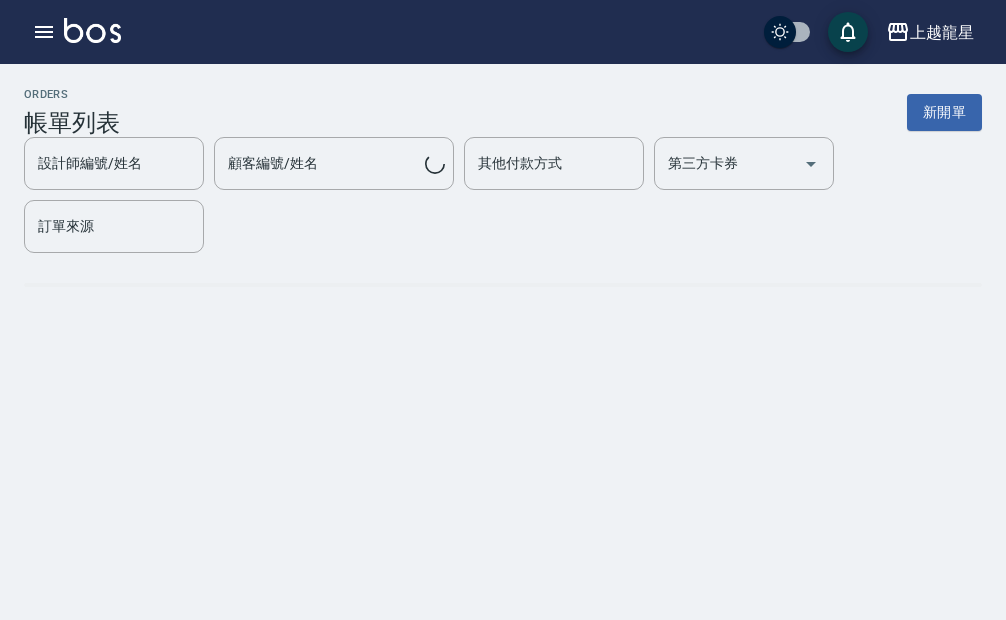 scroll, scrollTop: 0, scrollLeft: 0, axis: both 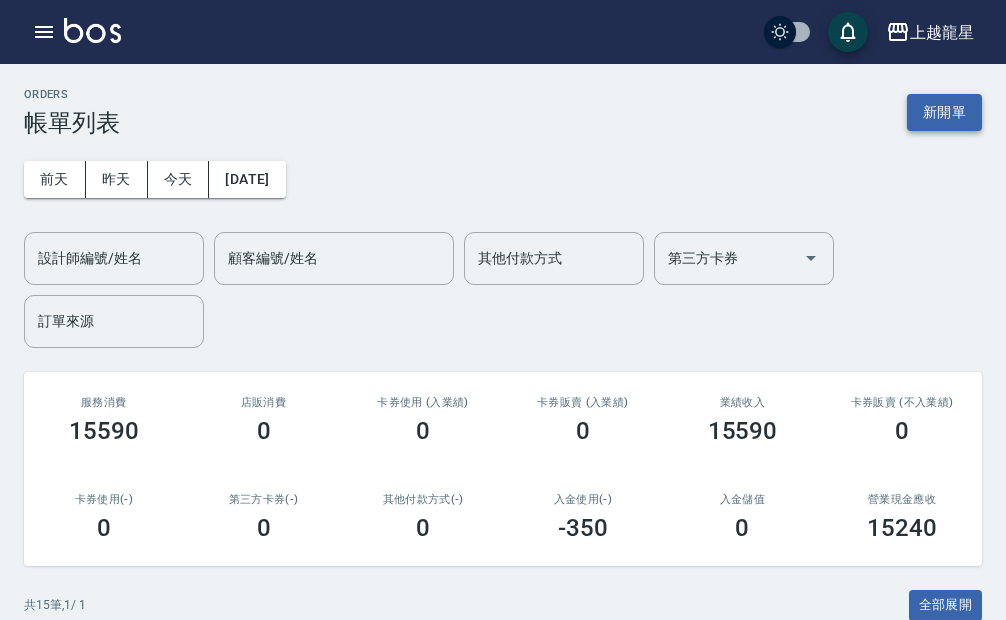 click on "新開單" at bounding box center (944, 112) 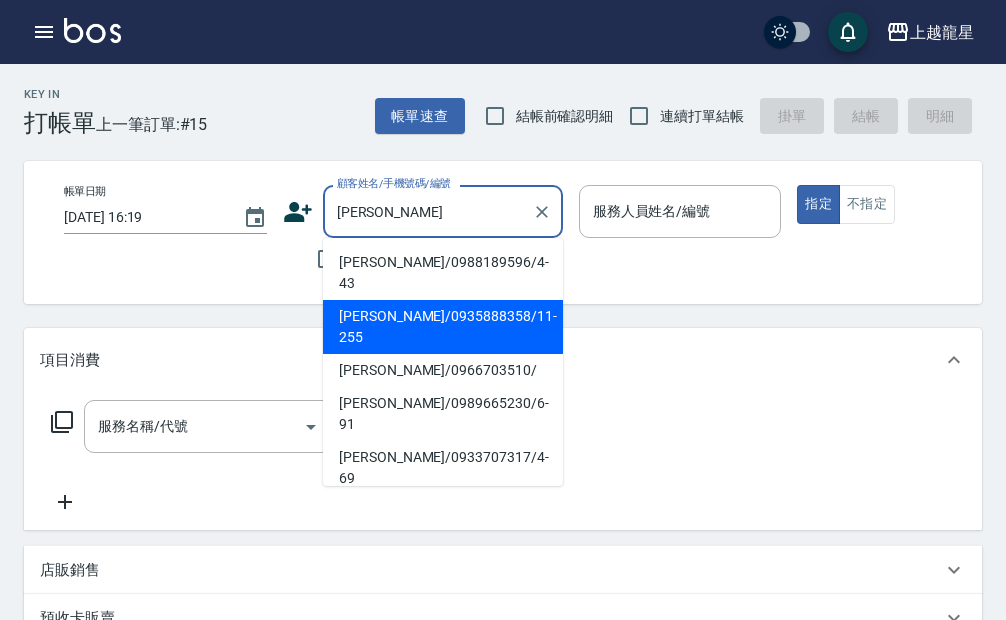 click on "陳姿吟/0935888358/11-255" at bounding box center (443, 327) 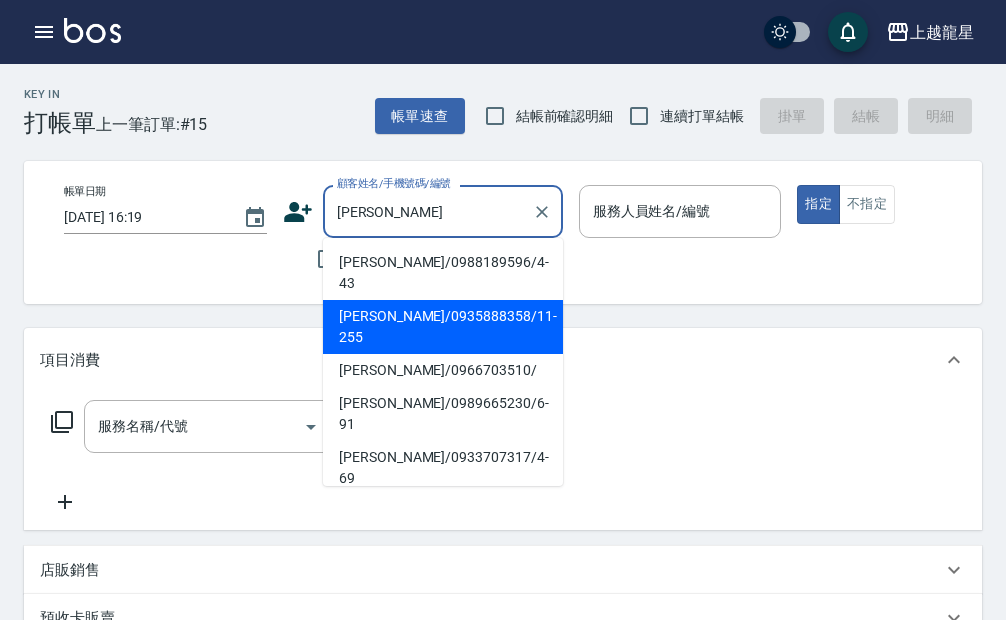 type on "陳姿吟/0935888358/11-255" 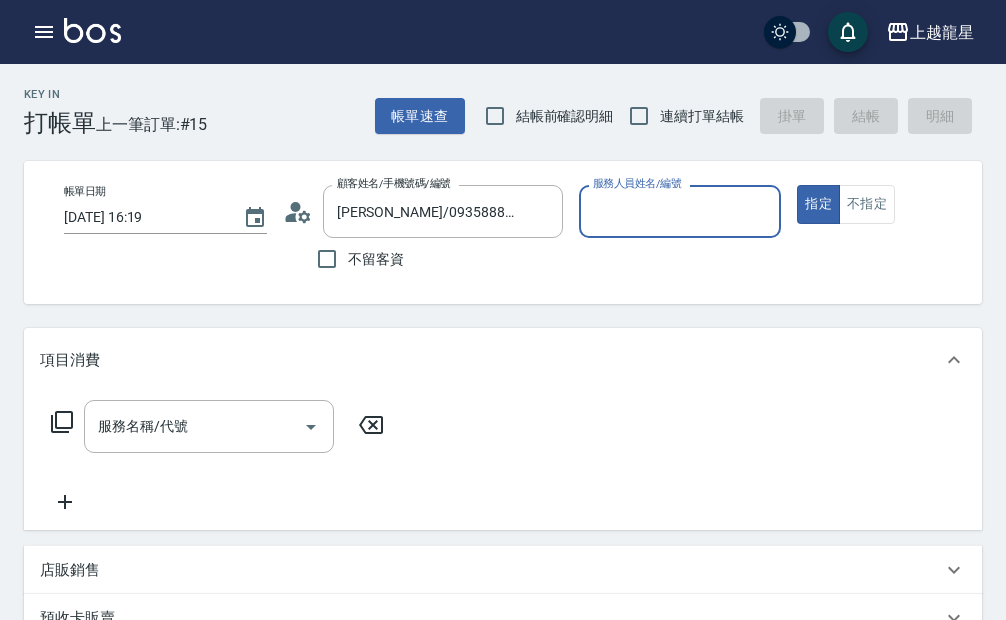 type on "Alisa-10" 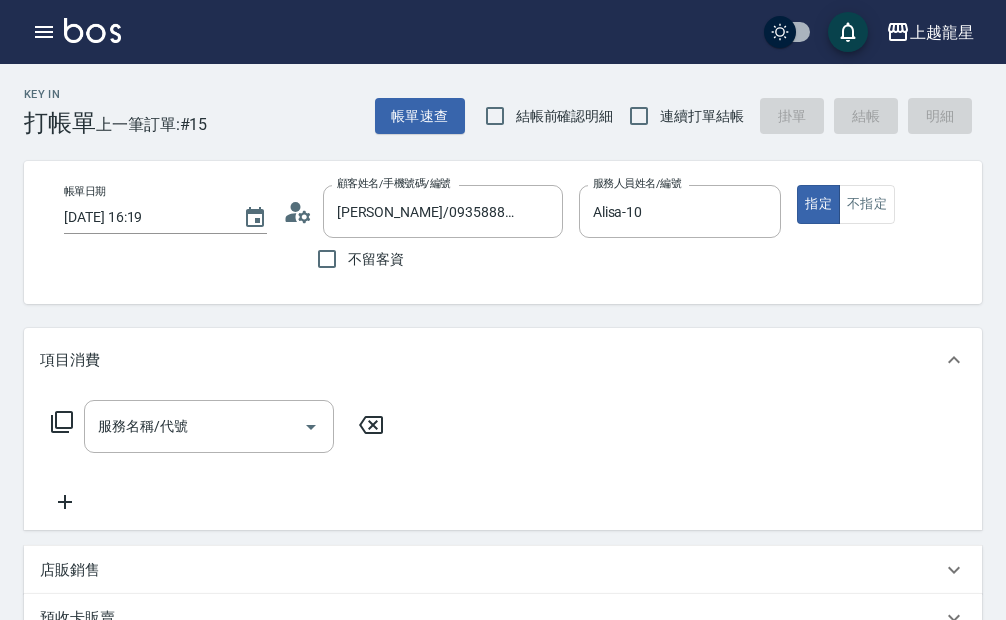 click at bounding box center [92, 30] 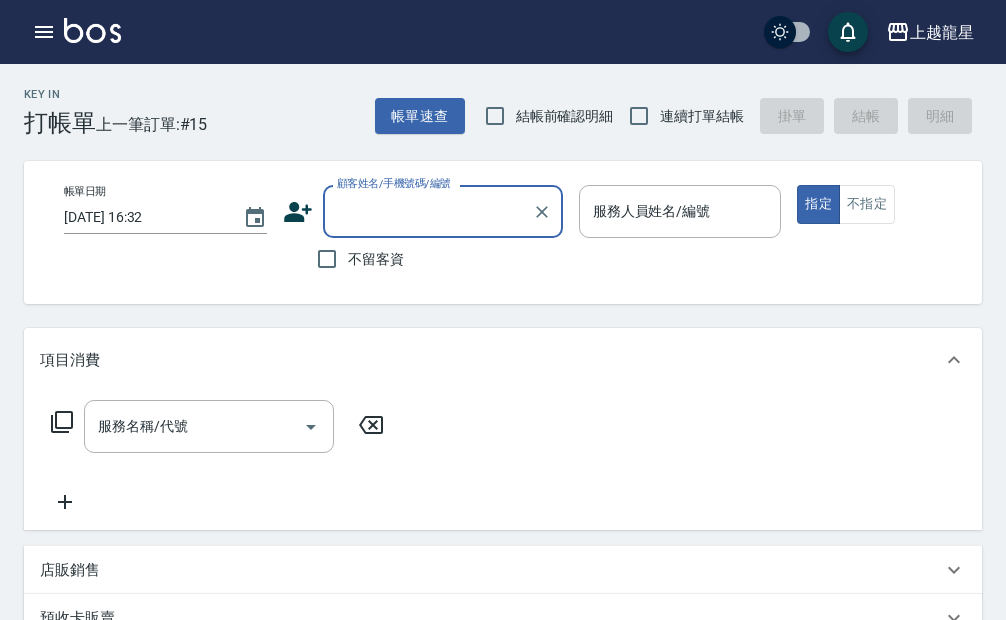 click on "顧客姓名/手機號碼/編號" at bounding box center (428, 211) 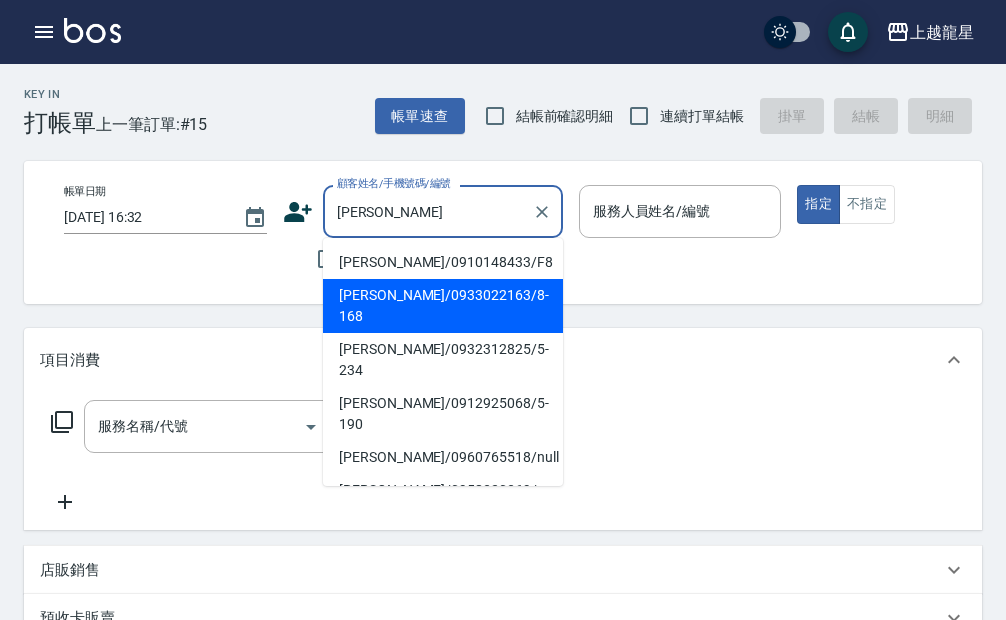 click on "蕭鈺慧/0933022163/8-168" at bounding box center (443, 306) 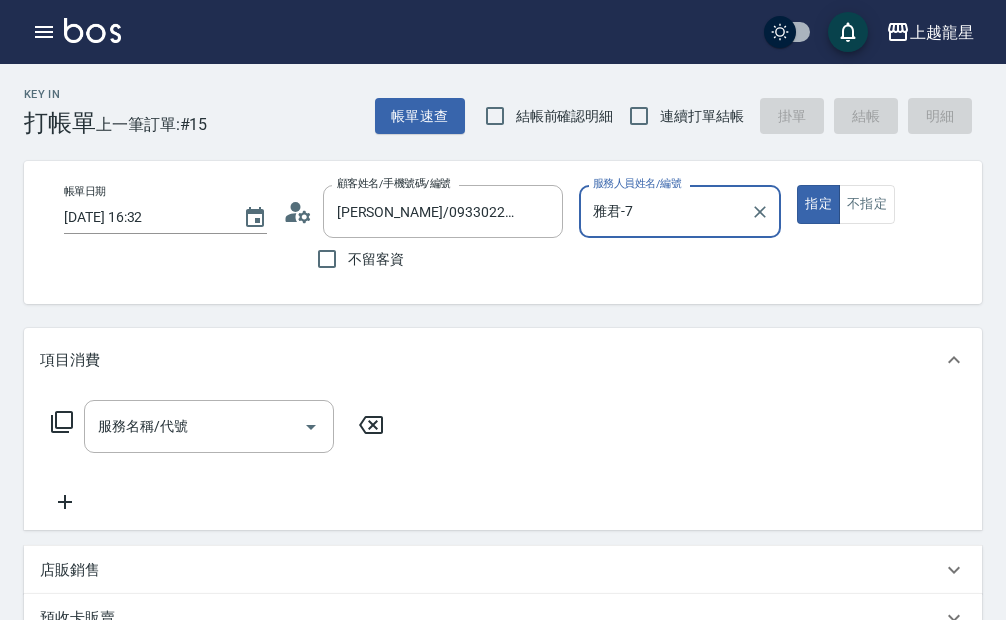type on "雅君-7" 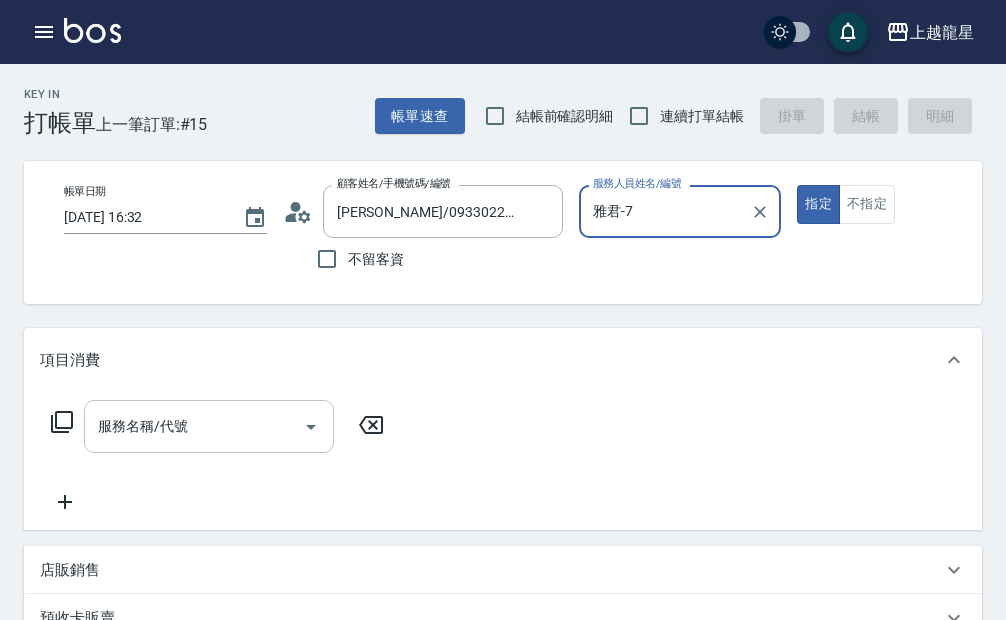 click on "服務名稱/代號" at bounding box center [194, 426] 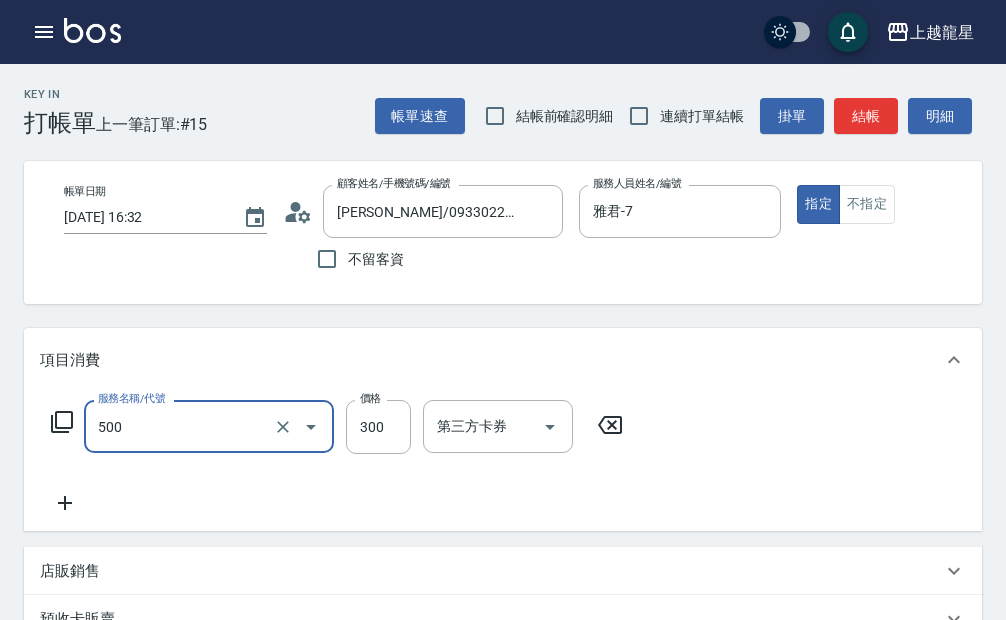 type on "一般洗髮(500)" 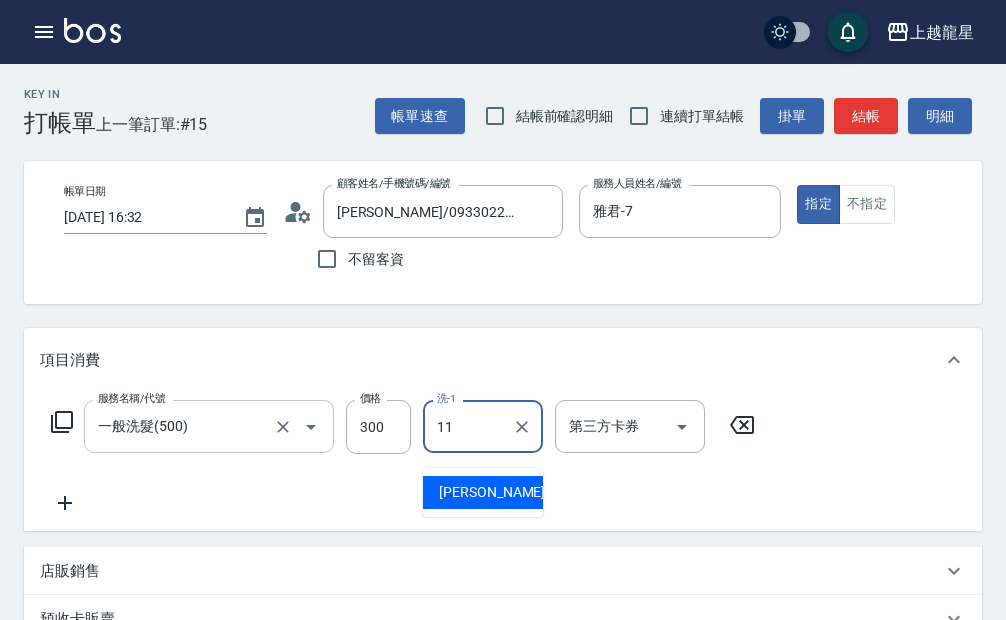 type on "潘潘-11" 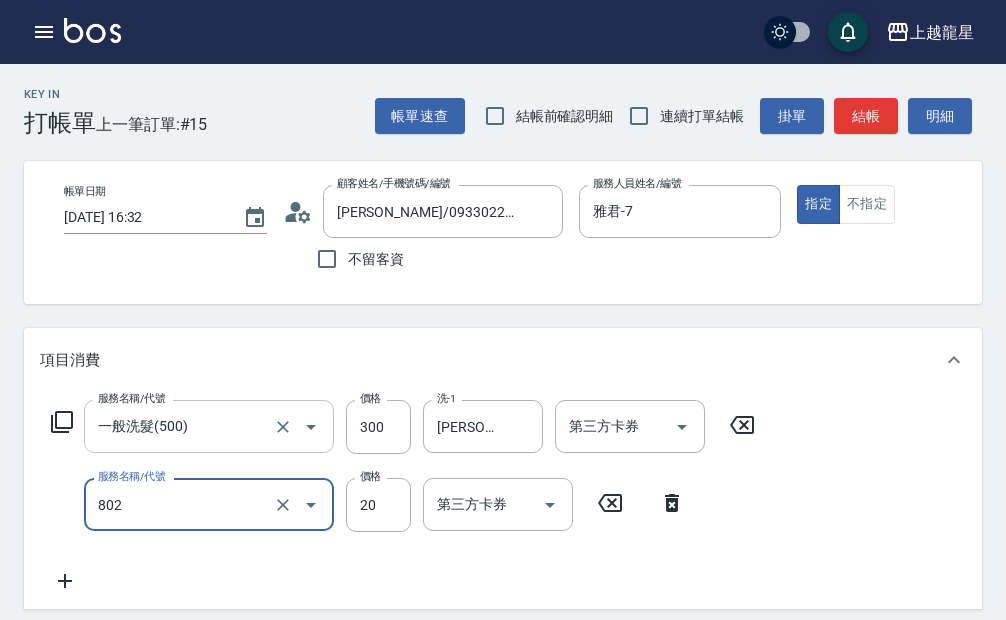 type on "潤絲(802)" 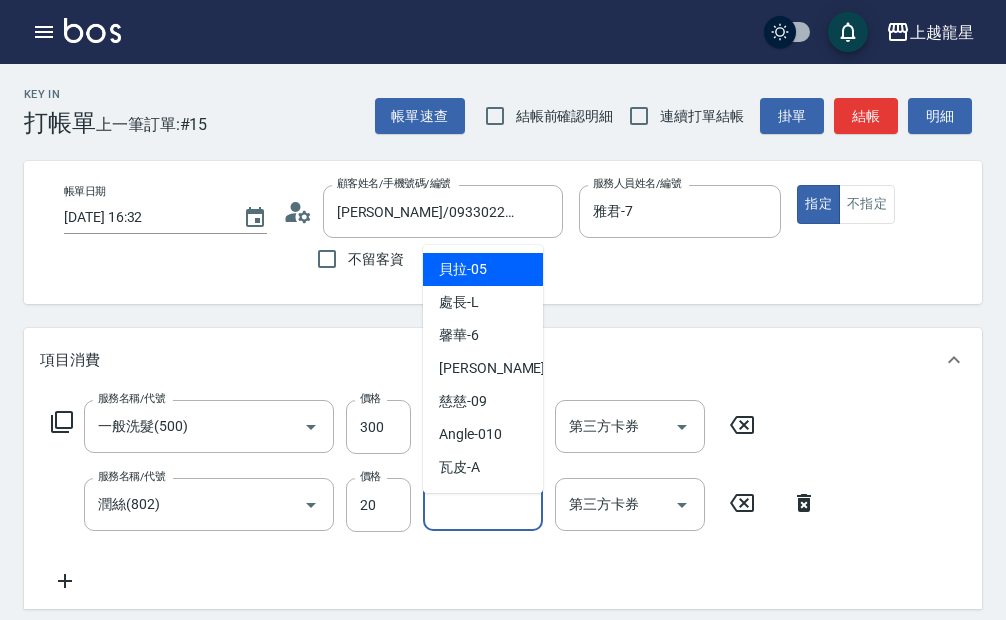 click on "洗-1" at bounding box center (483, 504) 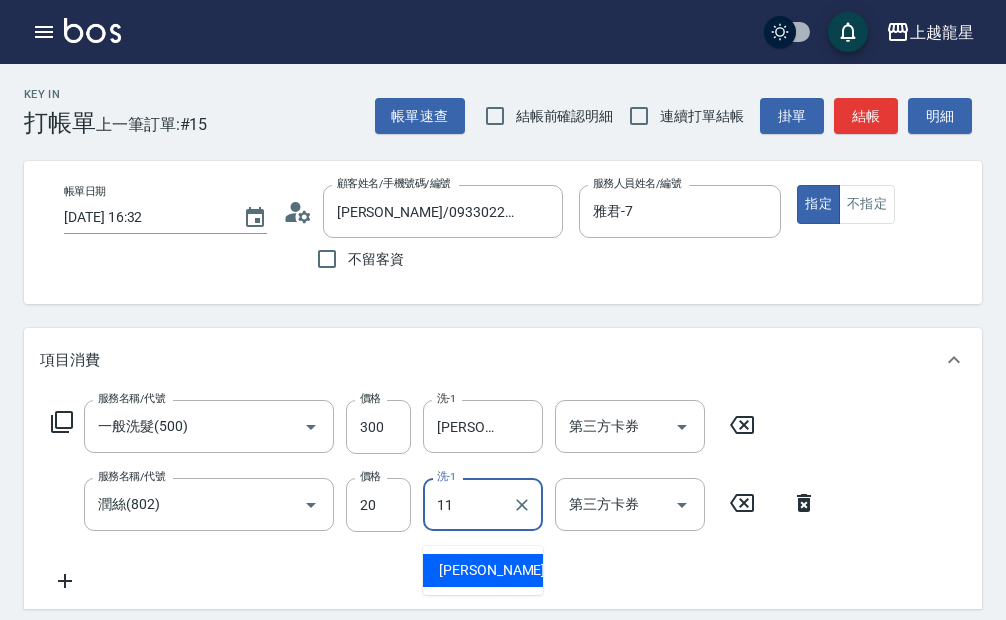 type on "潘潘-11" 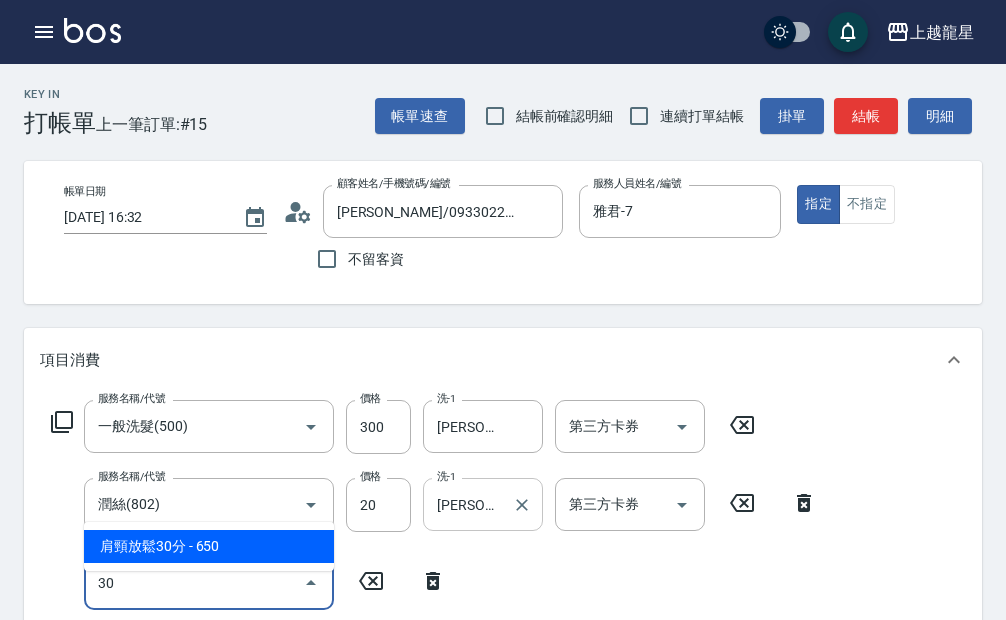 type on "3" 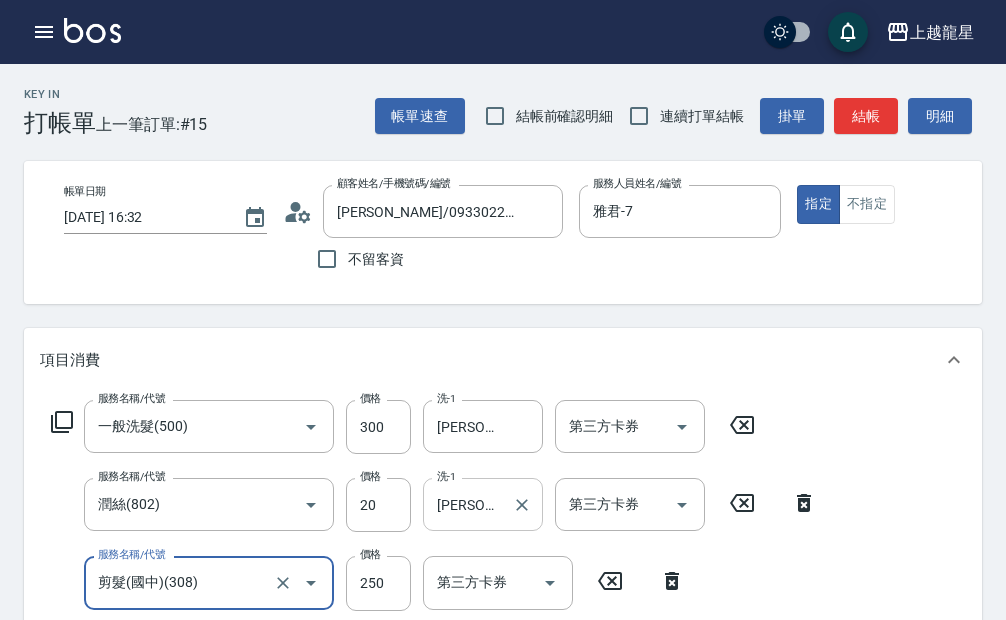 type on "剪髮(國中)(308)" 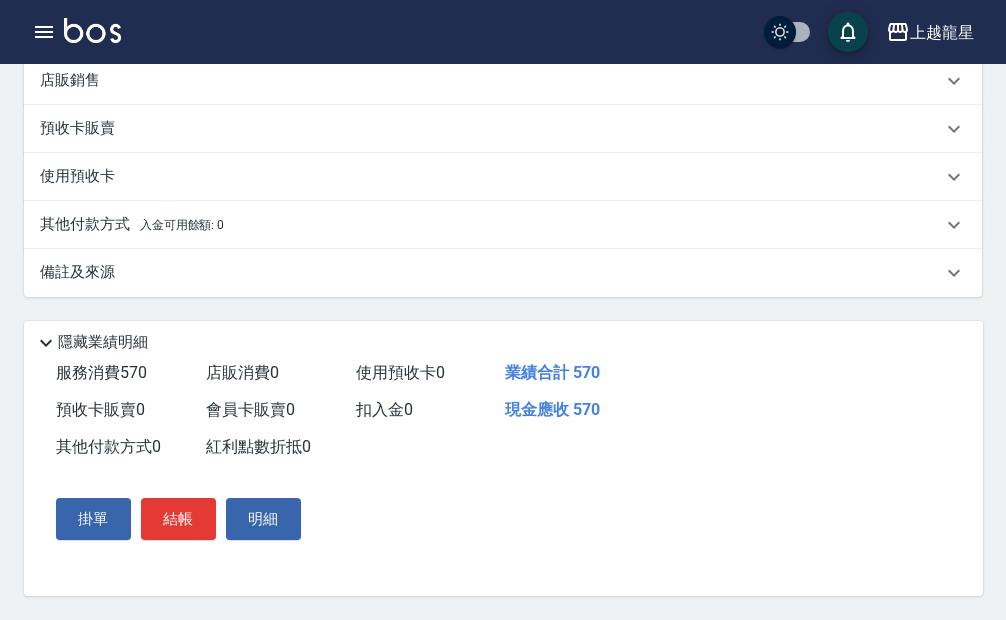 scroll, scrollTop: 671, scrollLeft: 0, axis: vertical 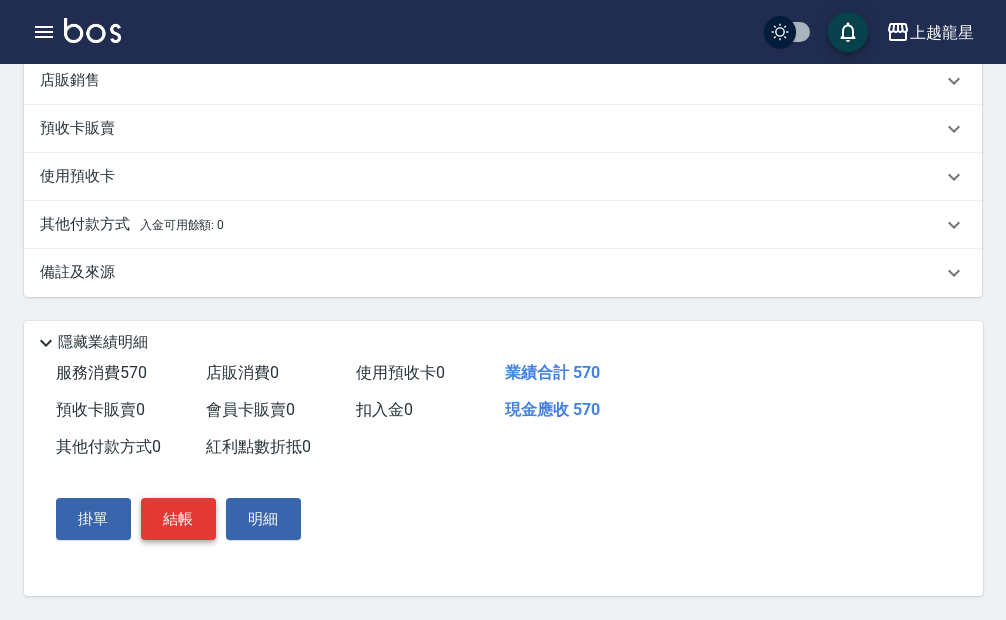 click on "結帳" at bounding box center (178, 519) 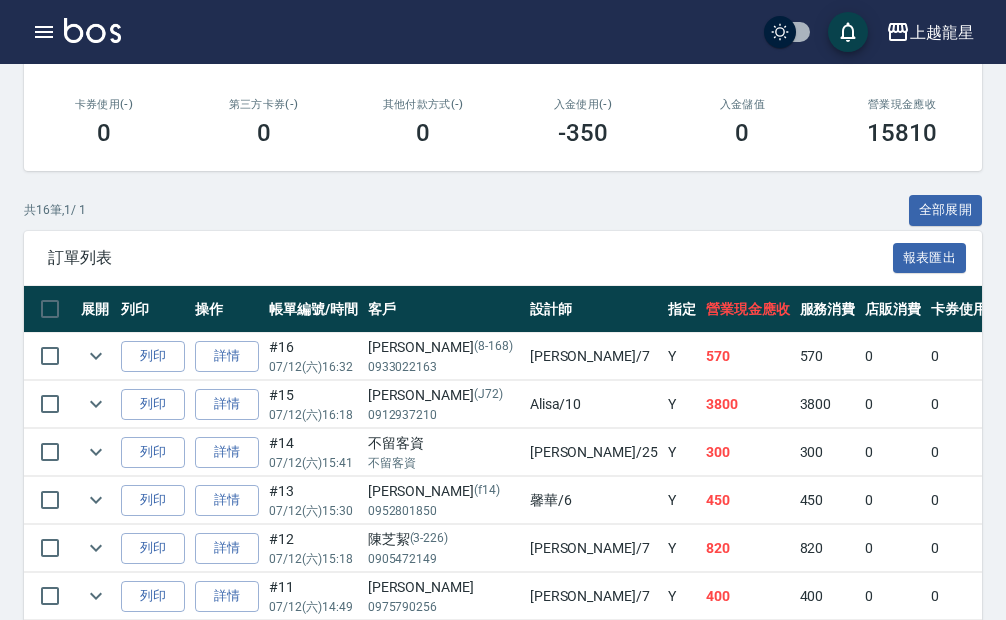 scroll, scrollTop: 400, scrollLeft: 0, axis: vertical 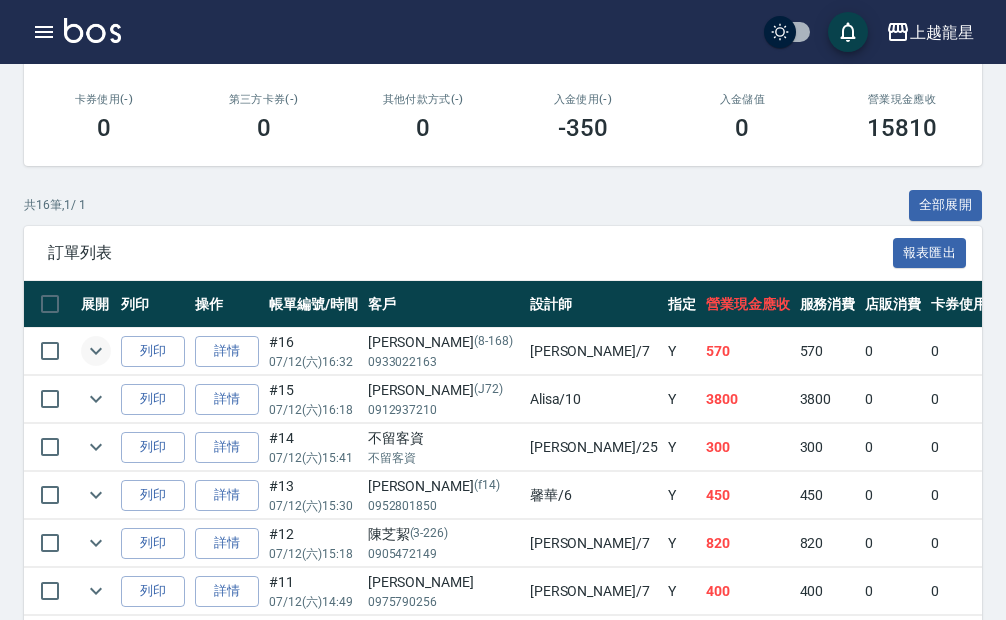 click 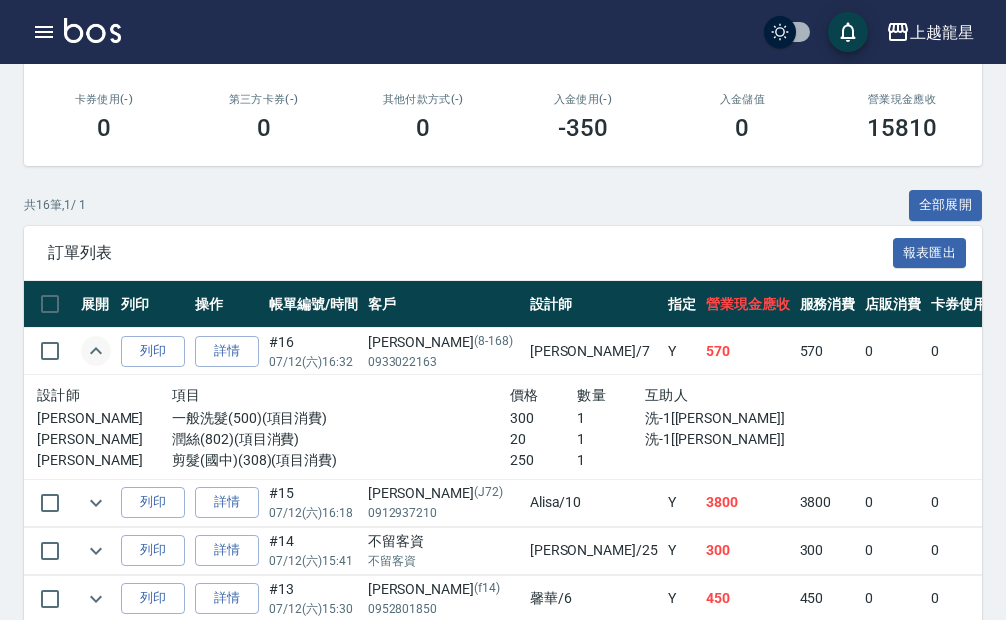 click 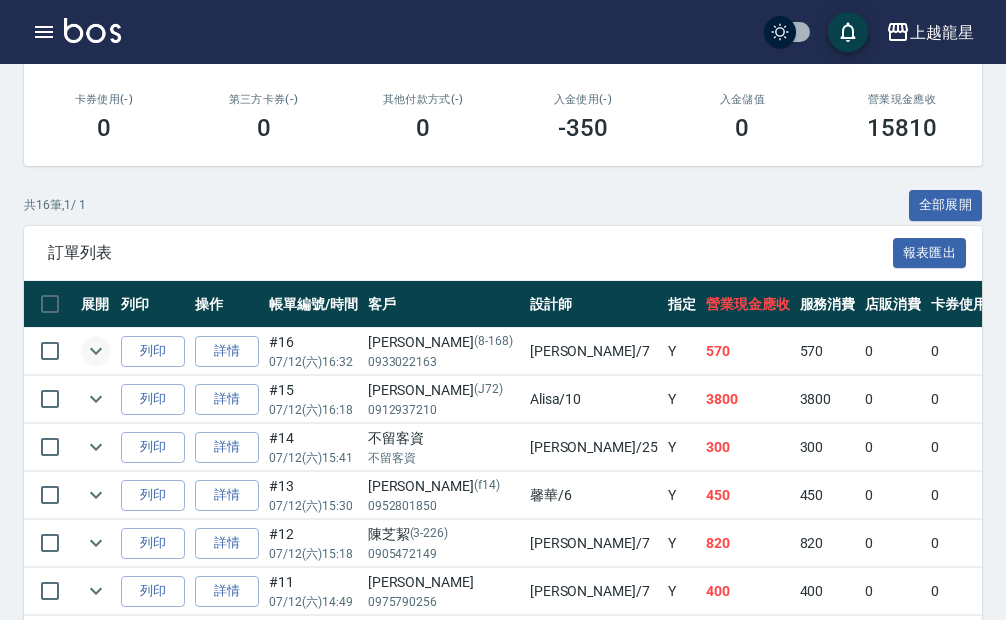 click 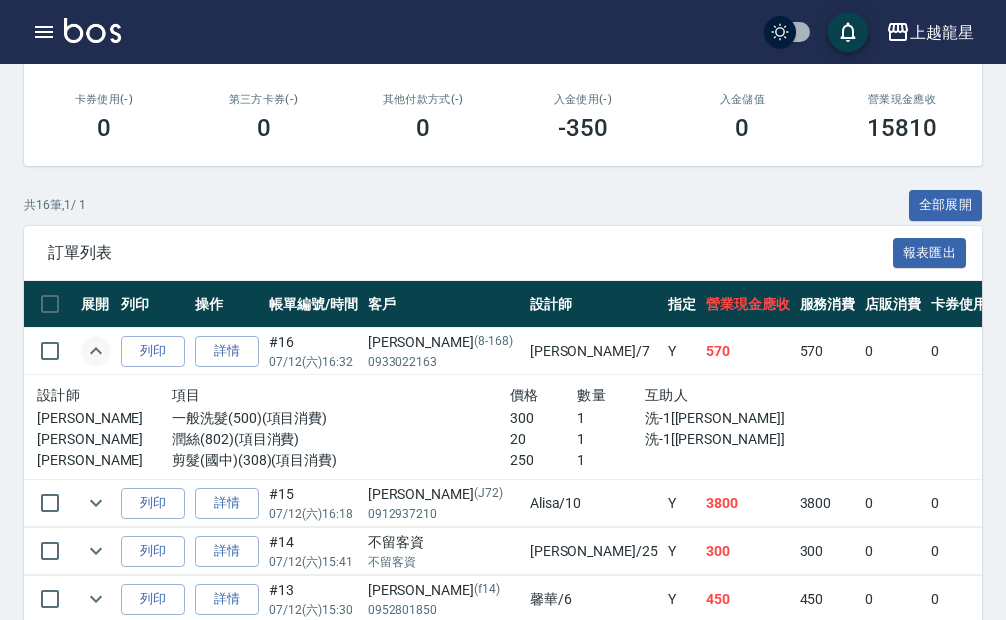click 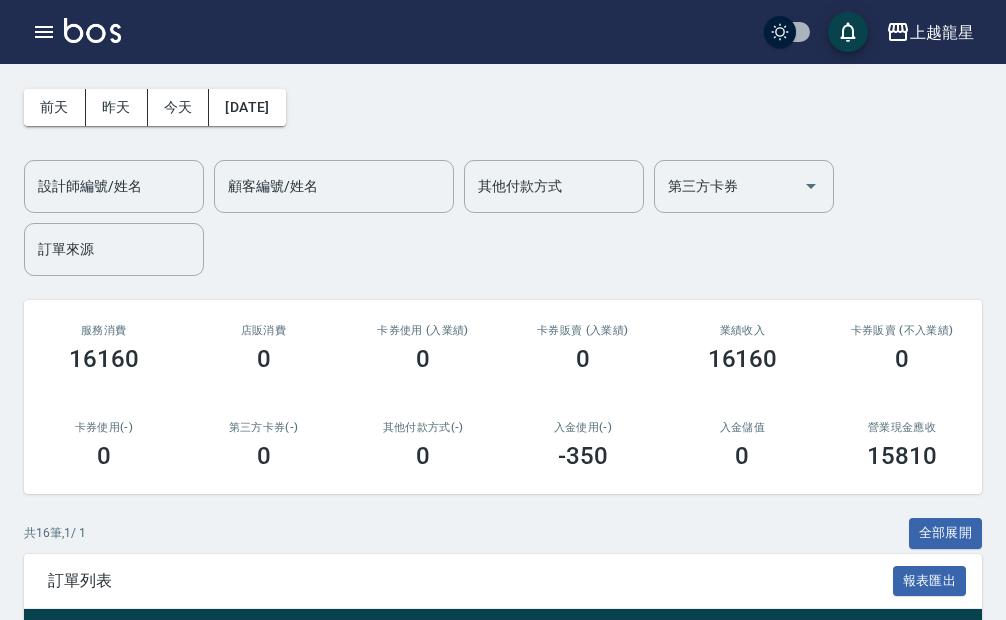 scroll, scrollTop: 0, scrollLeft: 0, axis: both 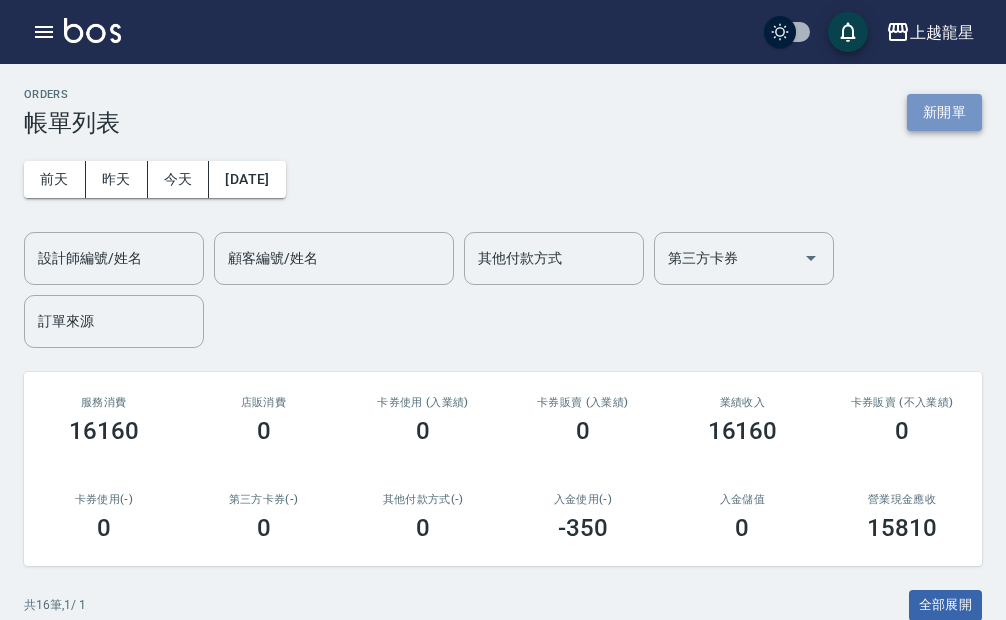 click on "新開單" at bounding box center (944, 112) 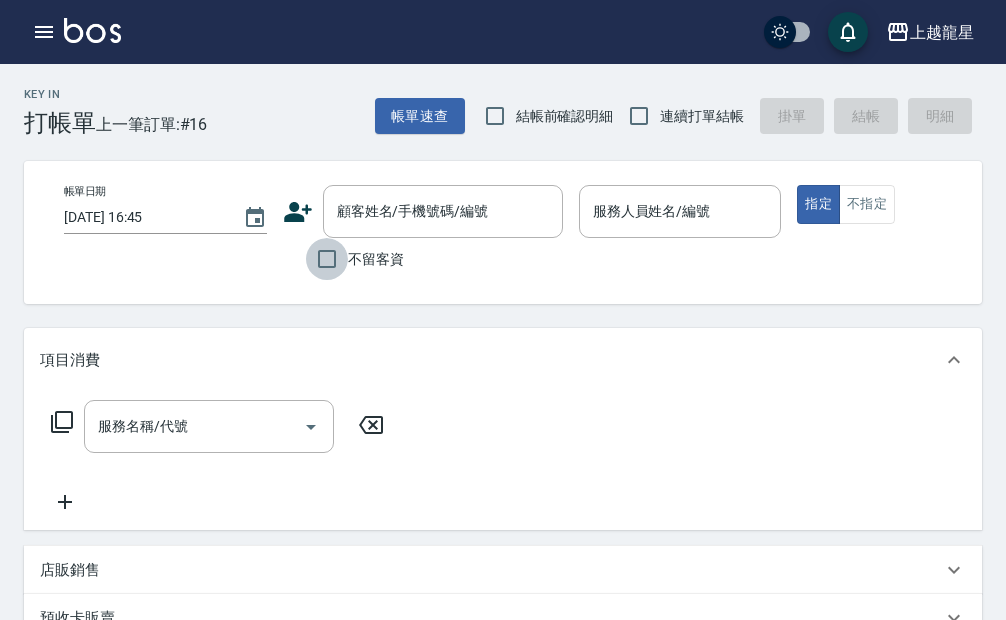 click on "不留客資" at bounding box center [327, 259] 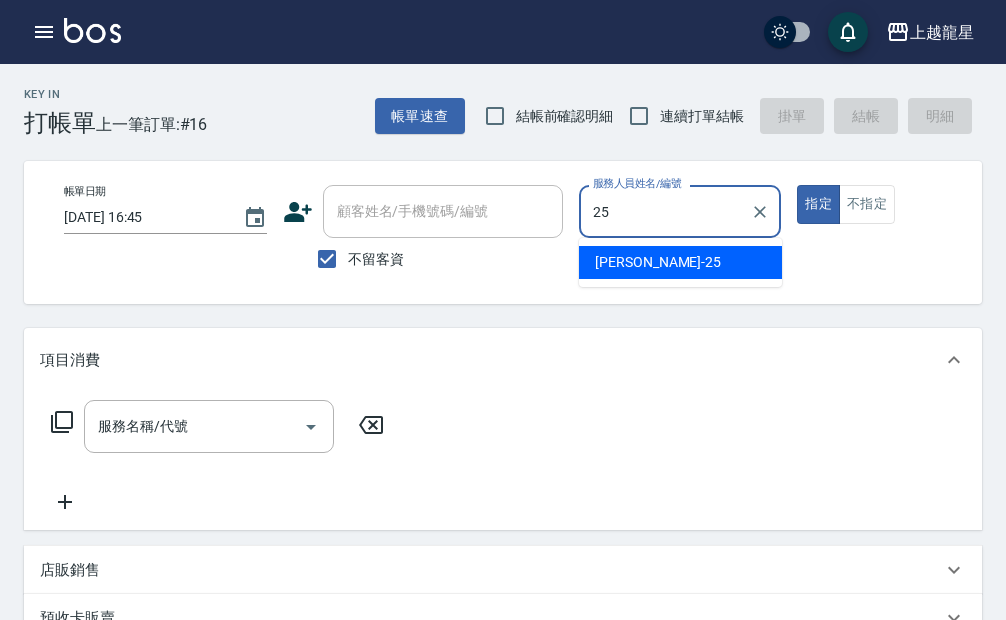 click on "淑雲 -25" at bounding box center [680, 262] 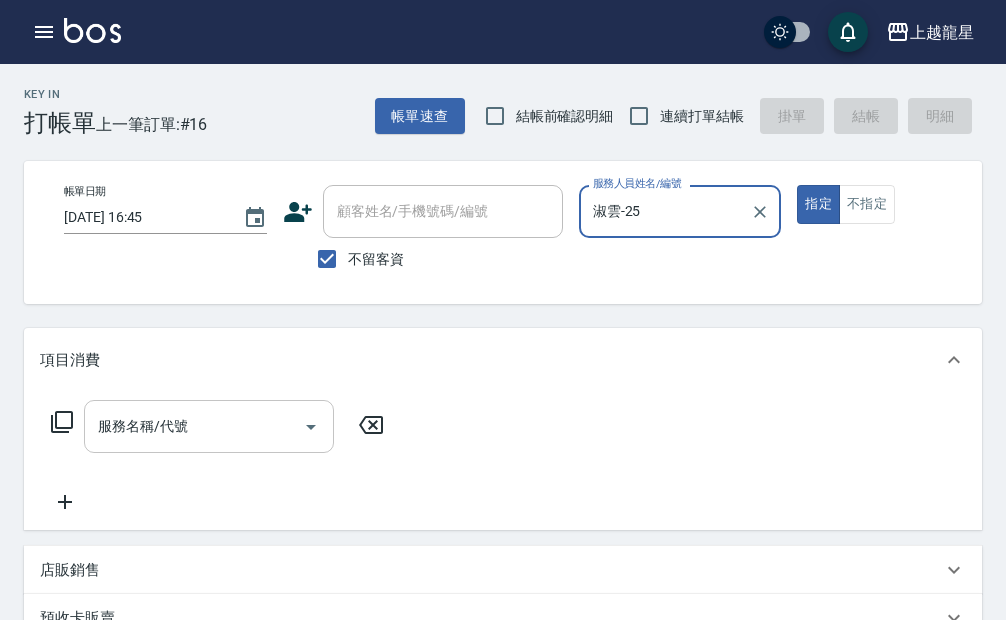 type on "淑雲-25" 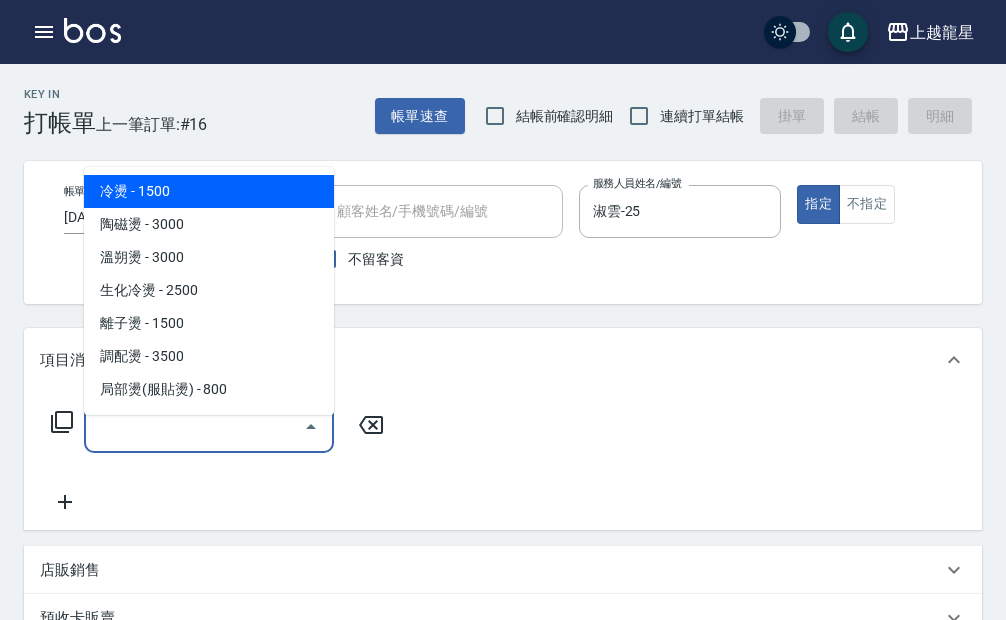 drag, startPoint x: 243, startPoint y: 452, endPoint x: 239, endPoint y: 396, distance: 56.142673 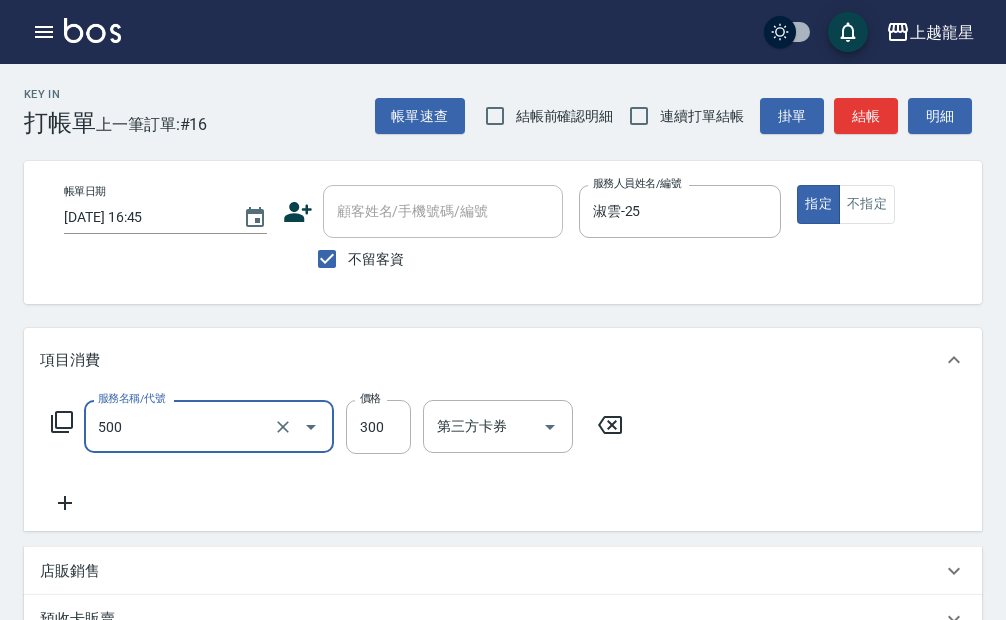 type on "一般洗髮(500)" 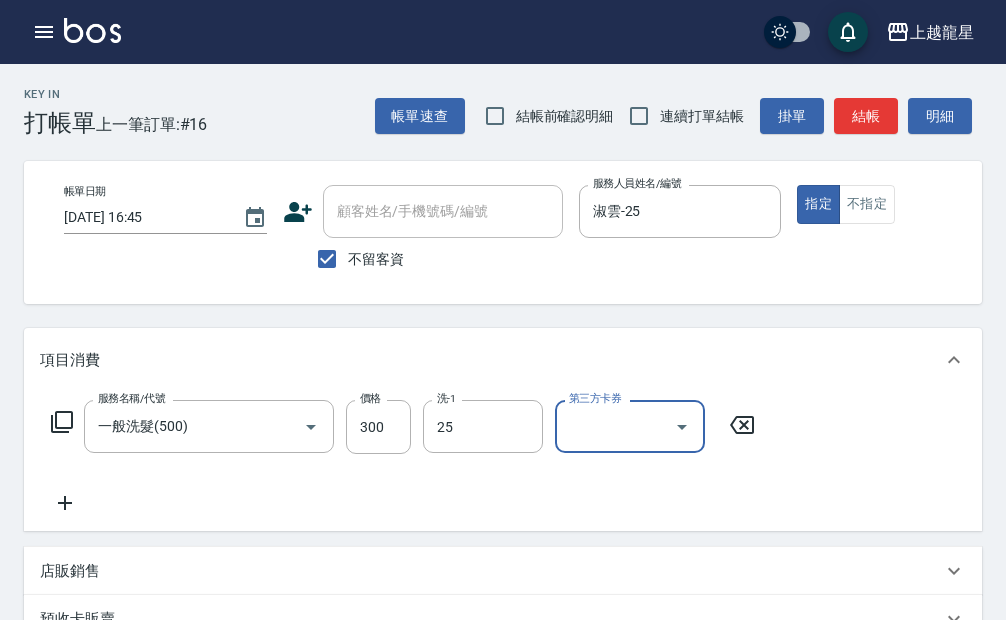 type on "淑雲-25" 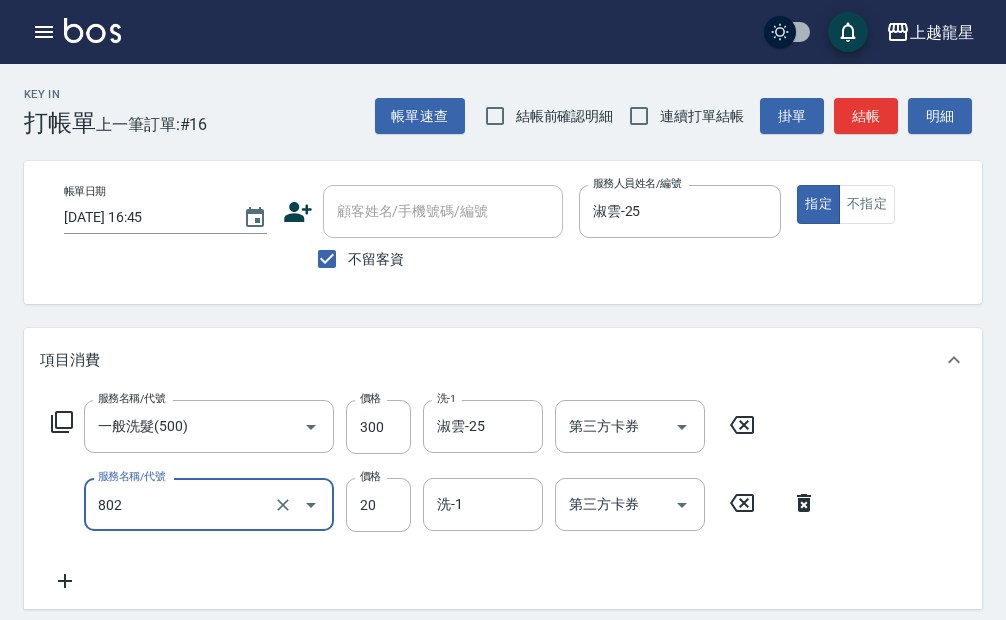 type on "潤絲(802)" 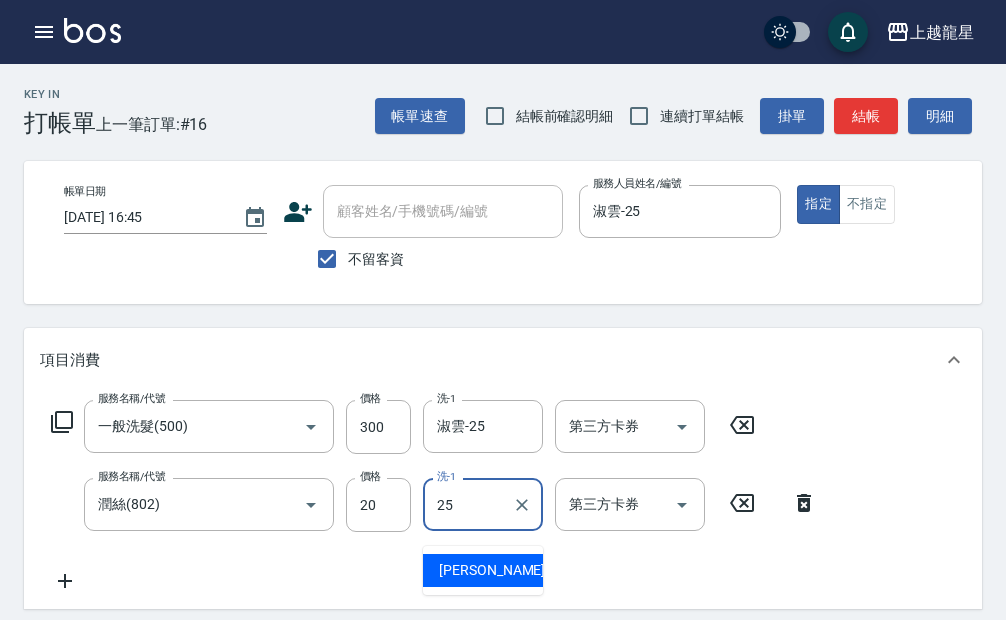 type on "淑雲-25" 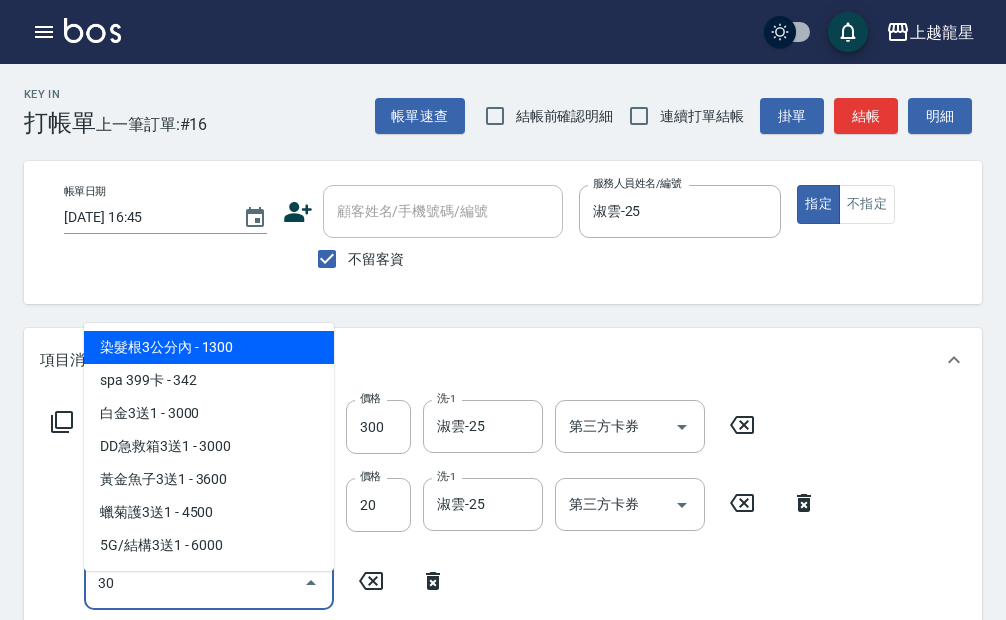 type on "301" 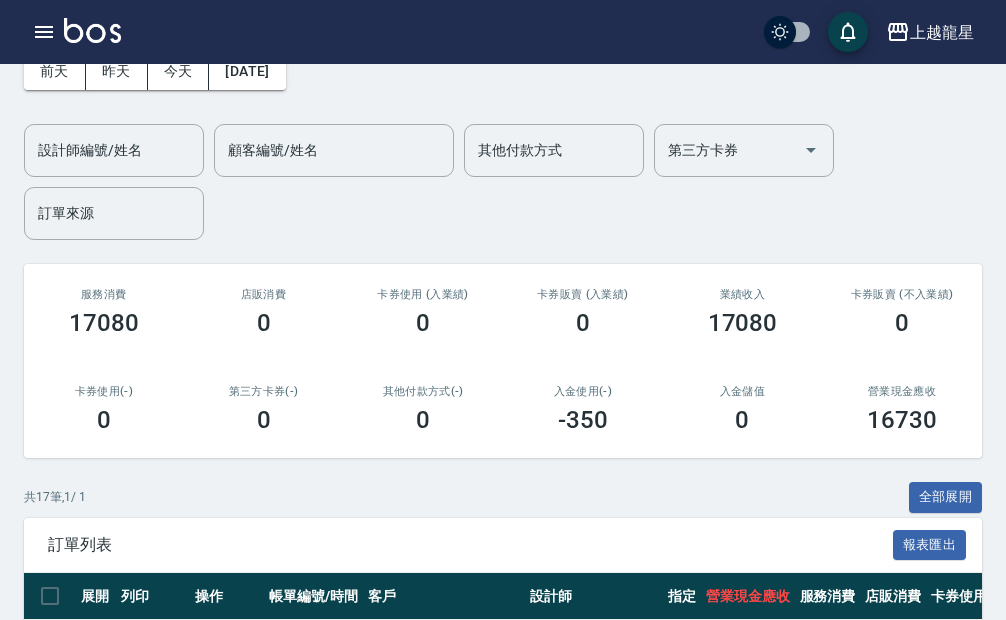 scroll, scrollTop: 0, scrollLeft: 0, axis: both 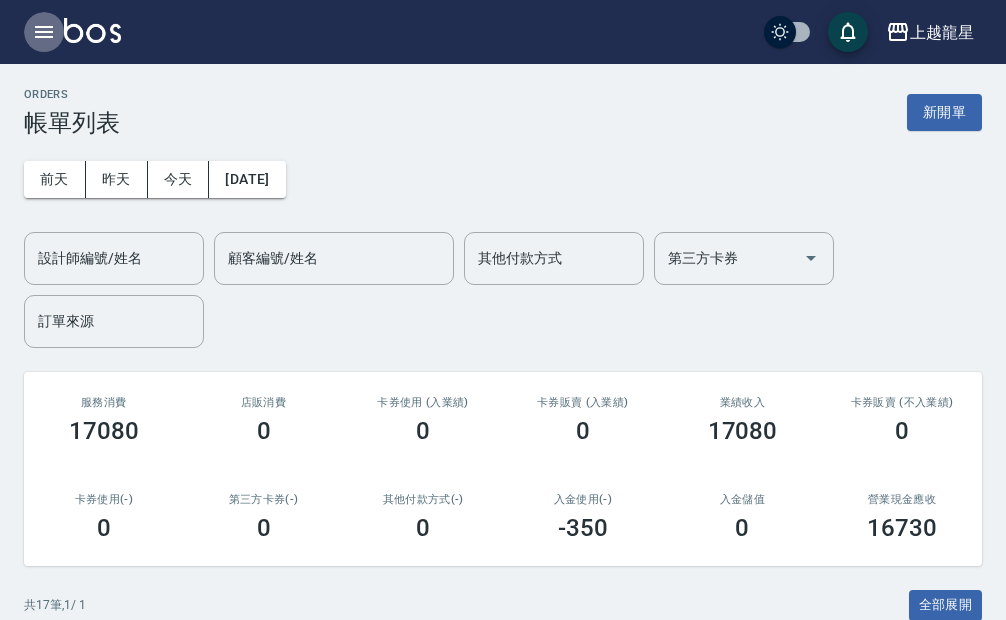 click 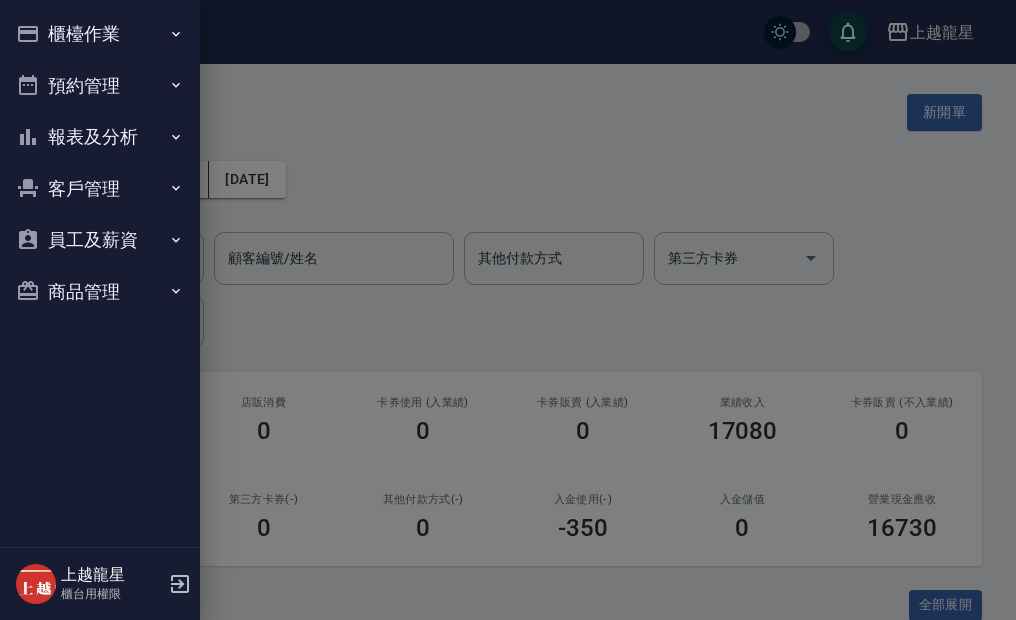 click on "櫃檯作業" at bounding box center [100, 34] 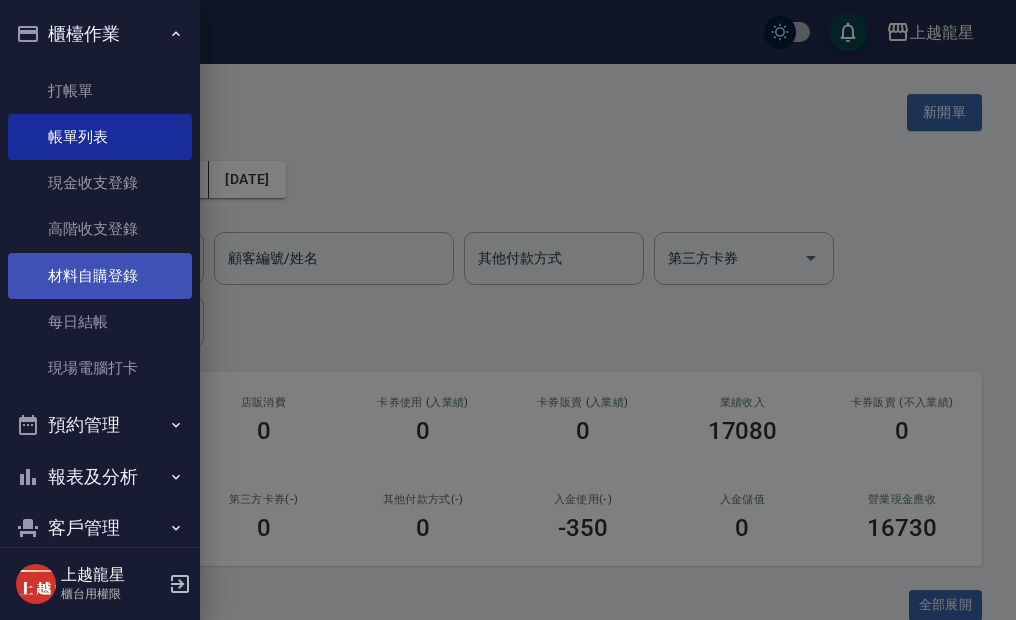 click on "材料自購登錄" at bounding box center (100, 276) 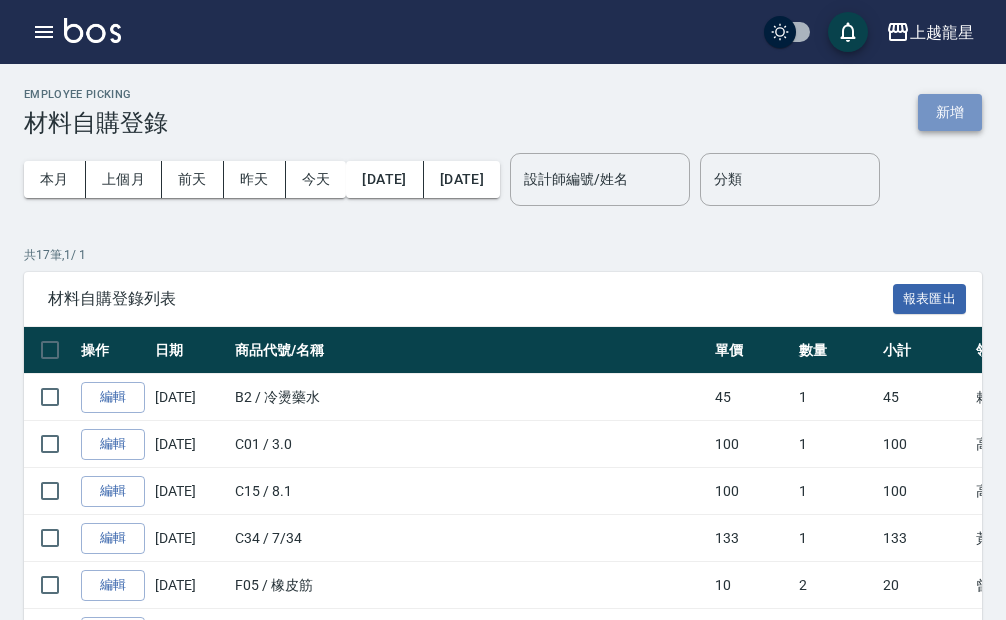 click on "新增" at bounding box center (950, 112) 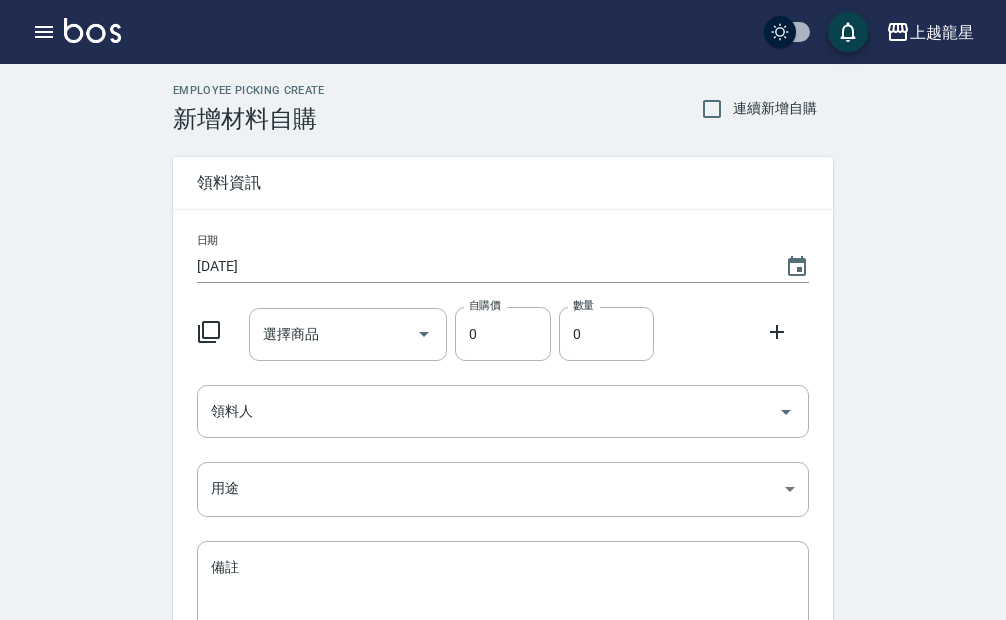 click 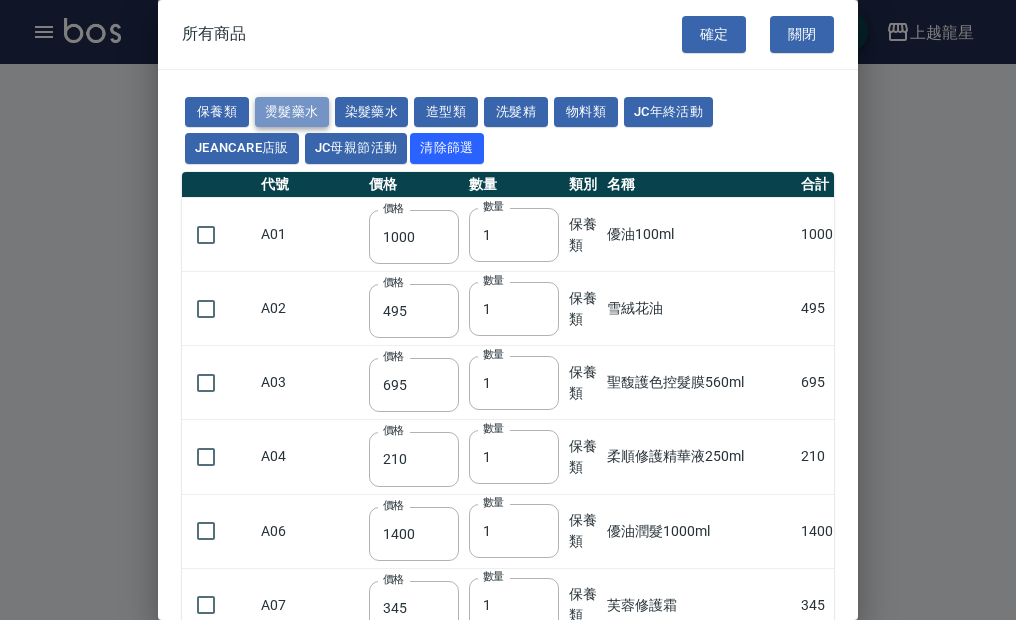 click on "燙髮藥水" at bounding box center [292, 112] 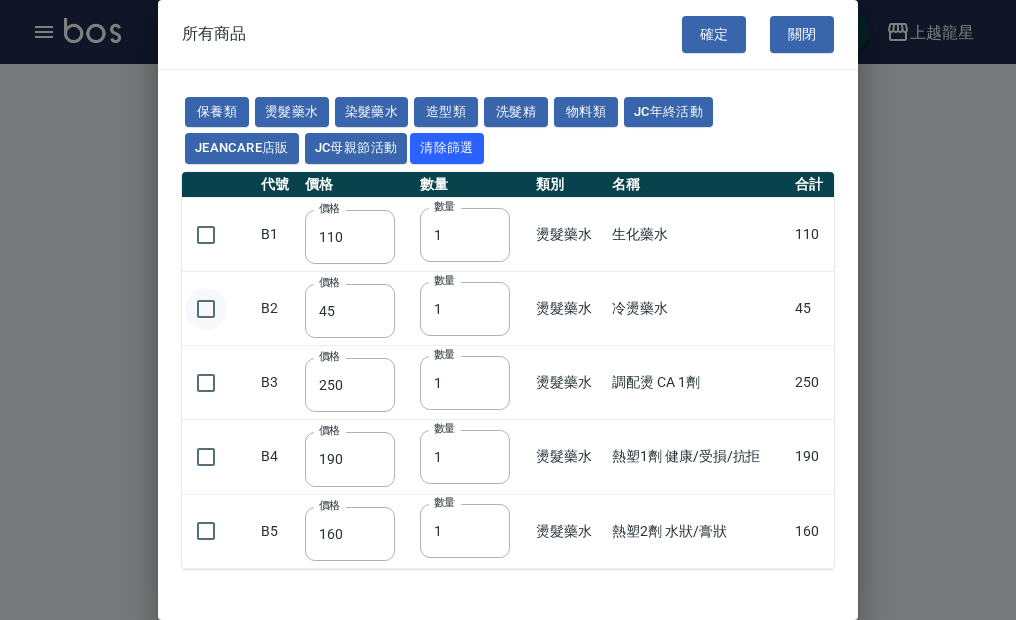 click at bounding box center [206, 309] 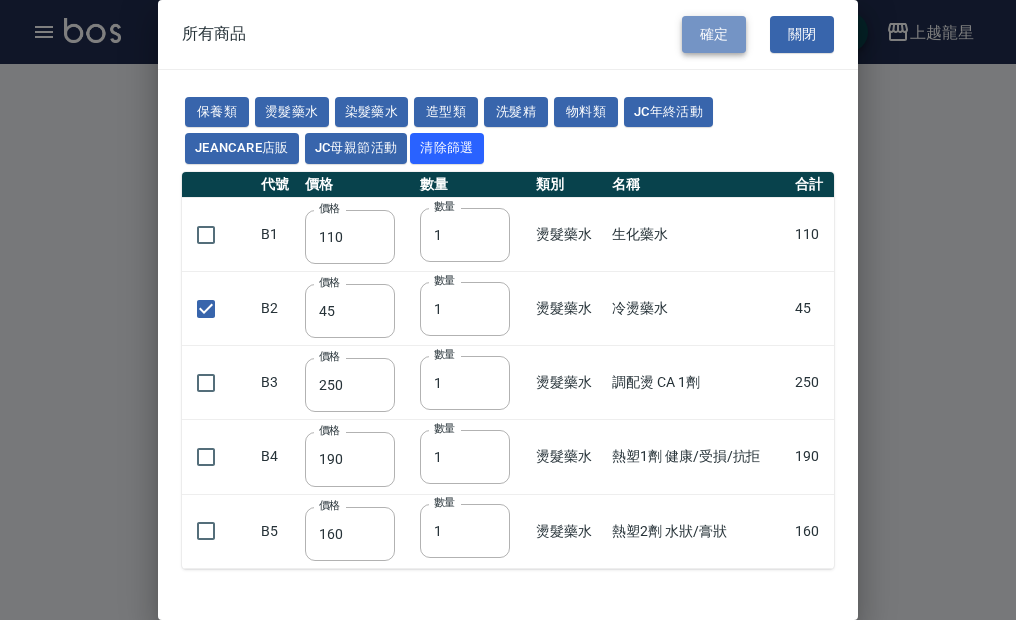 click on "確定" at bounding box center (714, 34) 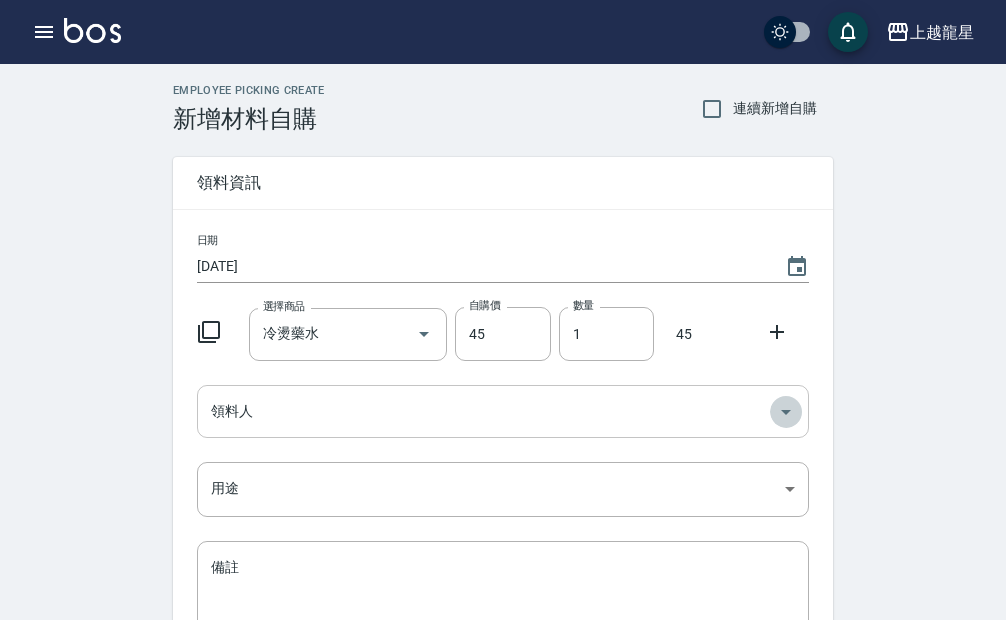 click 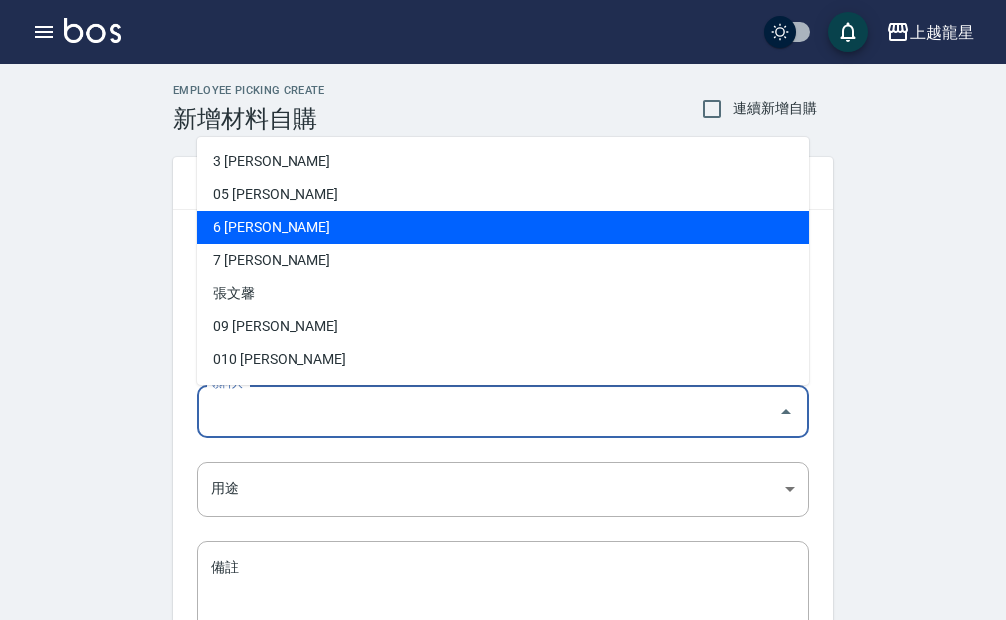 click on "6 黃馨華" at bounding box center (503, 227) 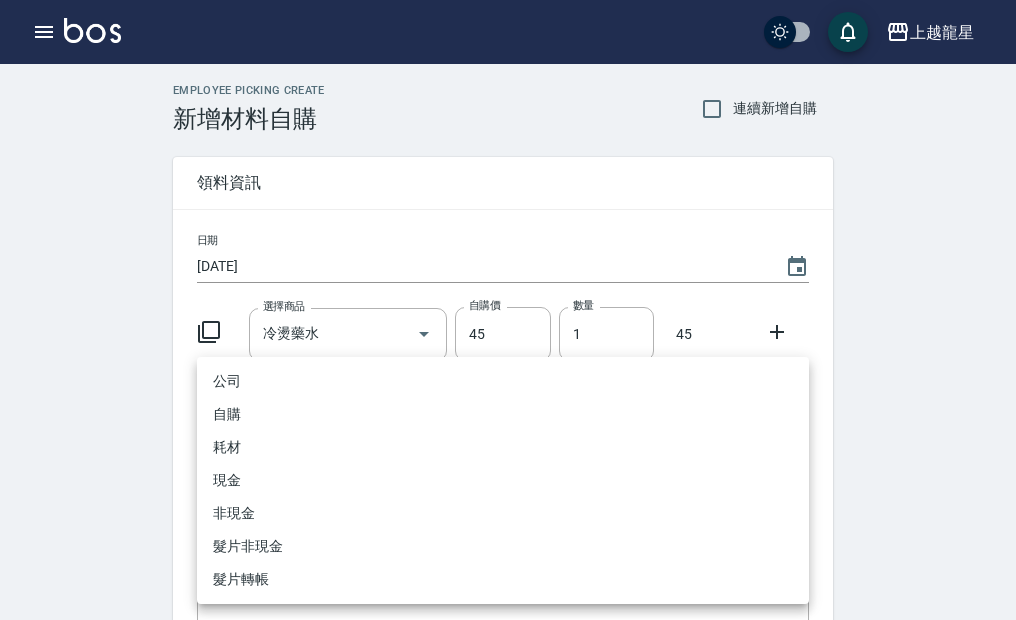 click on "上越龍星 登出 櫃檯作業 打帳單 帳單列表 現金收支登錄 高階收支登錄 材料自購登錄 每日結帳 現場電腦打卡 預約管理 預約管理 單日預約紀錄 單週預約紀錄 報表及分析 報表目錄 店家區間累計表 店家日報表 互助日報表 互助月報表 互助排行榜 互助點數明細 互助業績報表 全店業績分析表 每日業績分析表 營業統計分析表 設計師業績表 設計師日報表 設計師業績分析表 設計師業績月報表 設計師抽成報表 設計師排行榜 商品銷售排行榜 商品消耗明細 服務扣項明細表 單一服務項目查詢 店販抽成明細 顧客入金餘額表 客戶管理 客戶列表 客資篩選匯出 卡券管理 入金管理 員工及薪資 員工列表 商品管理 商品分類設定 商品列表 上越龍星 櫃台用權限 Employee Picking Create 新增材料自購 連續新增自購 領料資訊 日期 2025/07/12 選擇商品 冷燙藥水 選擇商品 自購價 45 自購價 數量 1" at bounding box center (508, 412) 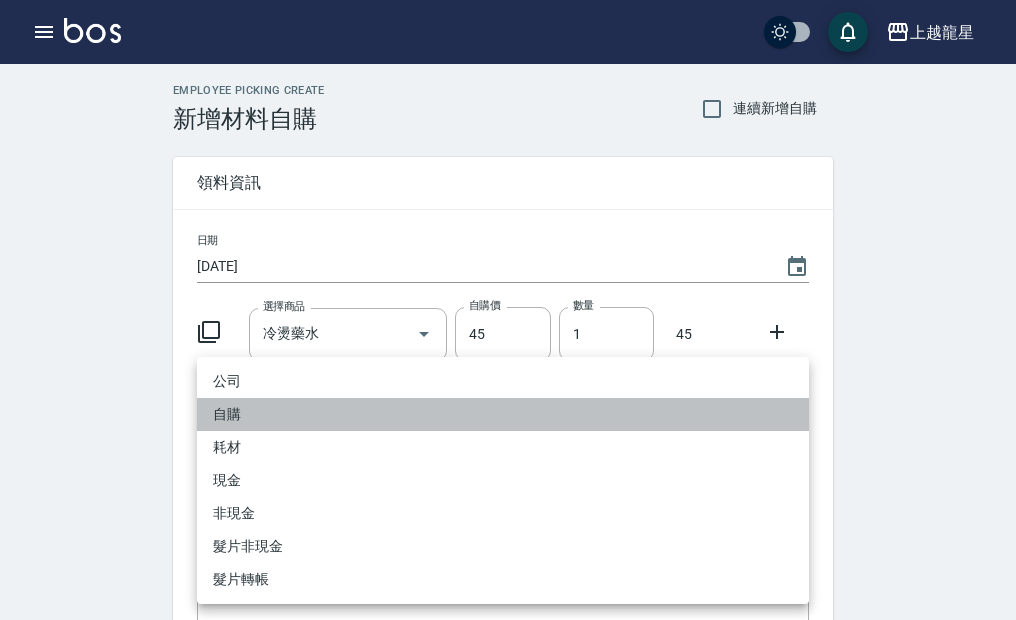click on "自購" at bounding box center [503, 414] 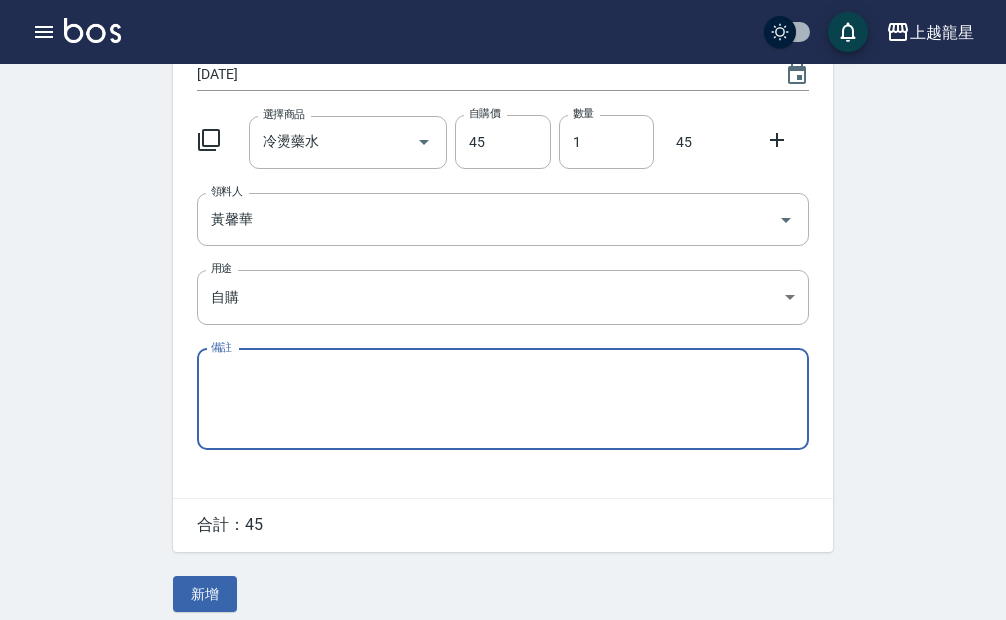 scroll, scrollTop: 207, scrollLeft: 0, axis: vertical 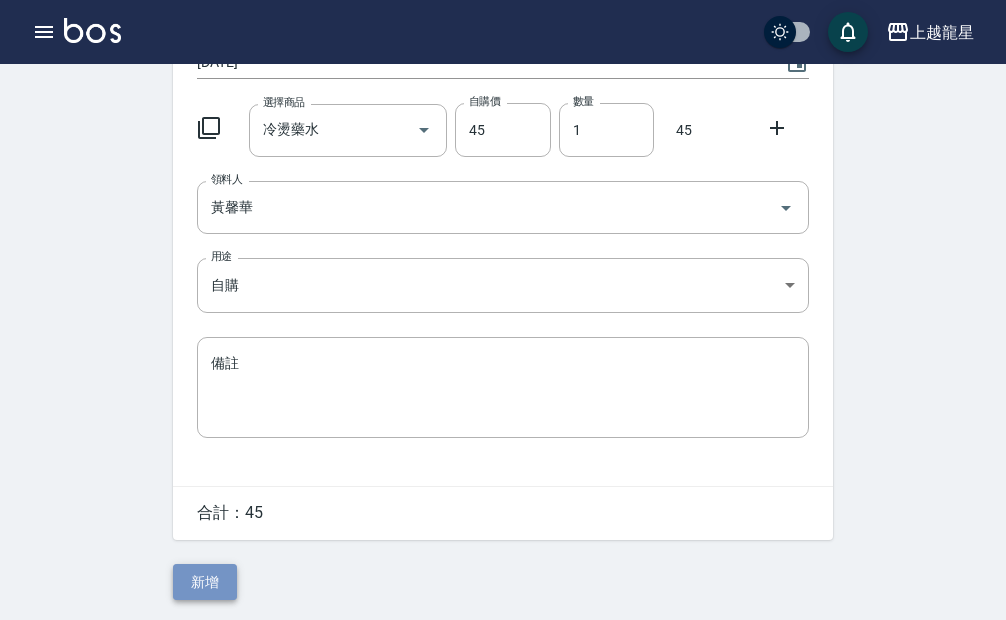 click on "新增" at bounding box center (205, 582) 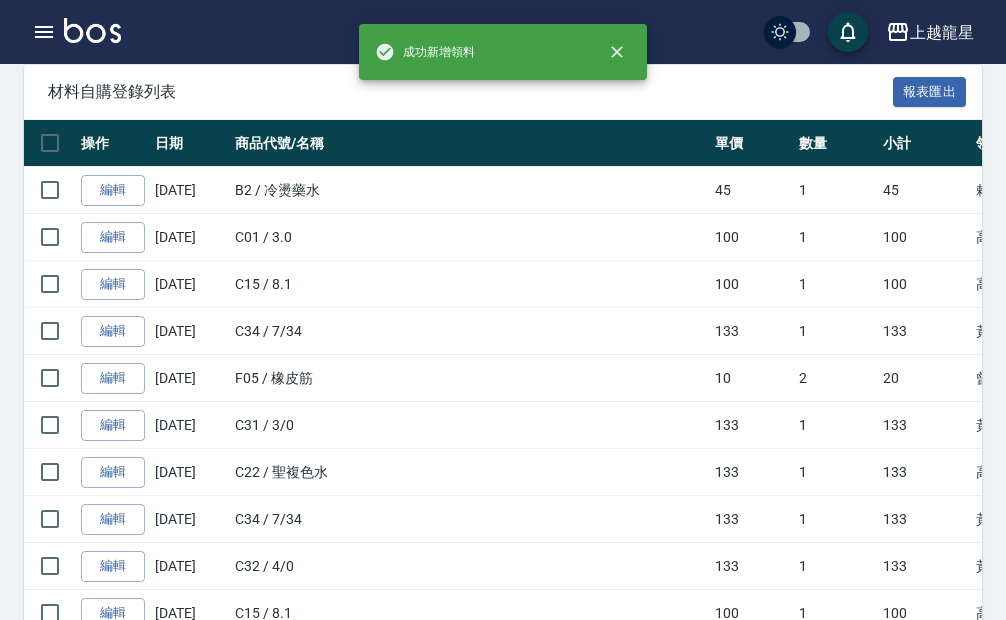 scroll, scrollTop: 0, scrollLeft: 0, axis: both 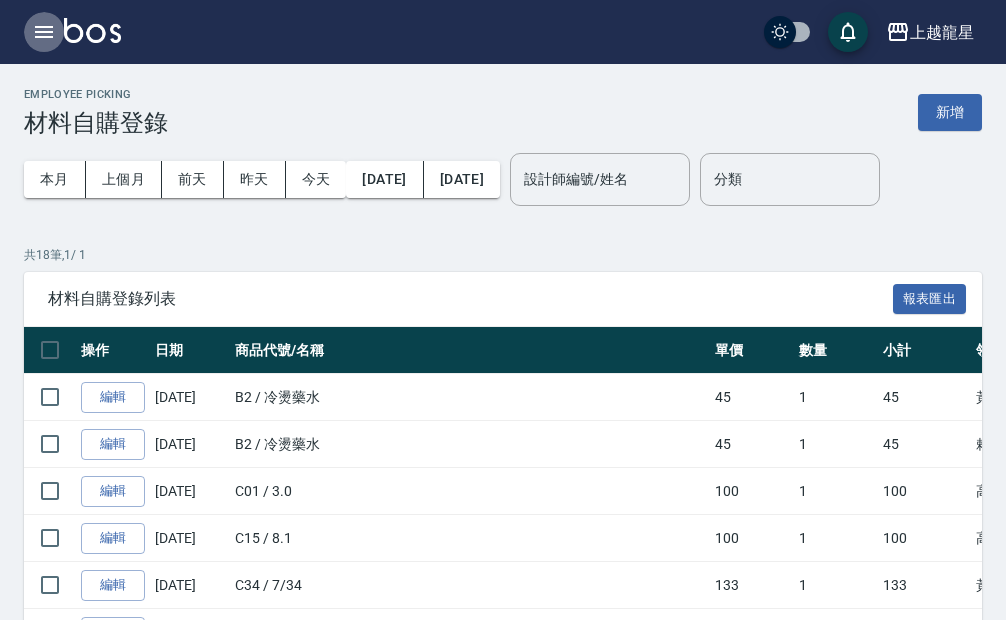 click 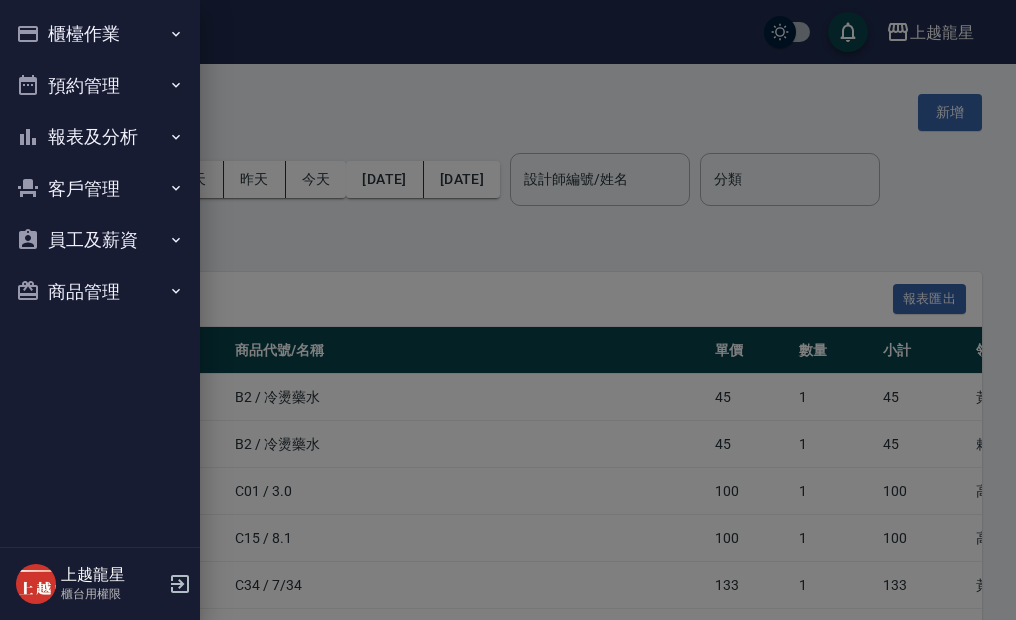 click on "櫃檯作業" at bounding box center [100, 34] 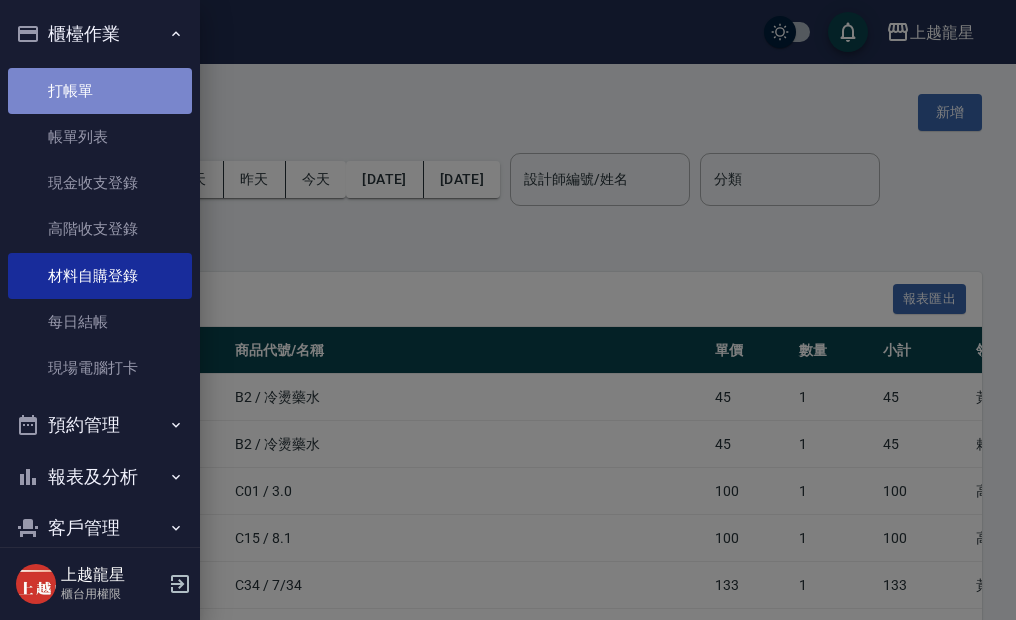 click on "打帳單" at bounding box center (100, 91) 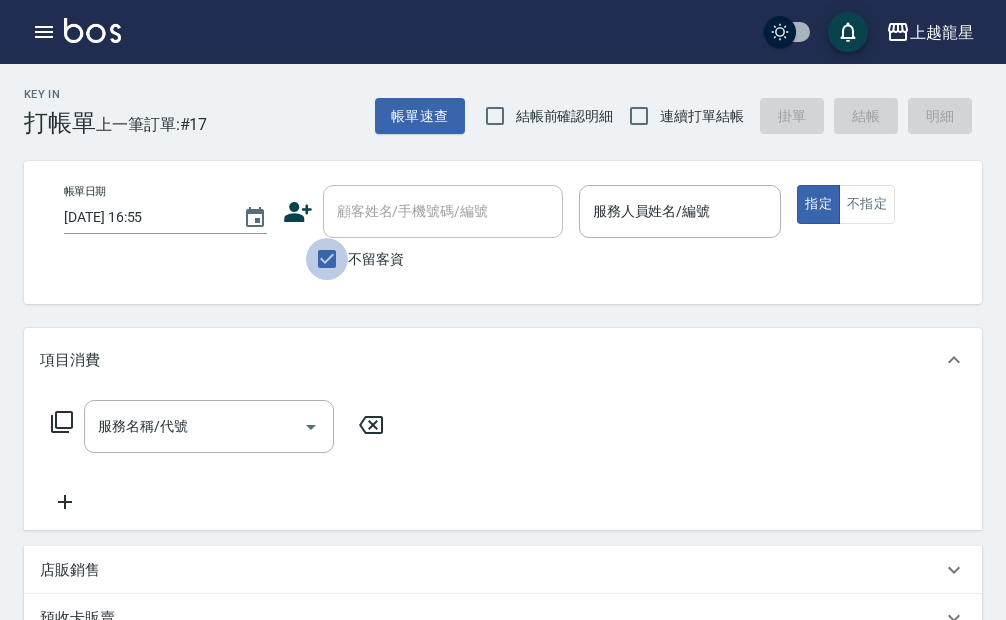 click on "不留客資" at bounding box center (327, 259) 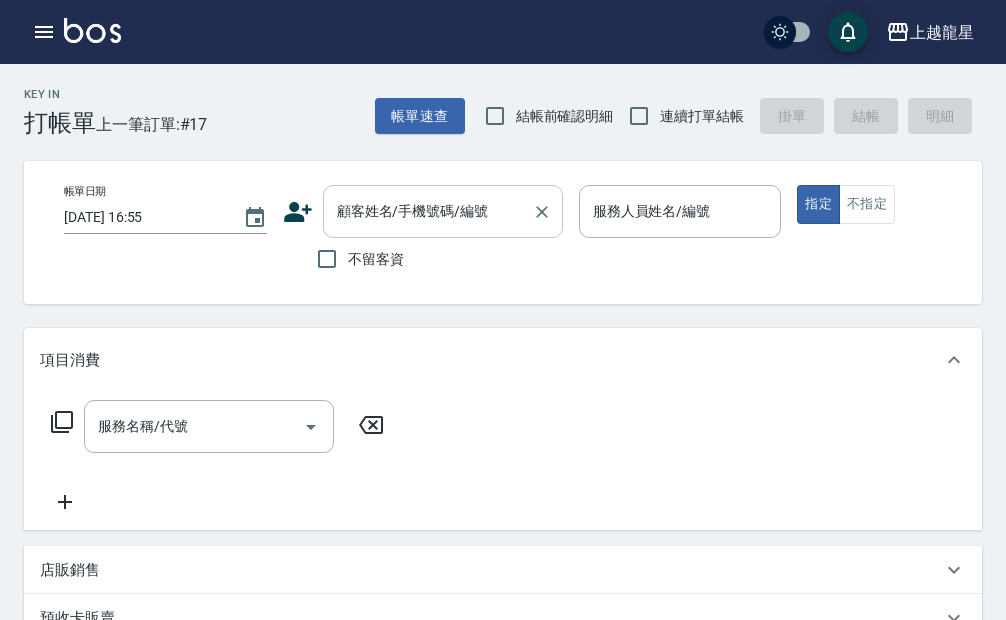 click on "顧客姓名/手機號碼/編號" at bounding box center [428, 211] 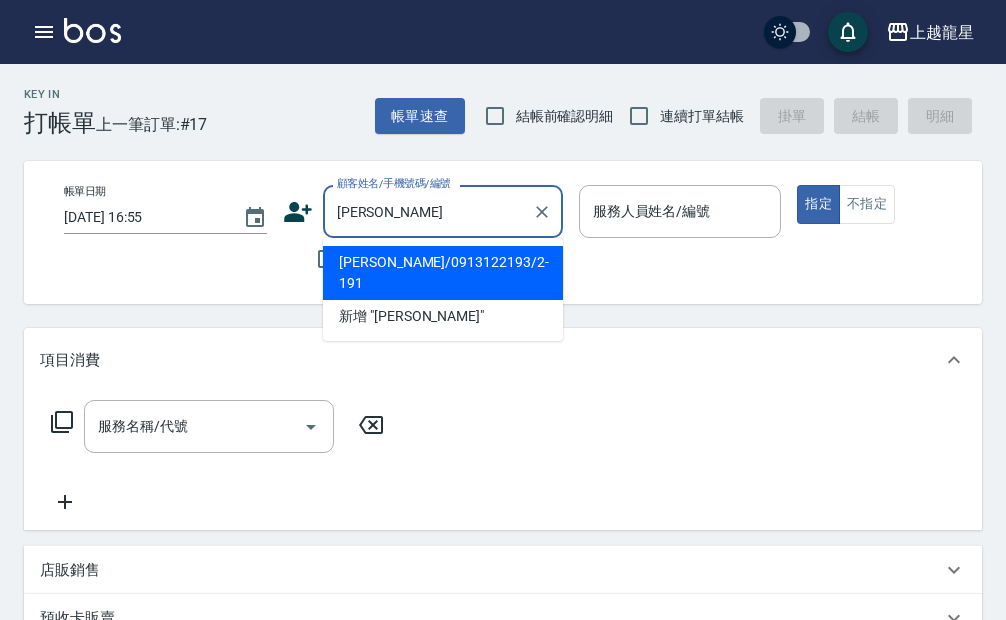 click on "孫文昱/0913122193/2-191" at bounding box center [443, 273] 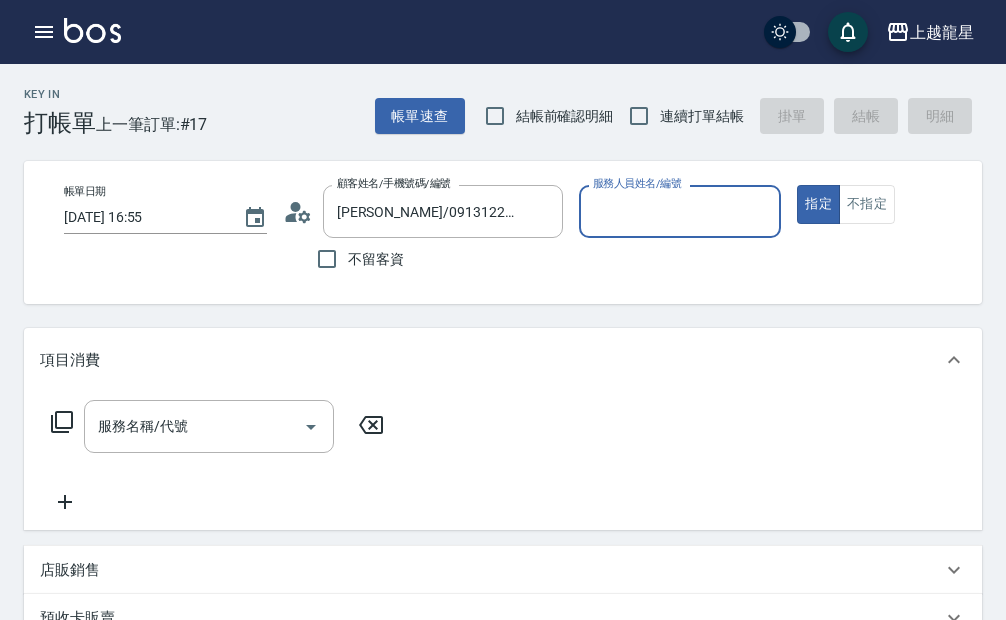 type on "雅君-7" 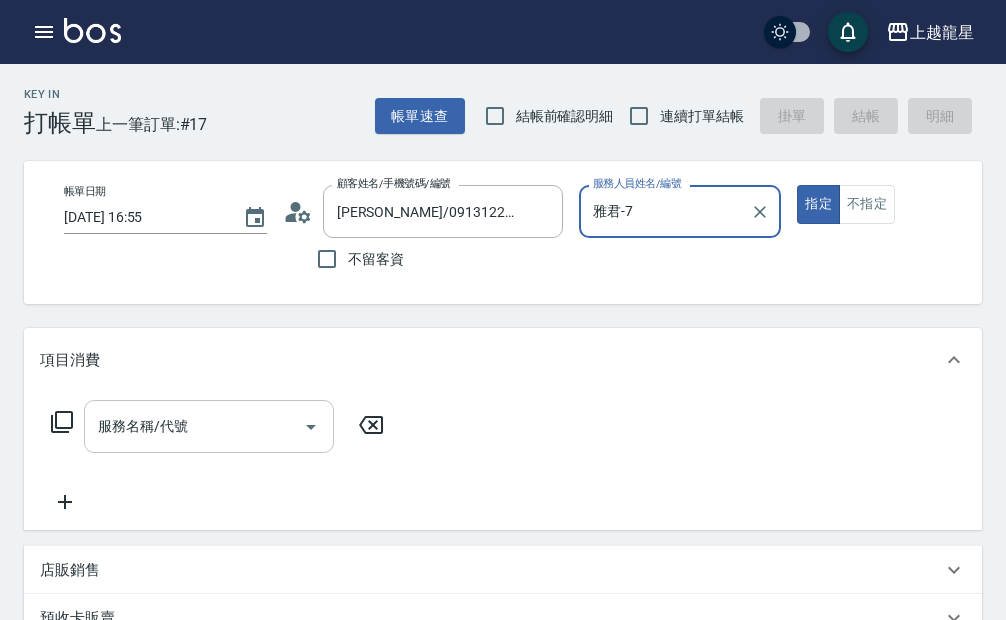 click on "服務名稱/代號" at bounding box center [209, 426] 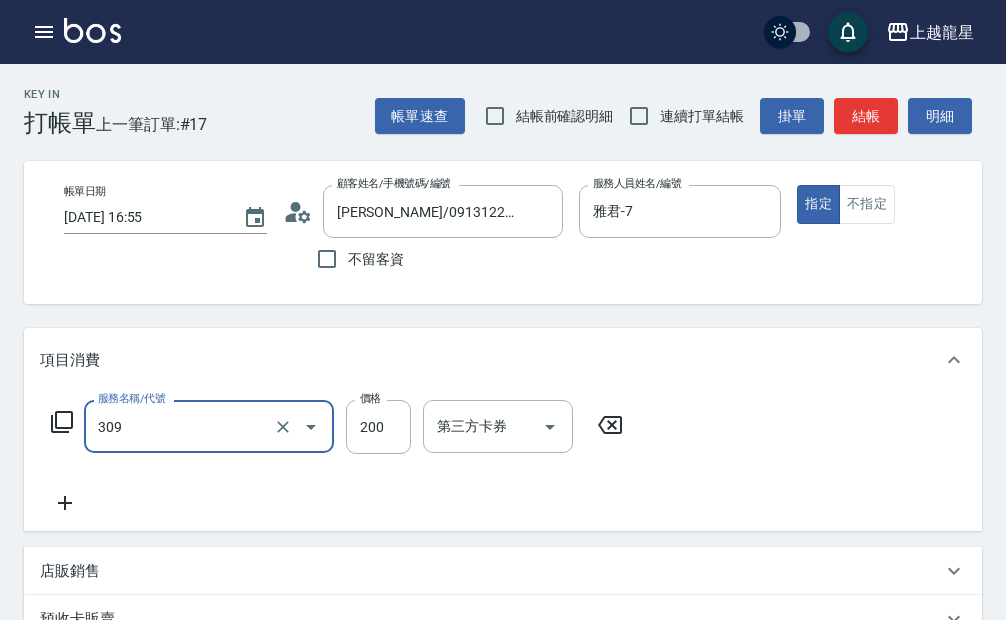 type on "剪髮(國小)(309)" 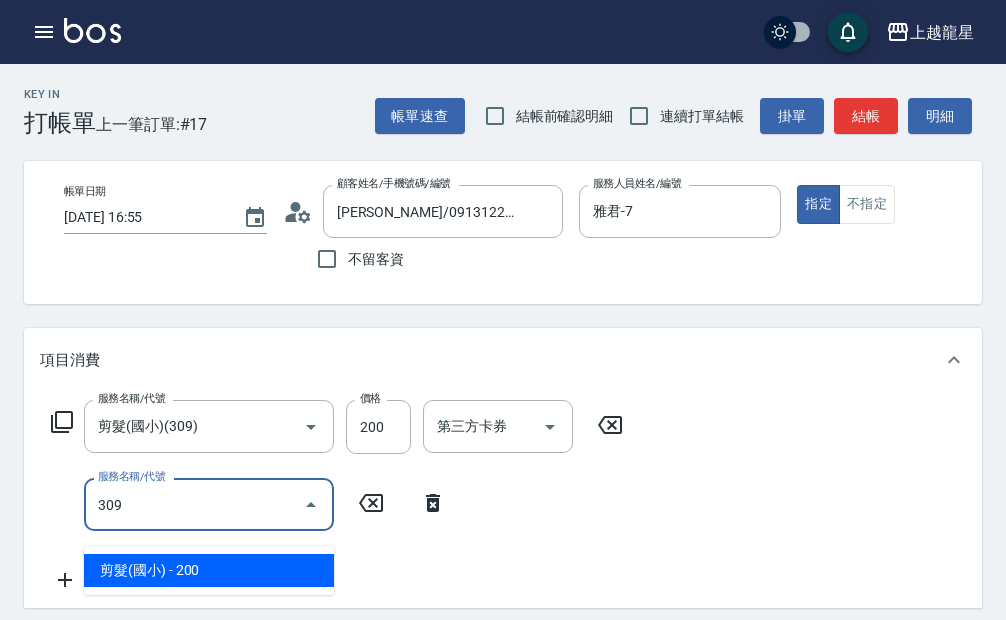 type on "剪髮(國小)(309)" 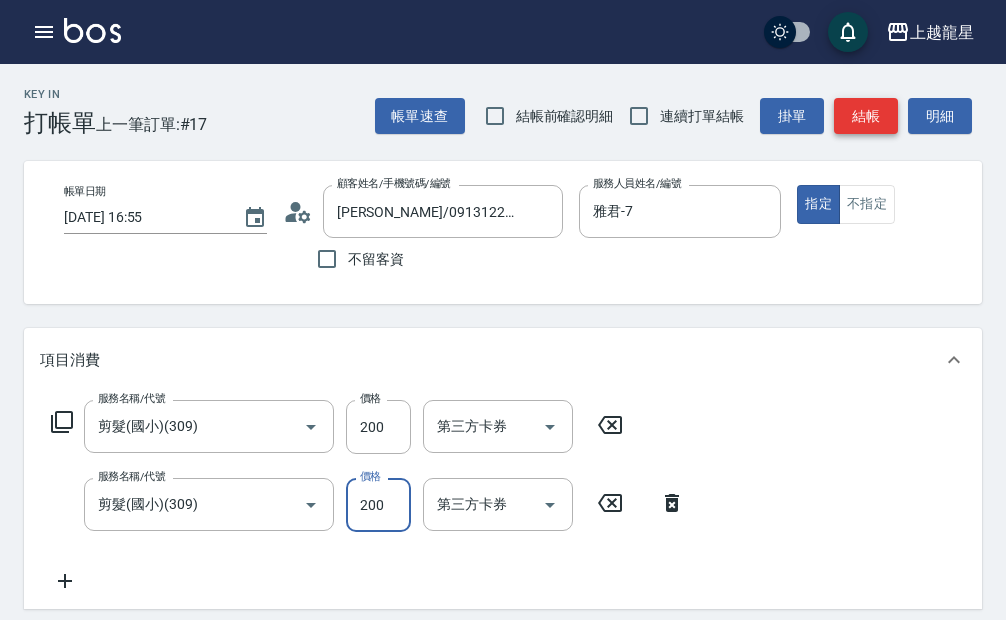click on "結帳" at bounding box center (866, 116) 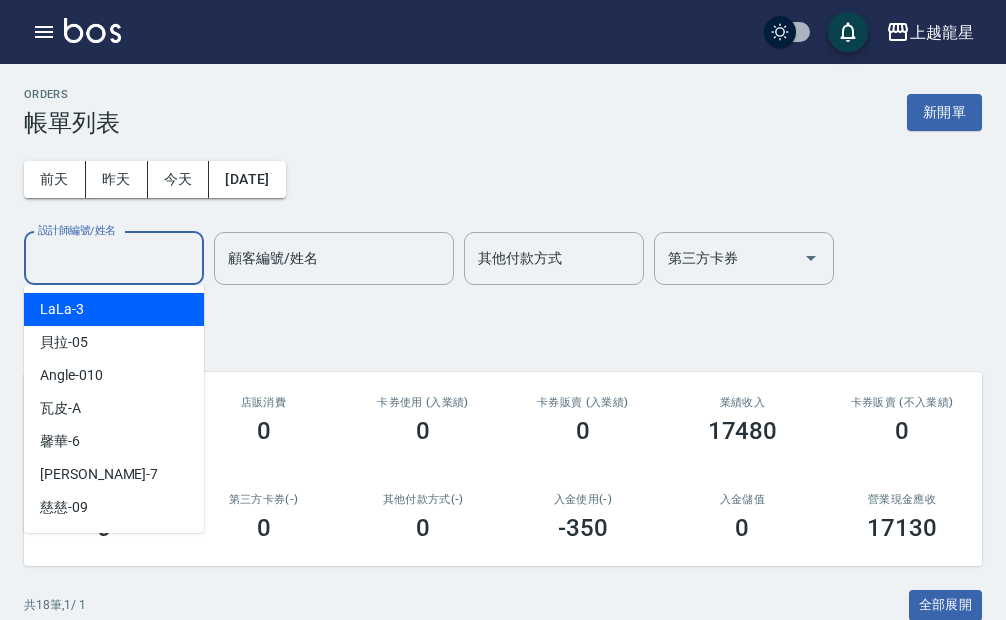 click on "設計師編號/姓名" at bounding box center [114, 258] 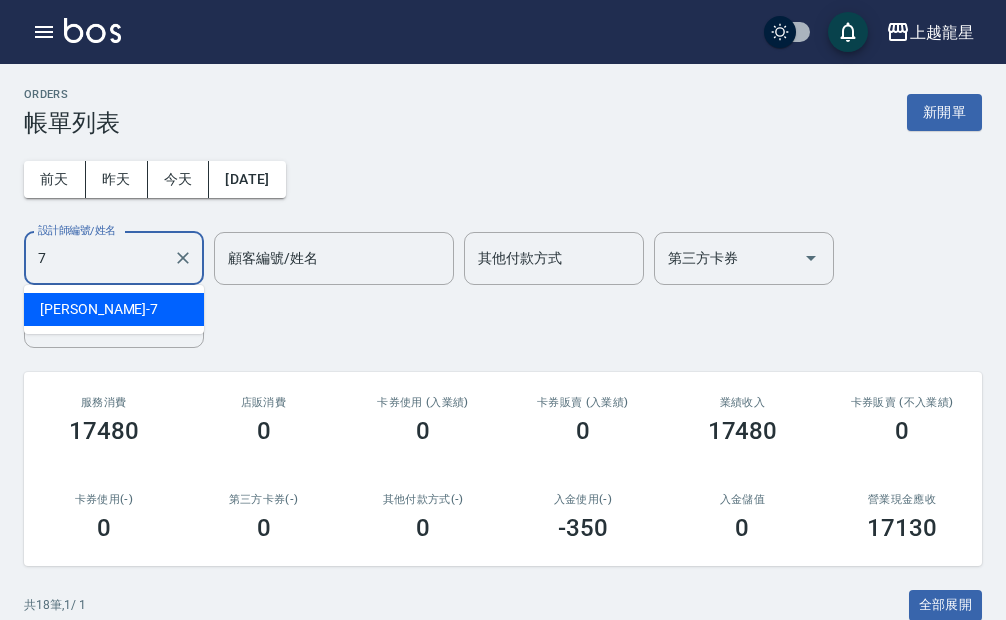 type on "雅君-7" 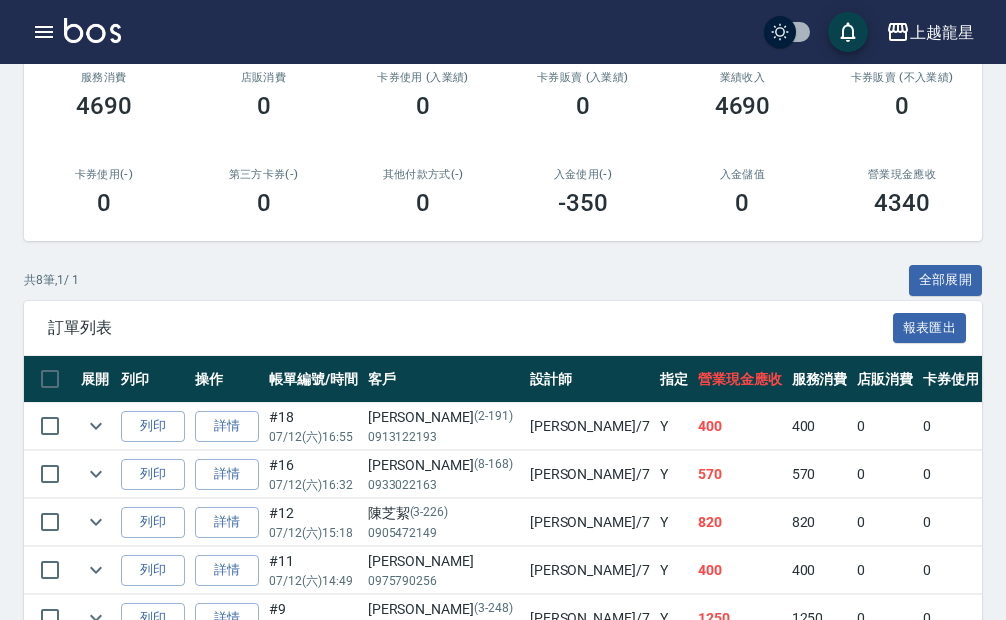 scroll, scrollTop: 0, scrollLeft: 0, axis: both 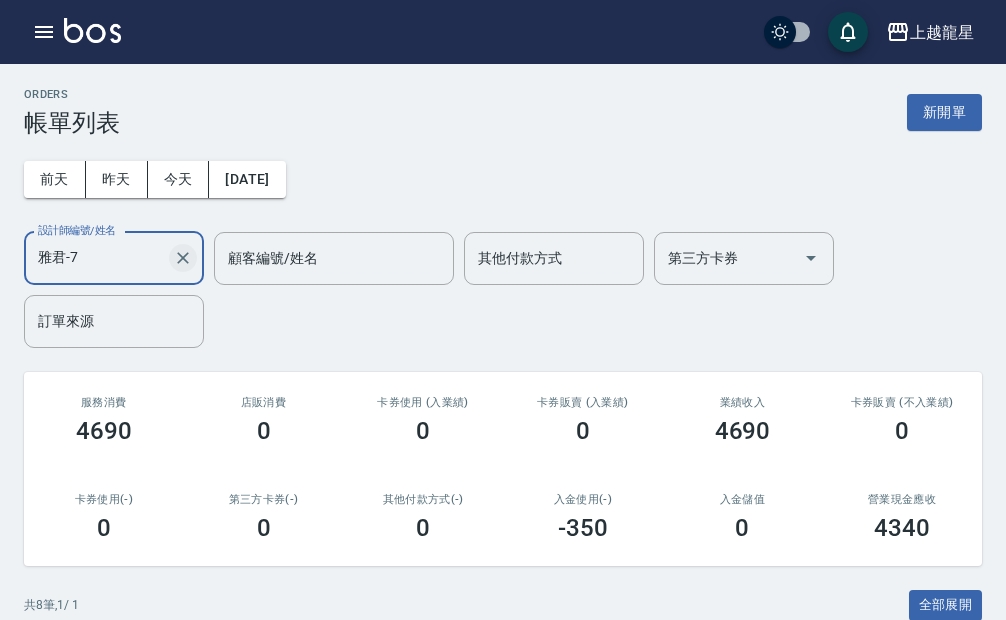 click 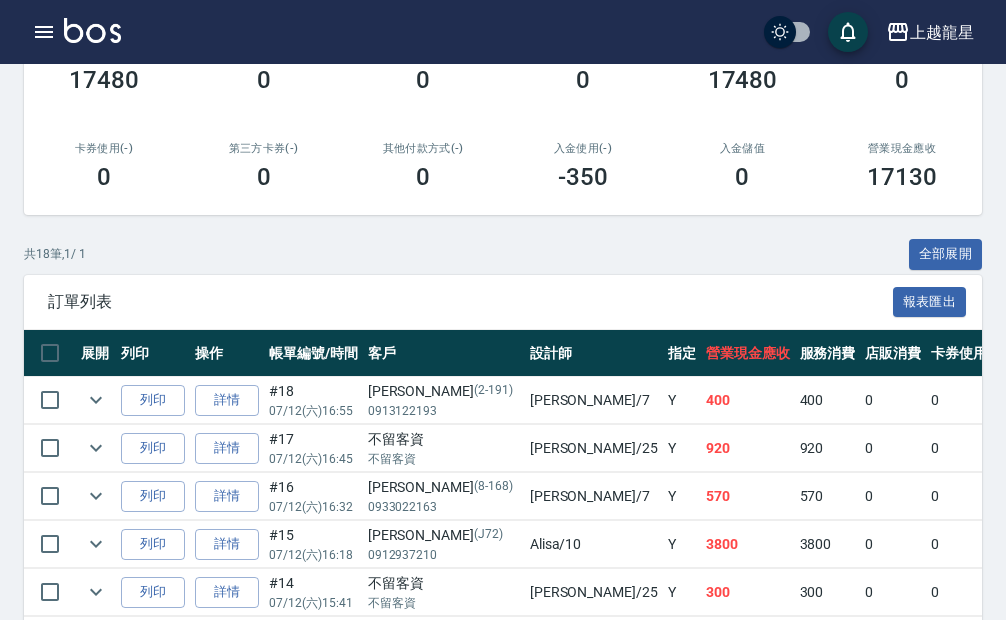 scroll, scrollTop: 400, scrollLeft: 0, axis: vertical 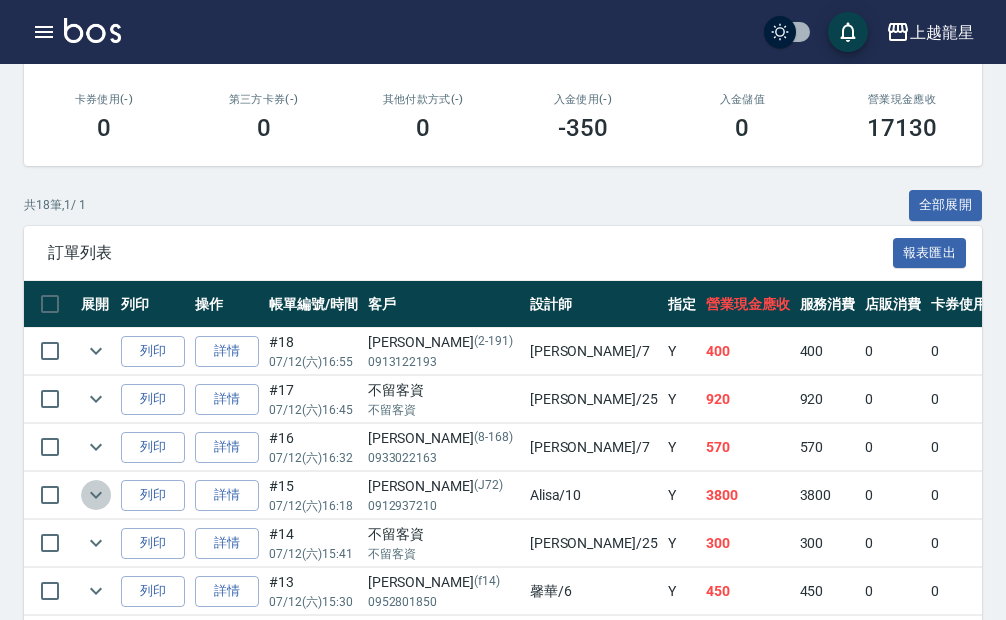 click 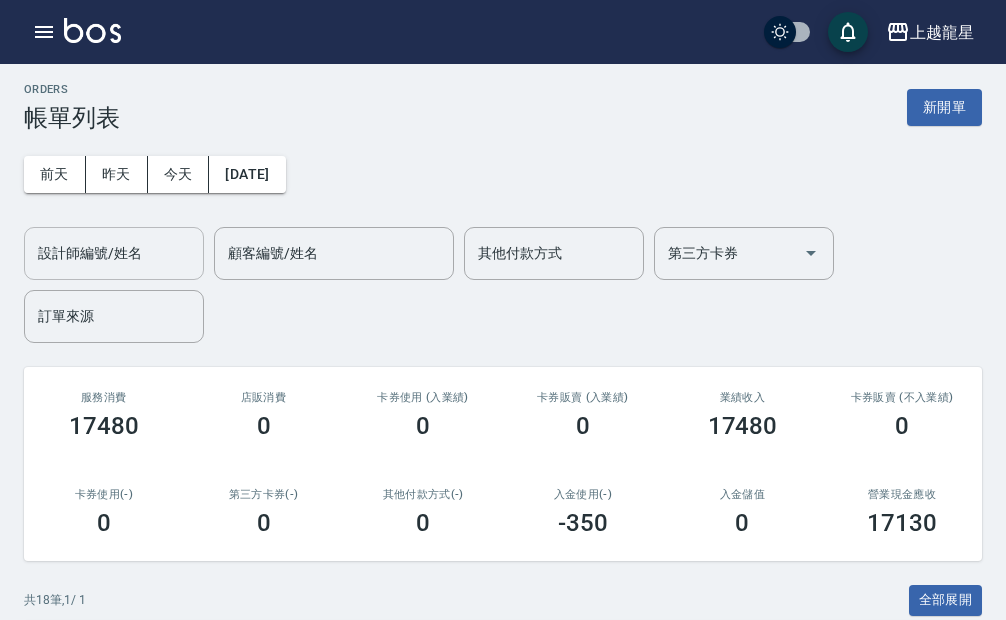 scroll, scrollTop: 0, scrollLeft: 0, axis: both 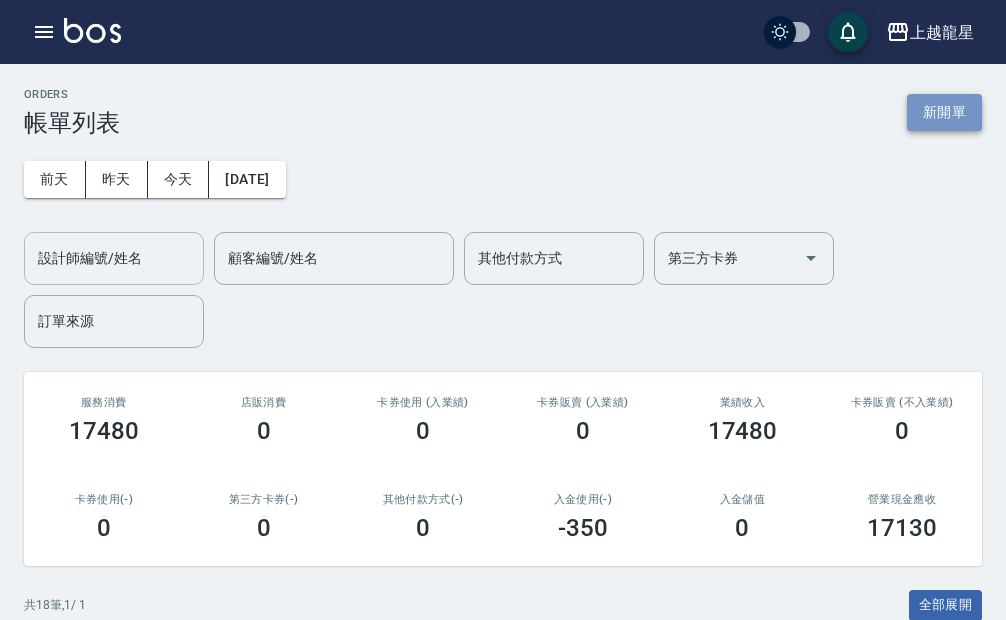 click on "新開單" at bounding box center [944, 112] 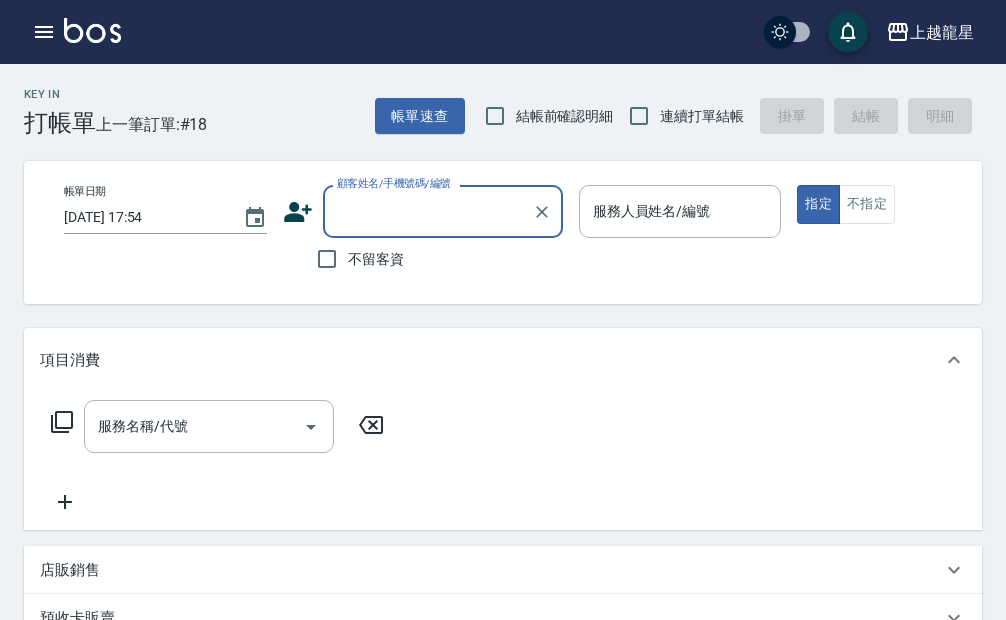type on "ㄋ" 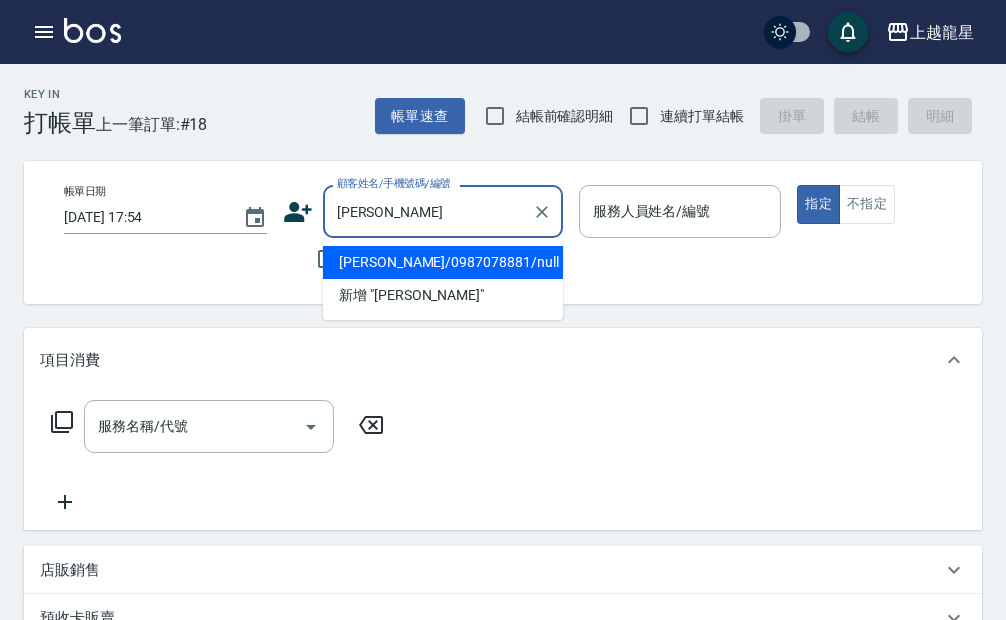 click on "沈頌欽/0987078881/null" at bounding box center (443, 262) 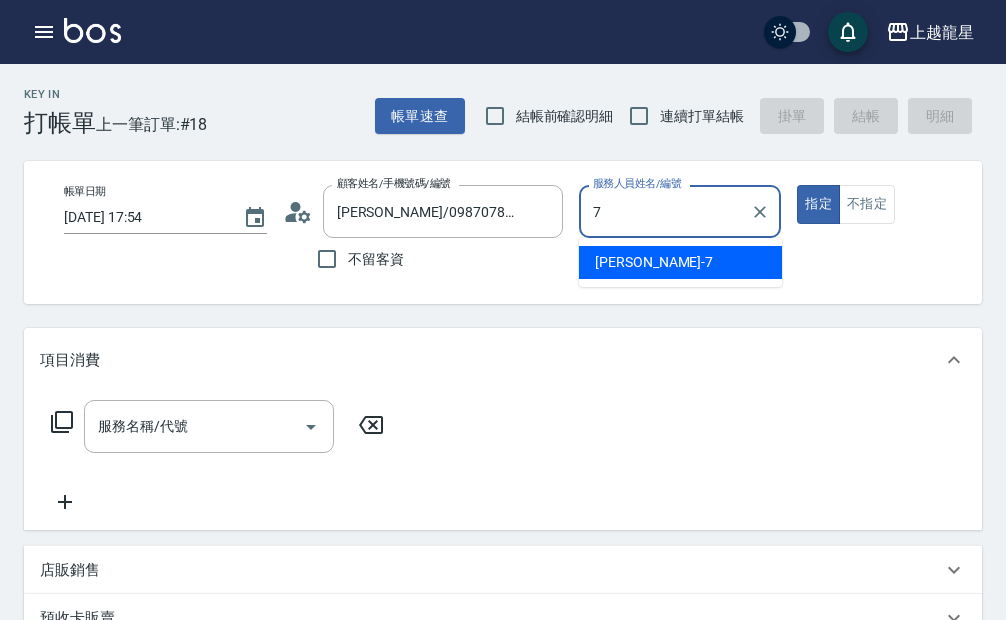 type on "雅君-7" 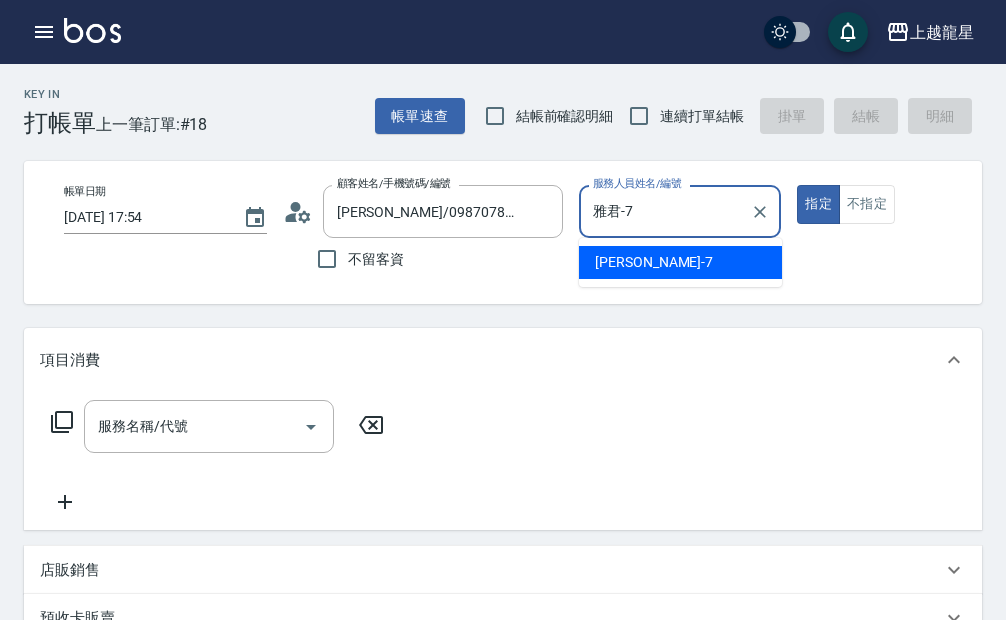 type on "true" 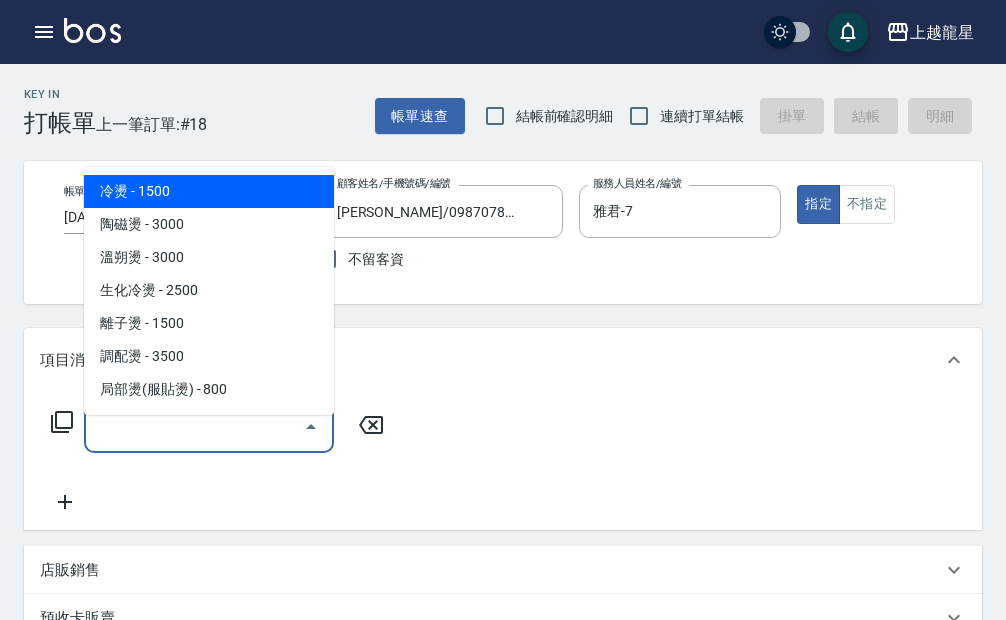 click on "服務名稱/代號" at bounding box center [194, 426] 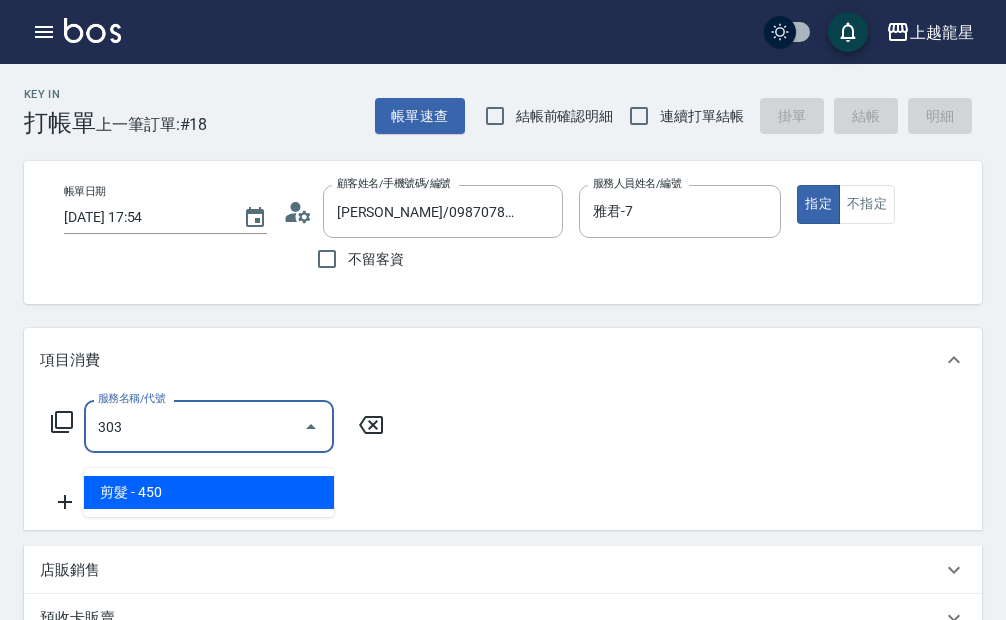 type on "剪髮(303)" 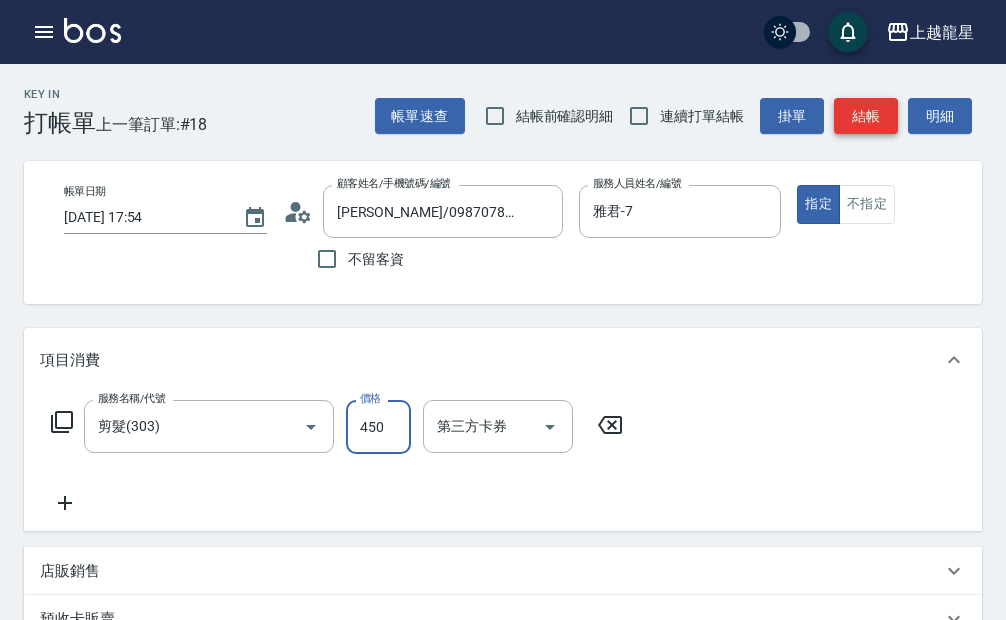 click on "結帳" at bounding box center (866, 116) 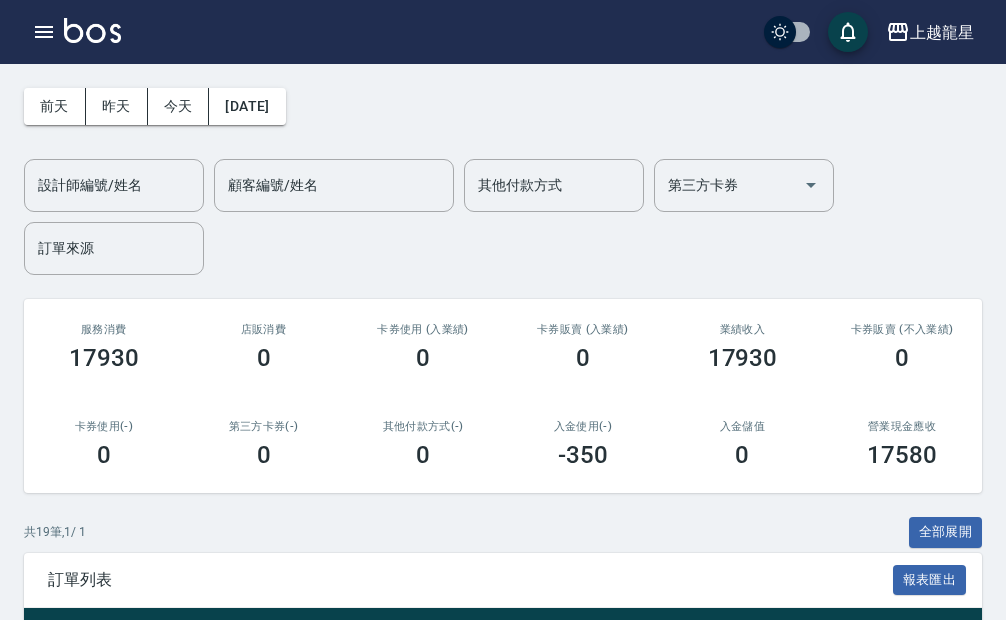 scroll, scrollTop: 0, scrollLeft: 0, axis: both 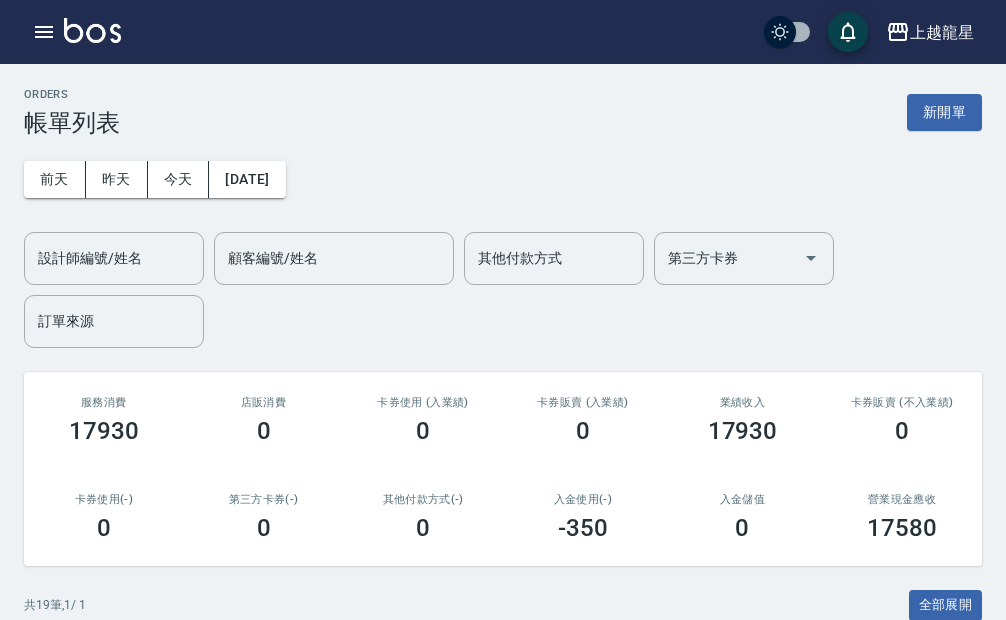 click at bounding box center (92, 30) 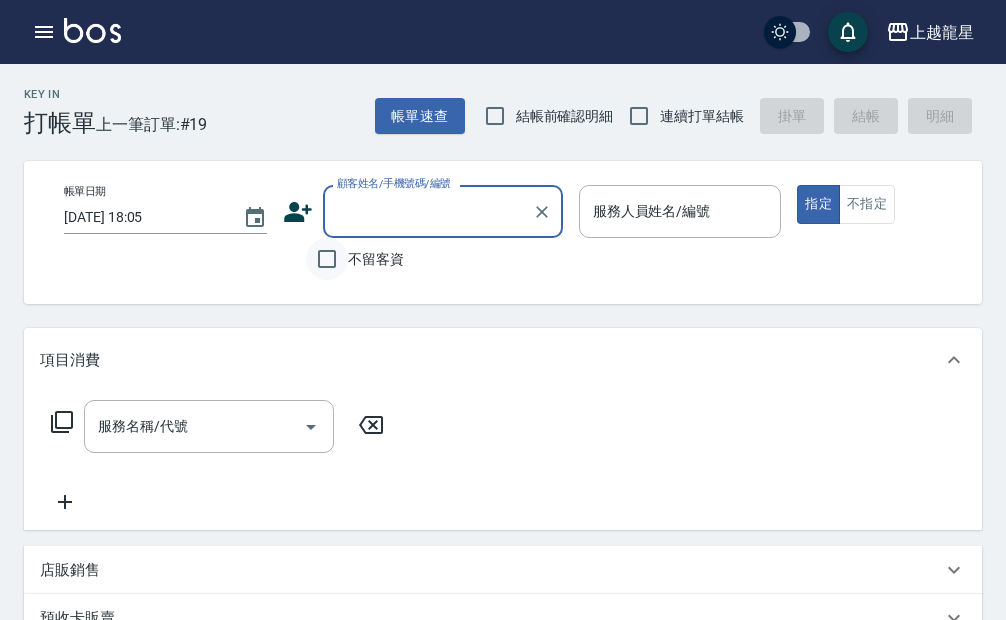 click on "不留客資" at bounding box center [327, 259] 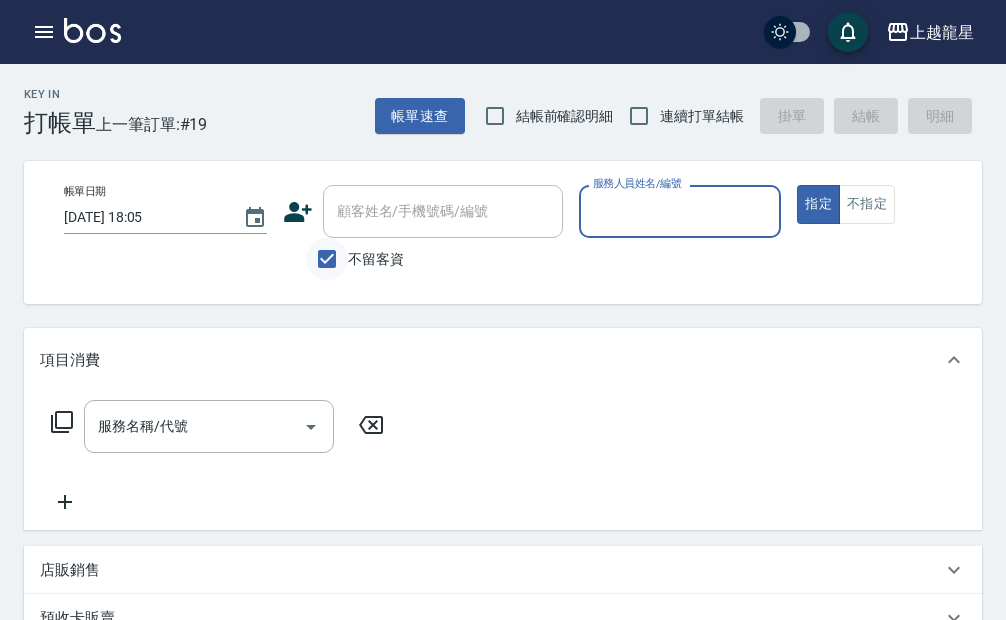 click on "不留客資" at bounding box center [327, 259] 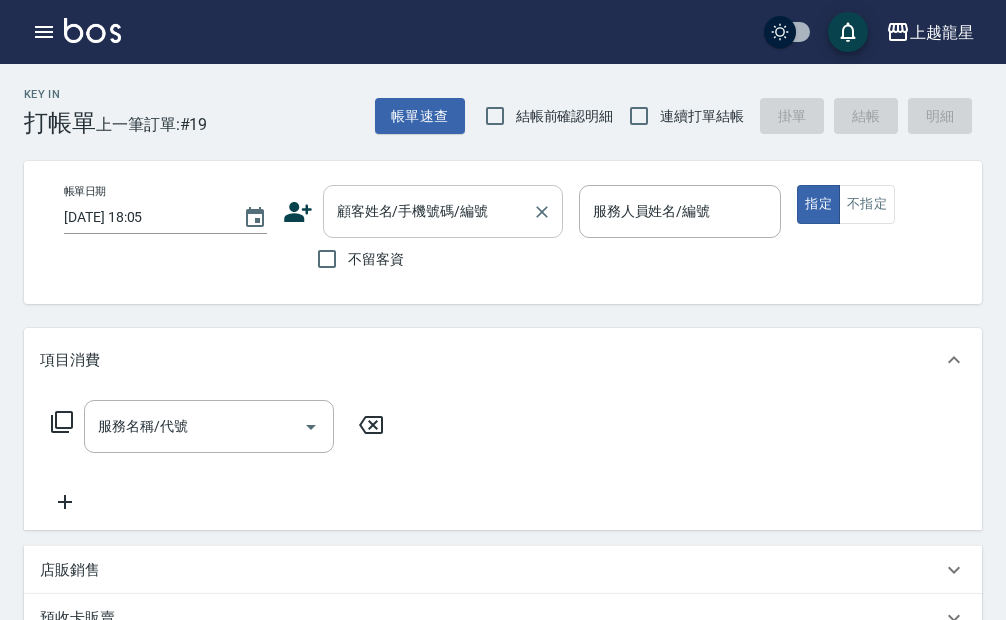click on "顧客姓名/手機號碼/編號 顧客姓名/手機號碼/編號" at bounding box center [443, 211] 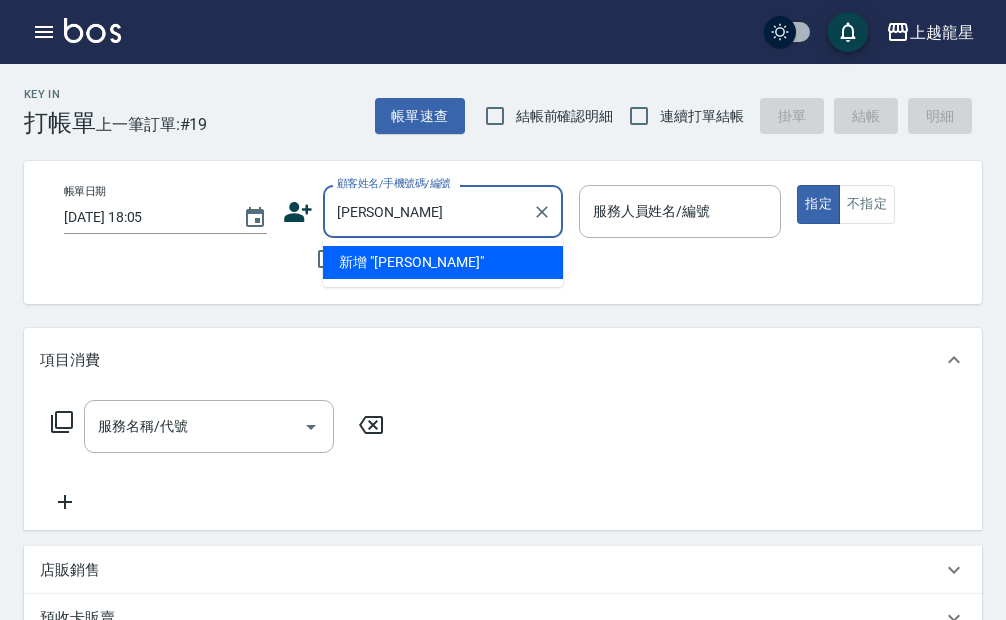 click on "張音" at bounding box center [428, 211] 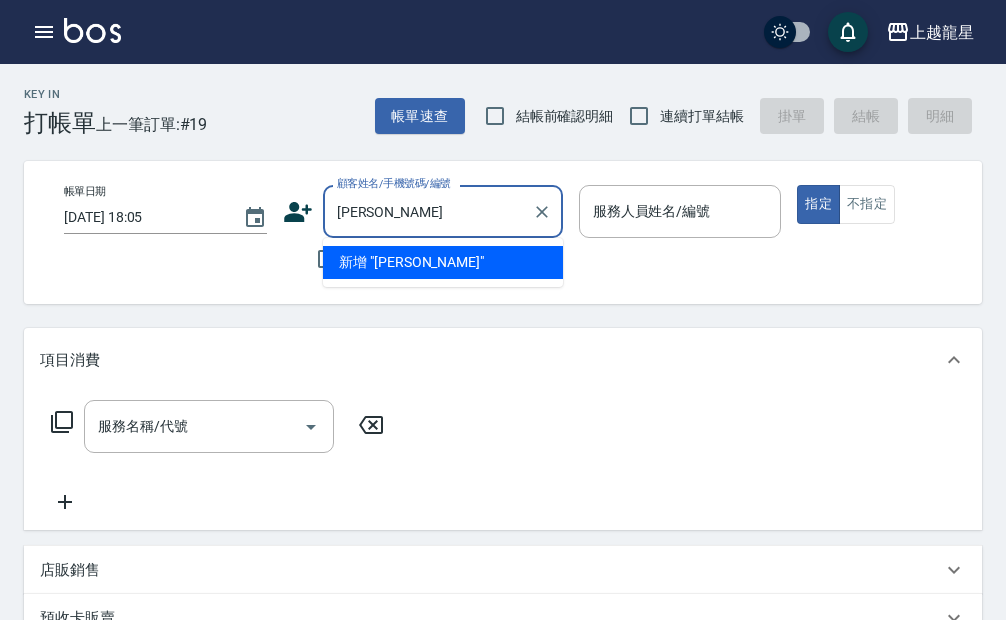 drag, startPoint x: 368, startPoint y: 213, endPoint x: 345, endPoint y: 216, distance: 23.194826 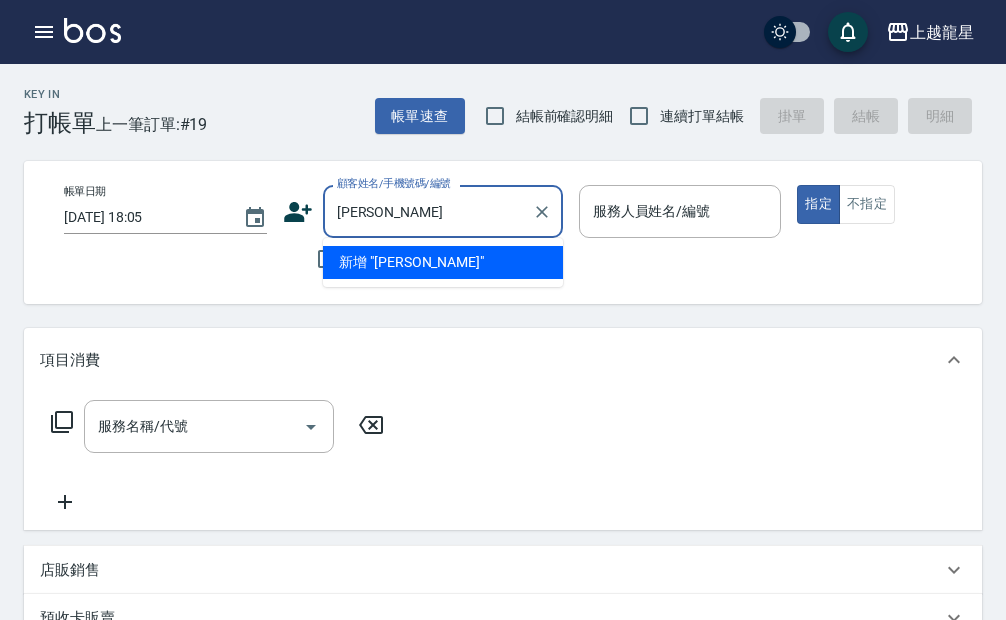 click on "張音" at bounding box center [428, 211] 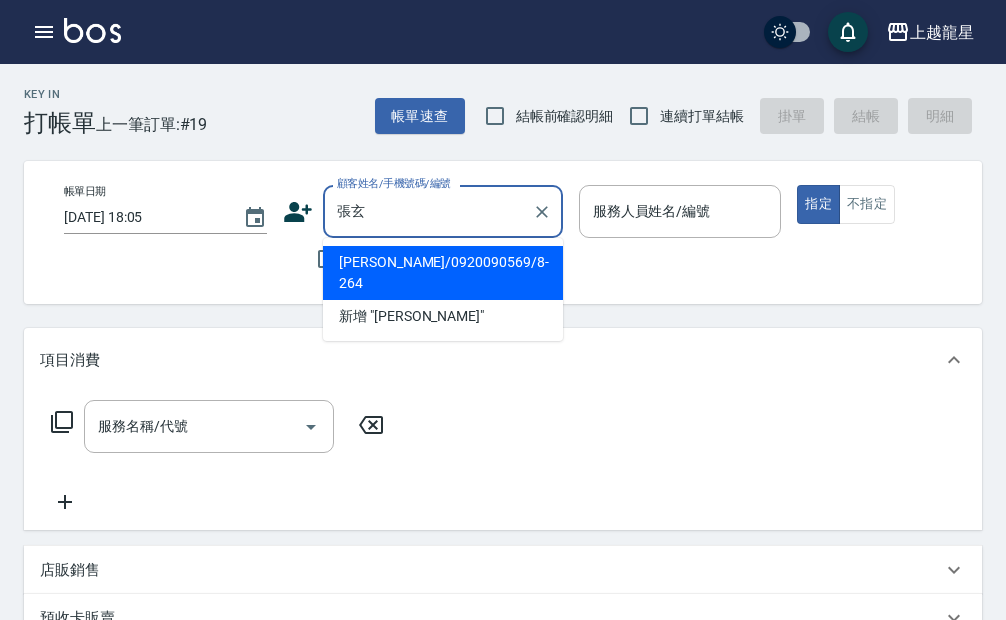 click on "張玄音/0920090569/8-264" at bounding box center [443, 273] 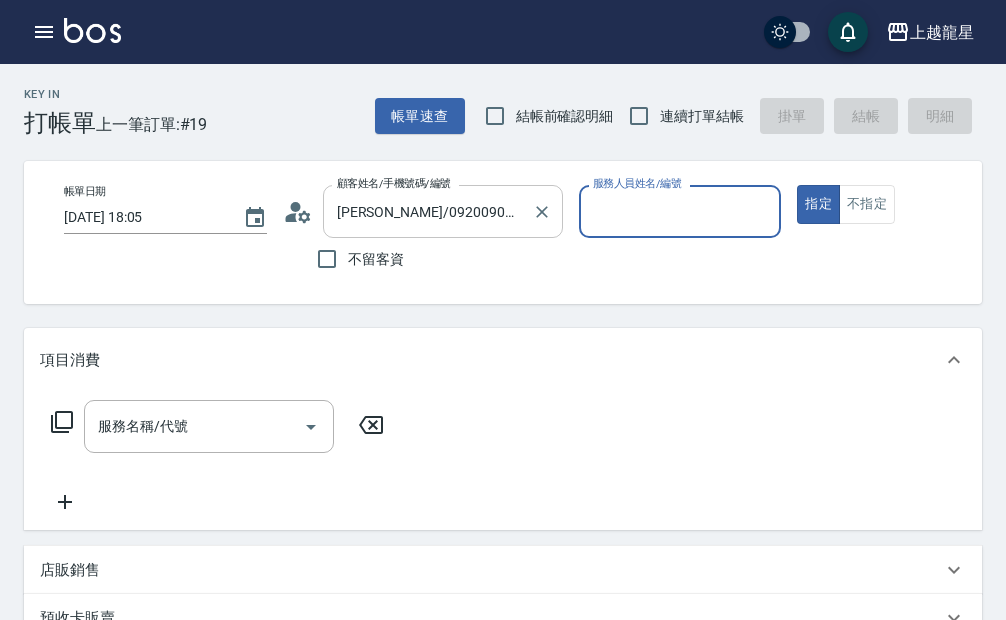 type on "馨華-6" 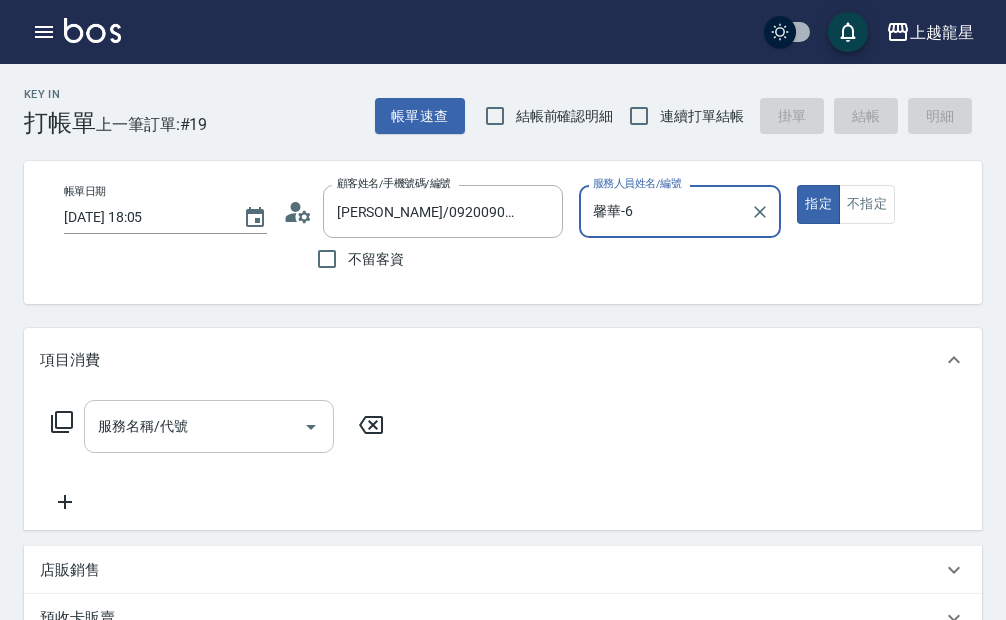 click on "服務名稱/代號" at bounding box center (194, 426) 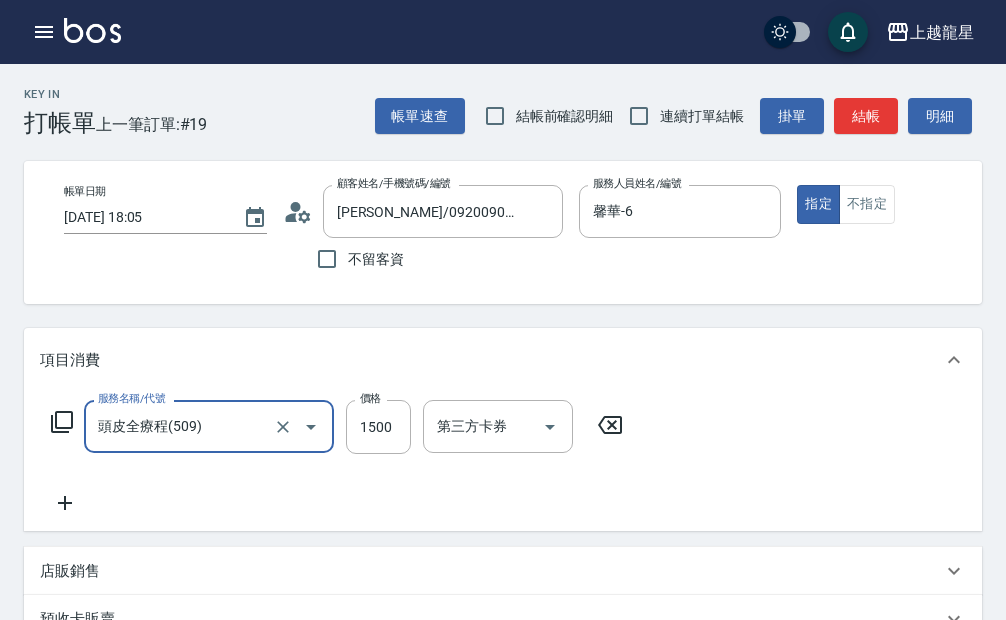 type on "頭皮全療程(509)" 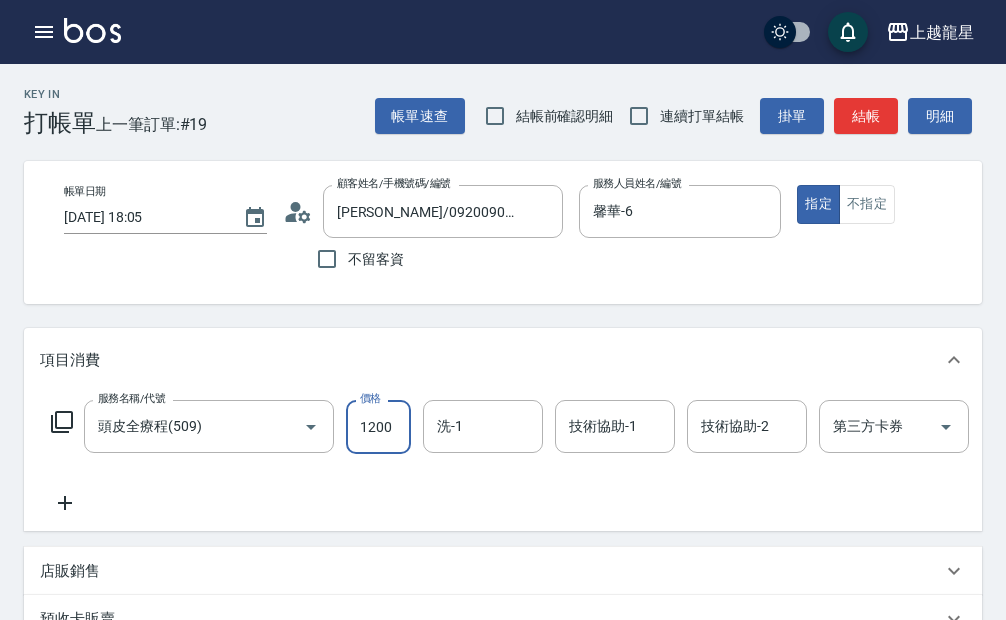 type on "1200" 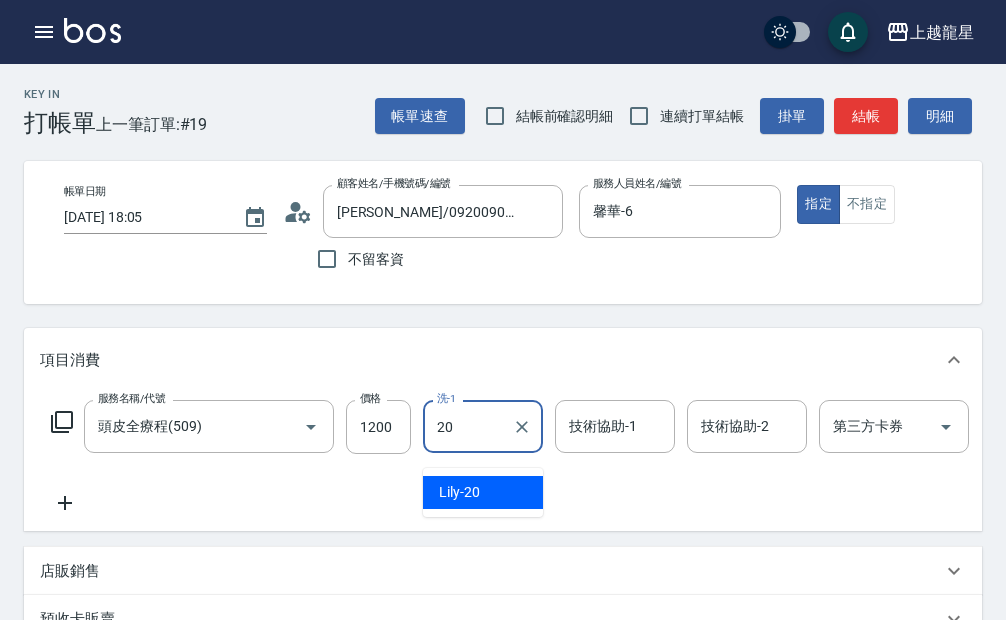 type on "Lily-20" 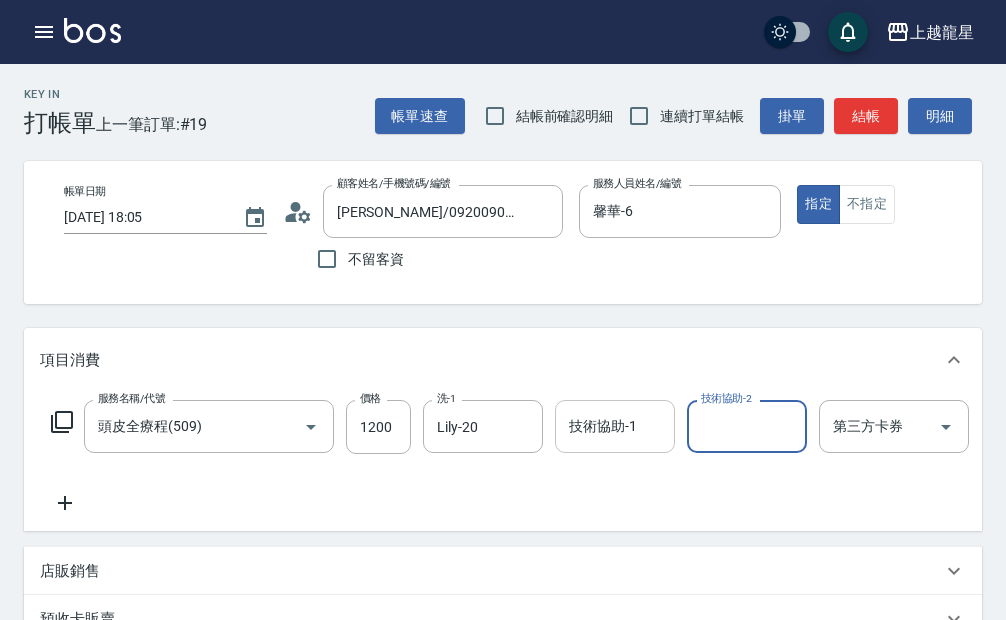 click on "技術協助-1" at bounding box center (615, 426) 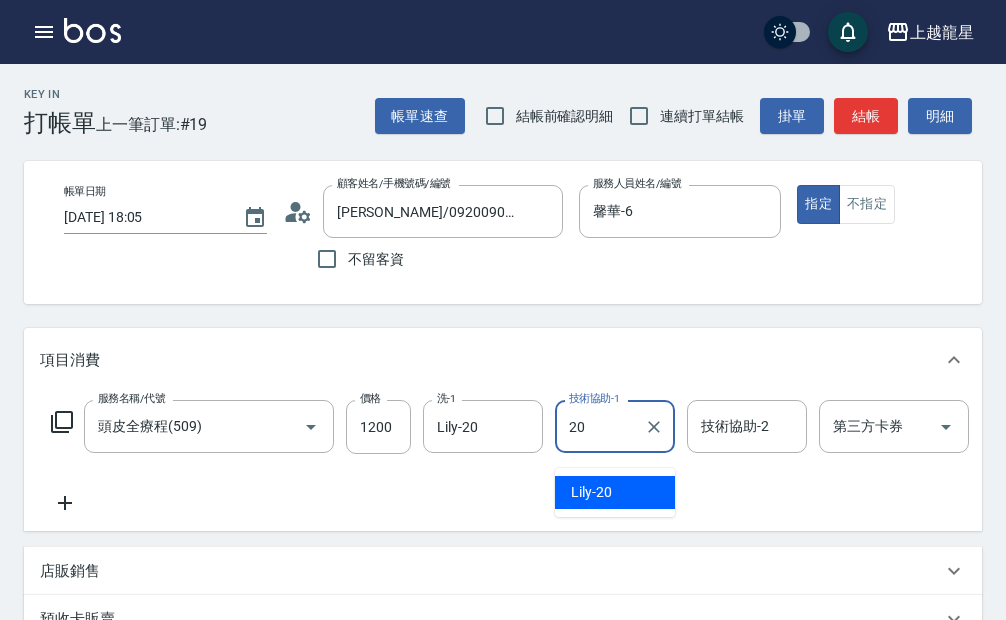 type on "Lily-20" 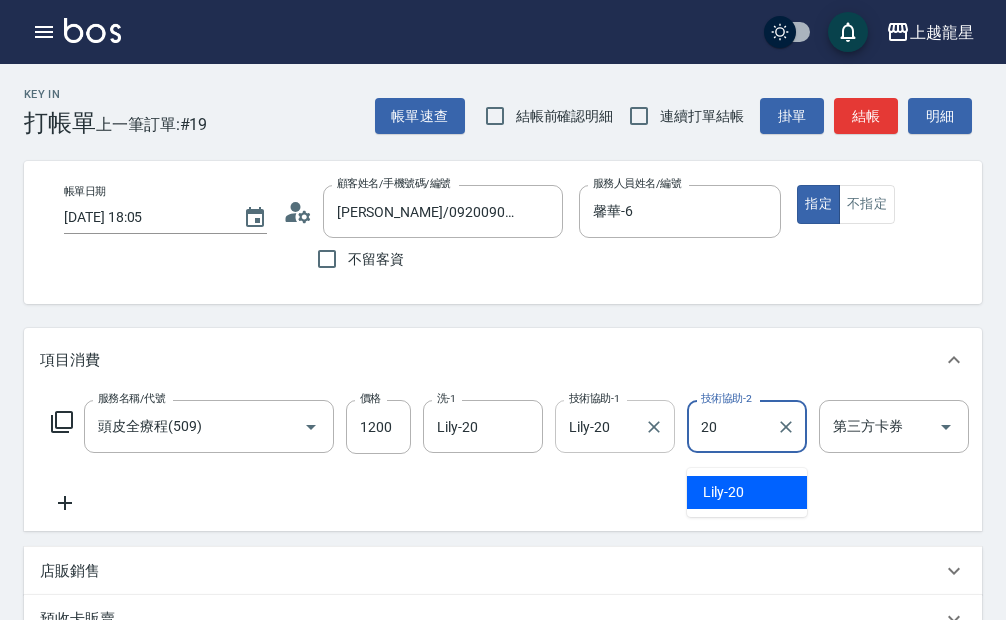type on "Lily-20" 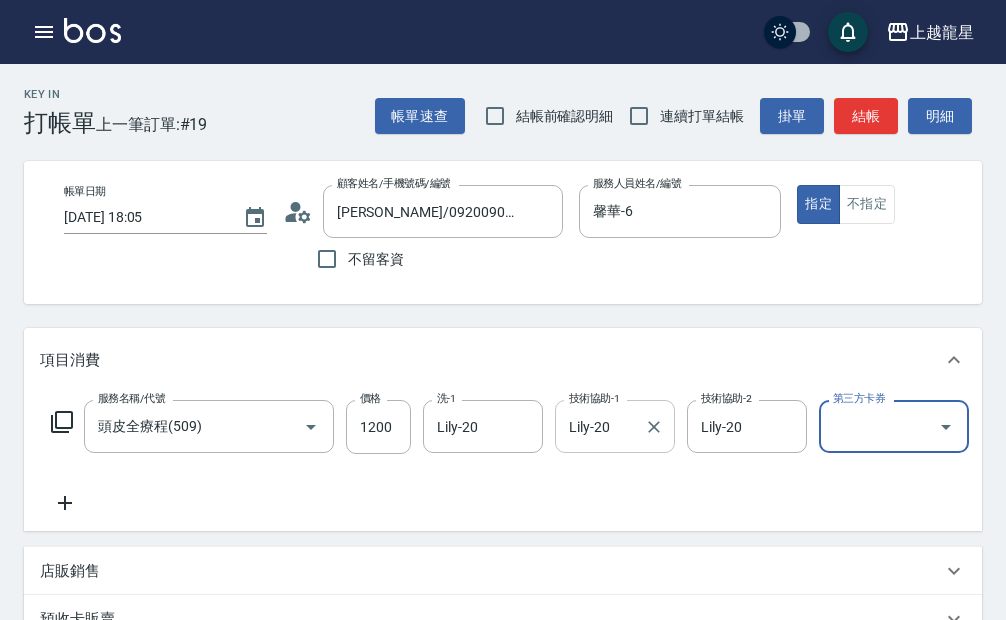 scroll, scrollTop: 536, scrollLeft: 0, axis: vertical 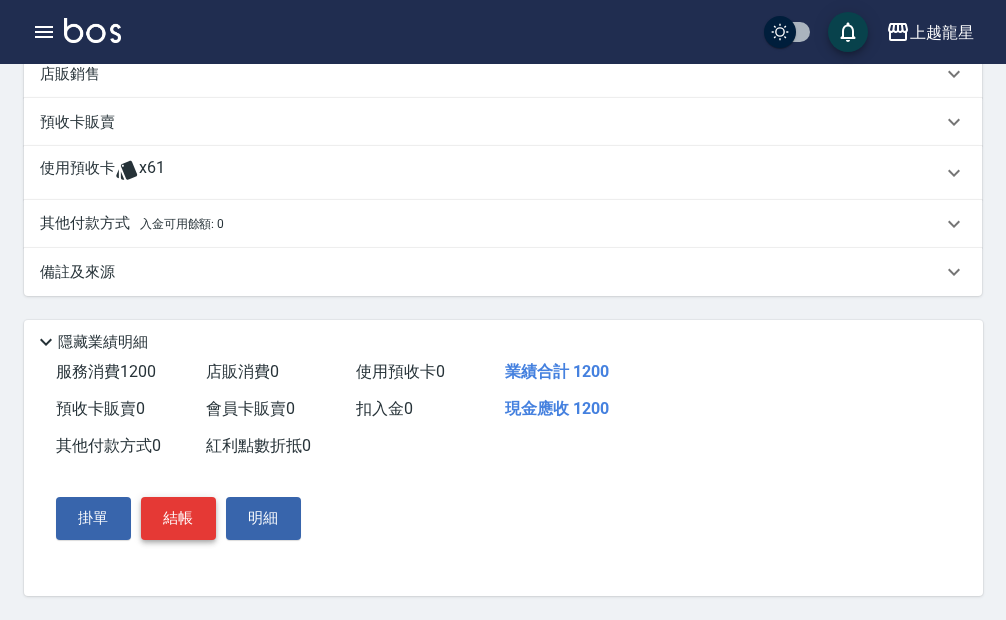 click on "結帳" at bounding box center (178, 518) 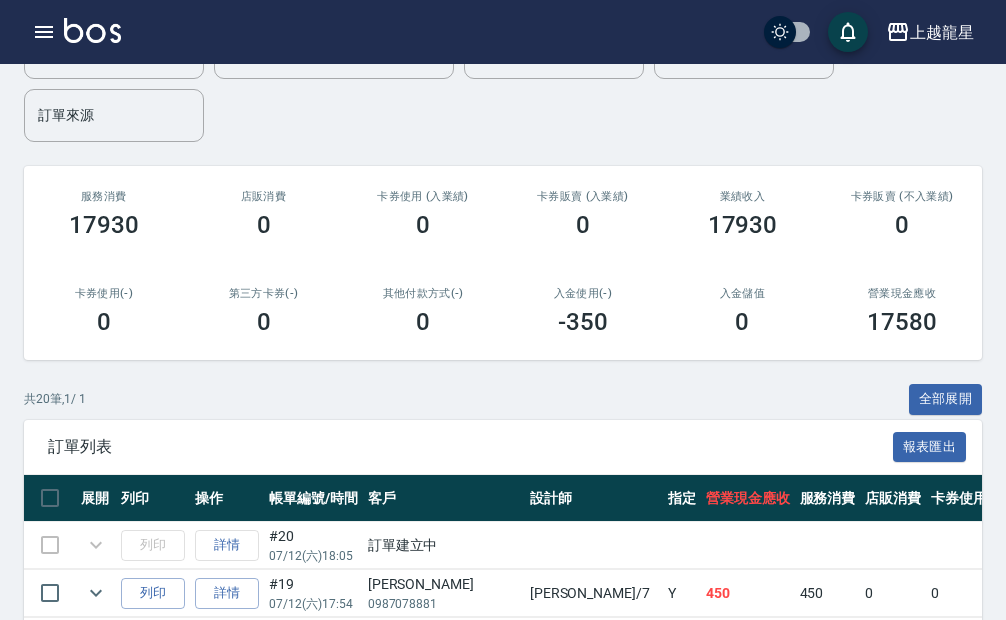 scroll, scrollTop: 400, scrollLeft: 0, axis: vertical 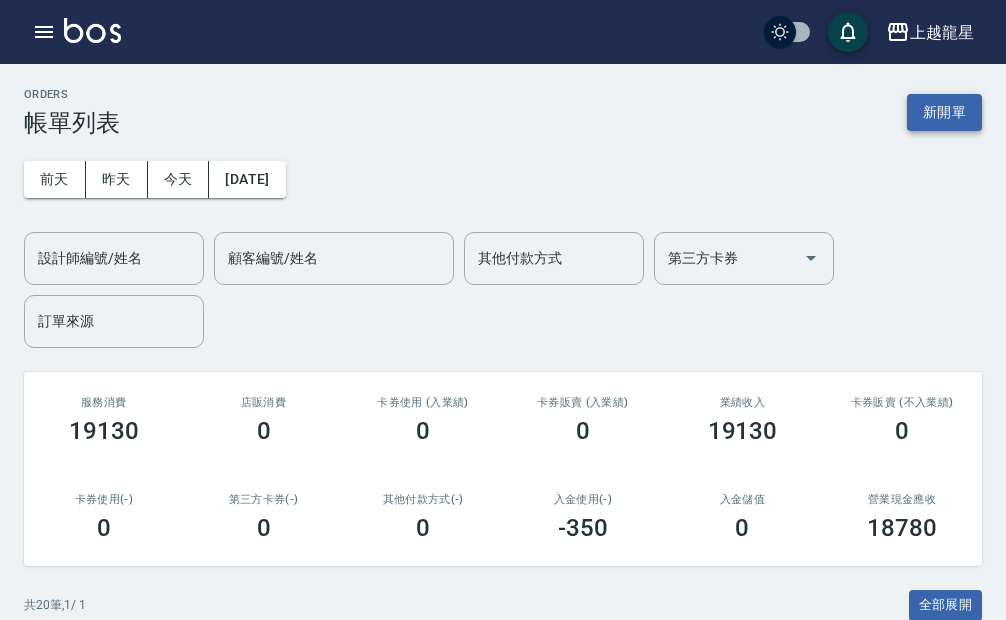 click on "新開單" at bounding box center (944, 112) 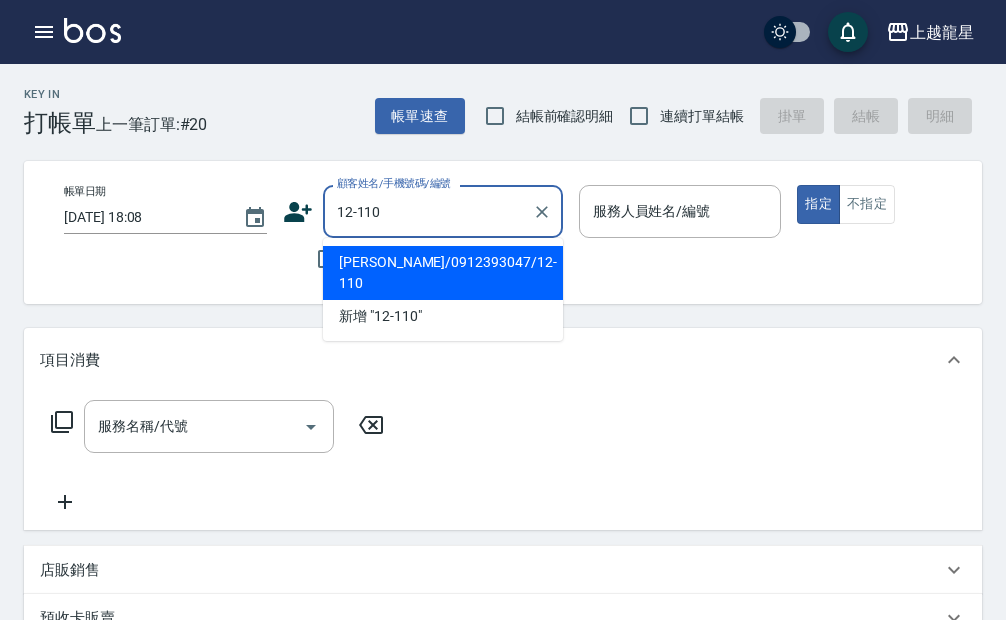 click on "羅愛翔/0912393047/12-110" at bounding box center [443, 273] 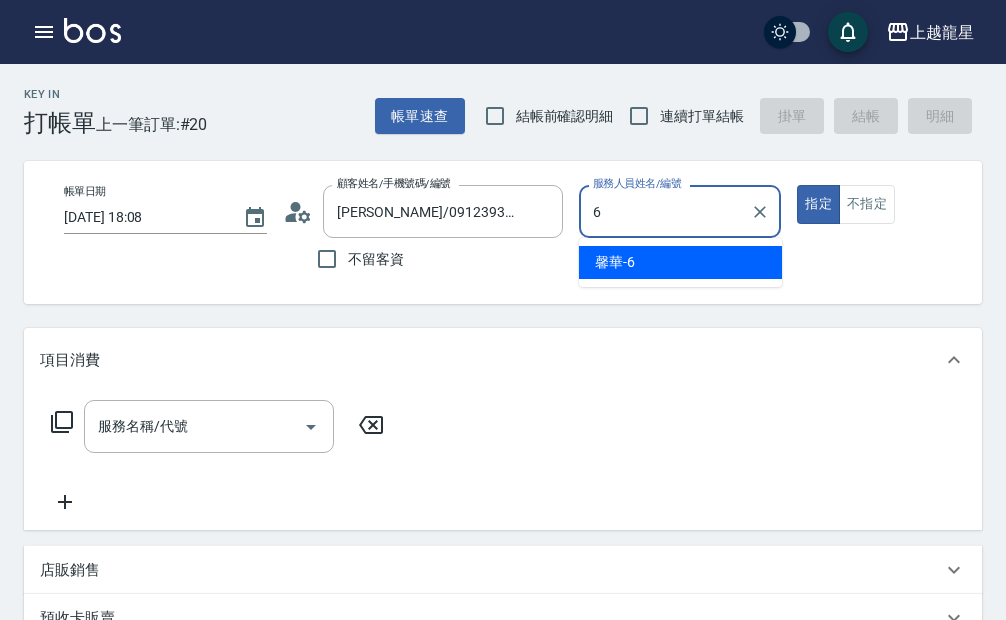 type on "馨華-6" 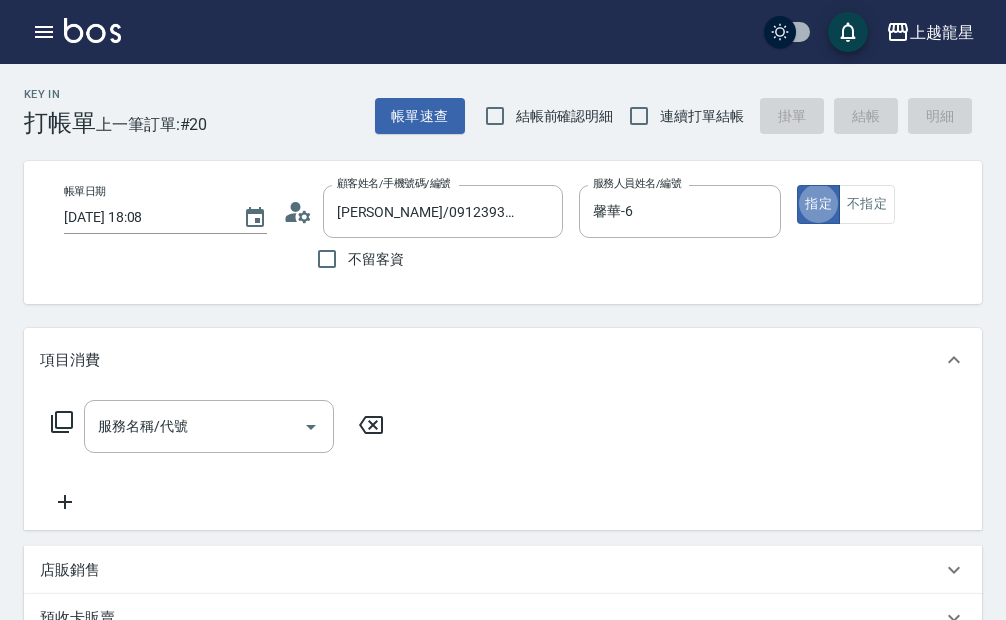 type on "true" 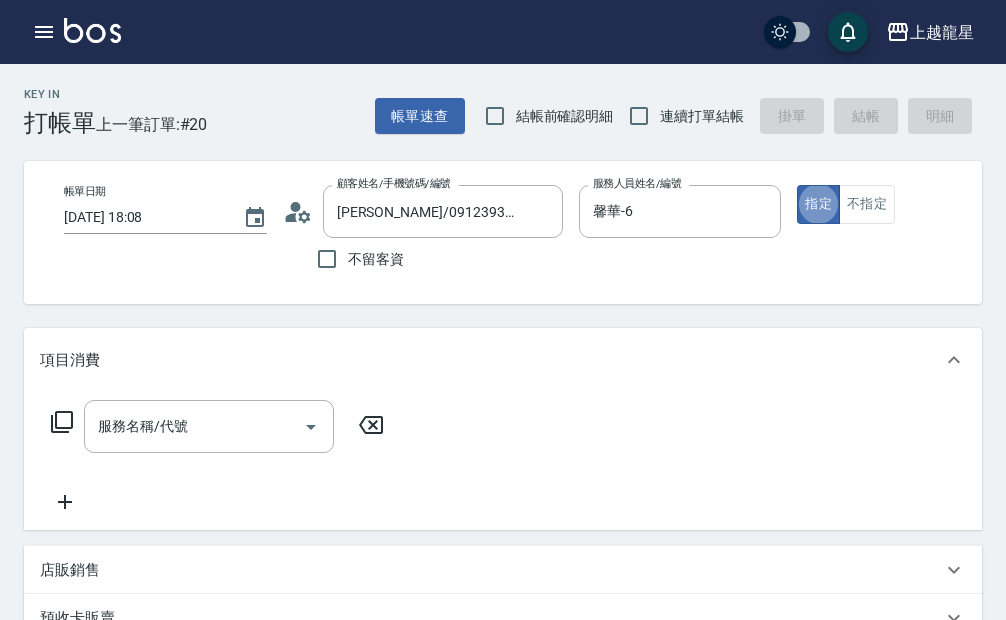 click 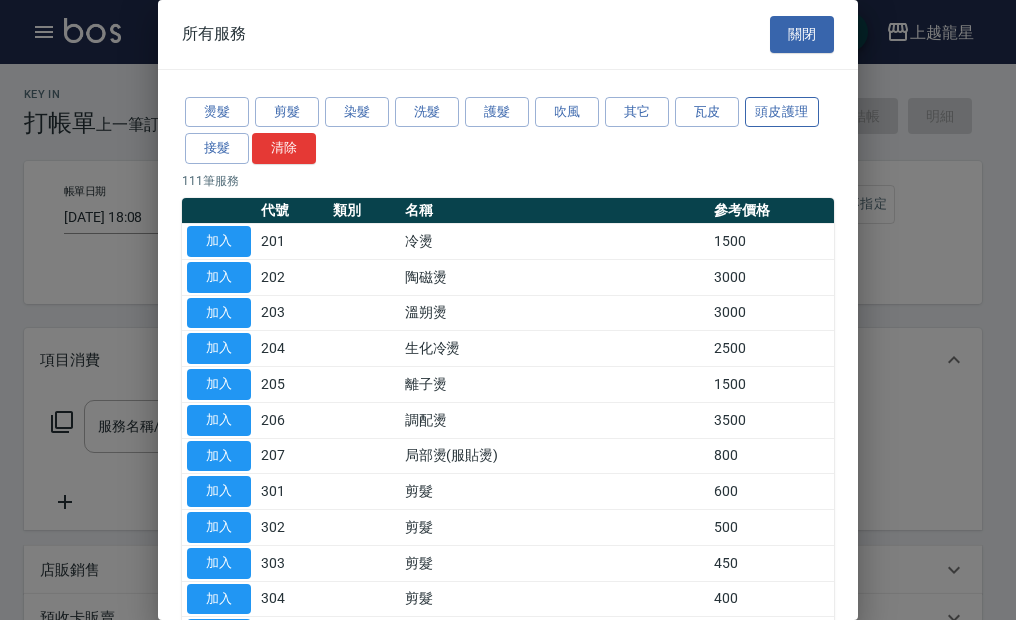 click on "頭皮護理" at bounding box center (782, 112) 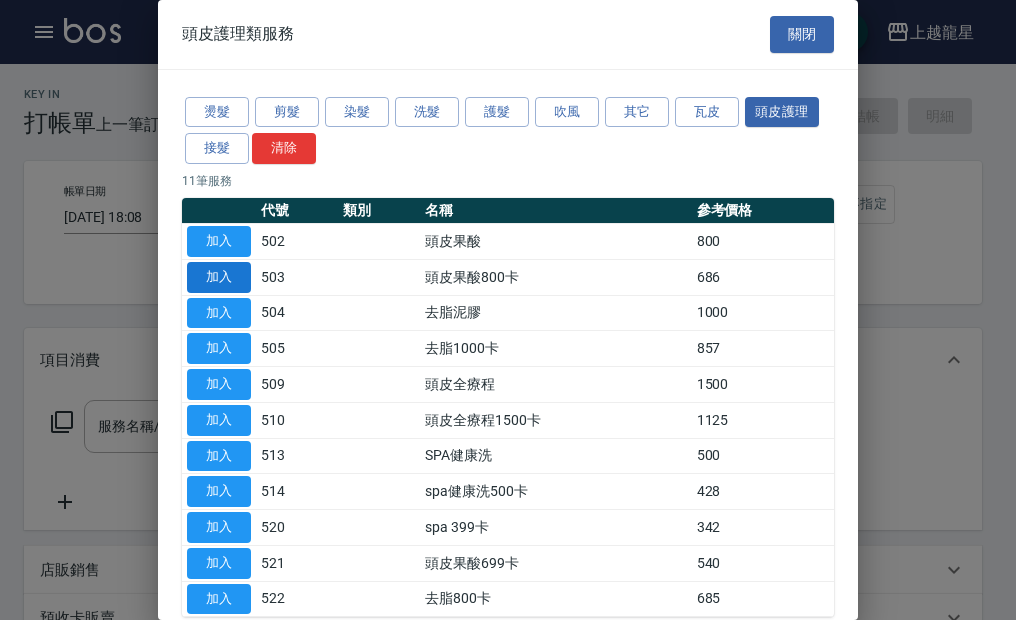 click on "加入" at bounding box center [219, 277] 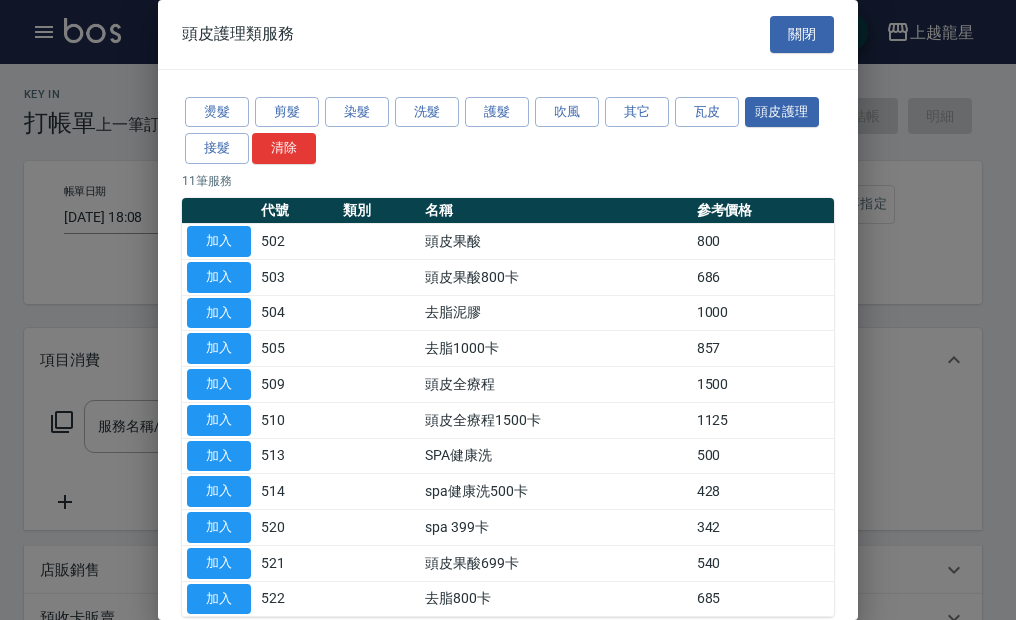 type on "頭皮果酸800卡(503)" 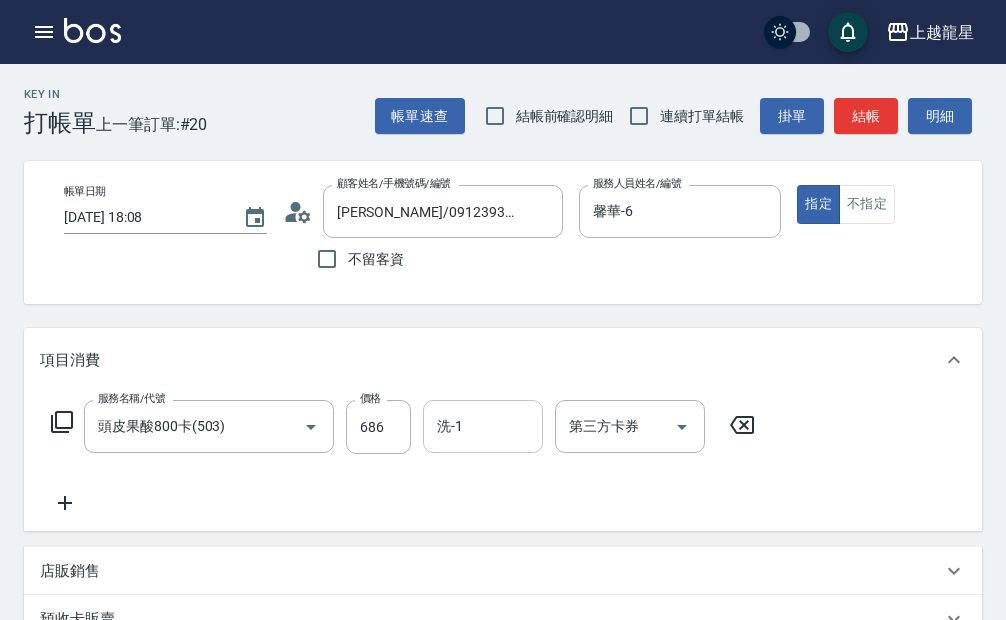 click on "洗-1" at bounding box center [483, 426] 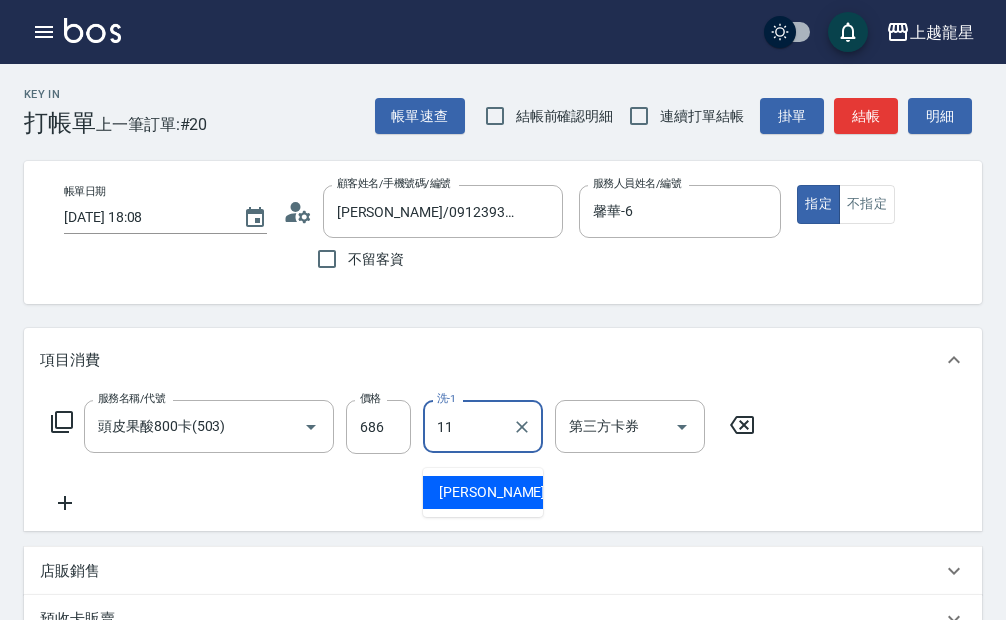 type on "潘潘-11" 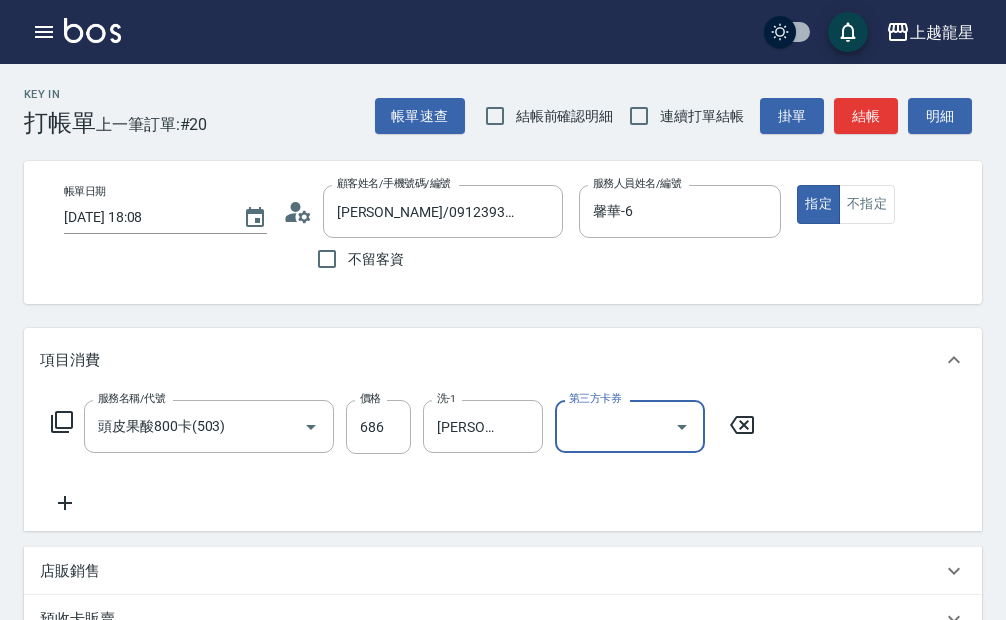 click 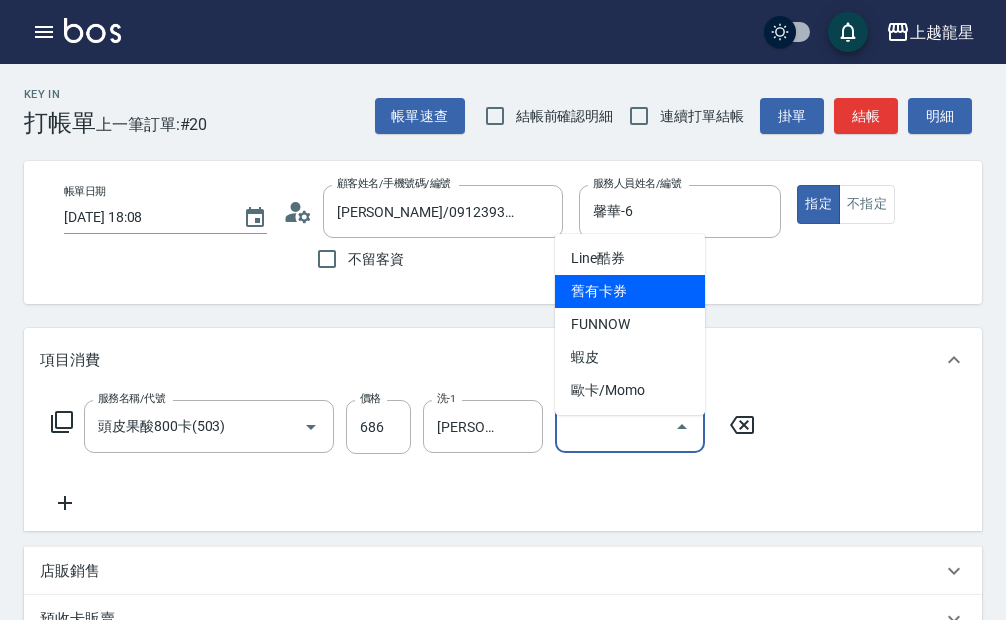 click on "舊有卡券" at bounding box center (630, 291) 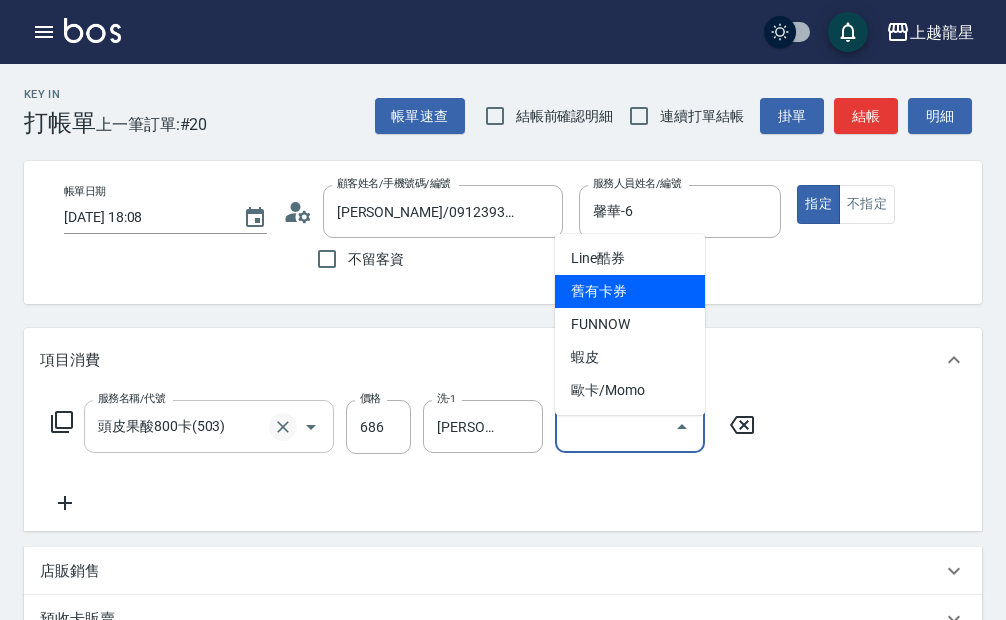 type on "舊有卡券" 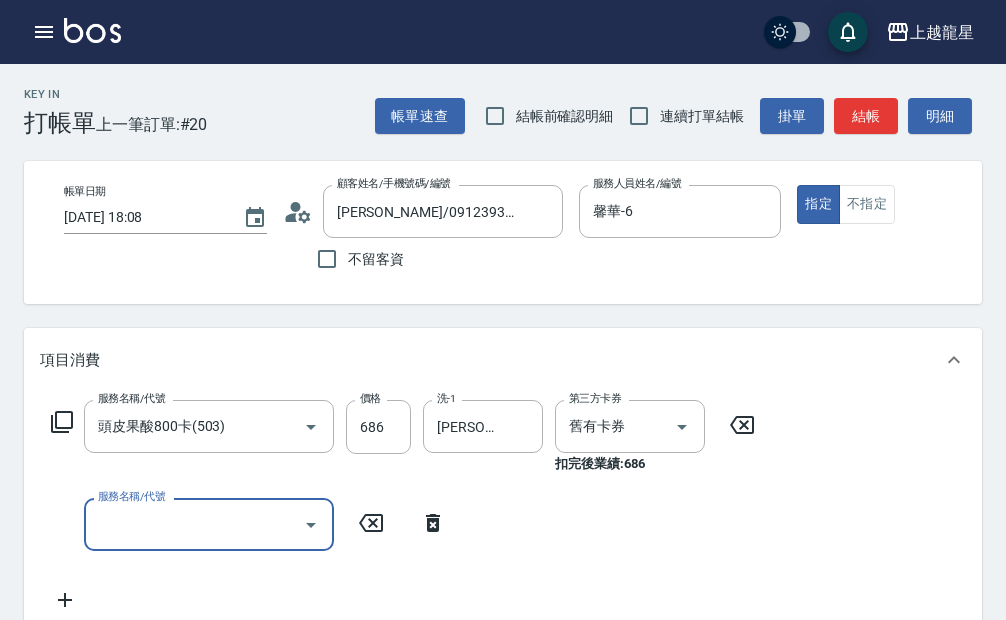 click on "服務名稱/代號" at bounding box center [209, 524] 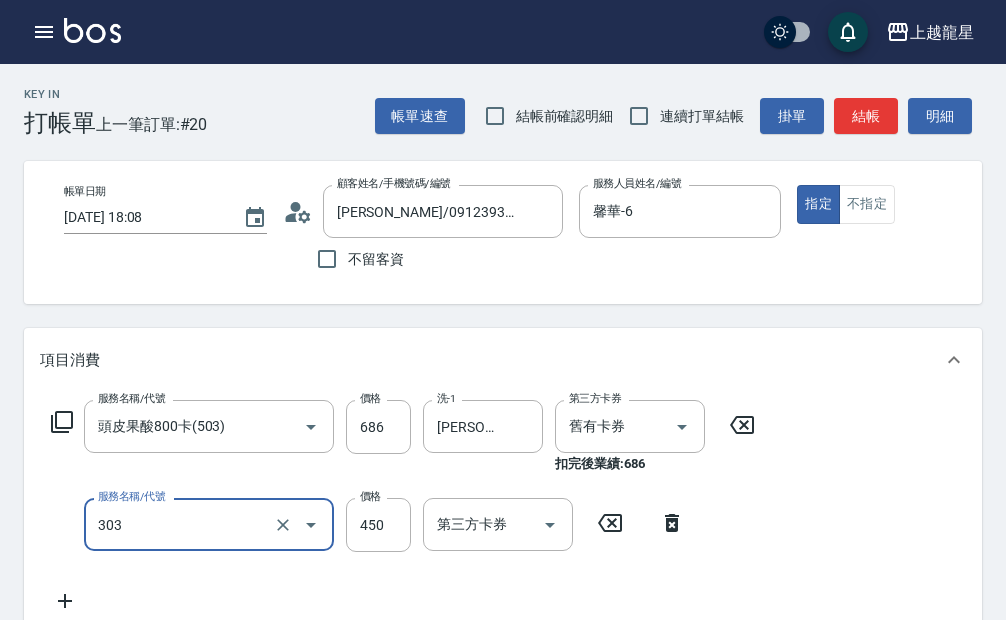 type on "剪髮(303)" 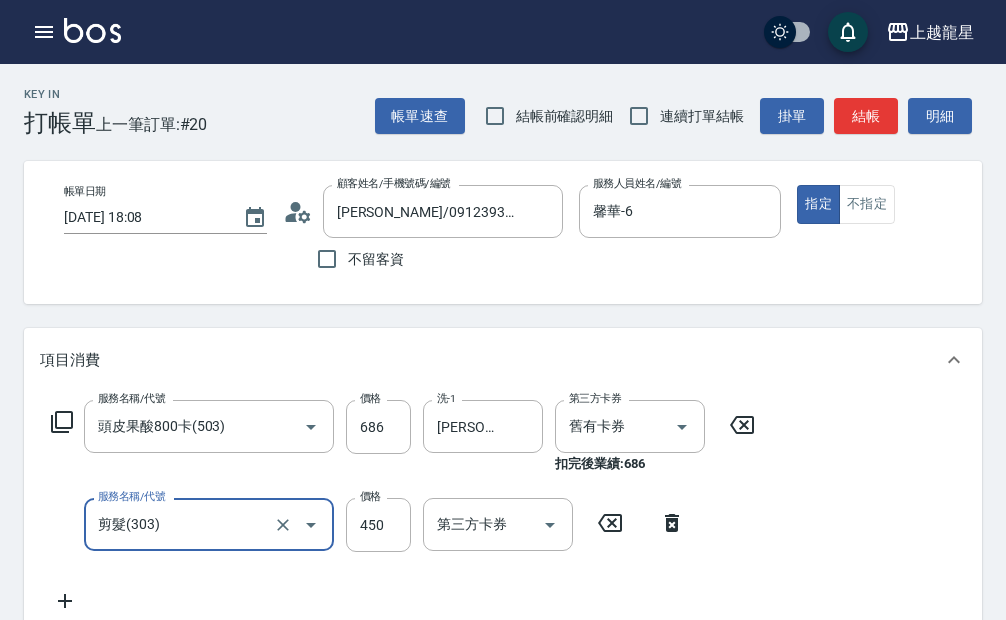 click 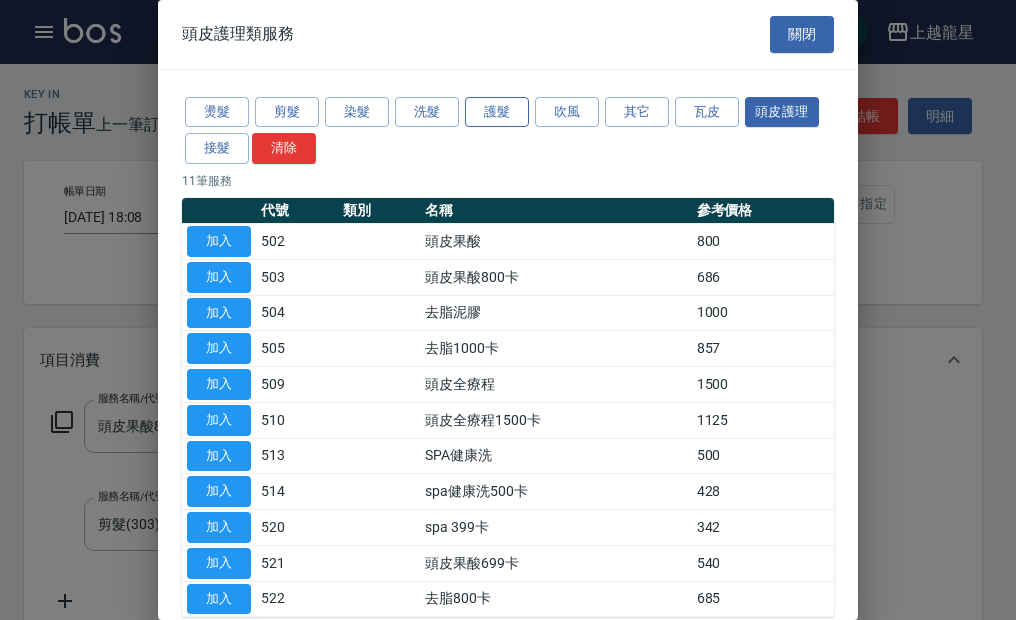 click on "護髮" at bounding box center (497, 112) 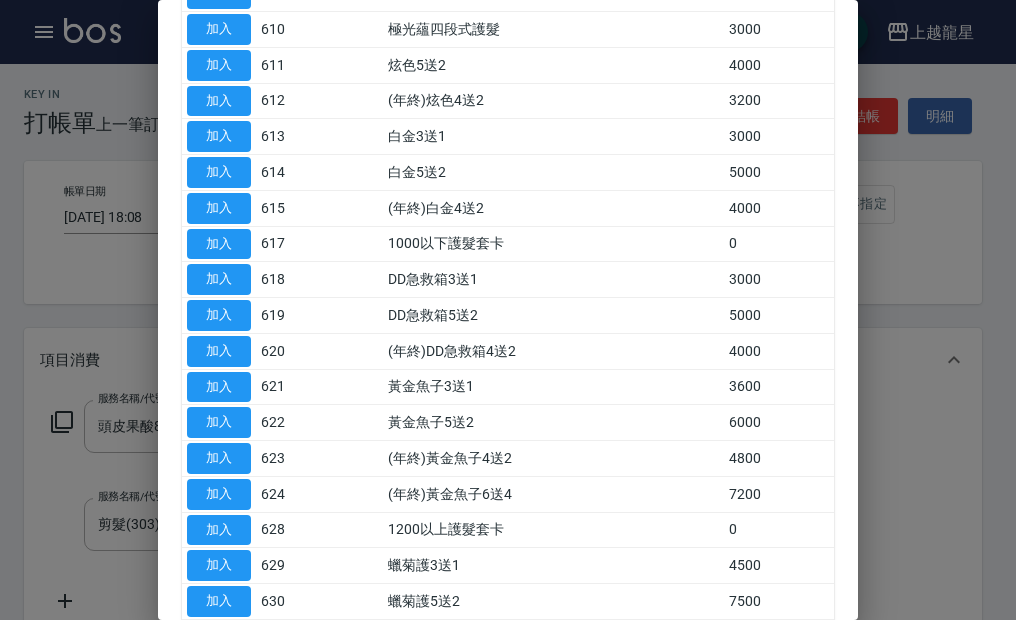 scroll, scrollTop: 500, scrollLeft: 0, axis: vertical 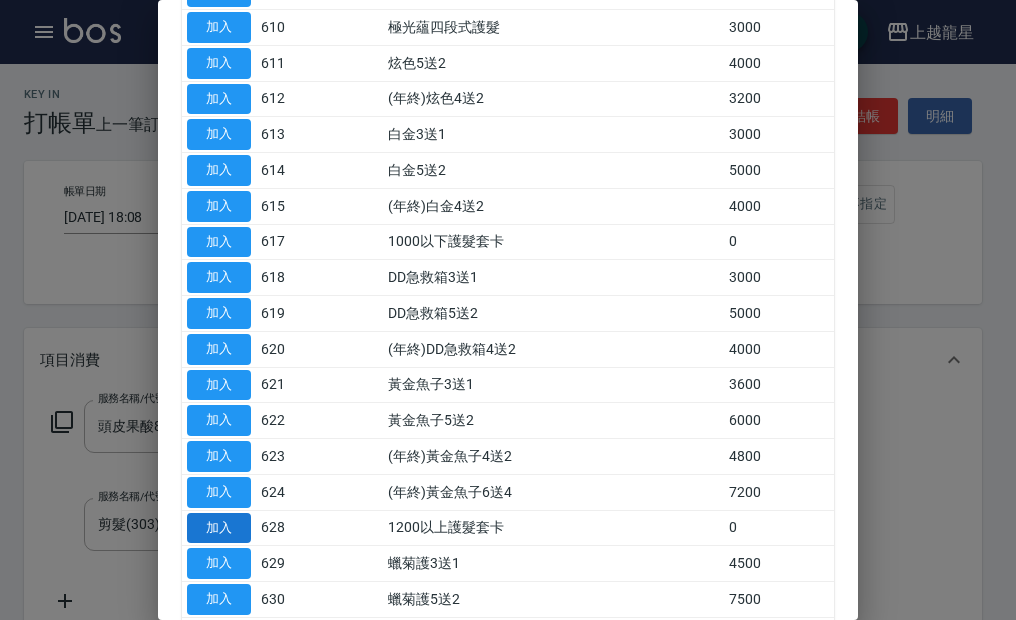 click on "加入" at bounding box center (219, 528) 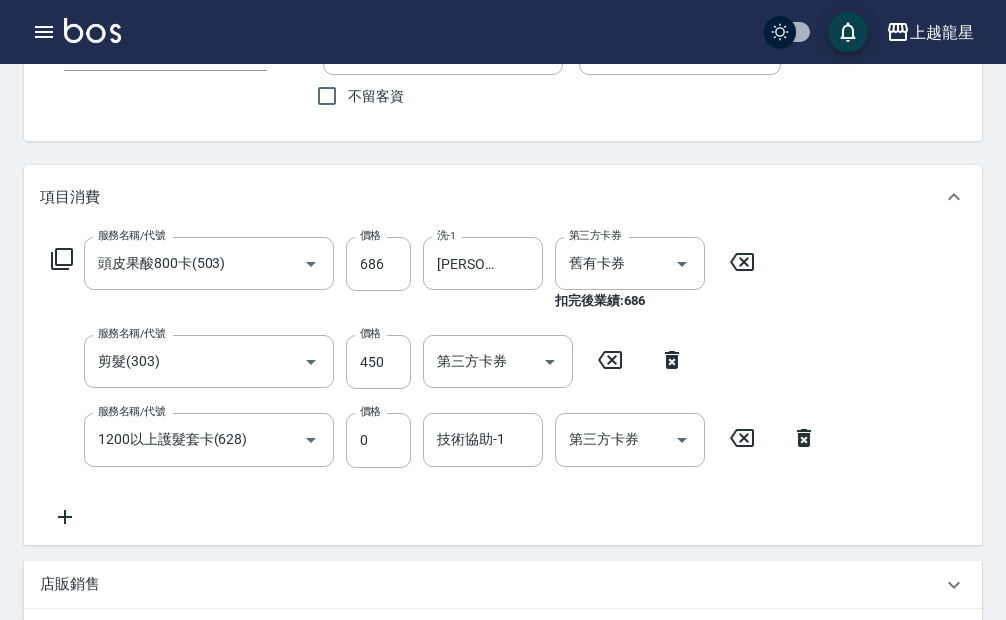 scroll, scrollTop: 316, scrollLeft: 0, axis: vertical 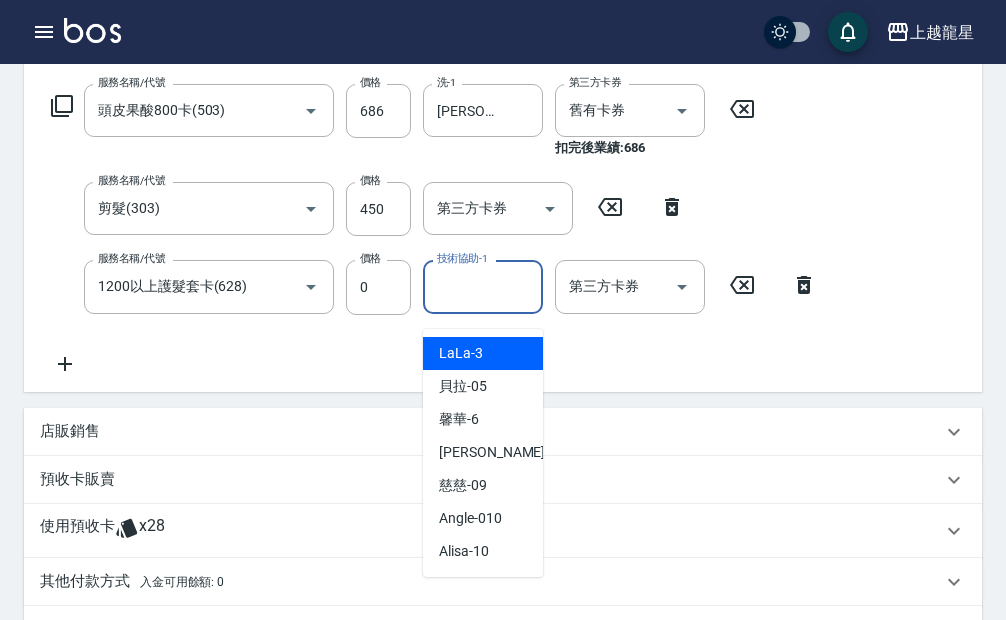 click on "技術協助-1 技術協助-1" at bounding box center (483, 286) 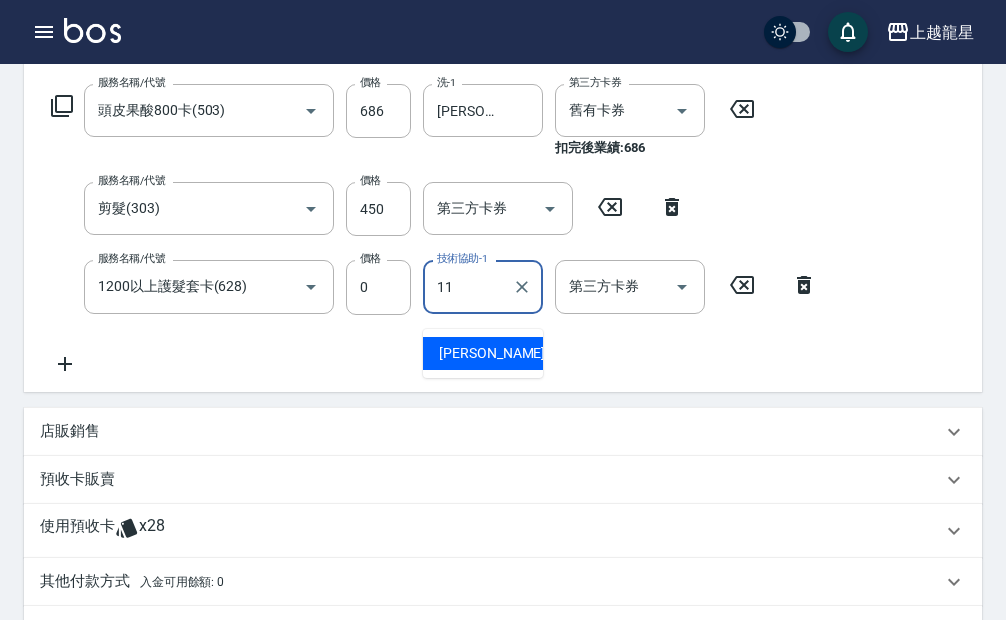 type on "潘潘-11" 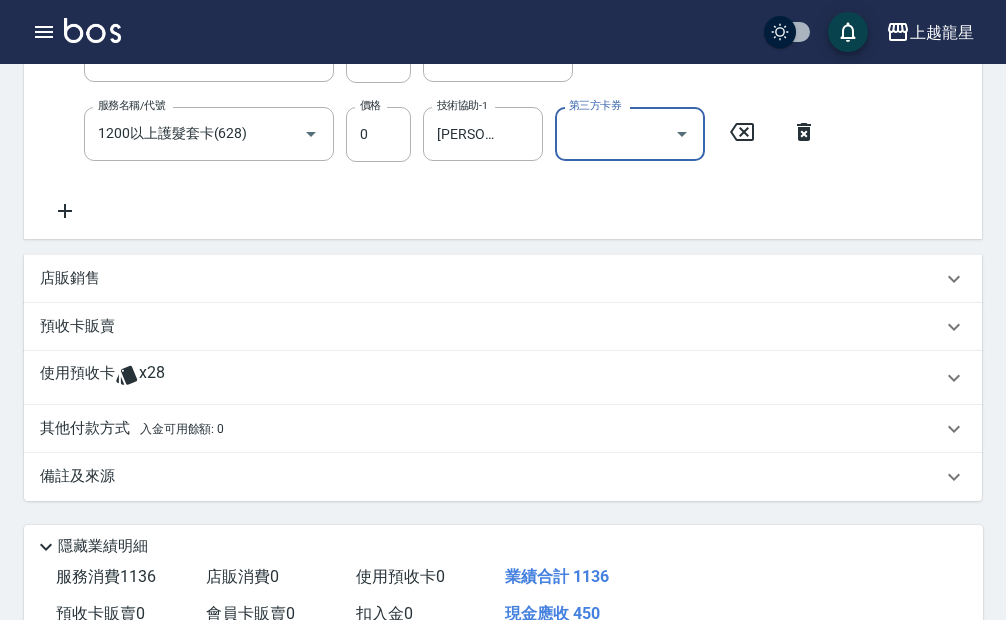 scroll, scrollTop: 616, scrollLeft: 0, axis: vertical 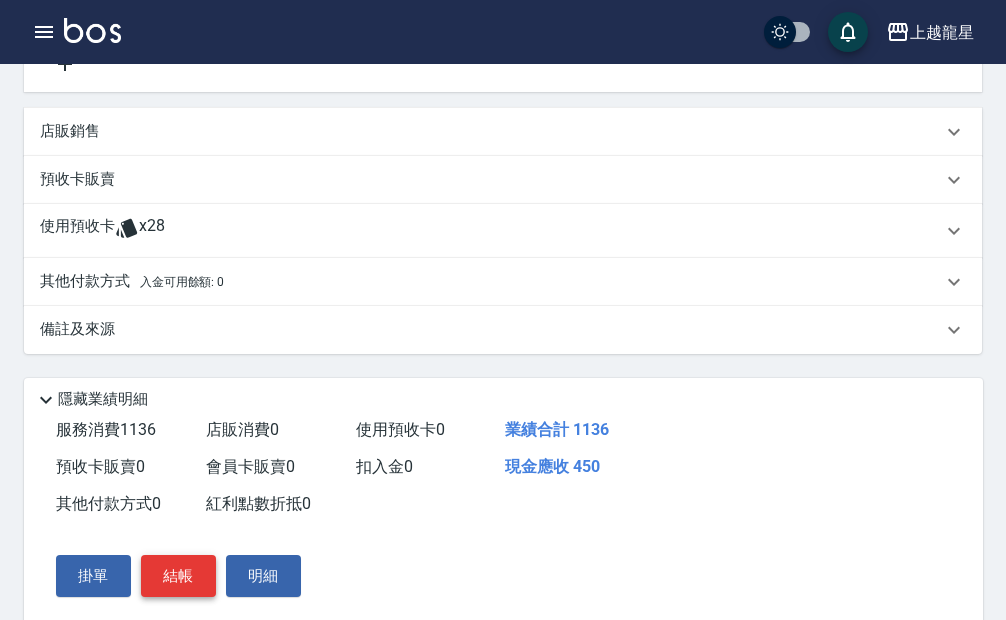 click on "結帳" at bounding box center [178, 576] 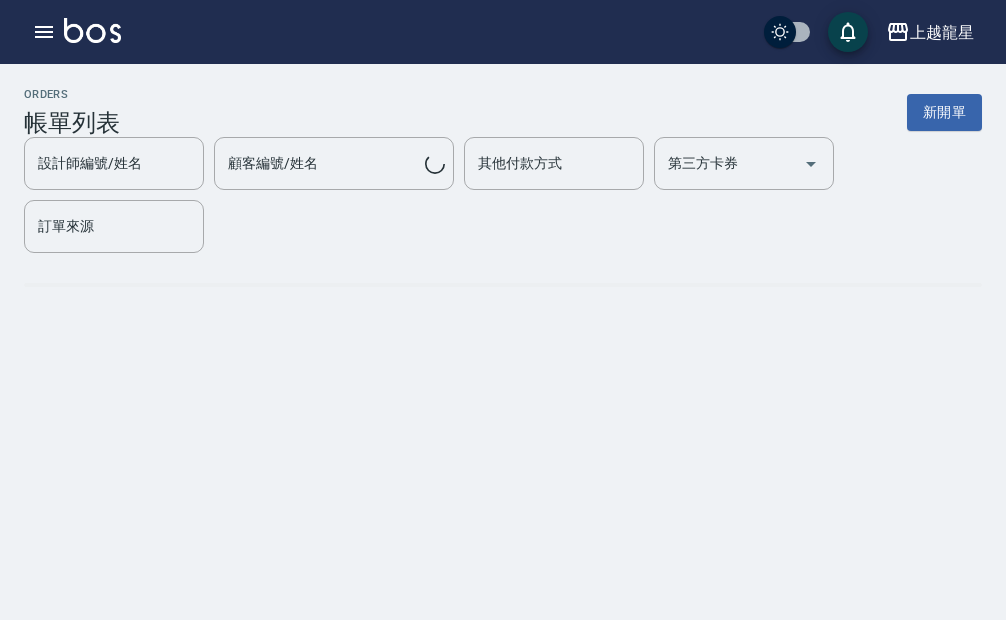 scroll, scrollTop: 0, scrollLeft: 0, axis: both 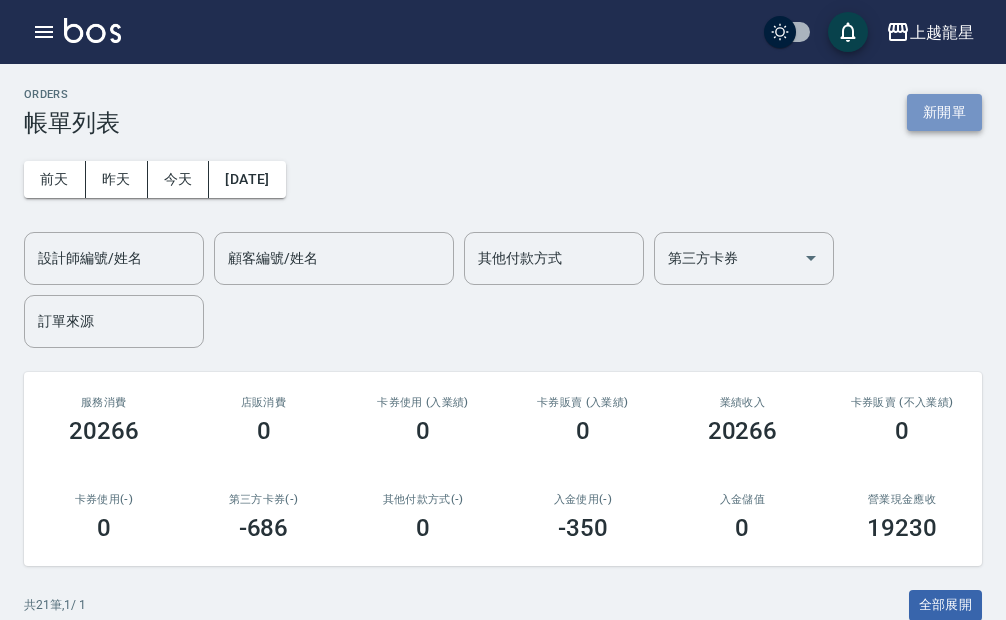 click on "新開單" at bounding box center (944, 112) 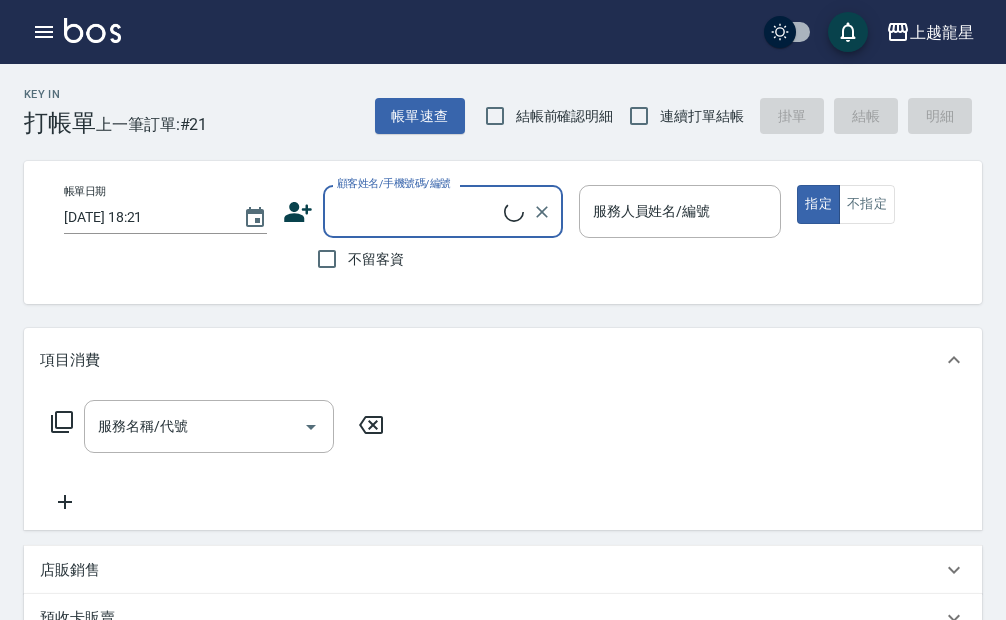 click on "顧客姓名/手機號碼/編號" at bounding box center [418, 211] 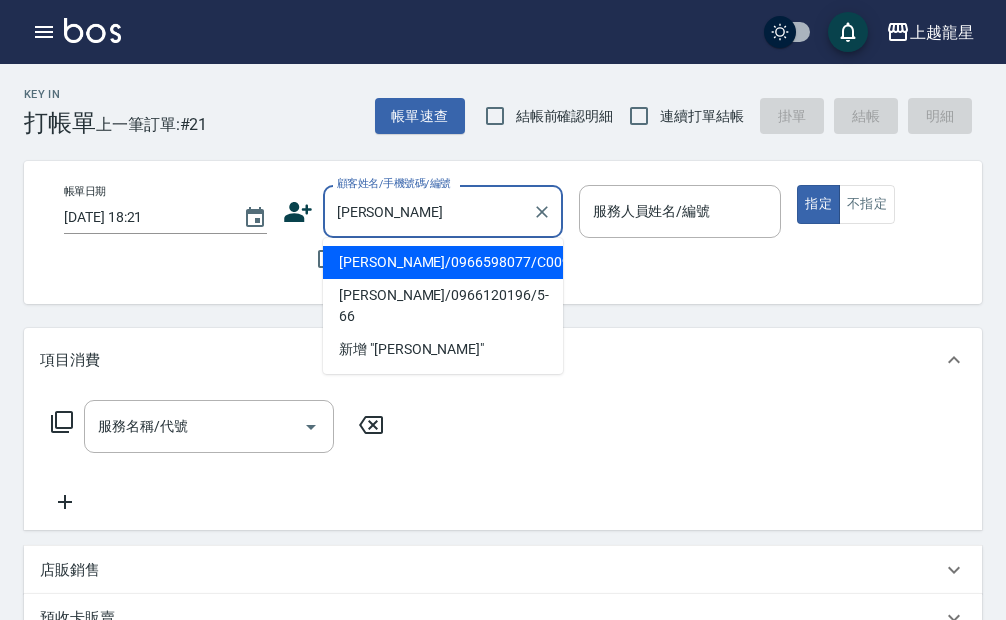 click on "王純純/0966598077/C0091" at bounding box center (443, 262) 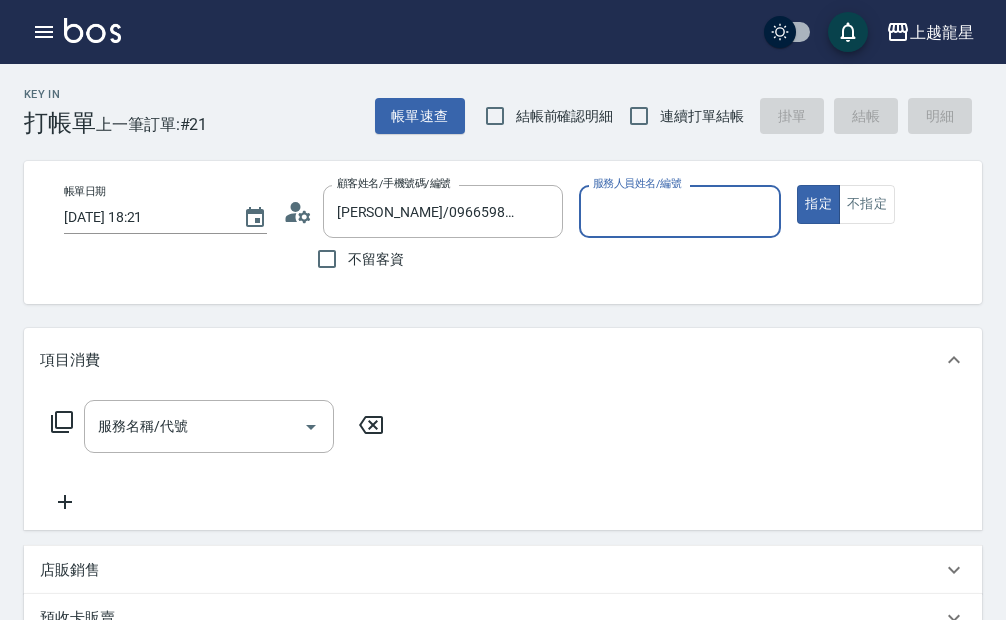 type on "馨華-6" 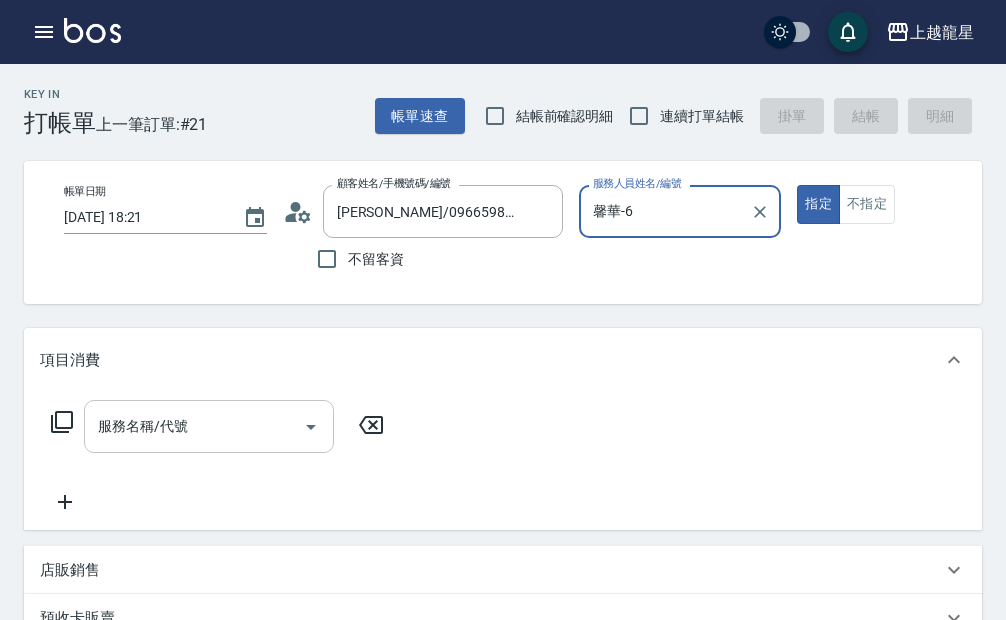 click on "服務名稱/代號" at bounding box center (194, 426) 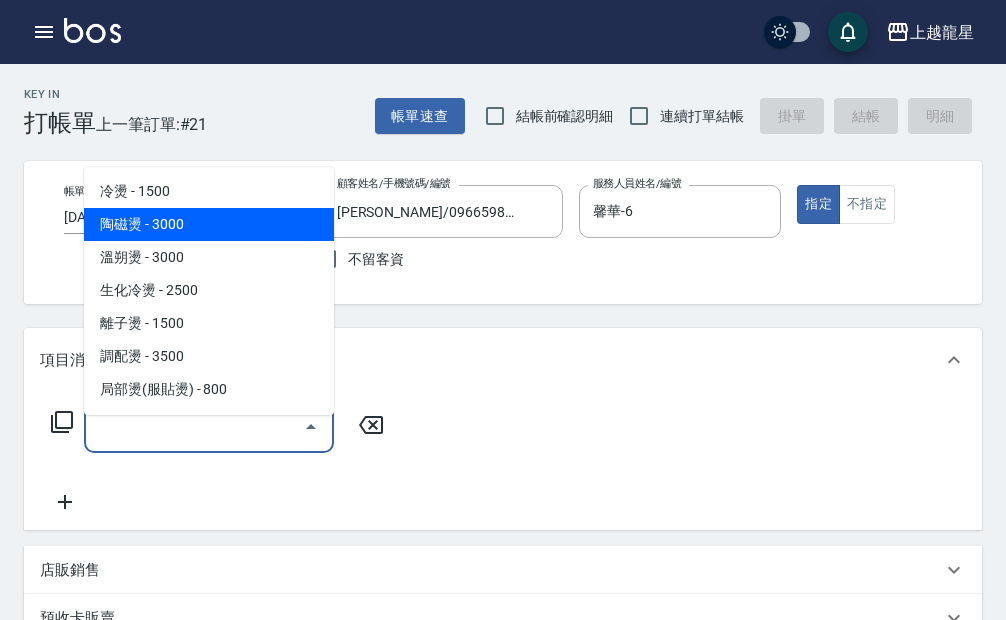 click on "陶磁燙 - 3000" at bounding box center [209, 224] 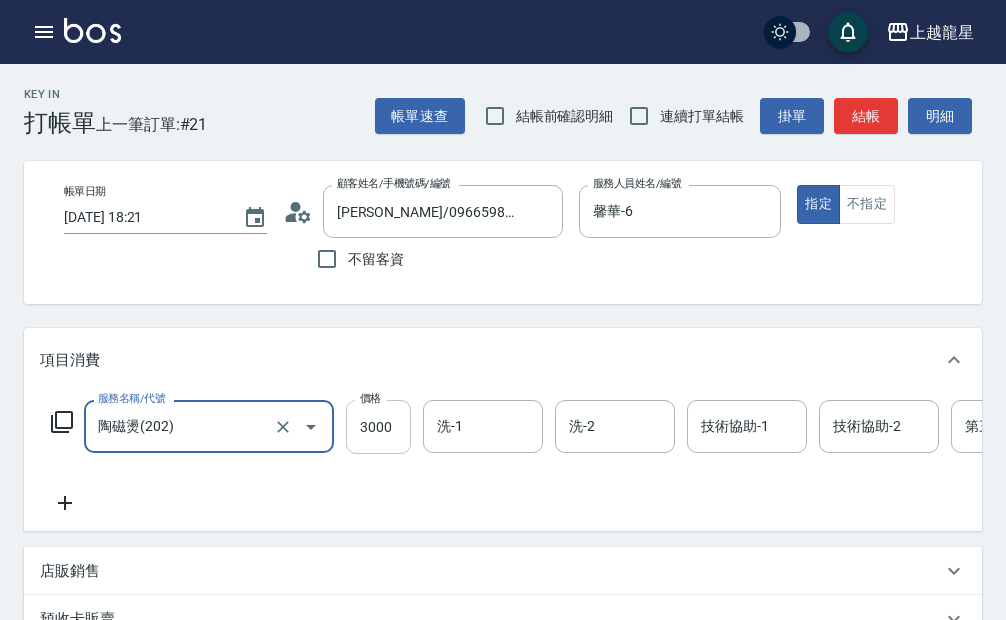 click on "3000" at bounding box center (378, 427) 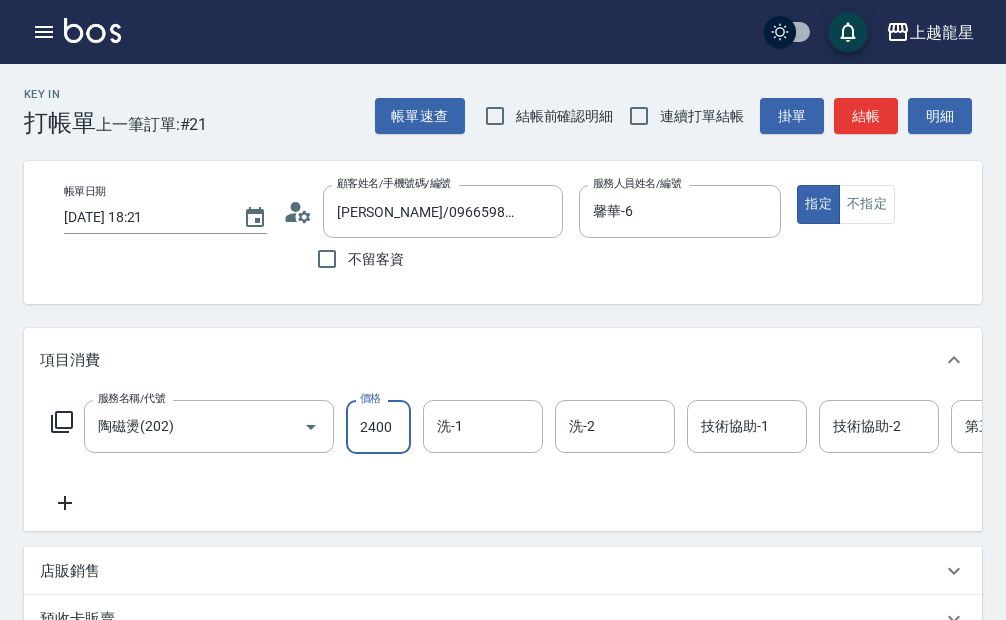 type on "2400" 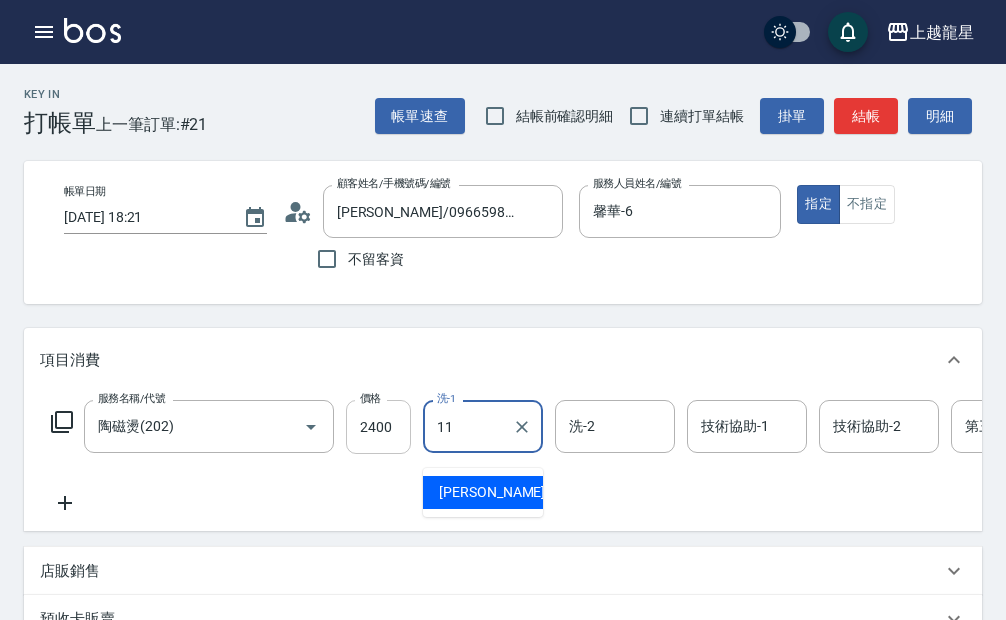 type on "潘潘-11" 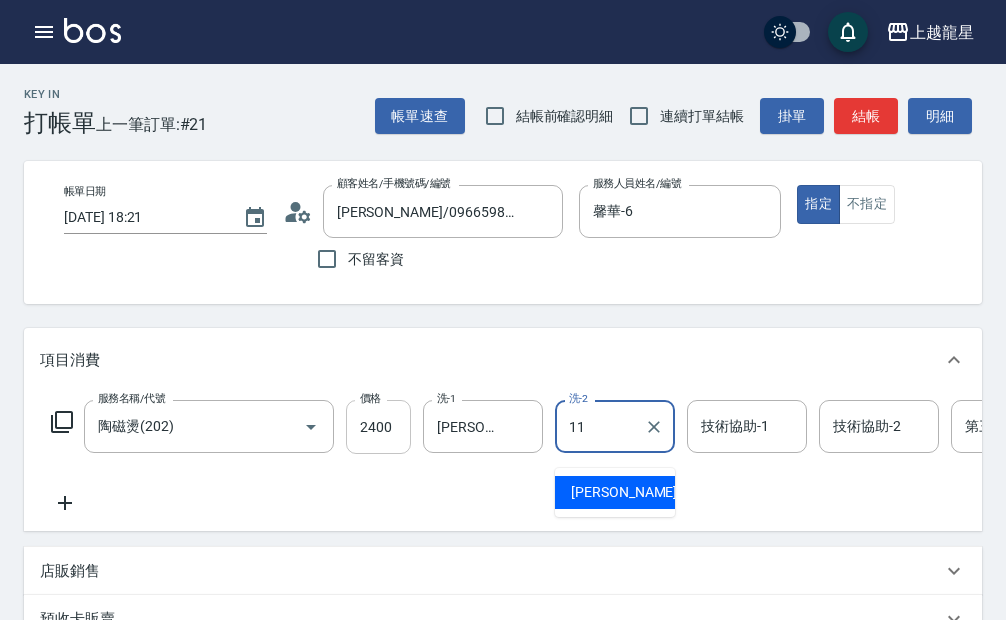 type on "潘潘-11" 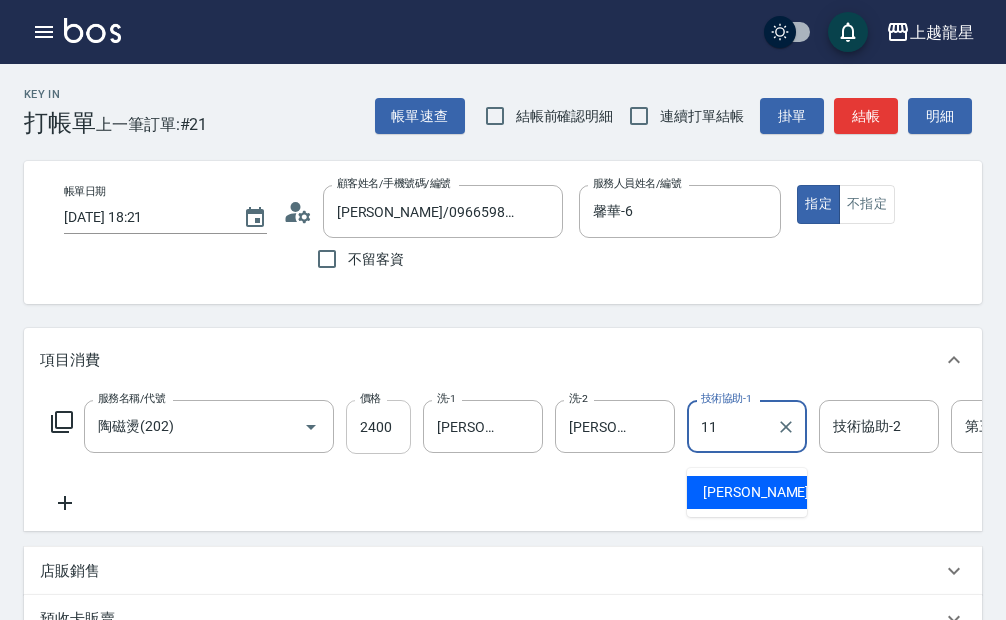 type on "潘潘-11" 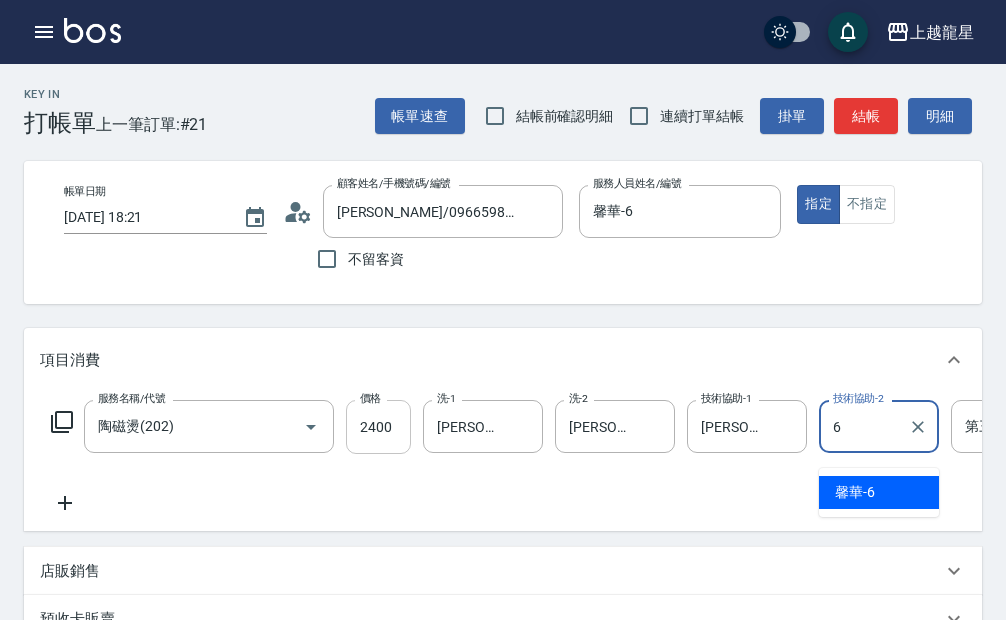 type on "馨華-6" 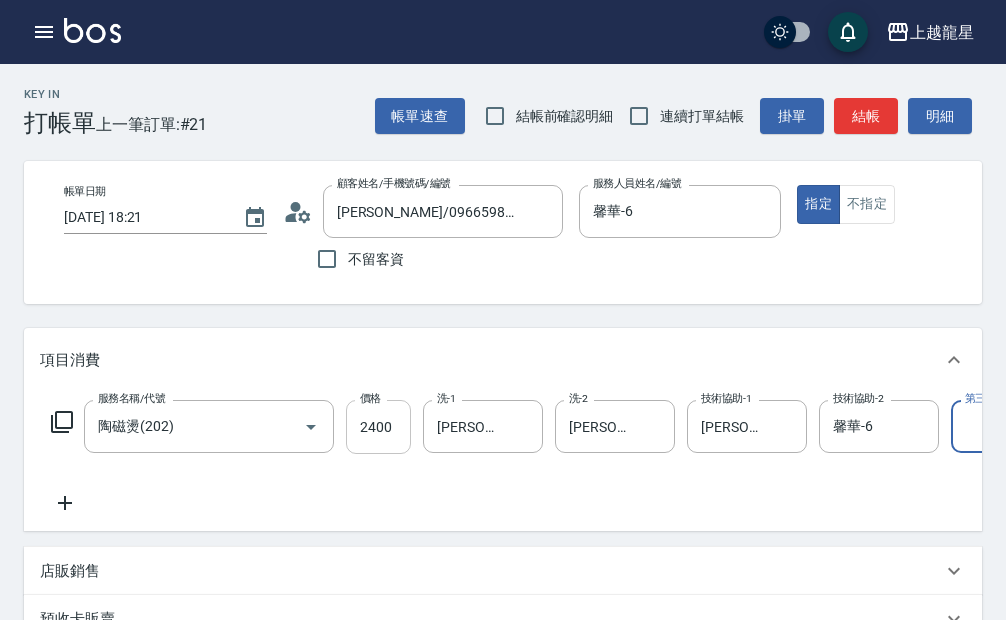 scroll, scrollTop: 0, scrollLeft: 80, axis: horizontal 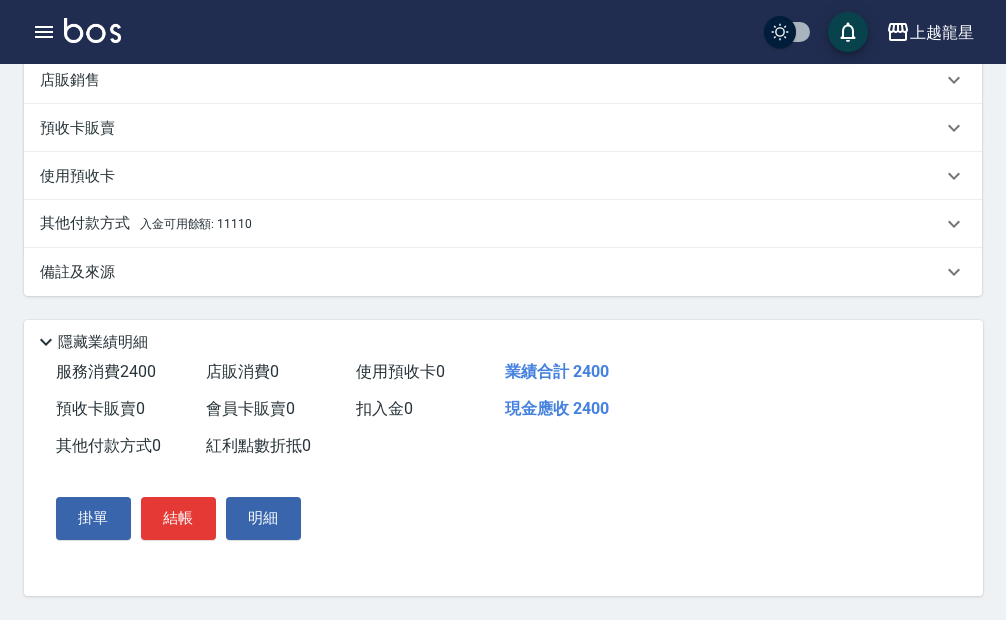click on "其他付款方式 入金可用餘額: 11110" at bounding box center (146, 224) 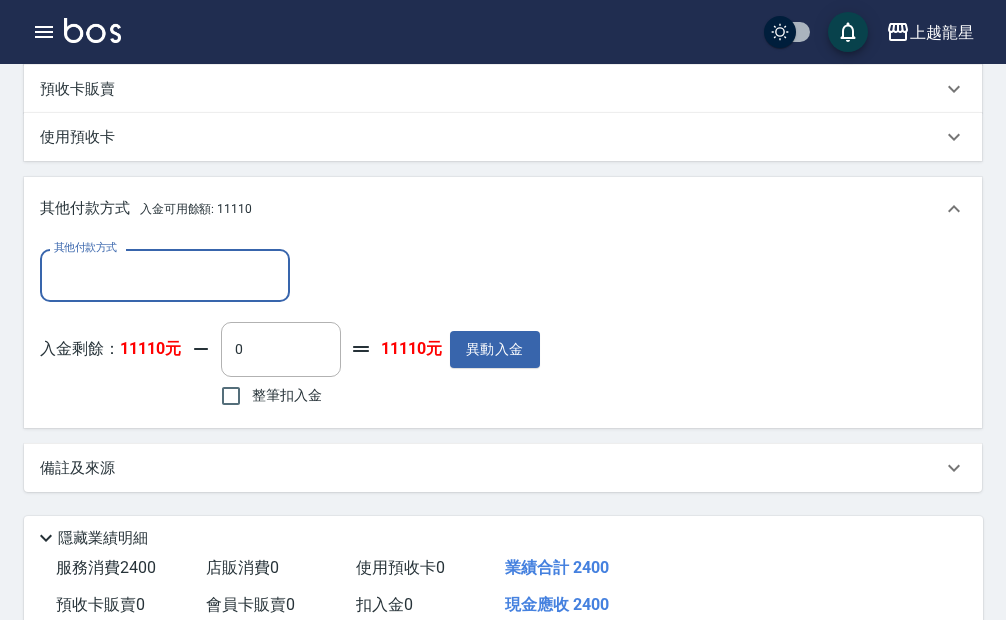 scroll, scrollTop: 0, scrollLeft: 0, axis: both 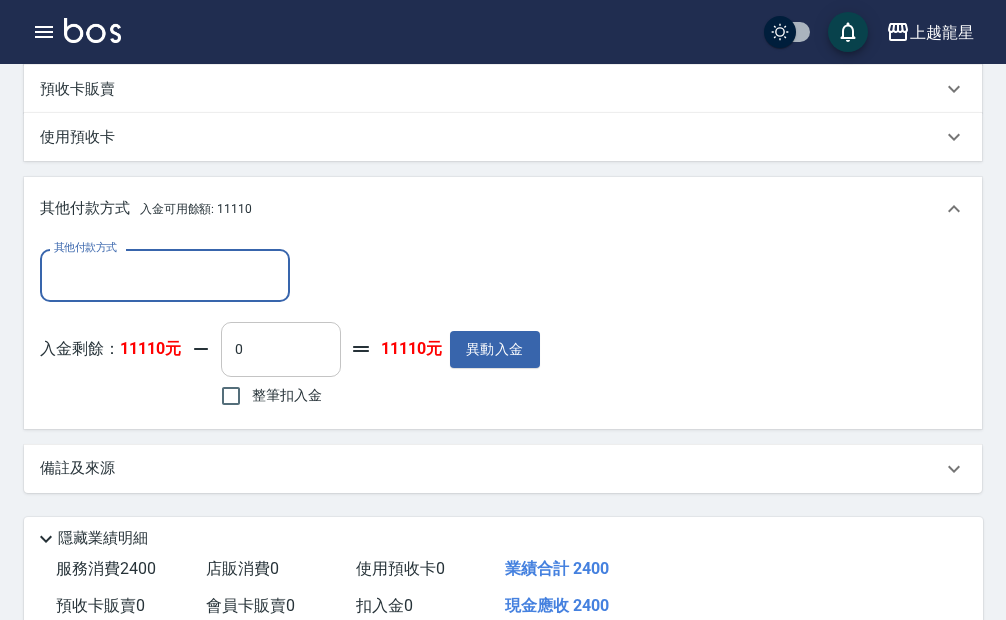 click on "0" at bounding box center [281, 349] 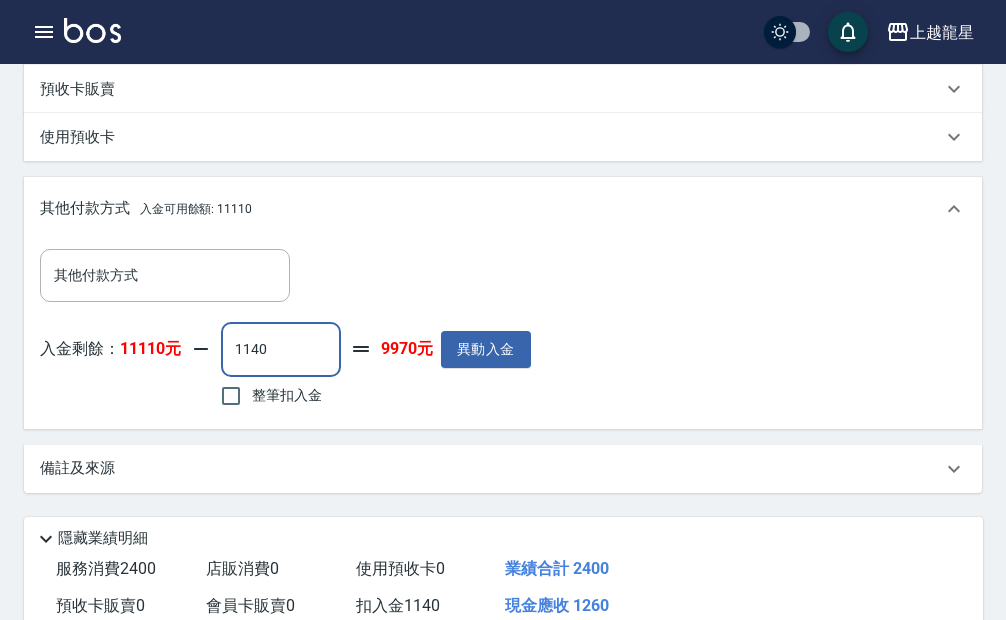 click on "1140" at bounding box center [281, 349] 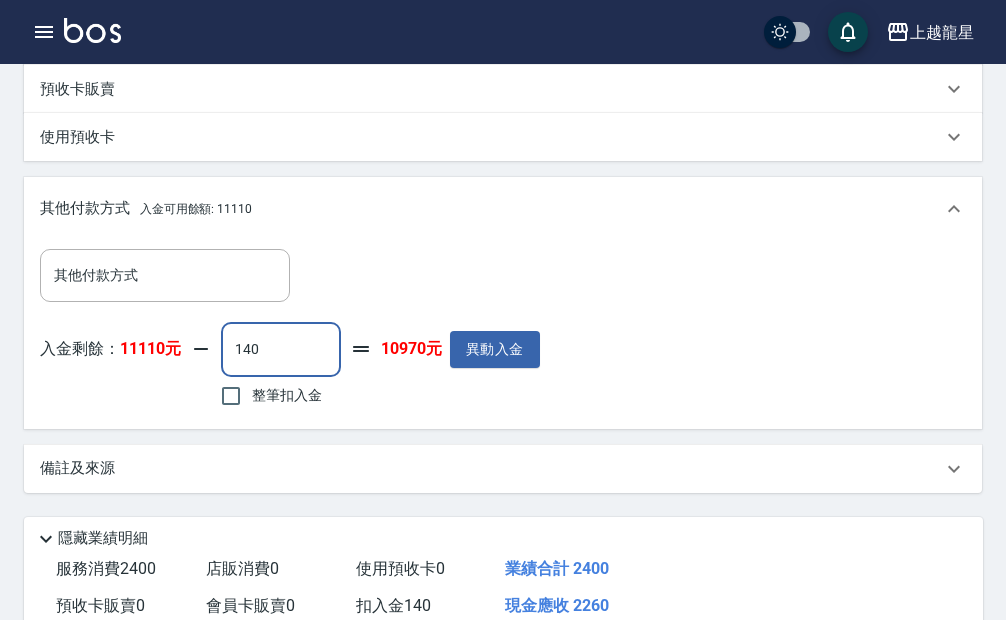 click on "140" at bounding box center (281, 349) 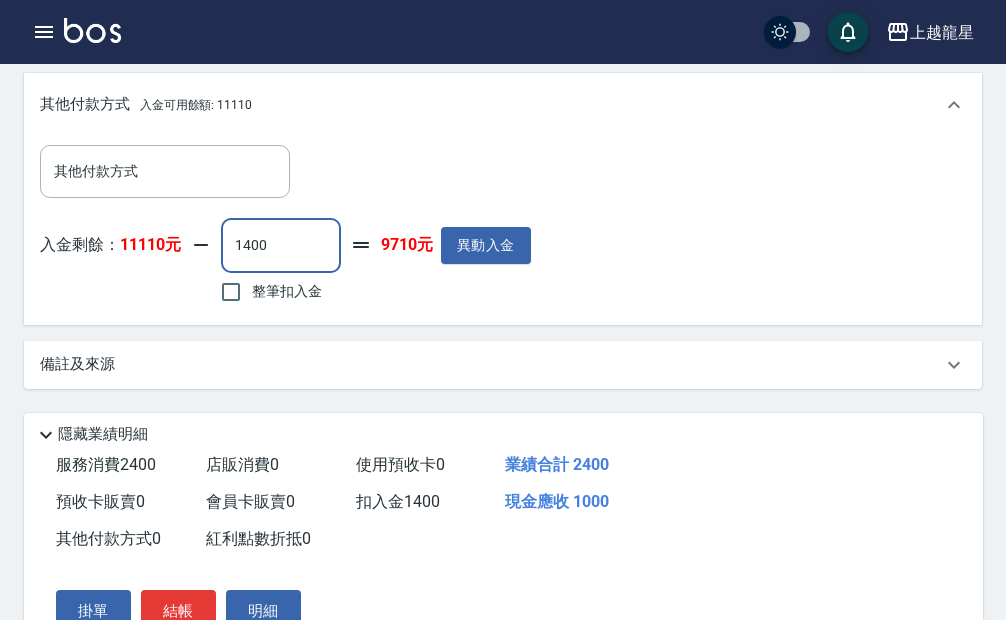 scroll, scrollTop: 765, scrollLeft: 0, axis: vertical 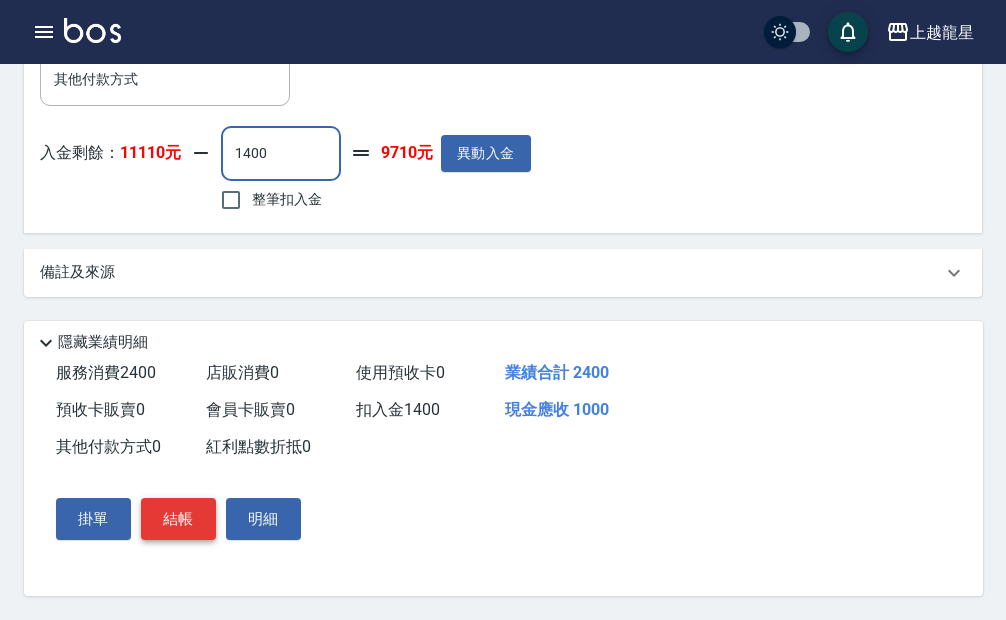 type on "1400" 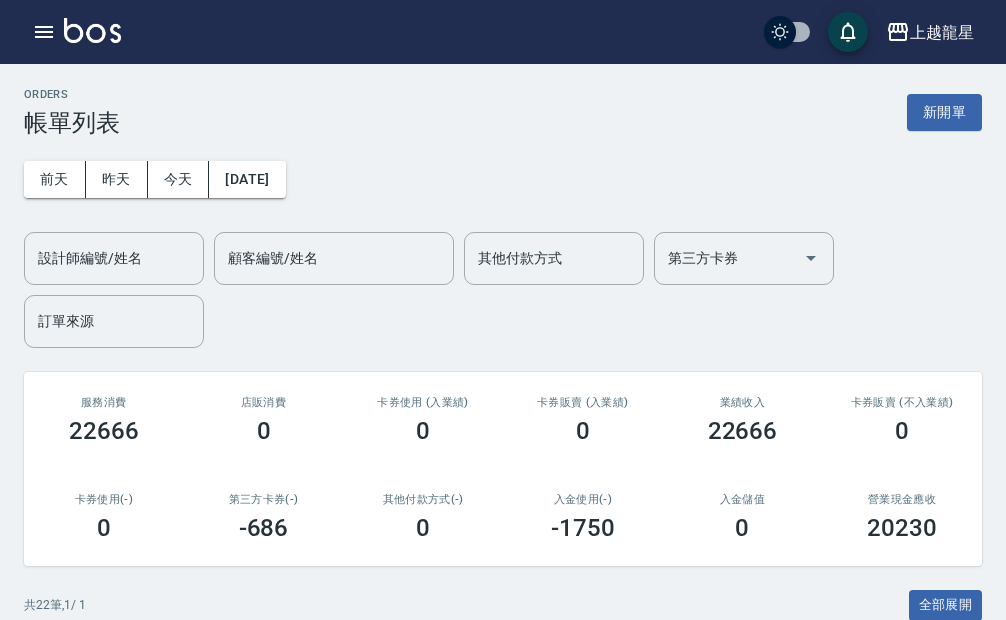 scroll, scrollTop: 400, scrollLeft: 0, axis: vertical 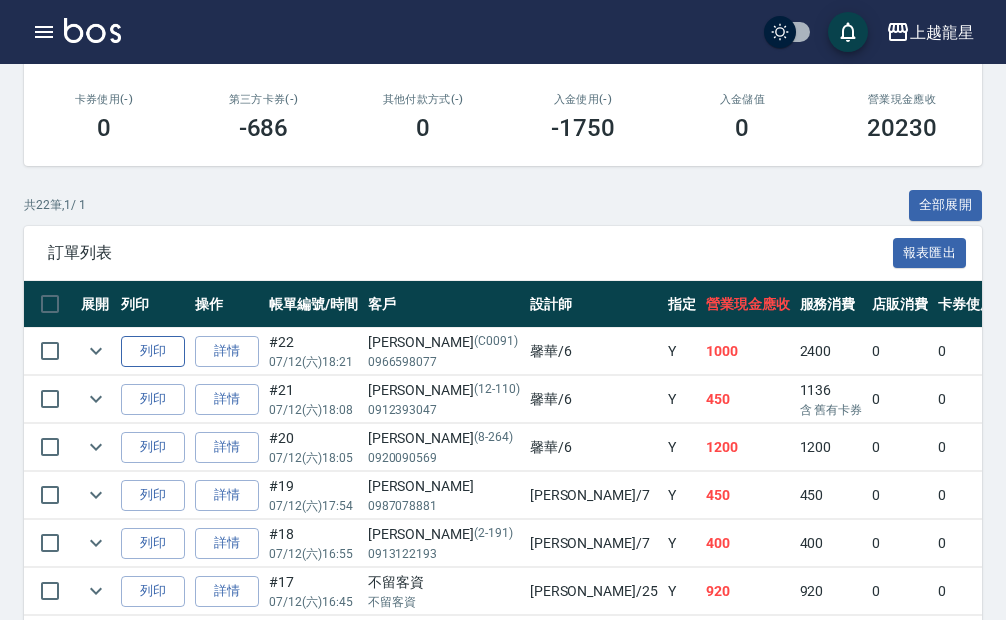 click on "列印" at bounding box center [153, 351] 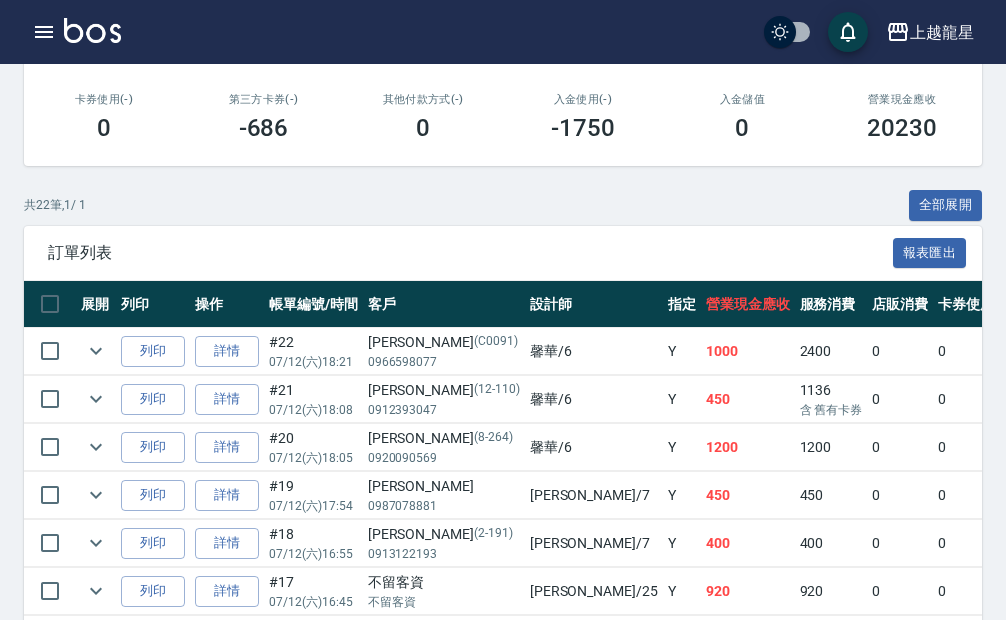 click at bounding box center (92, 30) 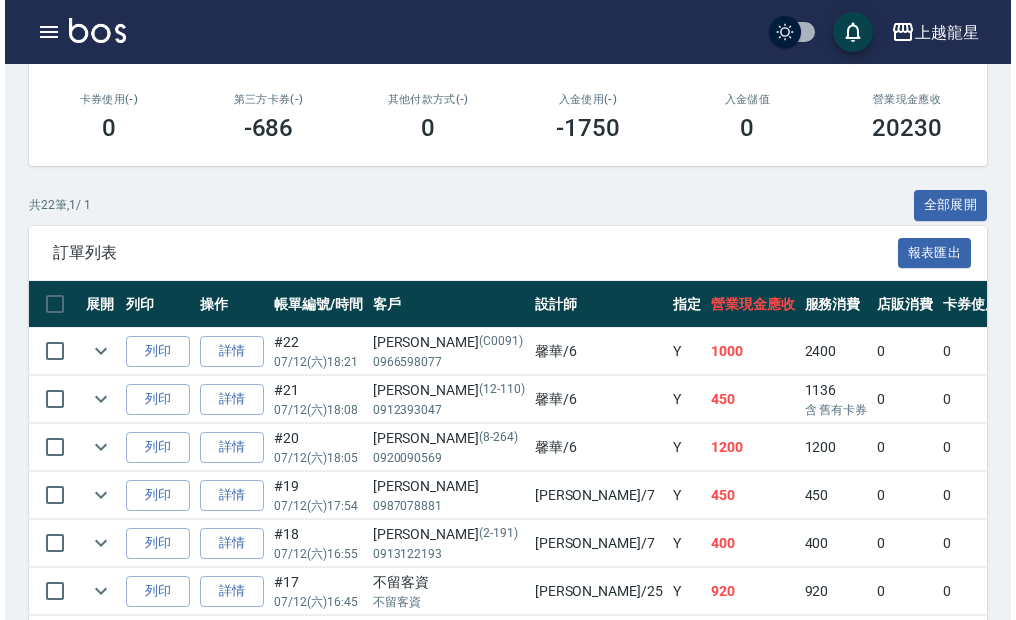 scroll, scrollTop: 0, scrollLeft: 0, axis: both 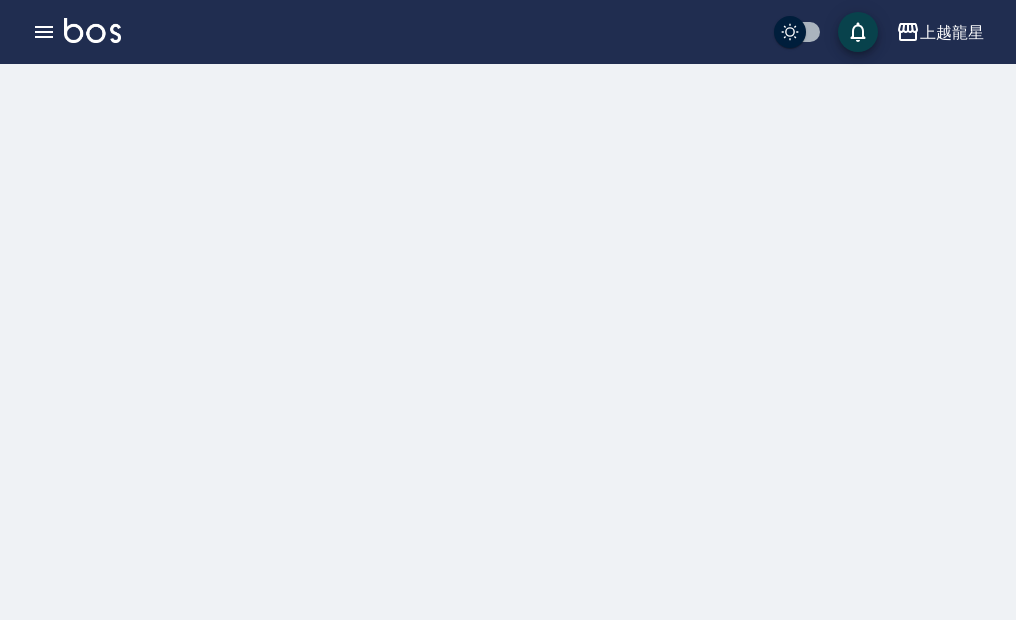click at bounding box center (92, 30) 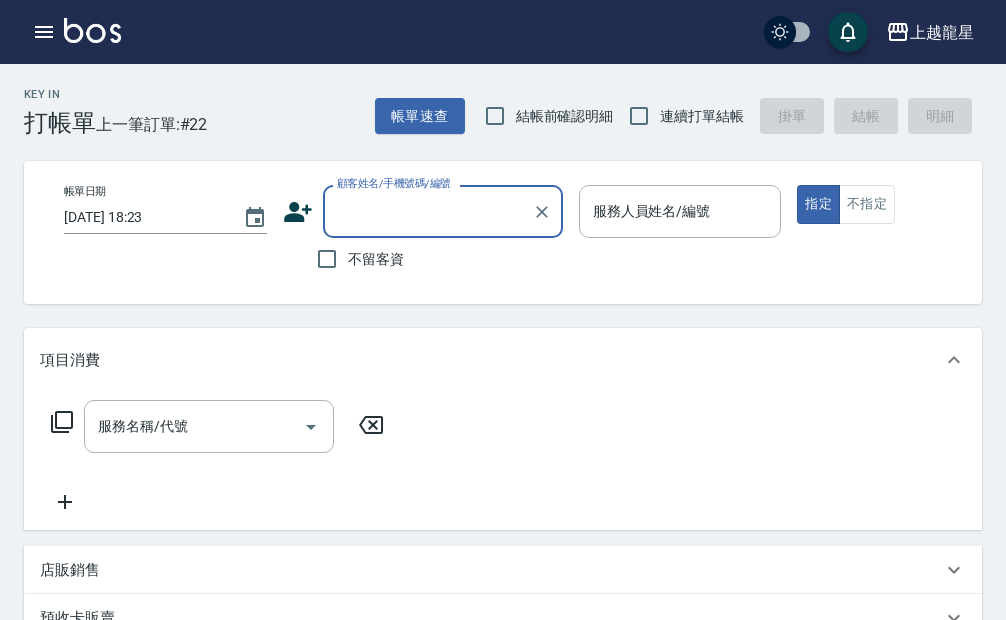 click on "顧客姓名/手機號碼/編號" at bounding box center (428, 211) 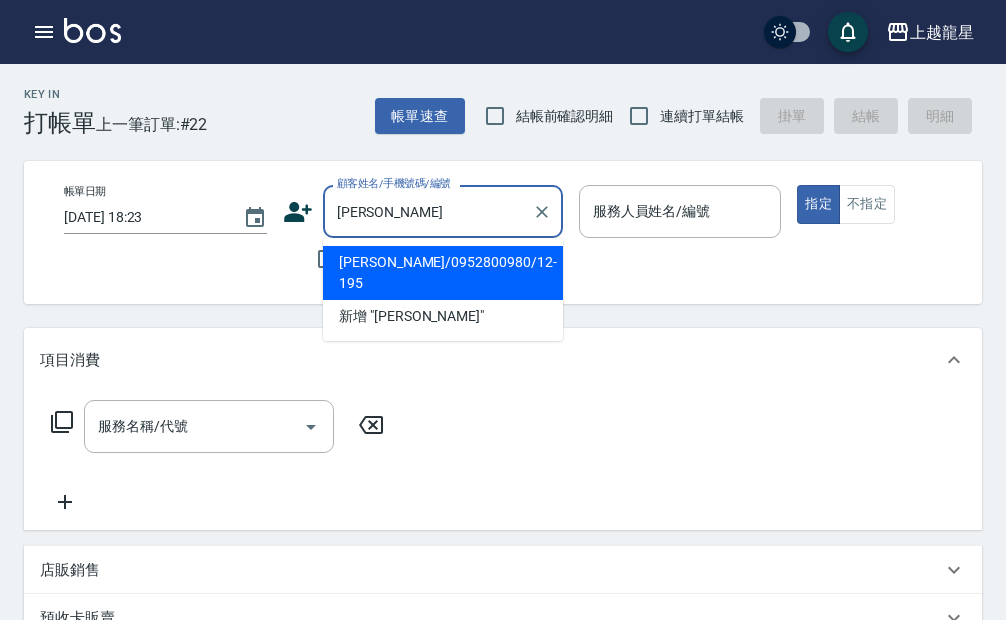 click on "劉俞妏/0952800980/12-195" at bounding box center (443, 273) 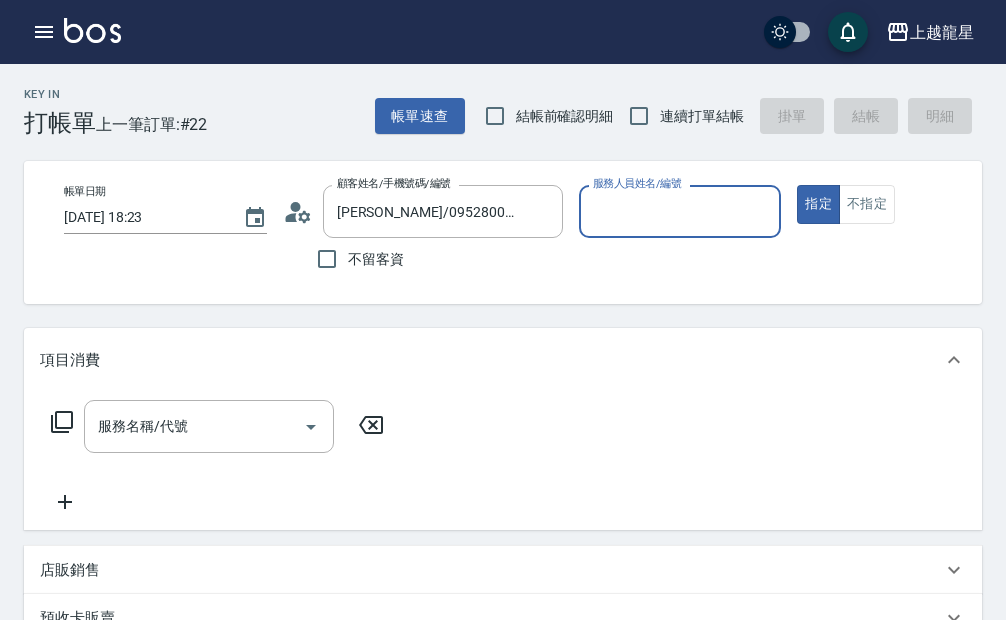 type on "馨華-6" 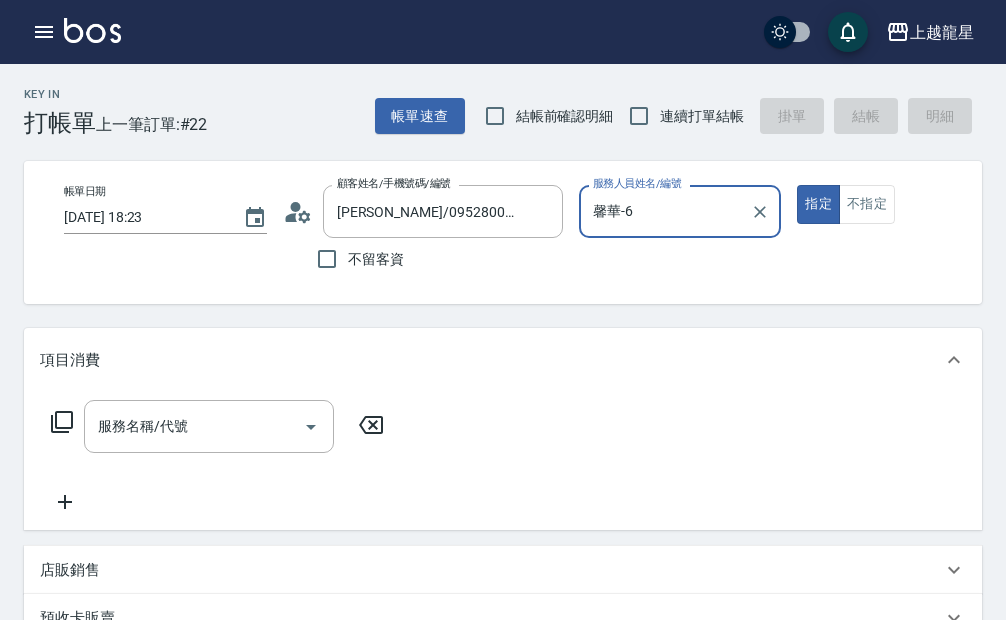 click 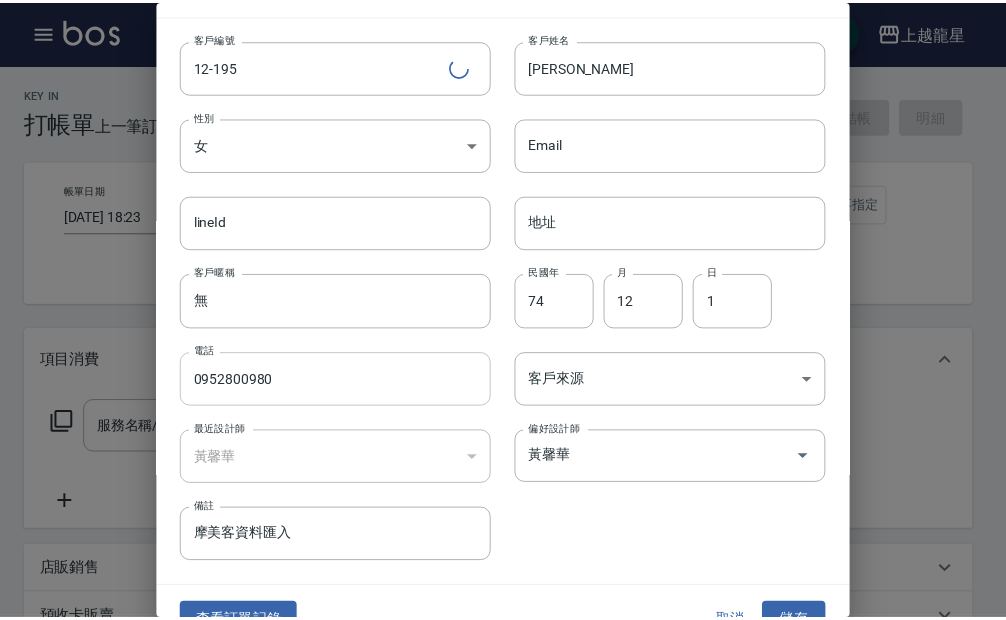 scroll, scrollTop: 73, scrollLeft: 0, axis: vertical 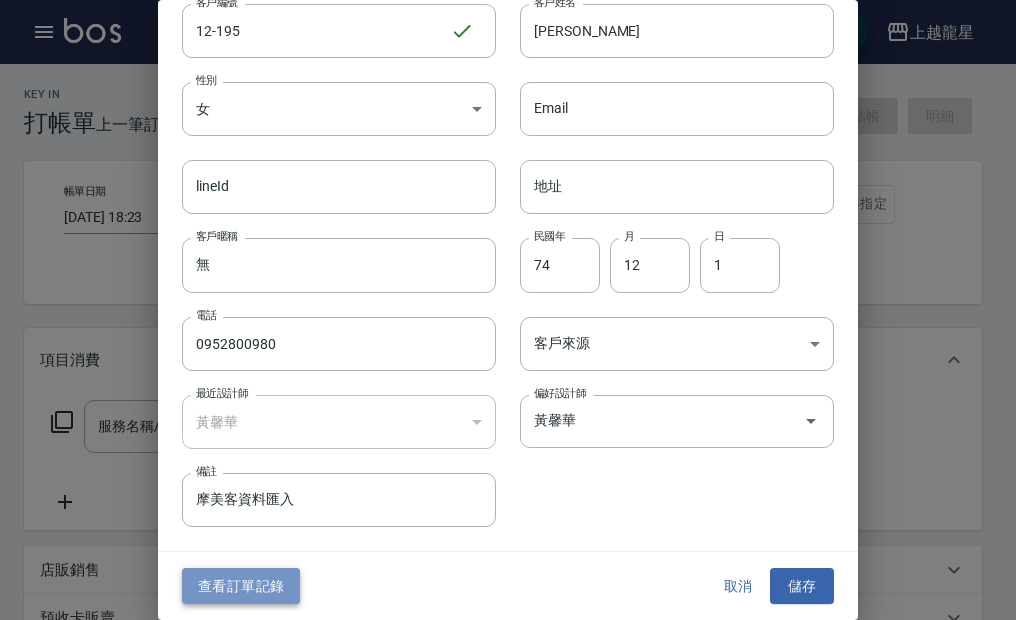 click on "查看訂單記錄" at bounding box center (241, 586) 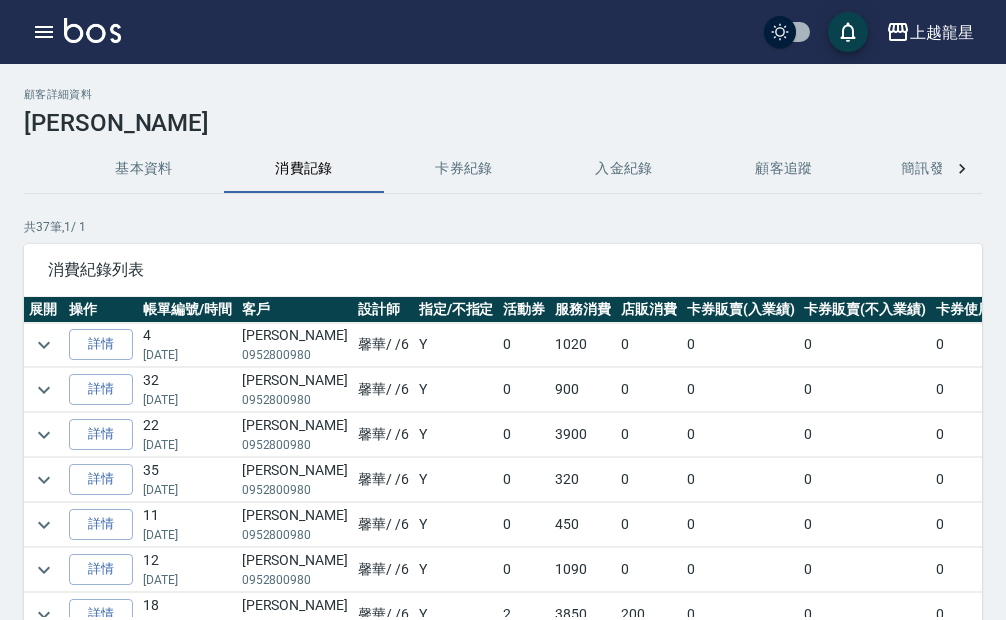 click at bounding box center (44, 345) 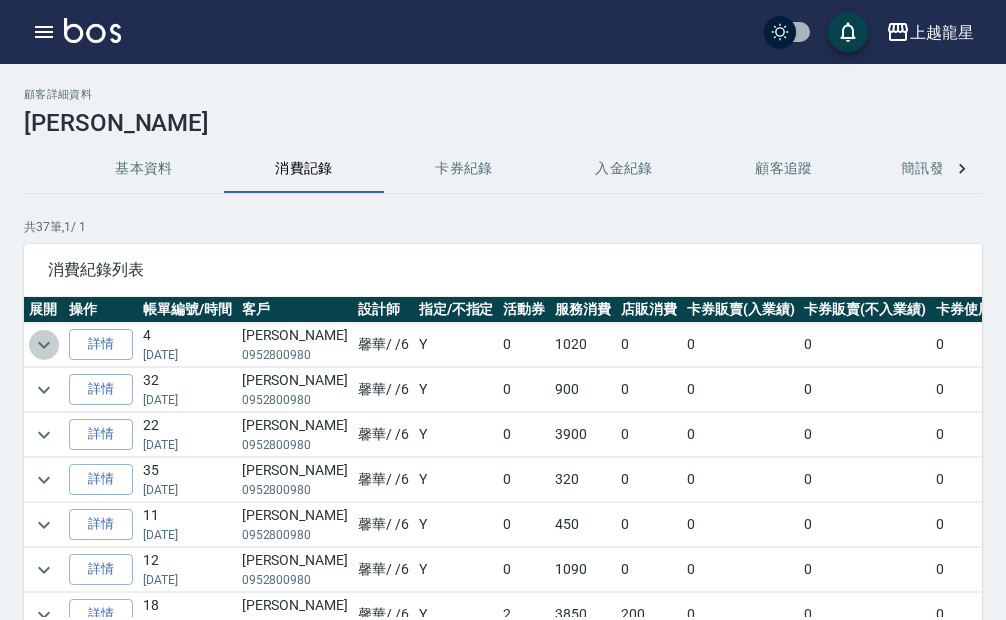 click 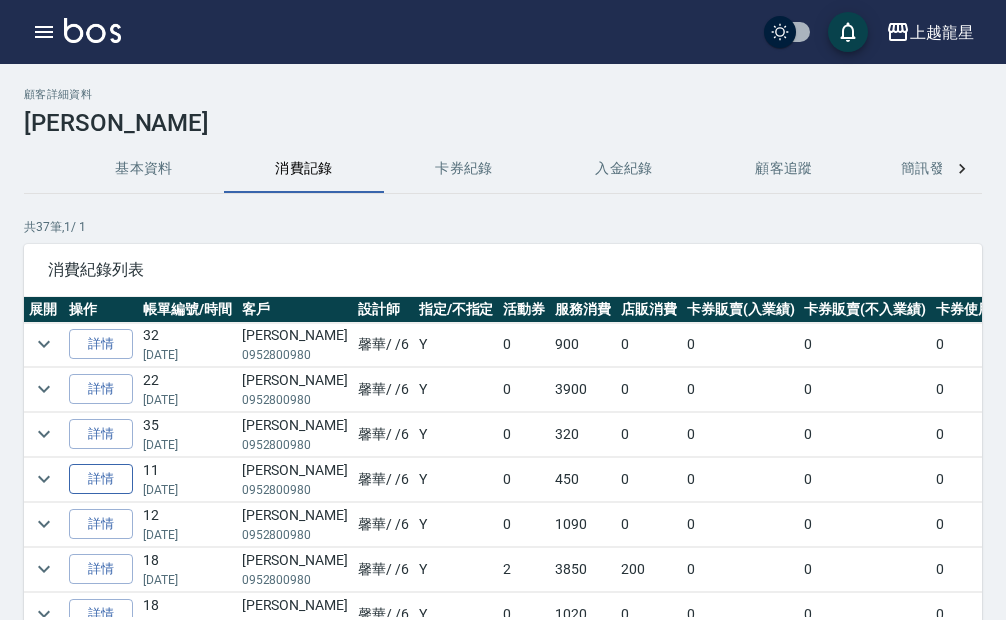 scroll, scrollTop: 100, scrollLeft: 0, axis: vertical 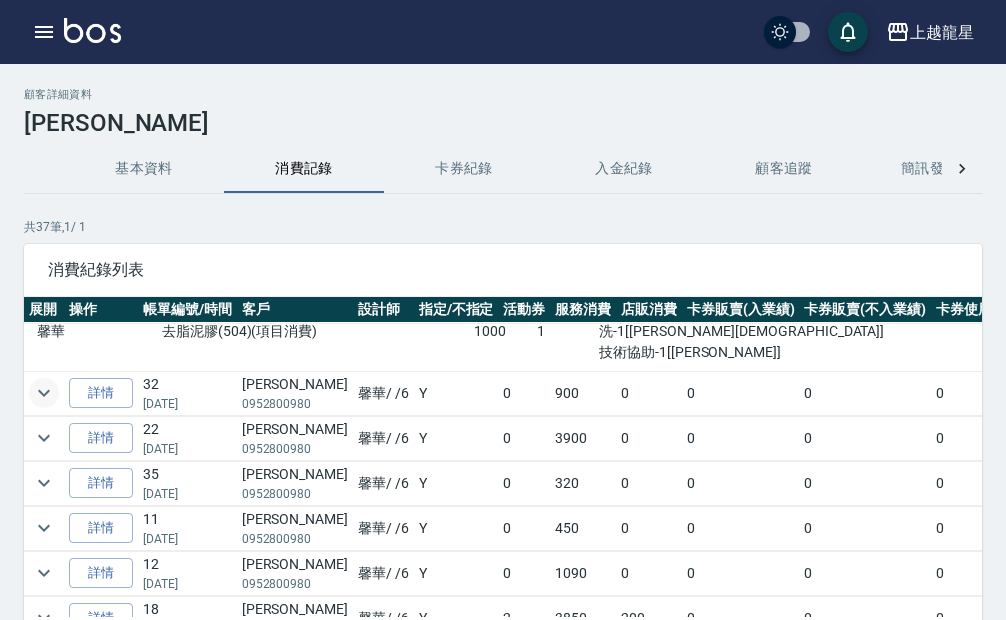 click 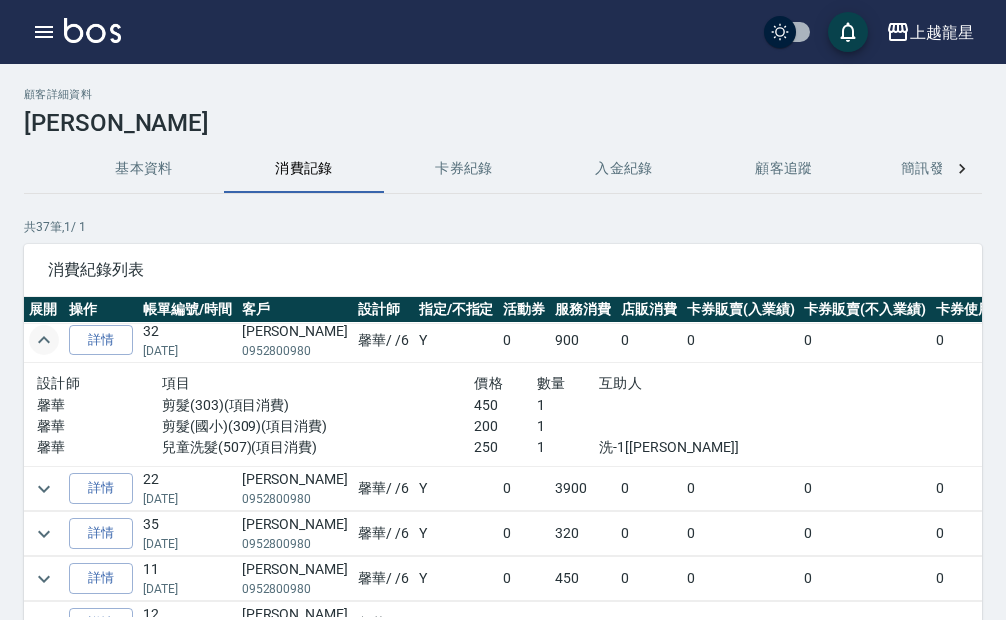scroll, scrollTop: 200, scrollLeft: 0, axis: vertical 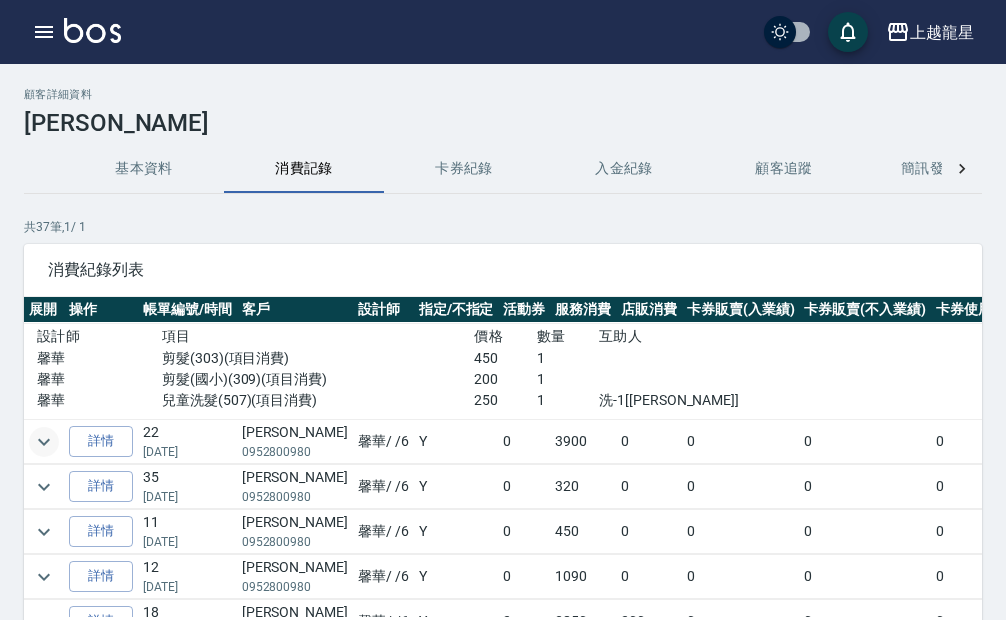 click 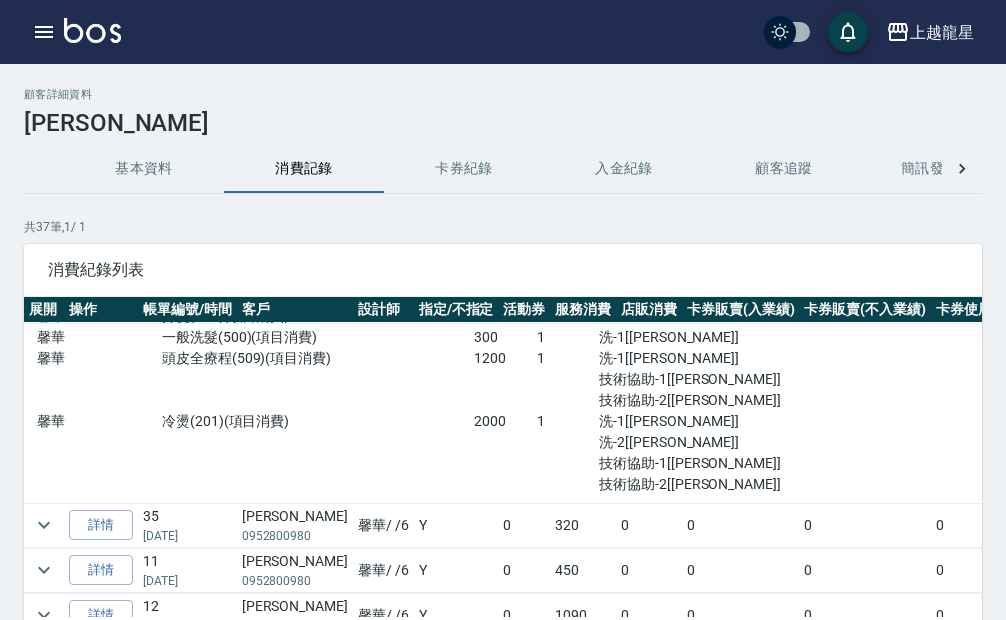 scroll, scrollTop: 400, scrollLeft: 0, axis: vertical 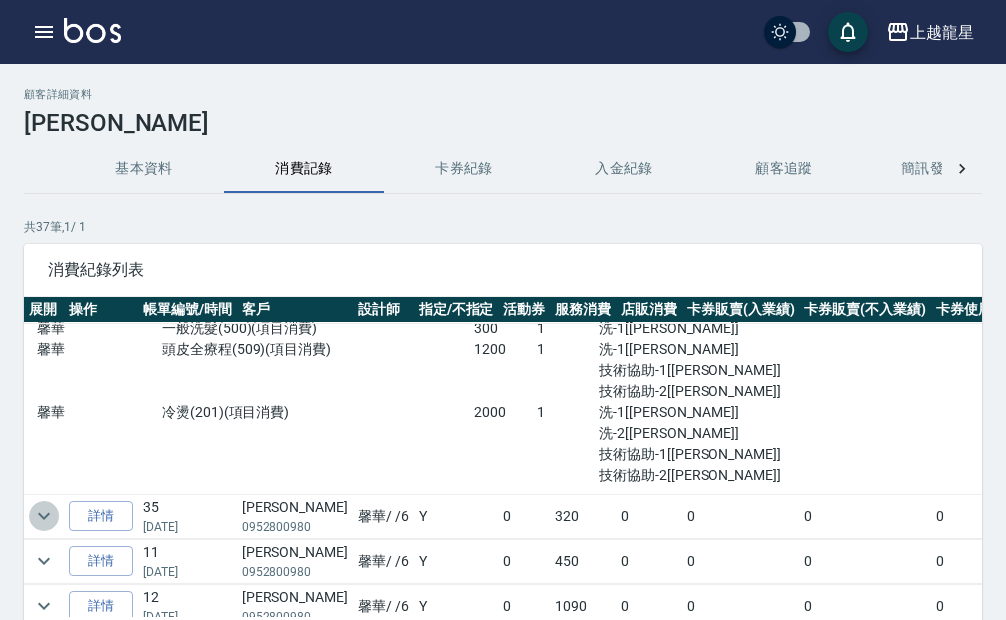 click 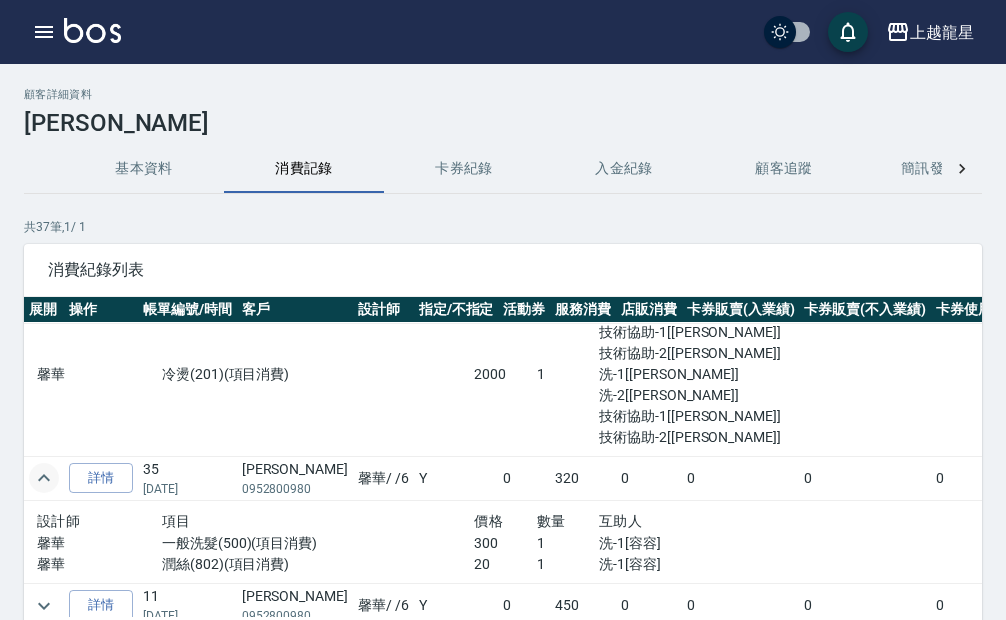 scroll, scrollTop: 500, scrollLeft: 0, axis: vertical 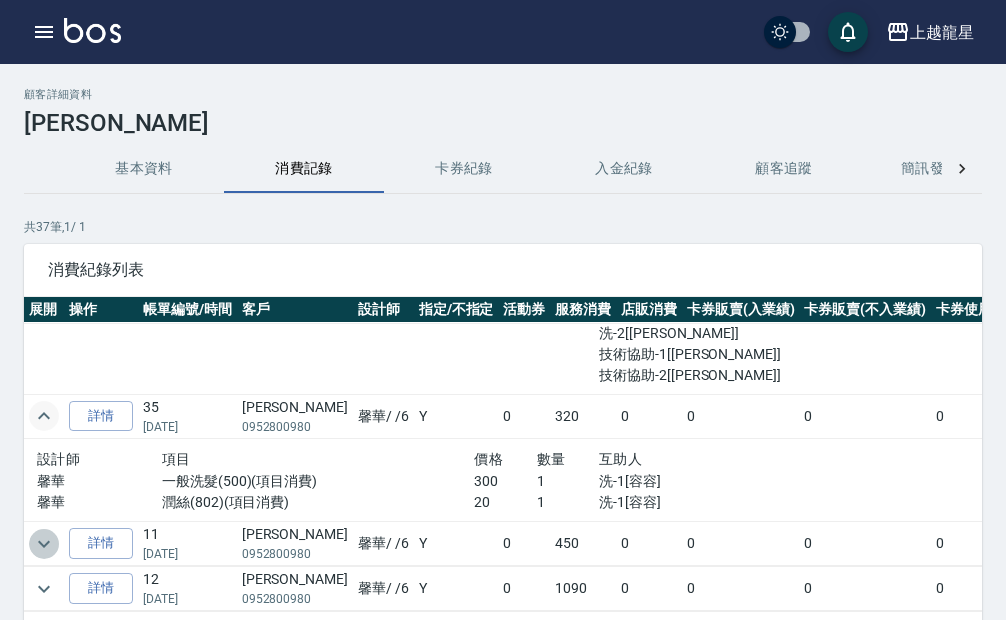 click 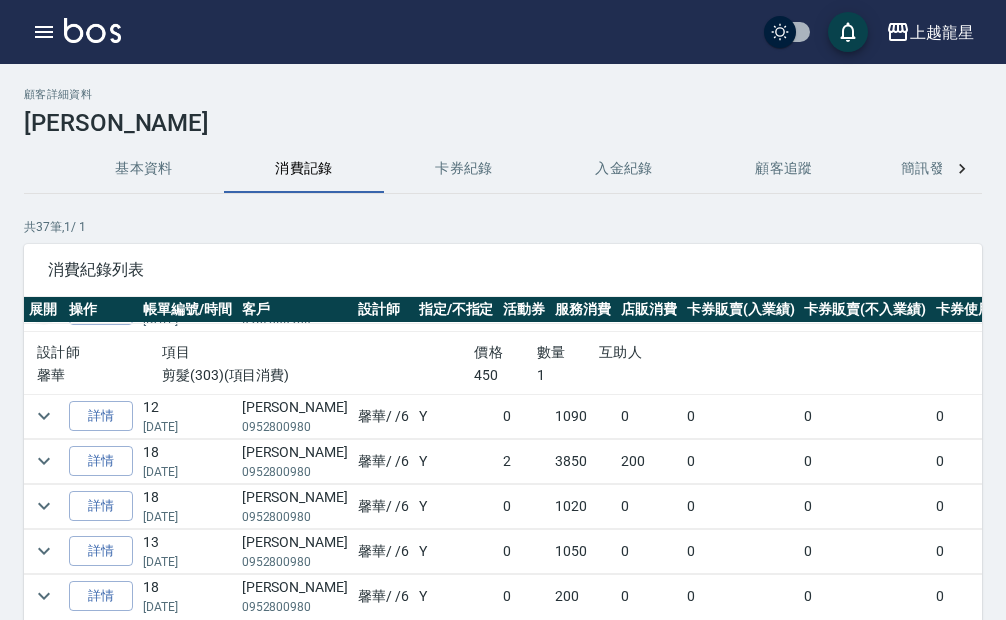 scroll, scrollTop: 700, scrollLeft: 0, axis: vertical 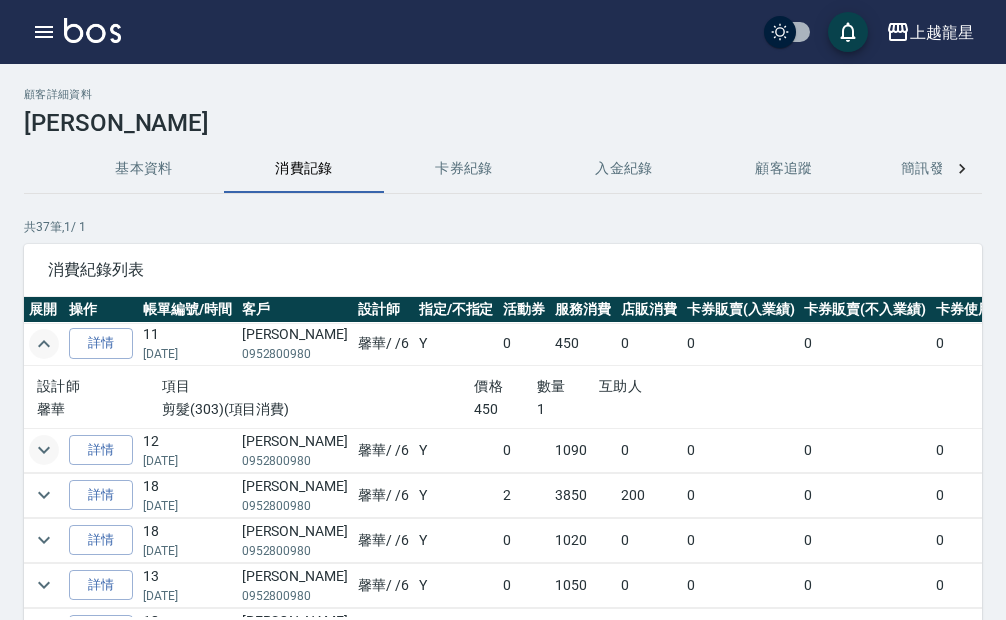 click 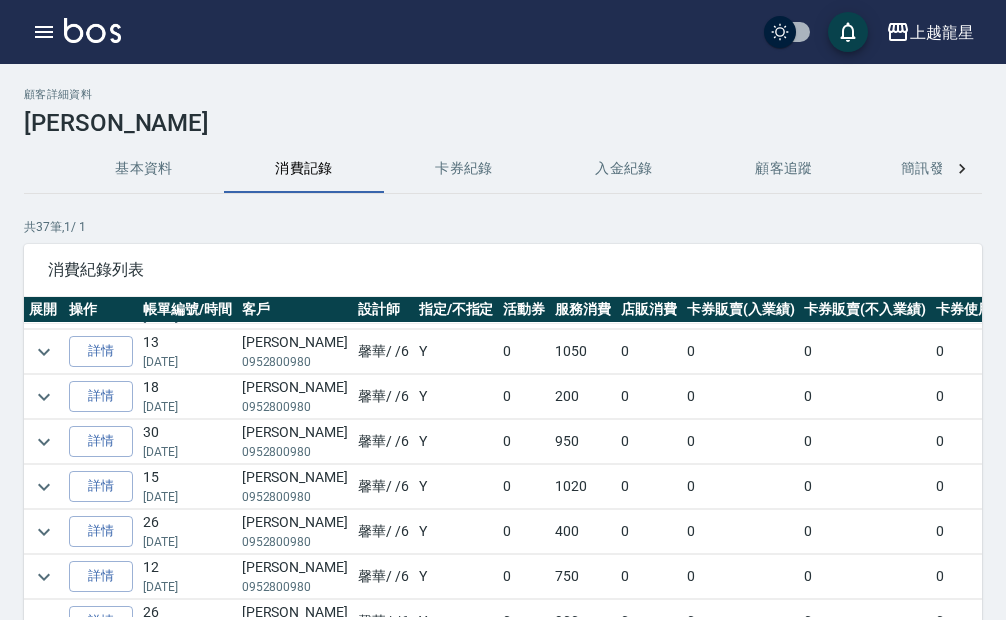 scroll, scrollTop: 900, scrollLeft: 0, axis: vertical 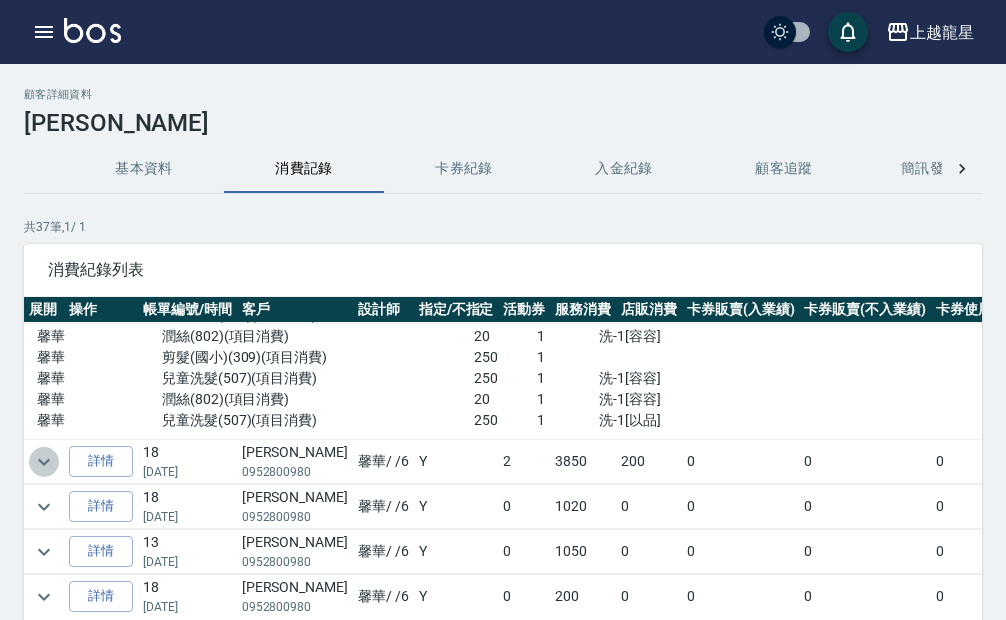 click 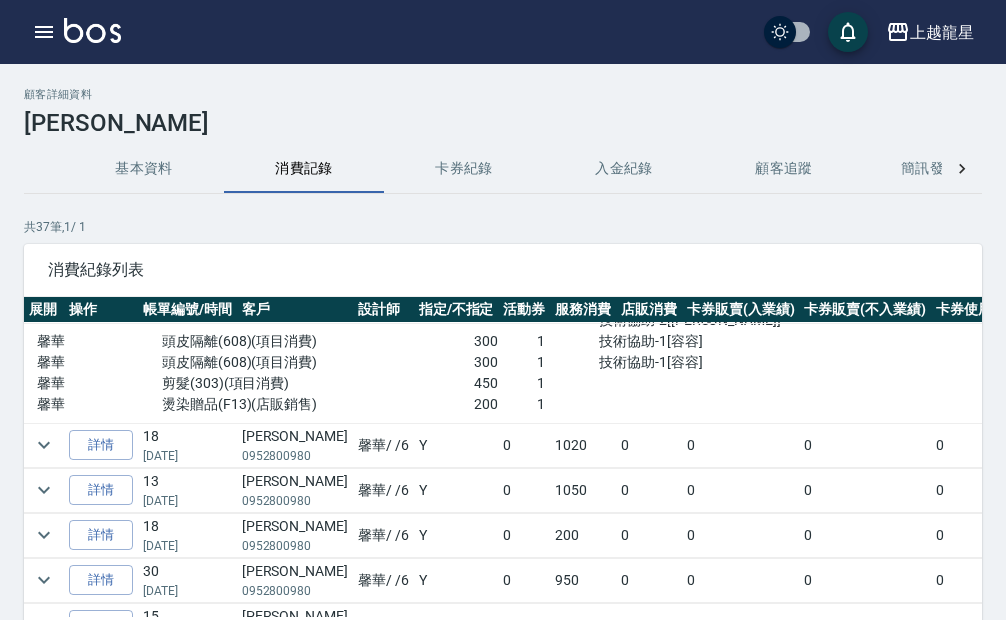 scroll, scrollTop: 1200, scrollLeft: 0, axis: vertical 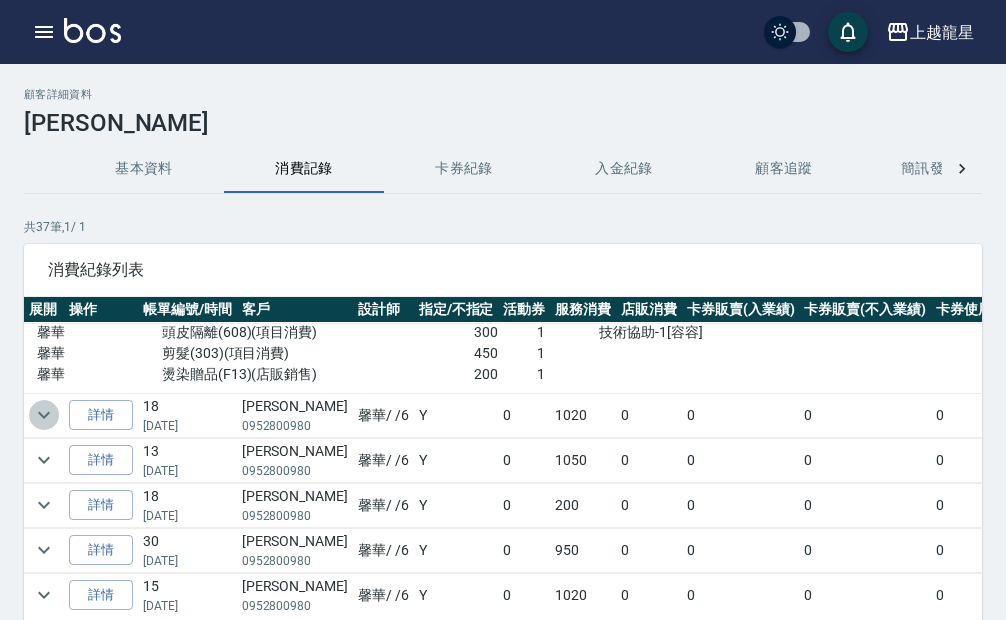 click 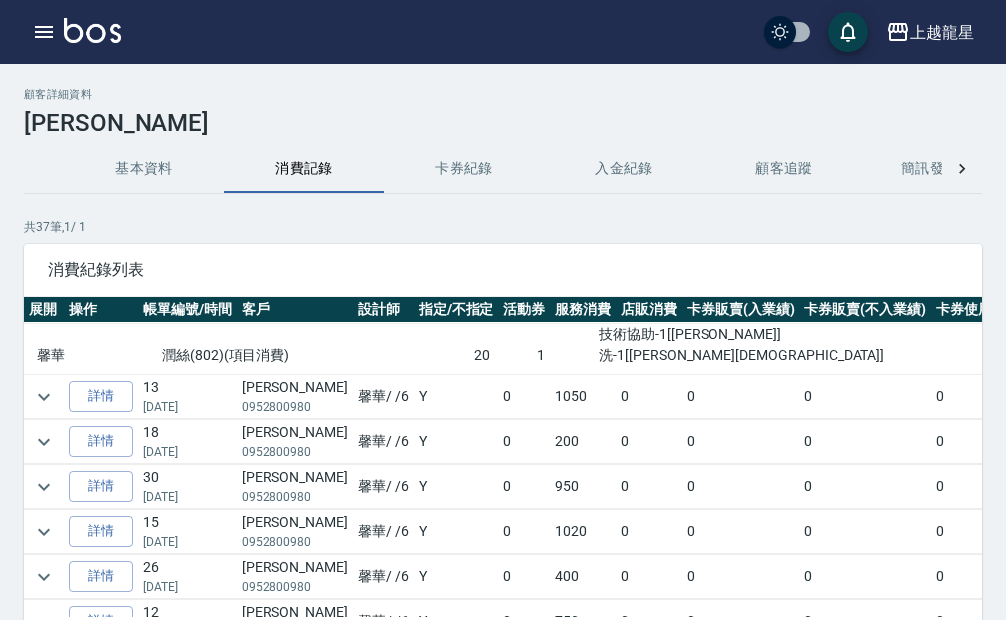 scroll, scrollTop: 1400, scrollLeft: 0, axis: vertical 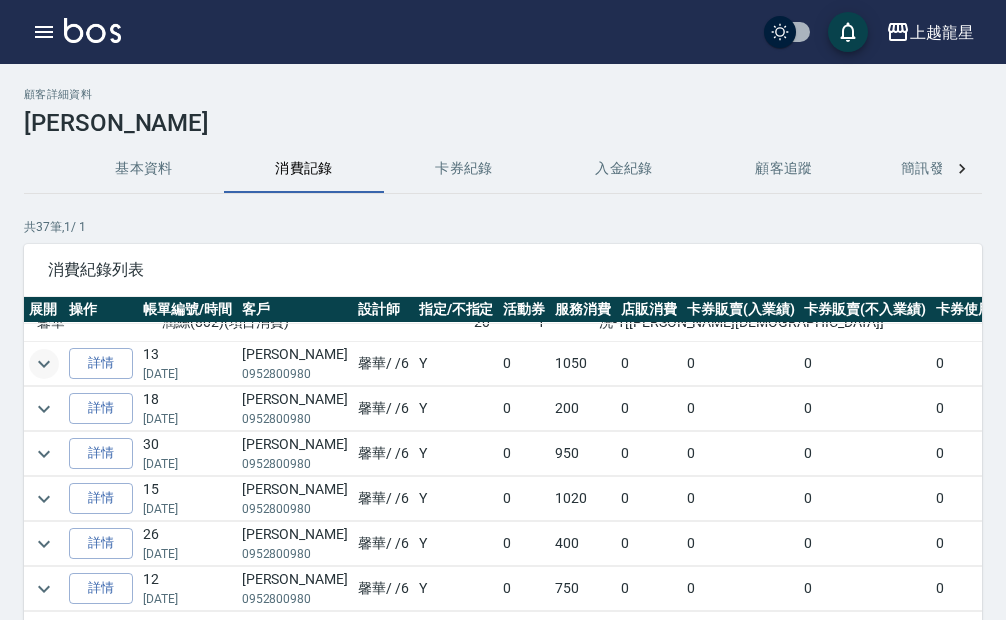 click 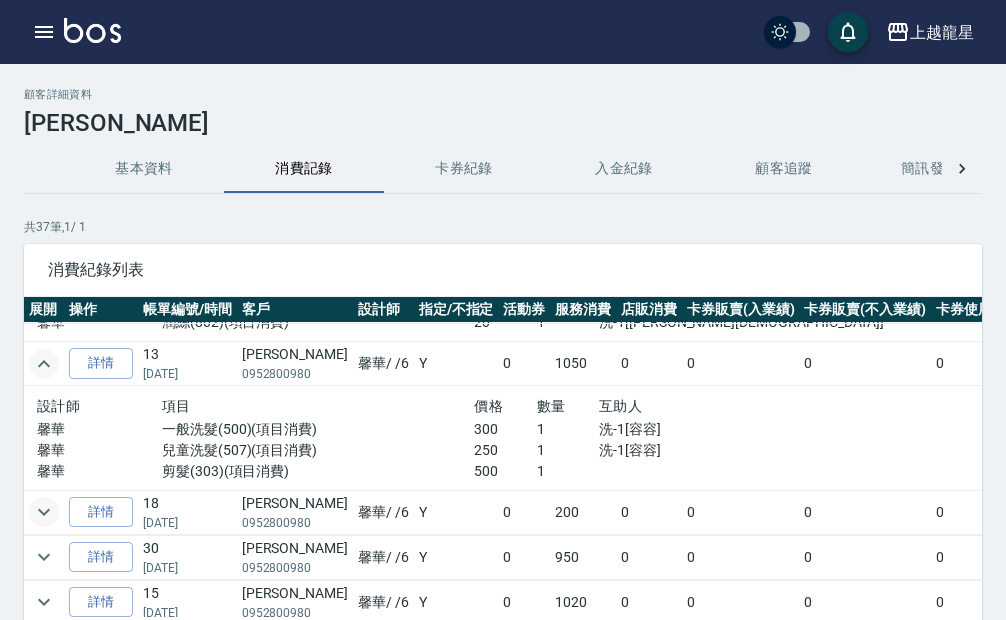 click 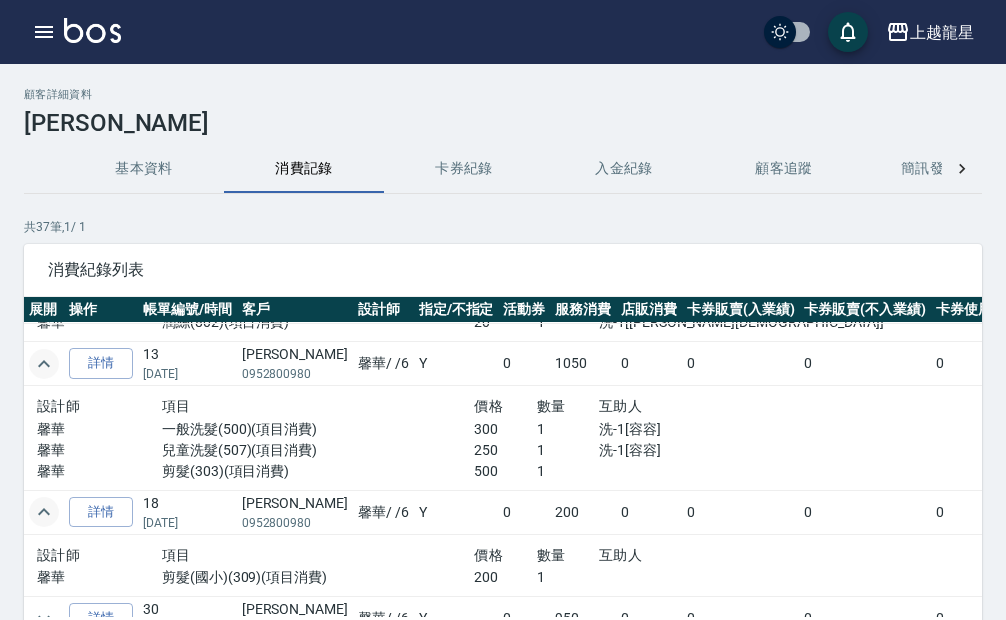 scroll, scrollTop: 1500, scrollLeft: 0, axis: vertical 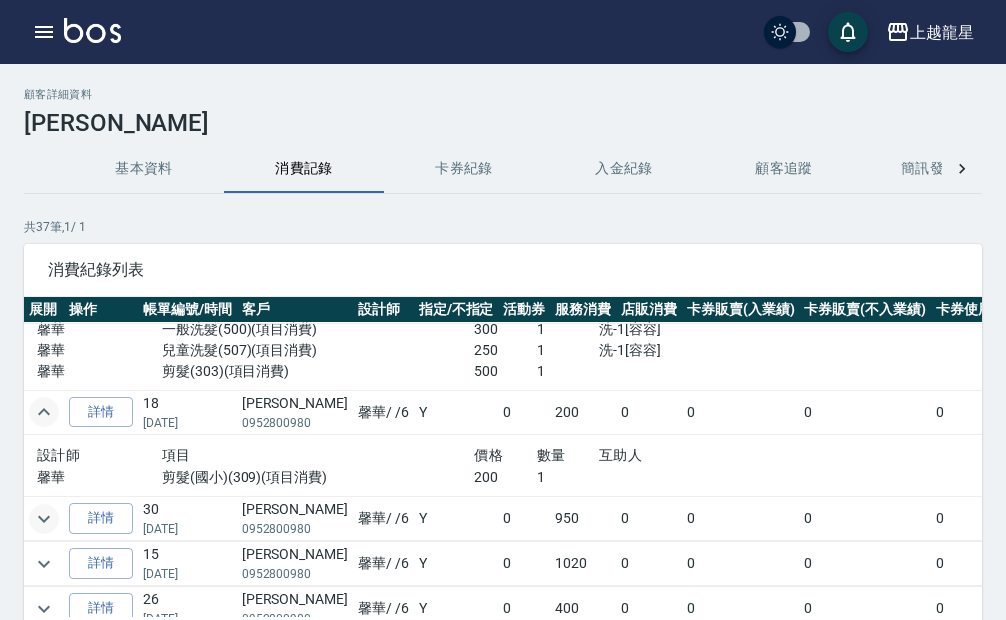 click 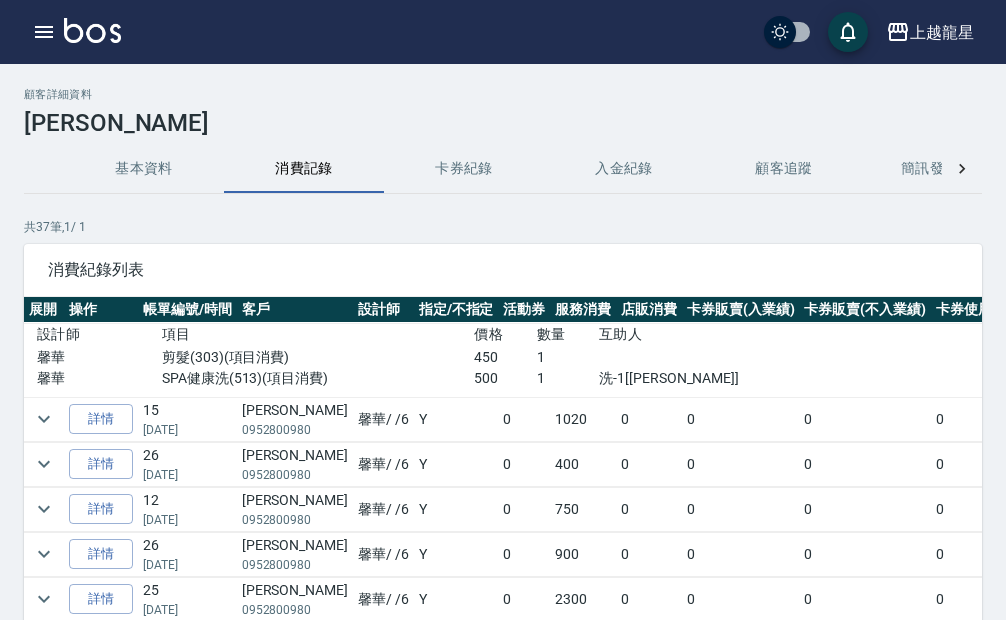scroll, scrollTop: 1700, scrollLeft: 0, axis: vertical 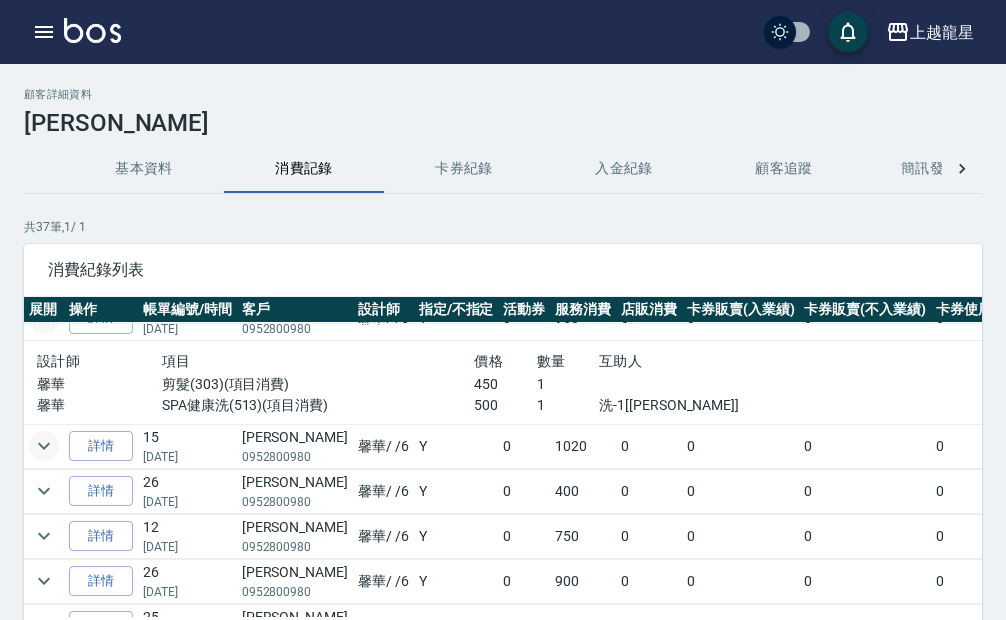 click 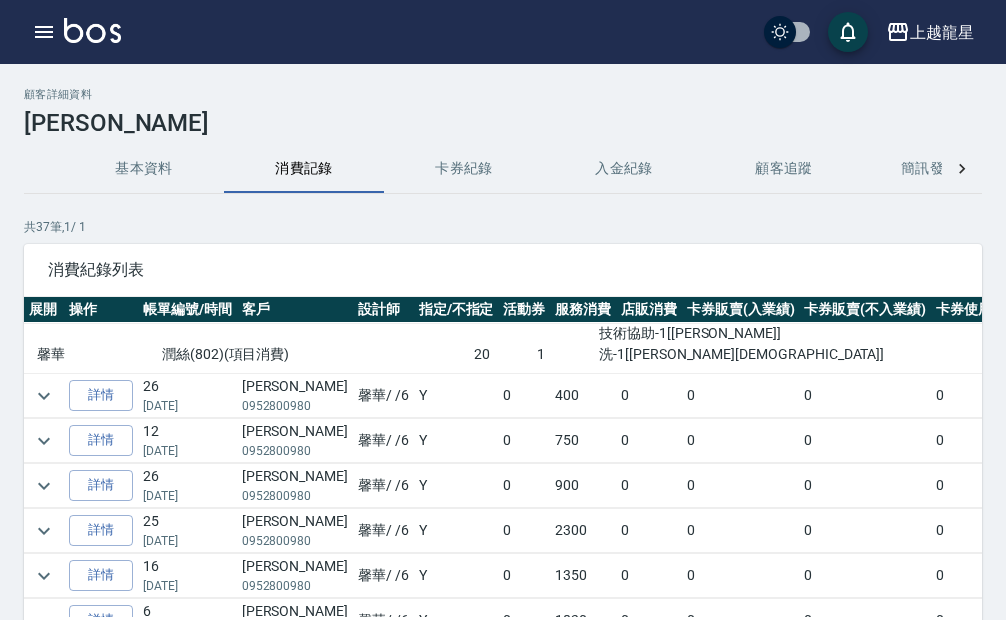 scroll, scrollTop: 1900, scrollLeft: 0, axis: vertical 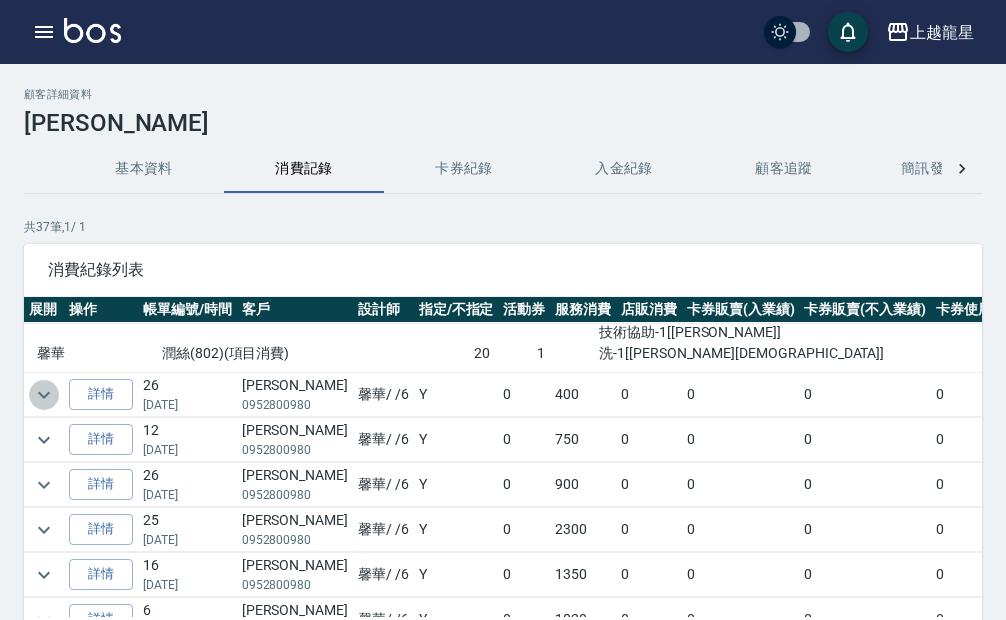 click 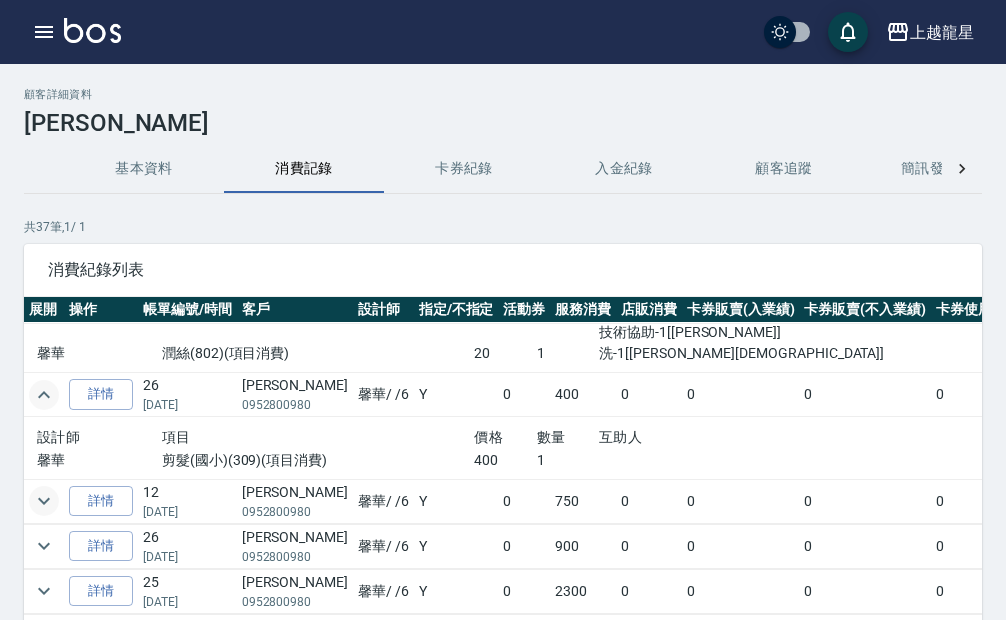 click 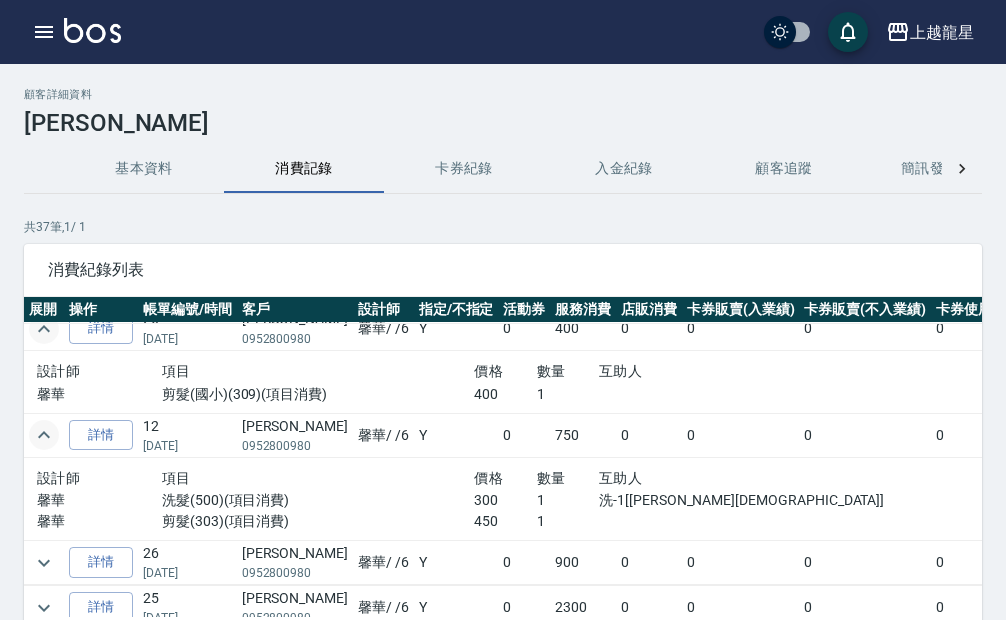 scroll, scrollTop: 2000, scrollLeft: 0, axis: vertical 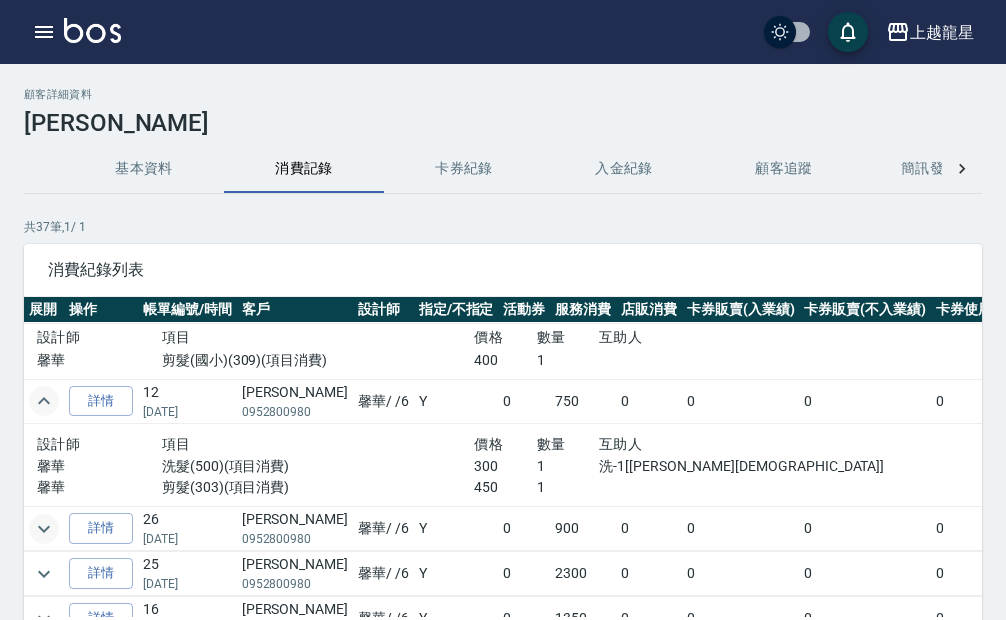 click 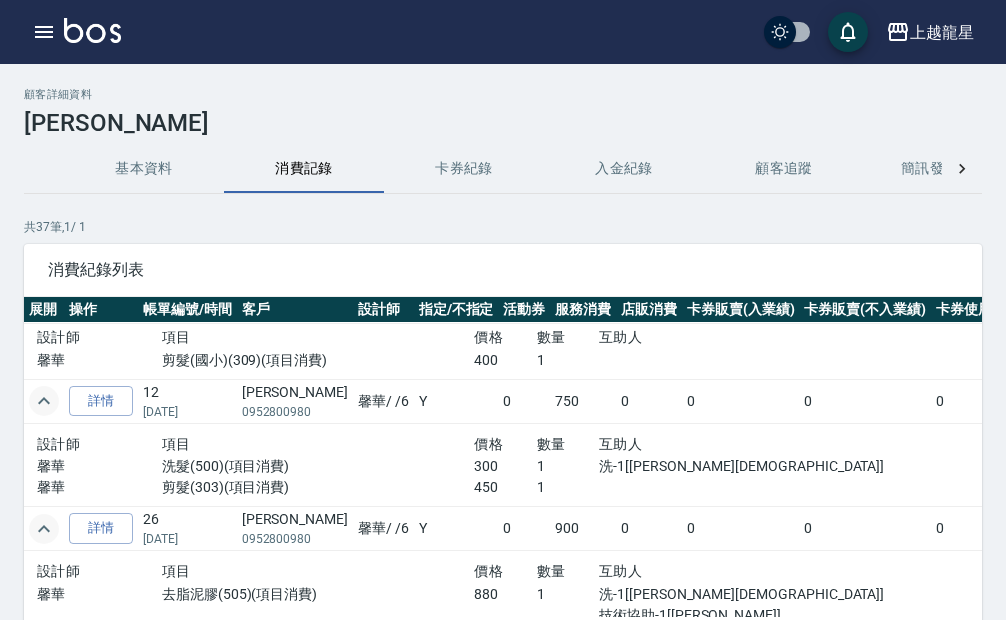 scroll, scrollTop: 2200, scrollLeft: 0, axis: vertical 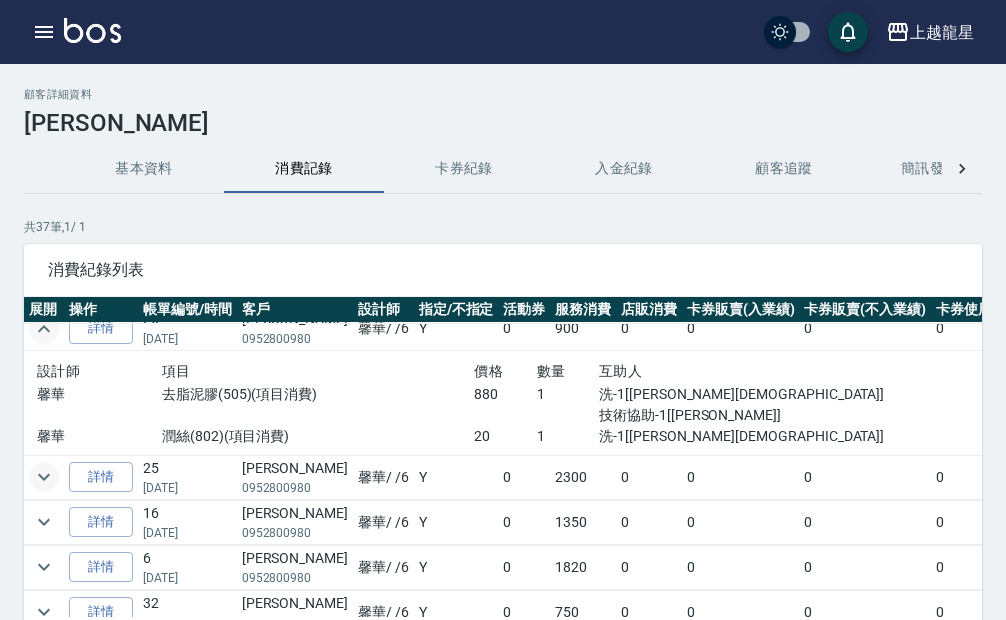 click 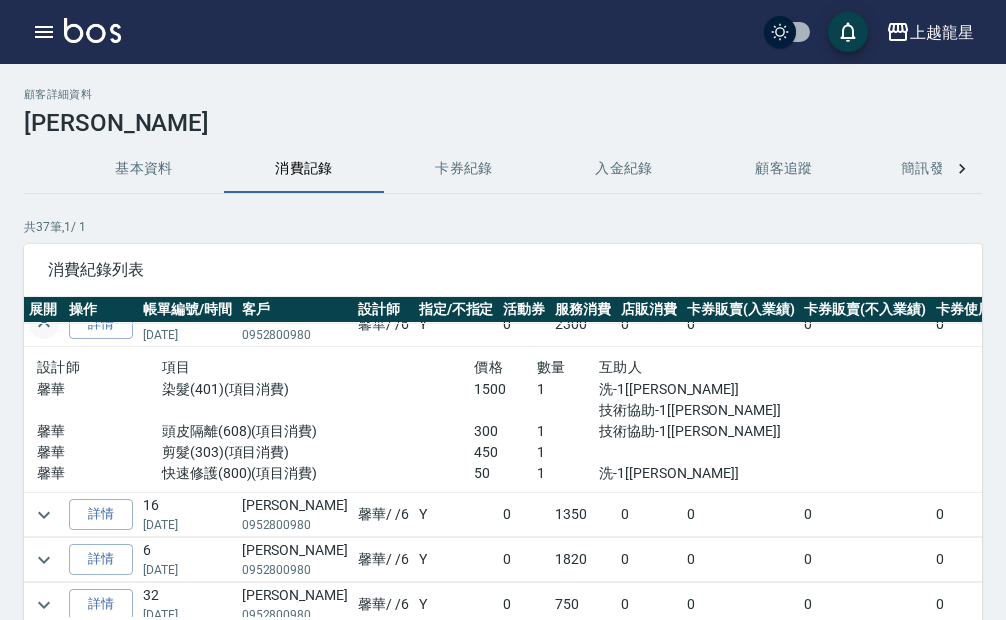 scroll, scrollTop: 2400, scrollLeft: 0, axis: vertical 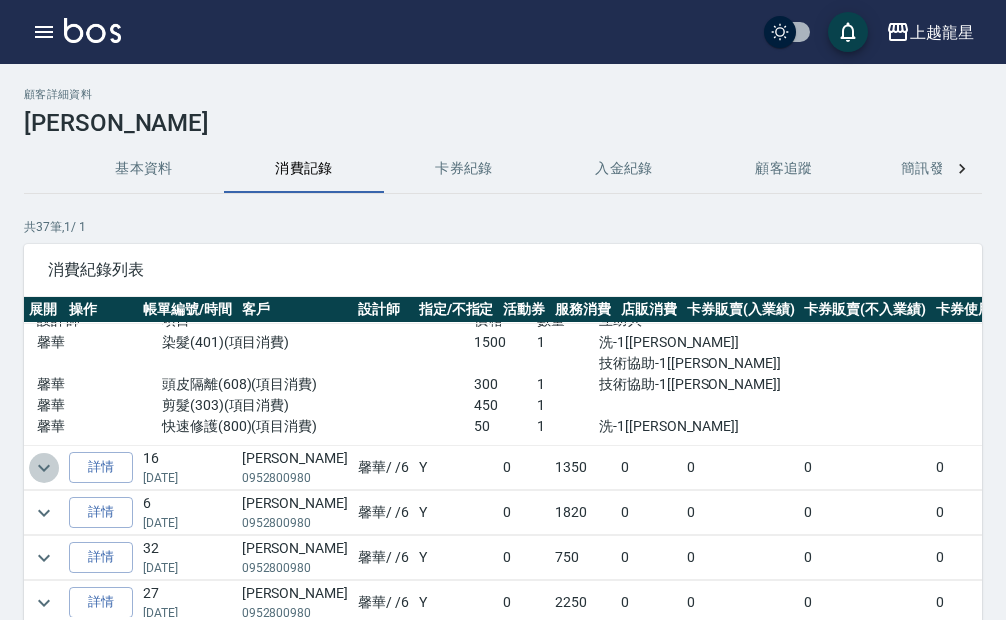 click 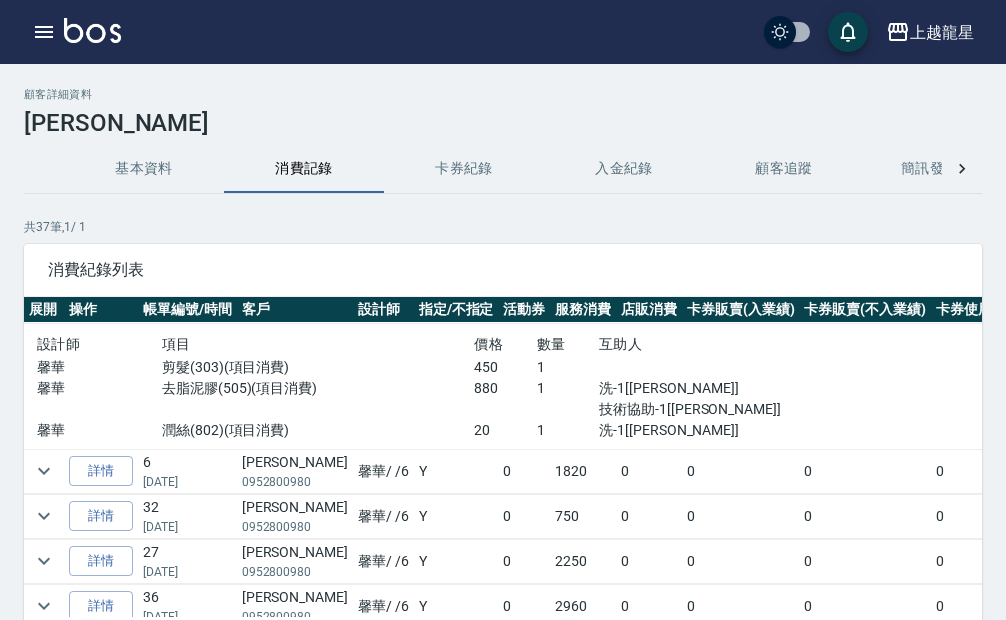 scroll, scrollTop: 2600, scrollLeft: 0, axis: vertical 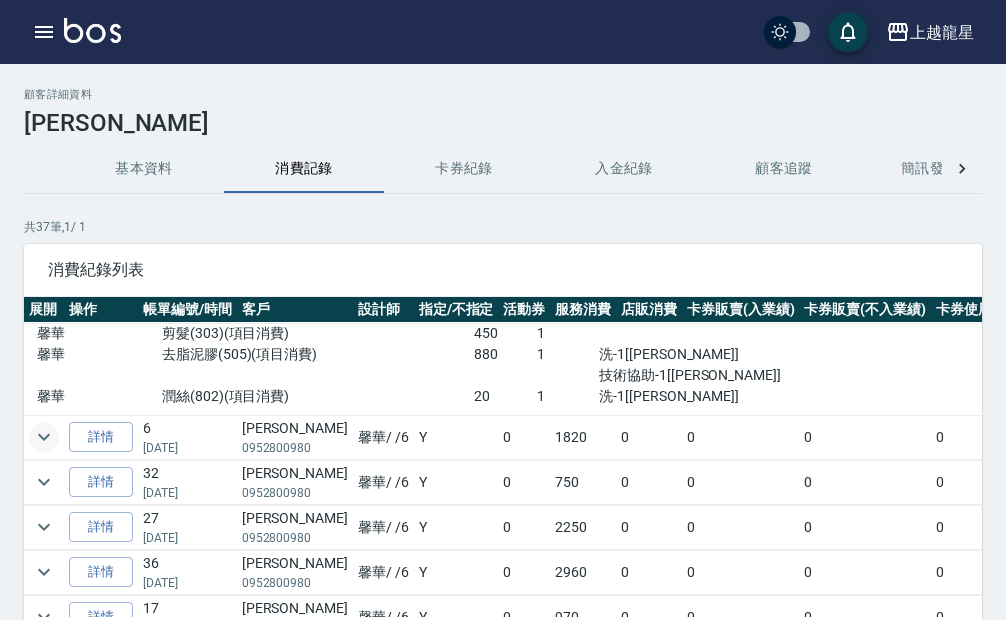 click 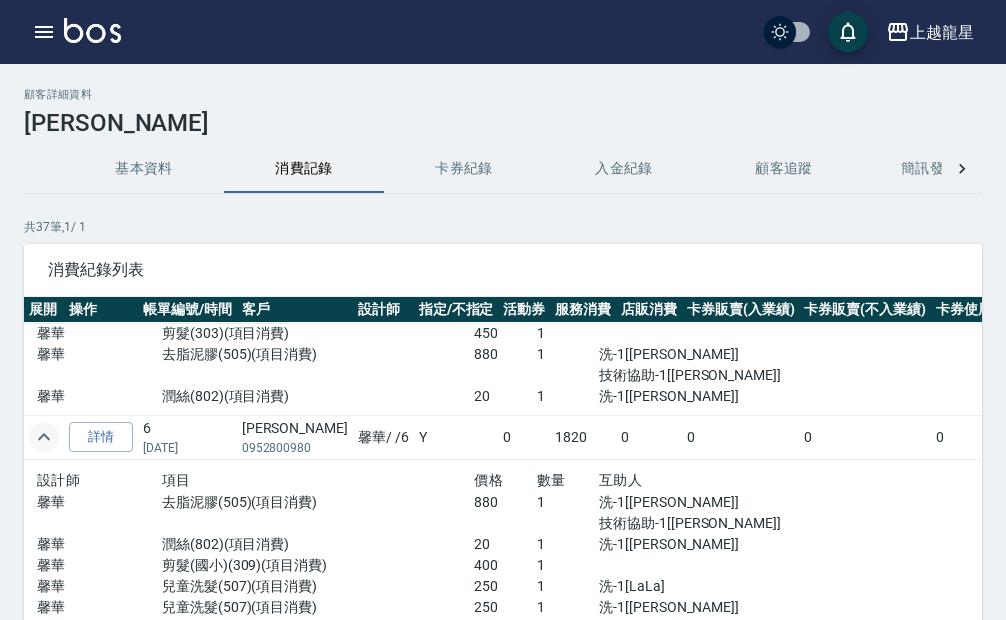 scroll, scrollTop: 2700, scrollLeft: 0, axis: vertical 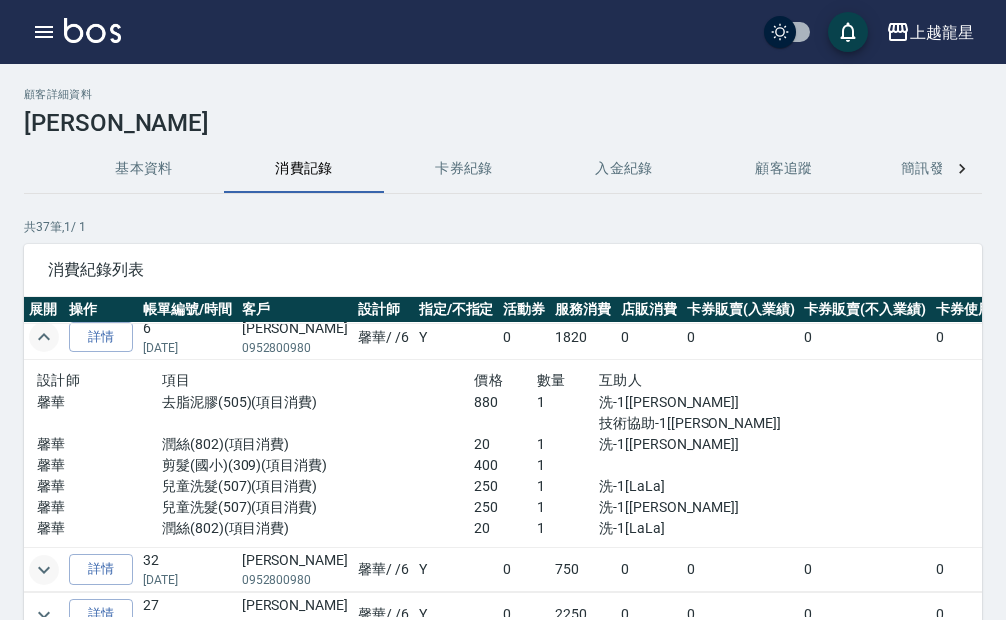 click 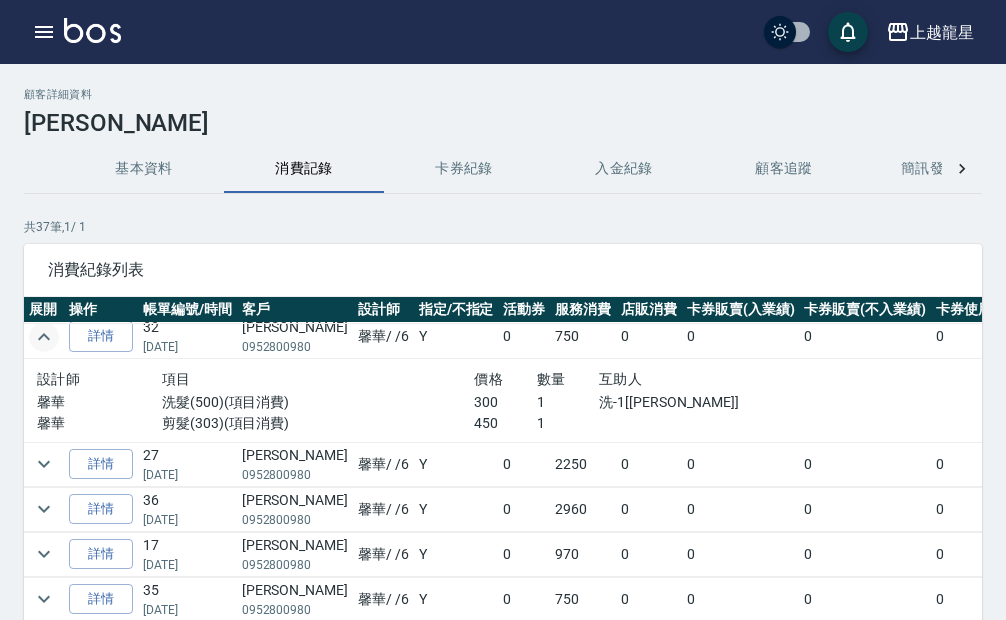 scroll, scrollTop: 2900, scrollLeft: 0, axis: vertical 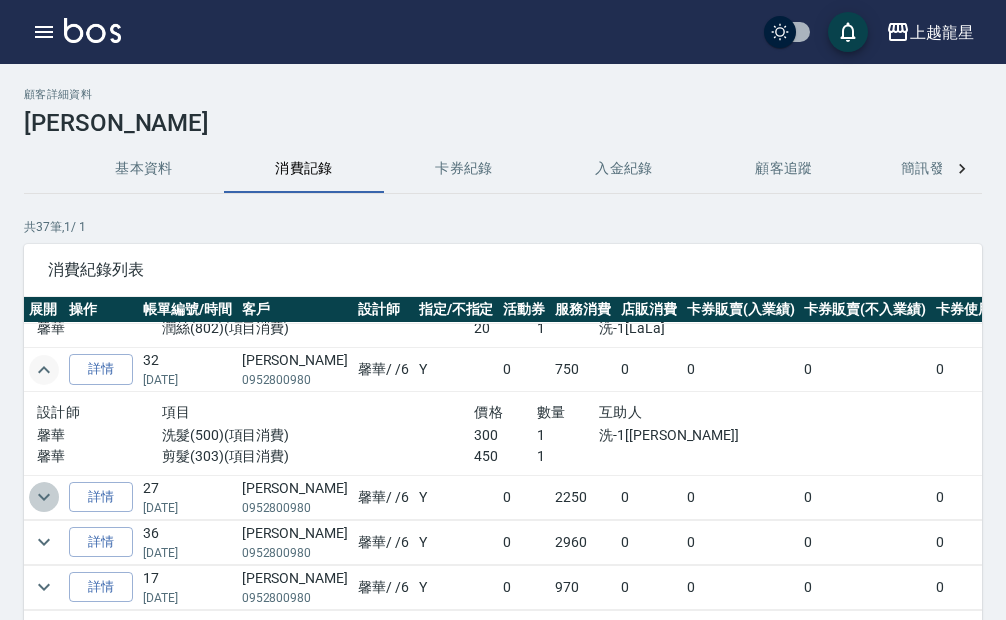 click 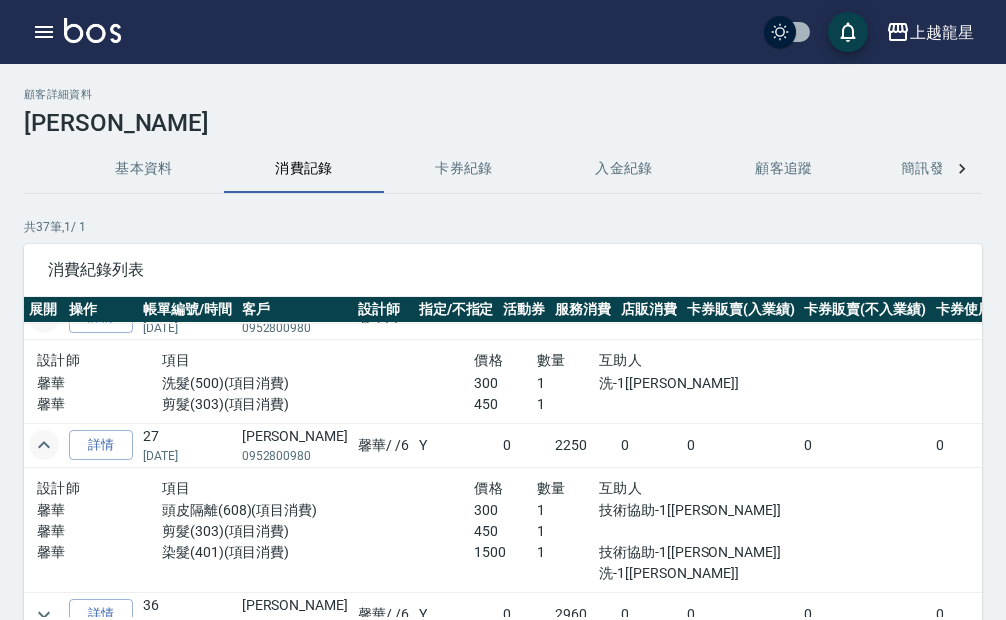 scroll, scrollTop: 3000, scrollLeft: 0, axis: vertical 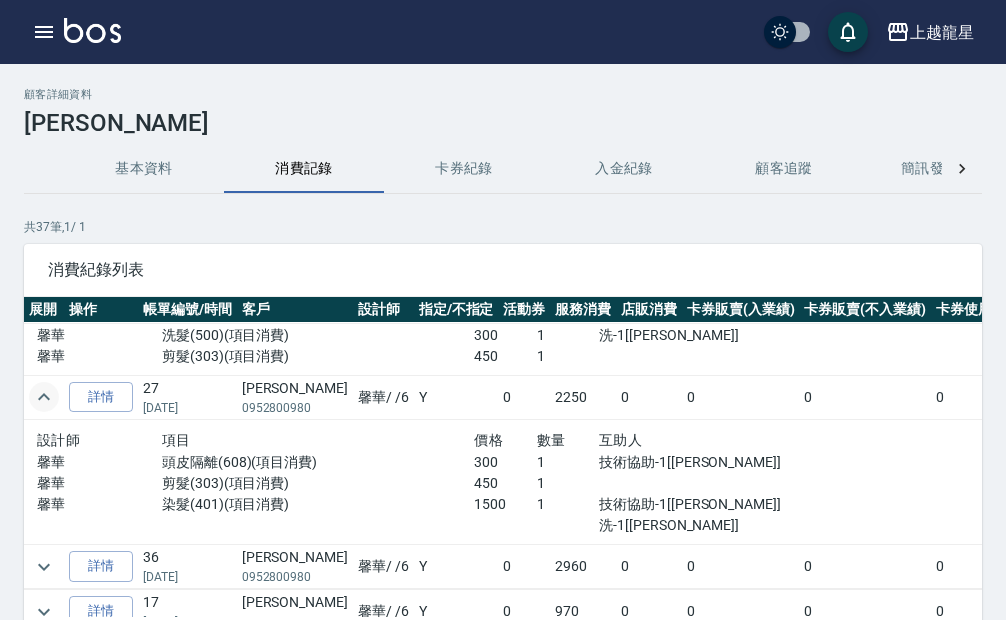 click at bounding box center (92, 30) 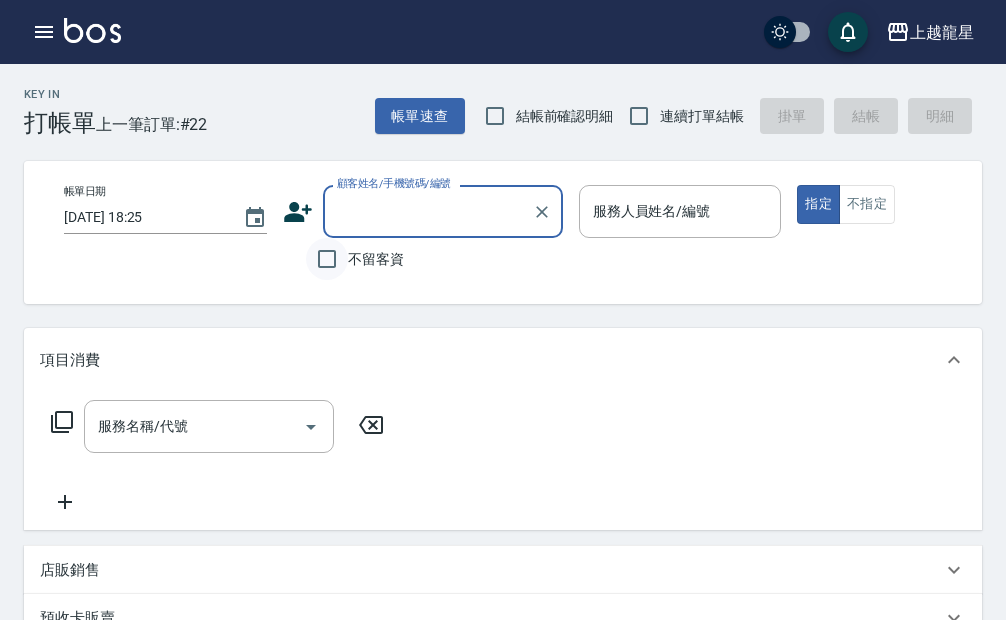 click on "不留客資" at bounding box center (327, 259) 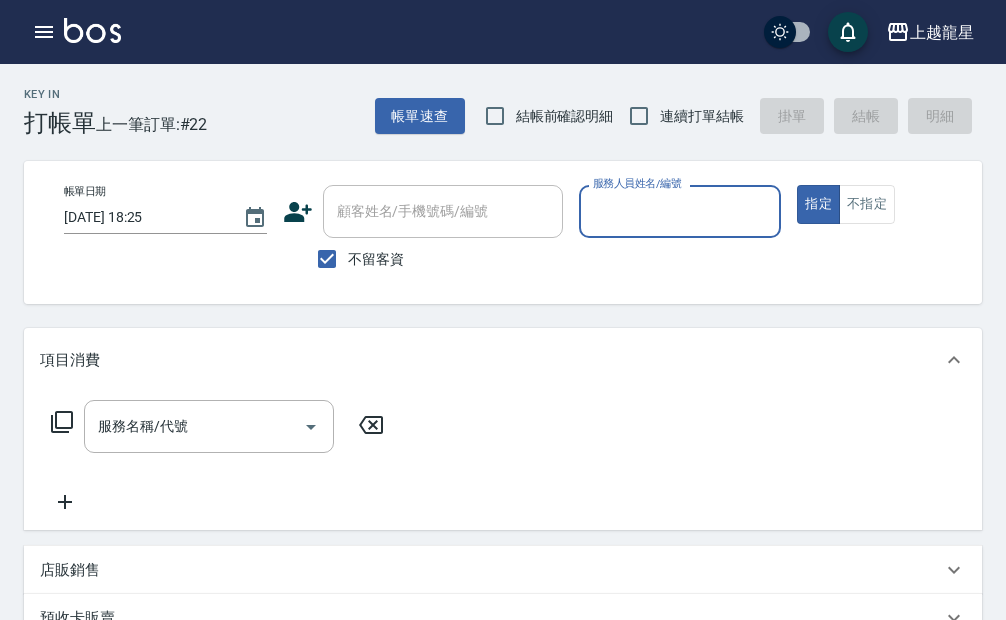 click on "服務人員姓名/編號" at bounding box center [680, 211] 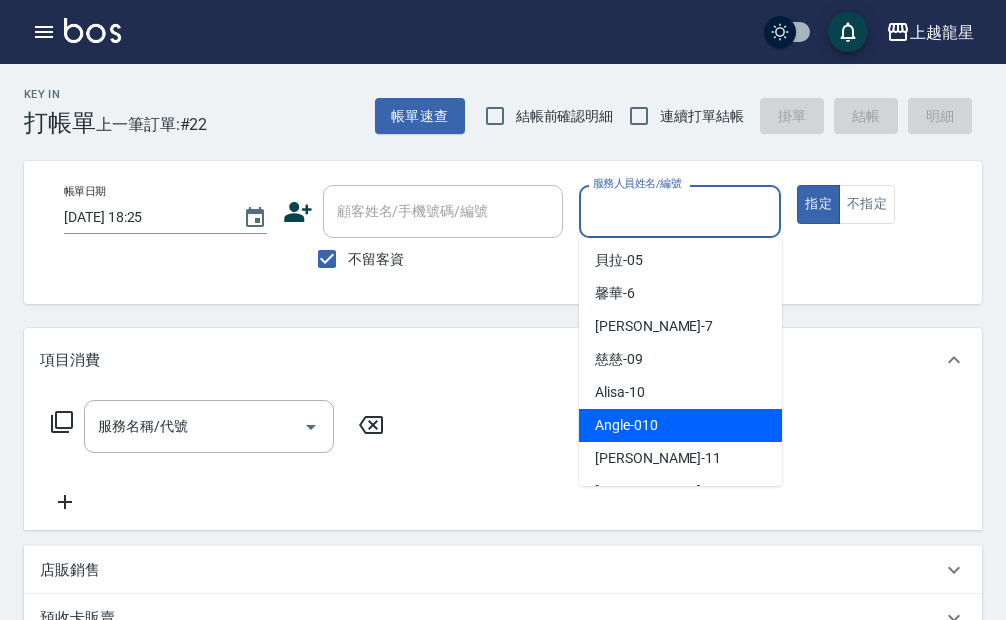 scroll, scrollTop: 0, scrollLeft: 0, axis: both 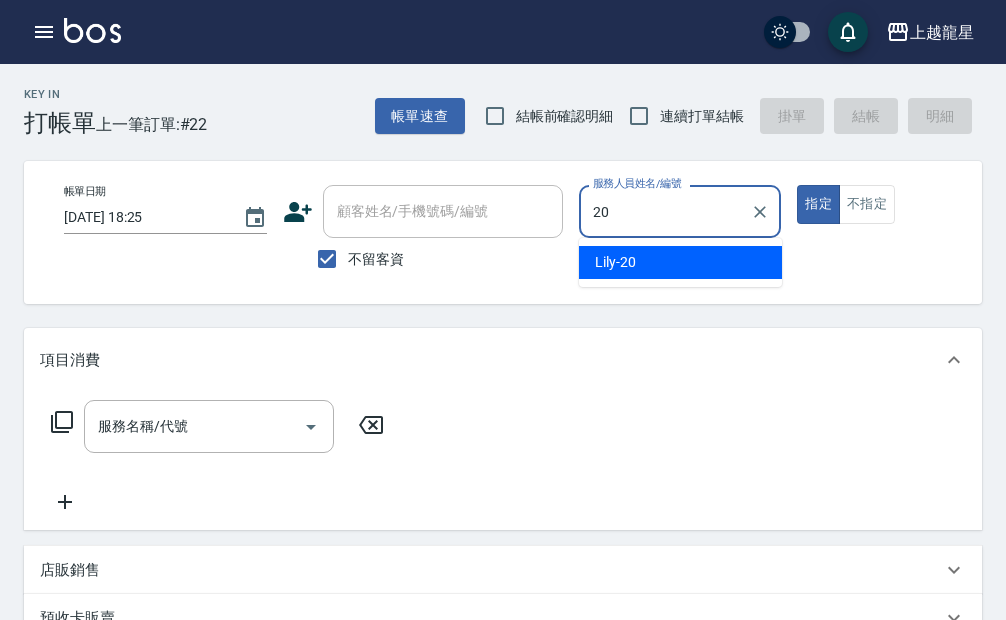 type on "Lily-20" 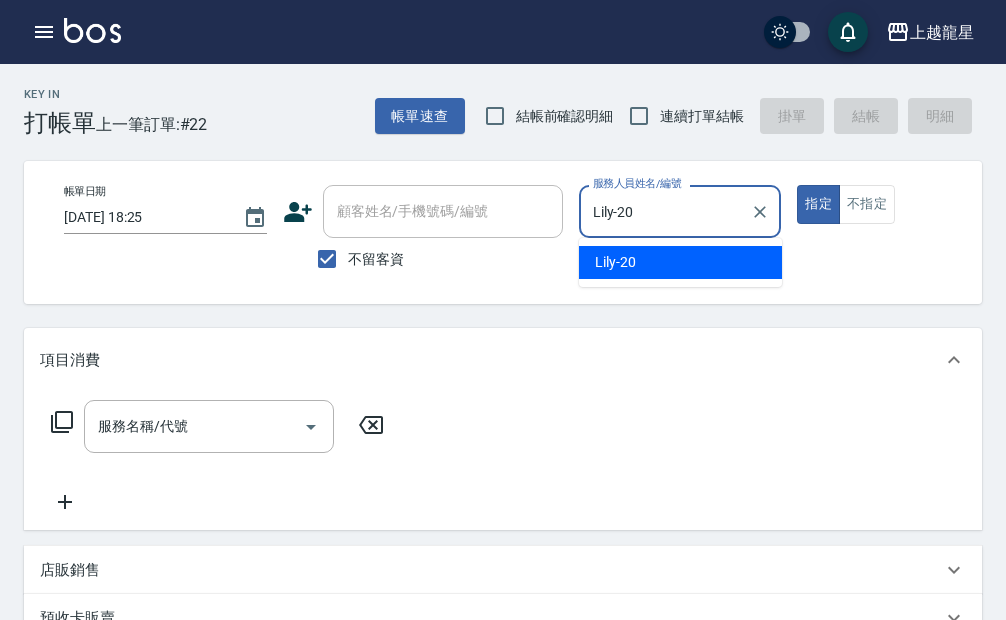 type on "true" 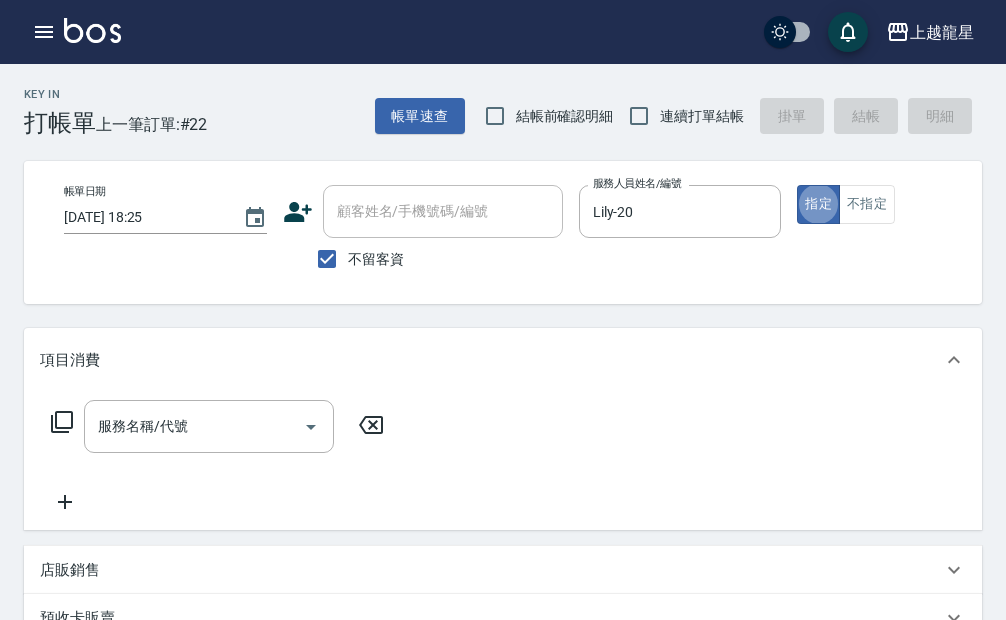 drag, startPoint x: 875, startPoint y: 219, endPoint x: 855, endPoint y: 232, distance: 23.853722 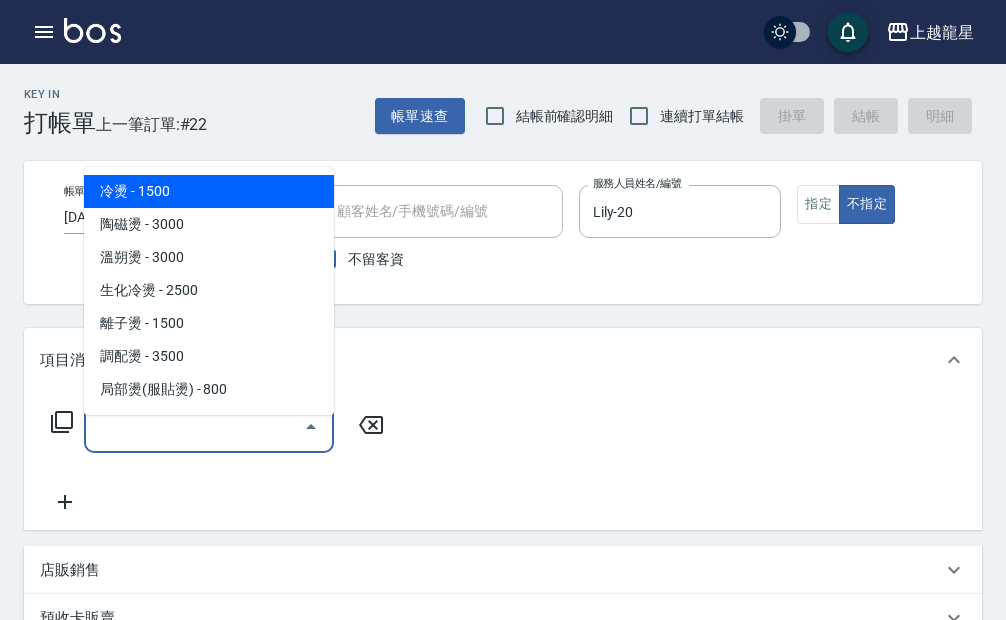 click on "服務名稱/代號" at bounding box center [194, 426] 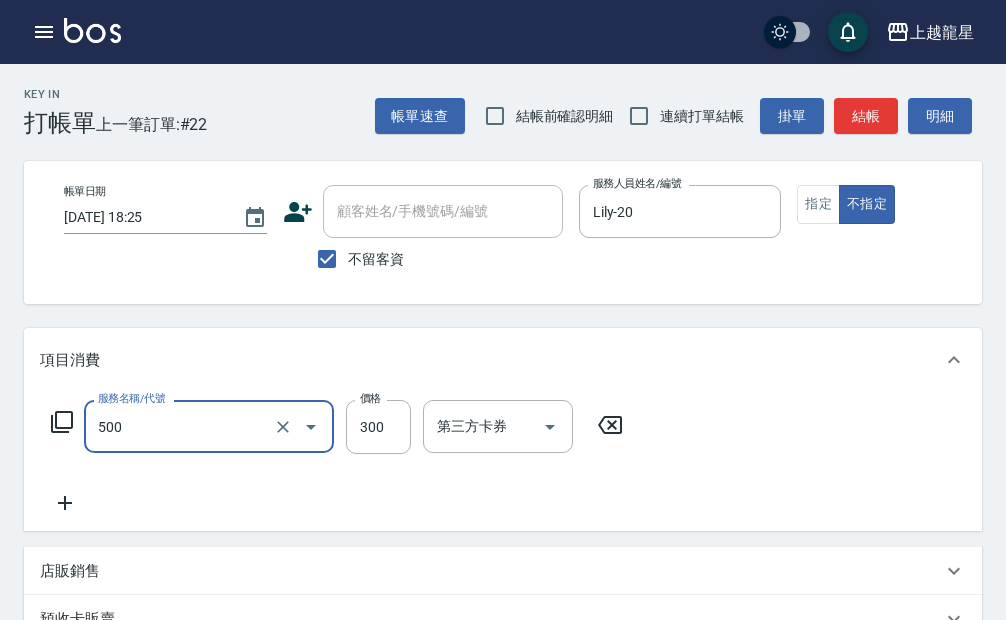 type on "一般洗髮(500)" 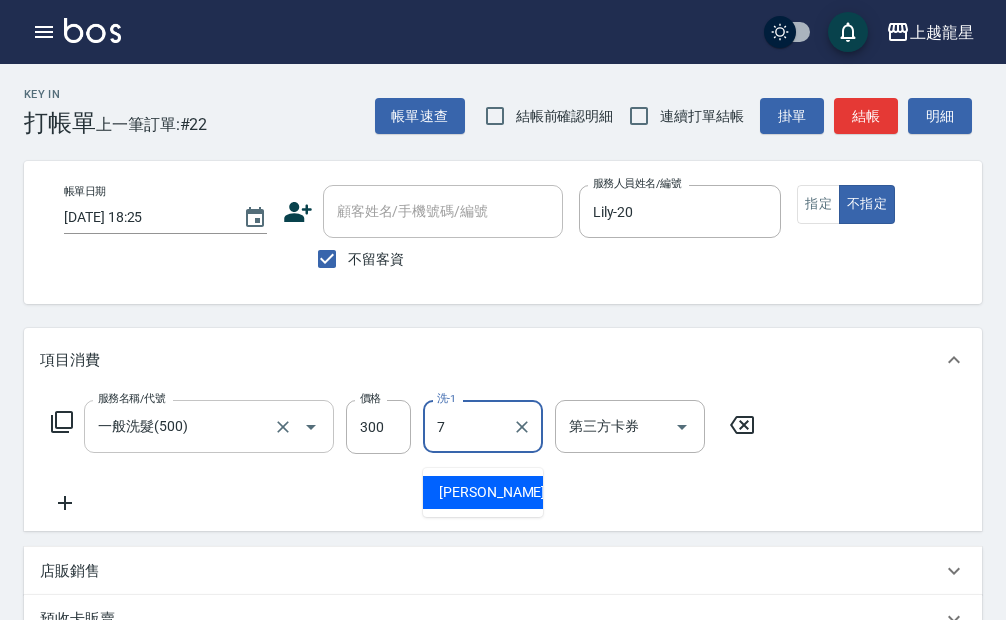 type on "雅君-7" 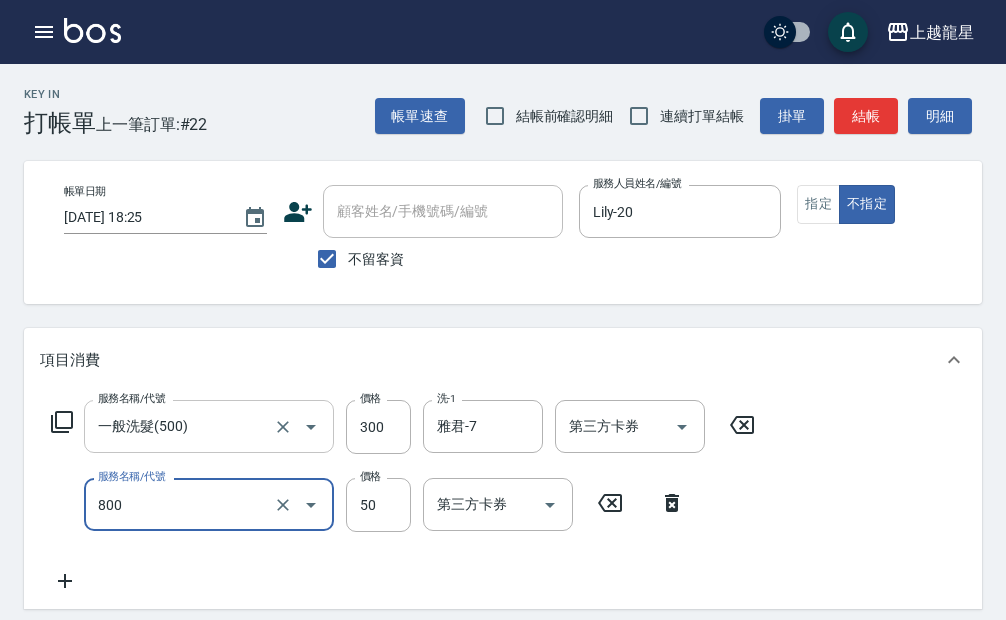 type on "快速修護(800)" 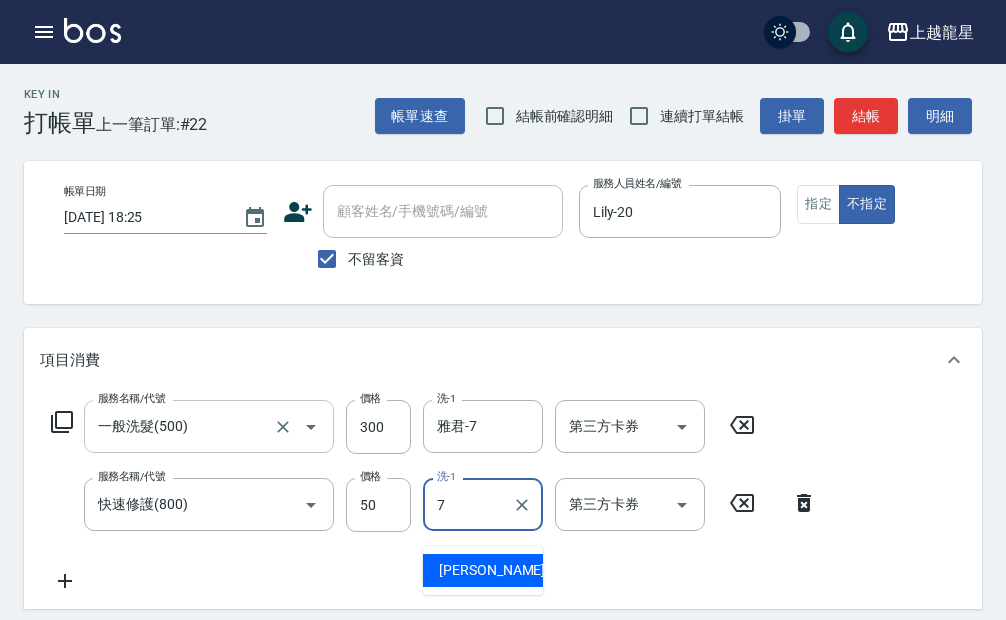 type on "雅君-7" 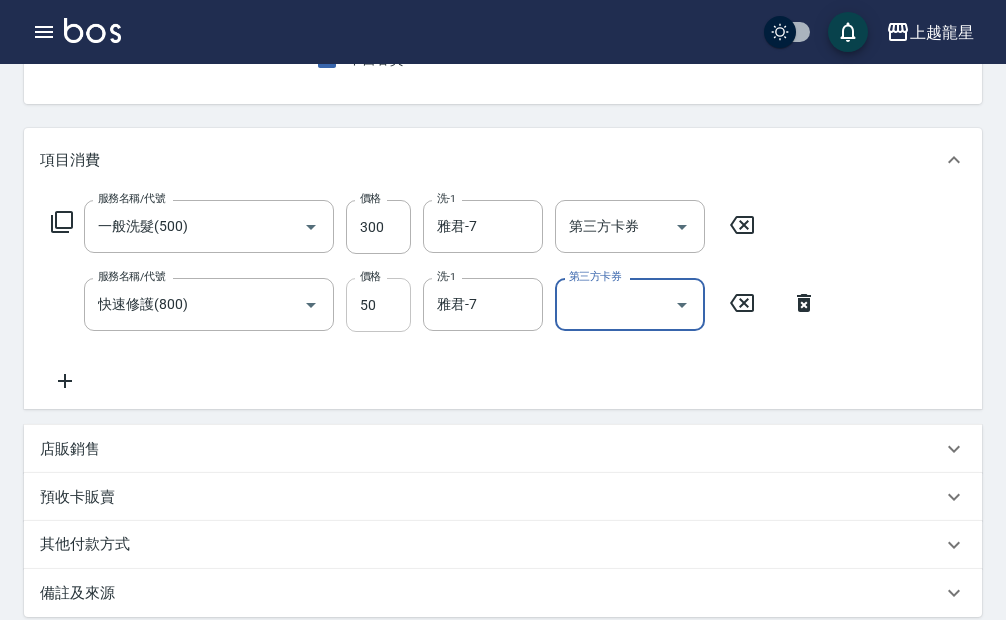 scroll, scrollTop: 500, scrollLeft: 0, axis: vertical 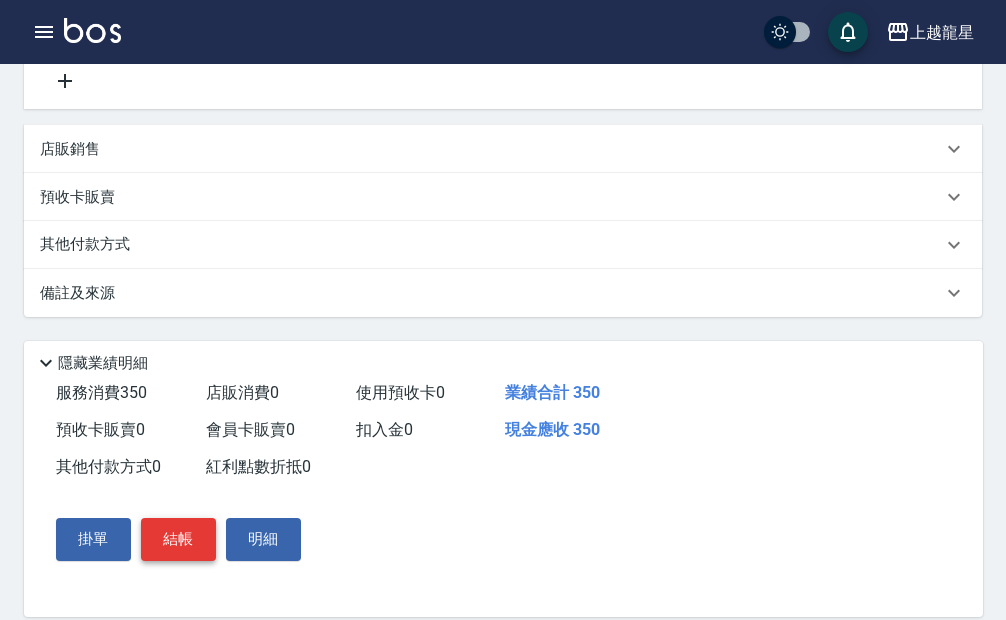 click on "結帳" at bounding box center [178, 539] 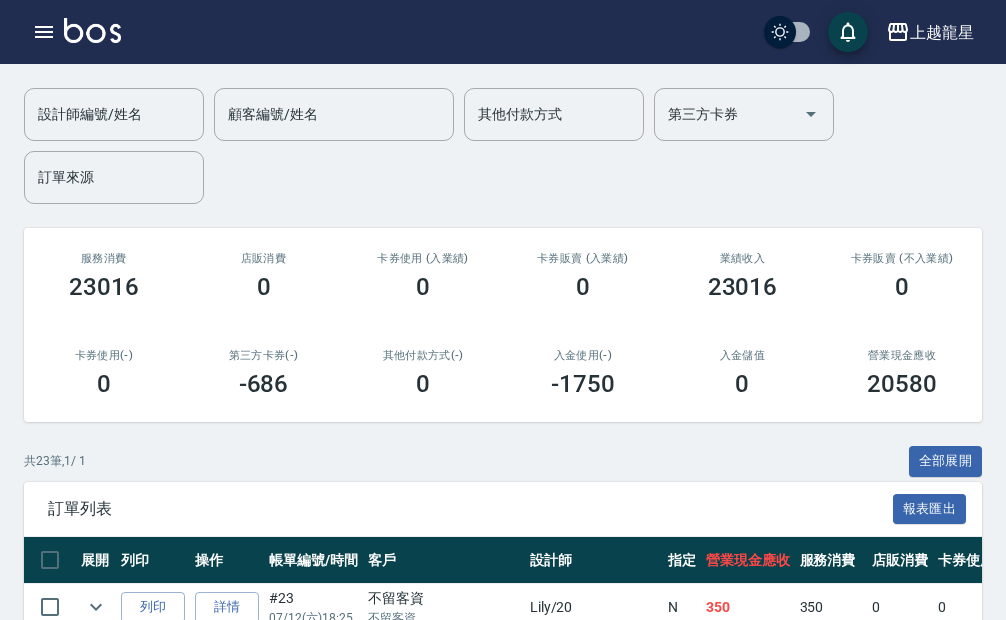 scroll, scrollTop: 0, scrollLeft: 0, axis: both 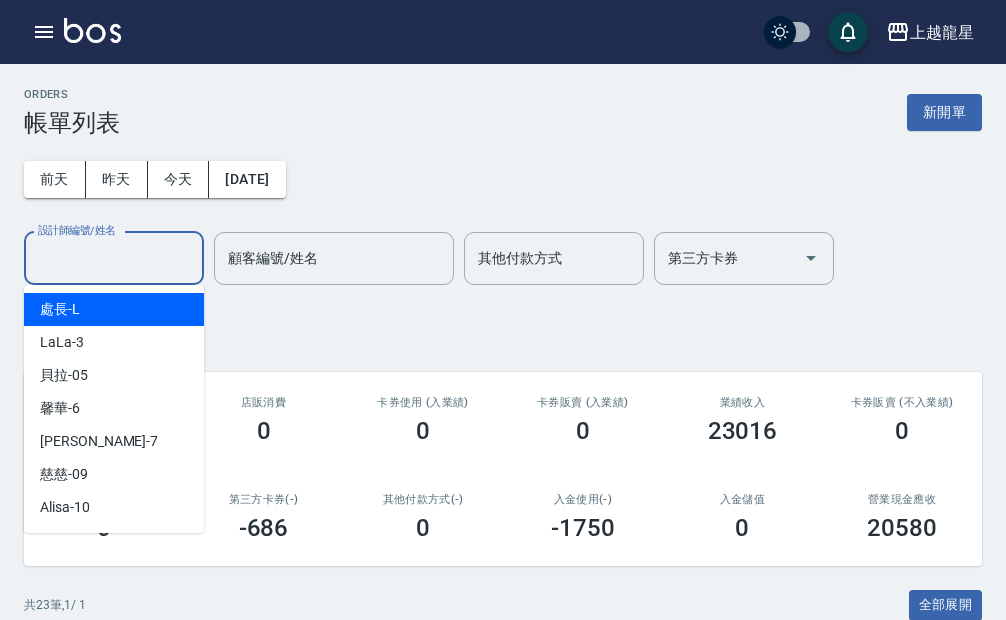 click on "設計師編號/姓名" at bounding box center [114, 258] 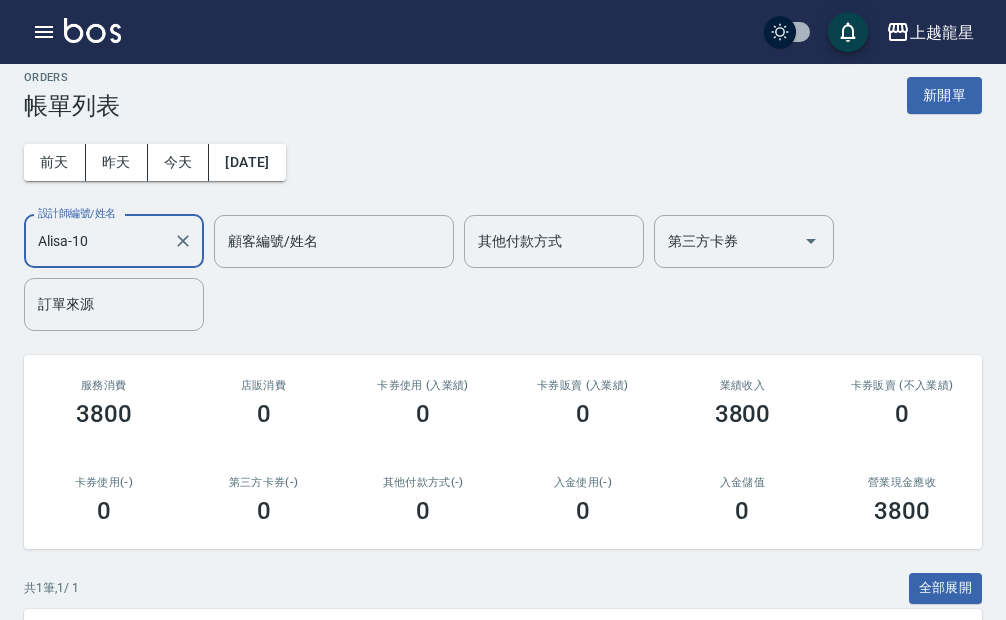 scroll, scrollTop: 0, scrollLeft: 0, axis: both 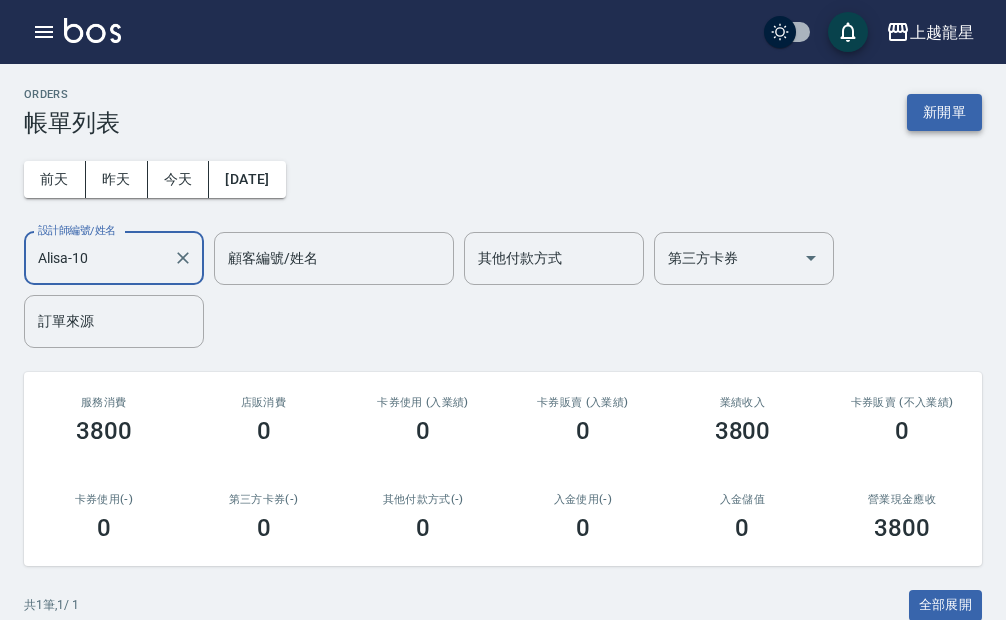 type on "Alisa-10" 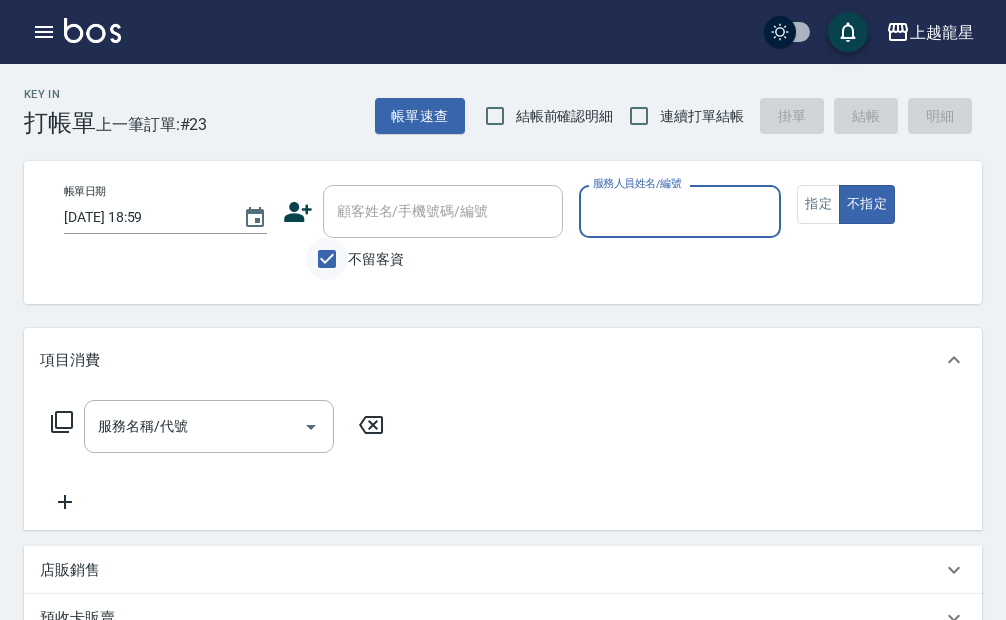 click on "不留客資" at bounding box center [327, 259] 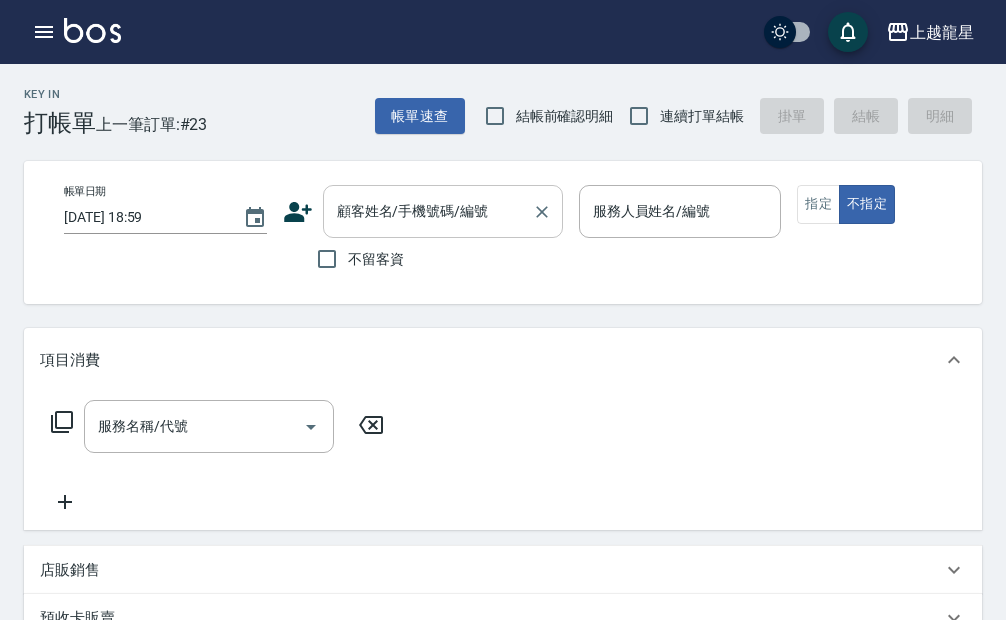 click on "顧客姓名/手機號碼/編號 顧客姓名/手機號碼/編號" at bounding box center (443, 211) 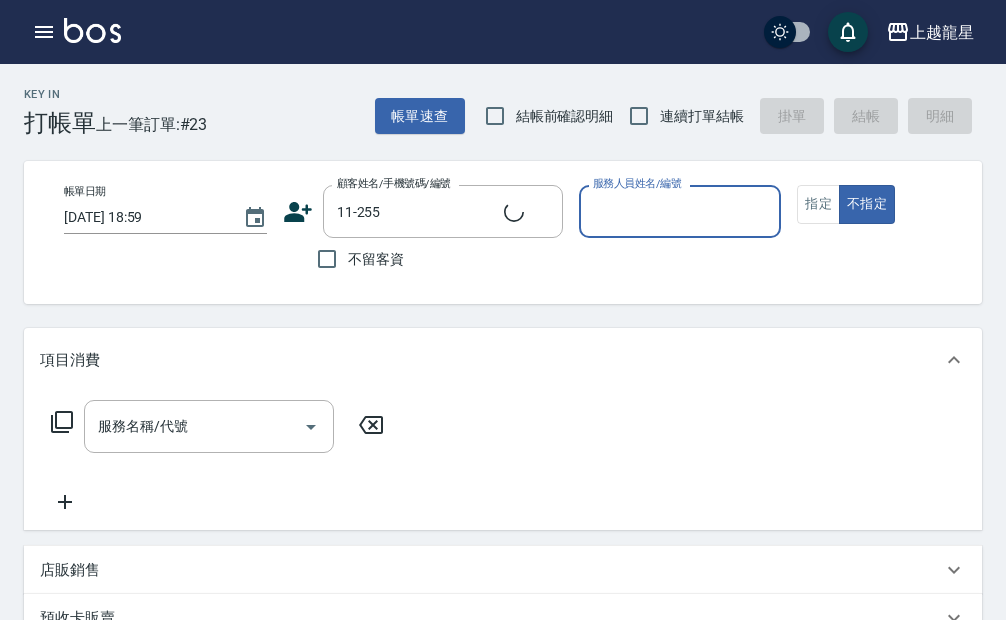 type on "陳姿吟/0935888358/11-255" 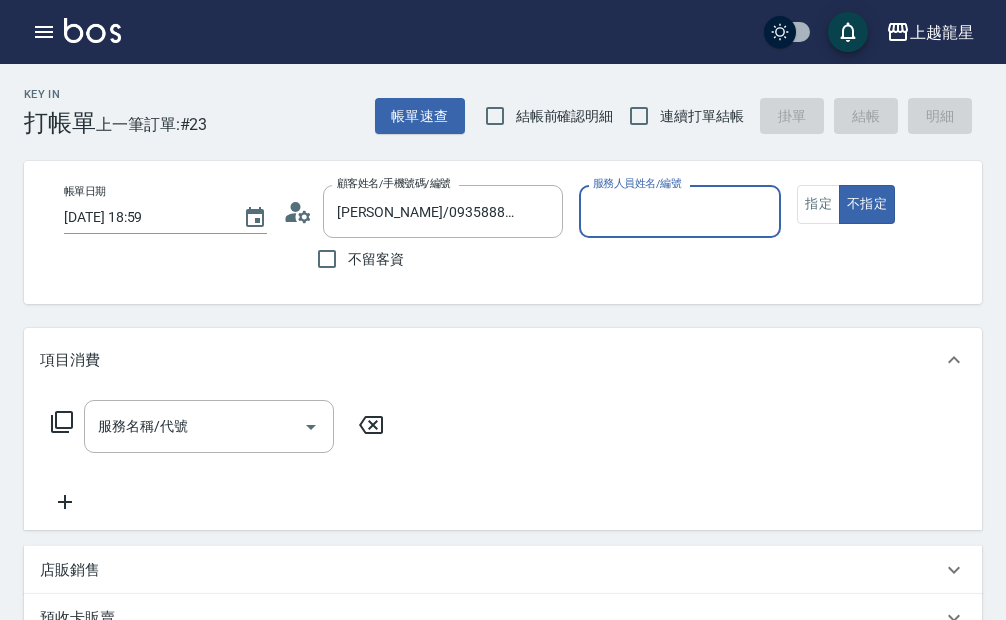 type on "Alisa-10" 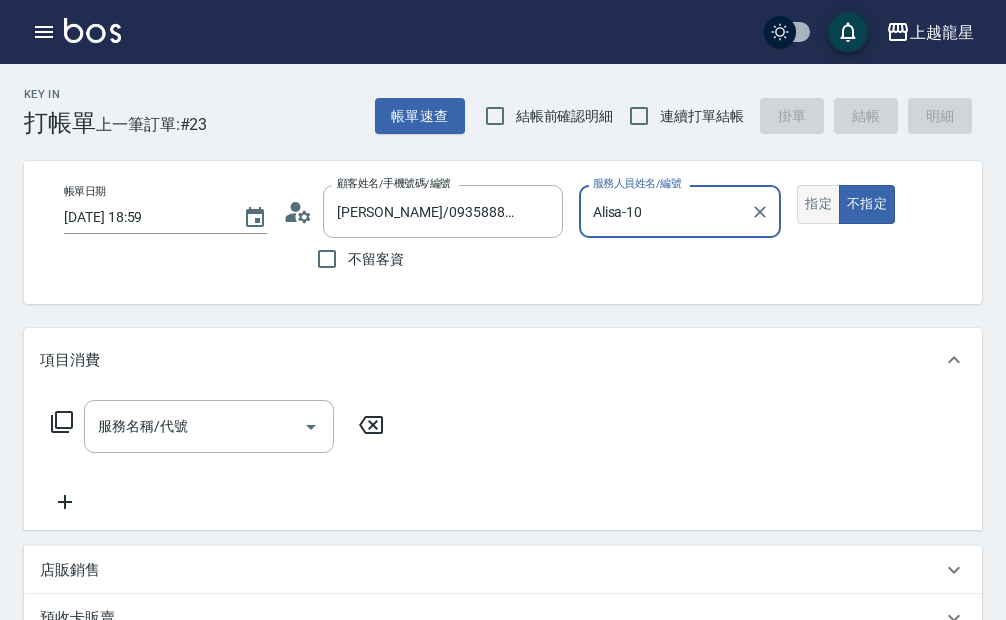 click on "指定" at bounding box center (818, 204) 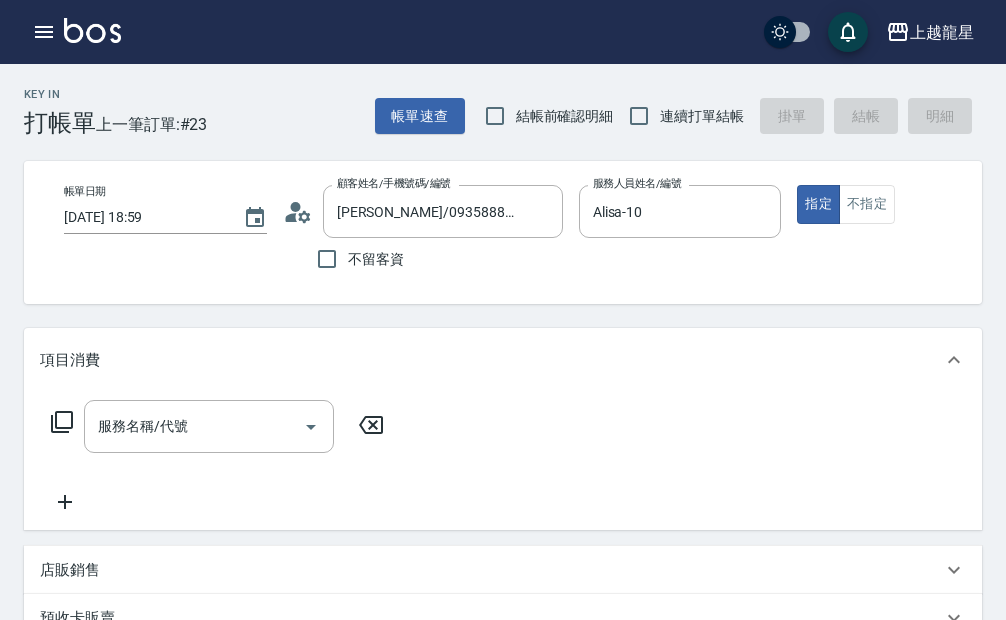 click on "服務名稱/代號 服務名稱/代號" at bounding box center [209, 426] 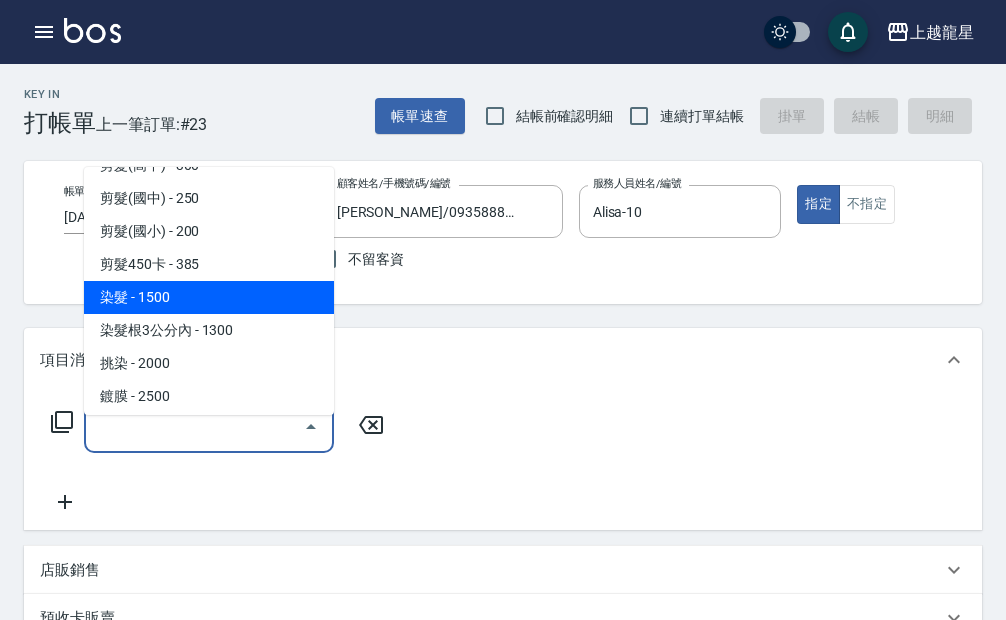 scroll, scrollTop: 500, scrollLeft: 0, axis: vertical 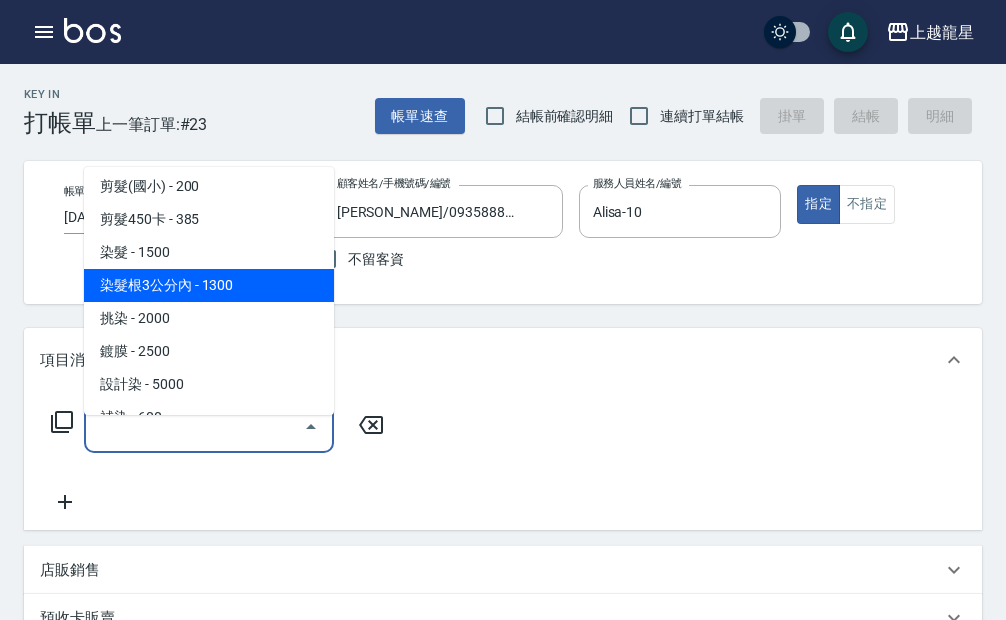 click on "染髮根3公分內 - 1300" at bounding box center [209, 285] 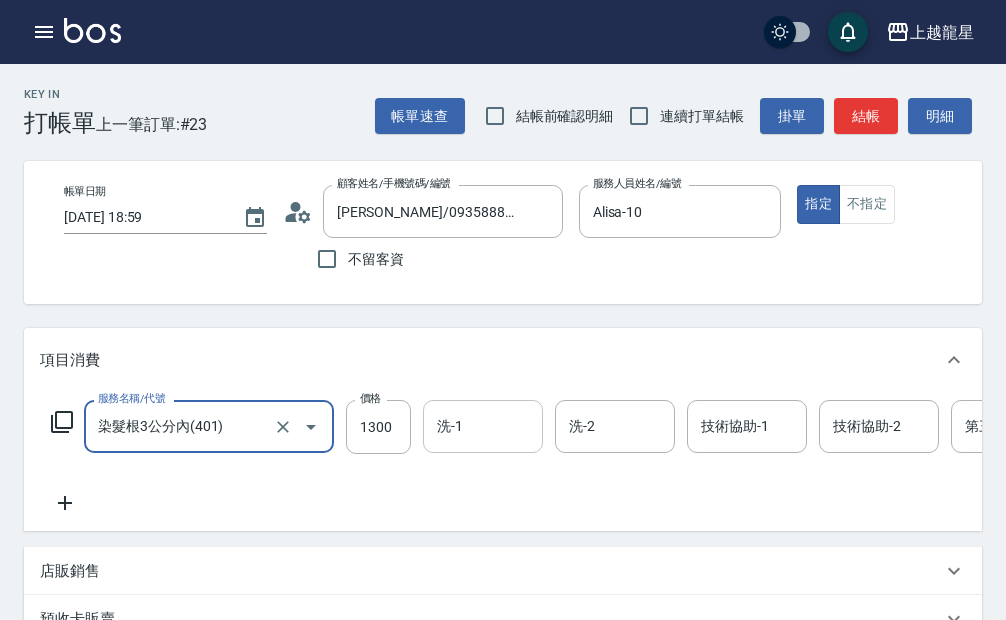 click on "洗-1" at bounding box center (483, 426) 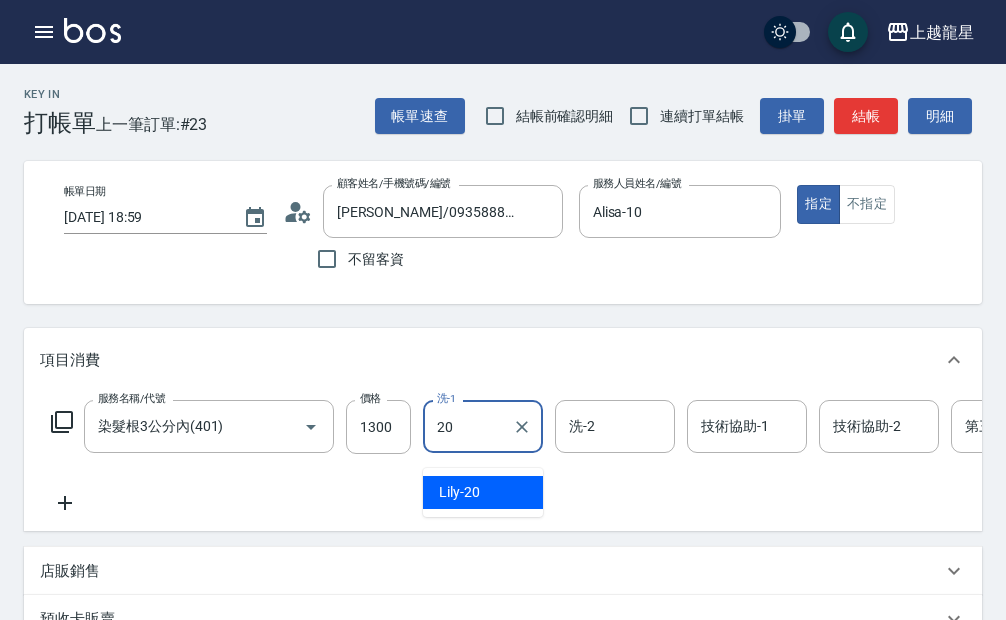 type on "Lily-20" 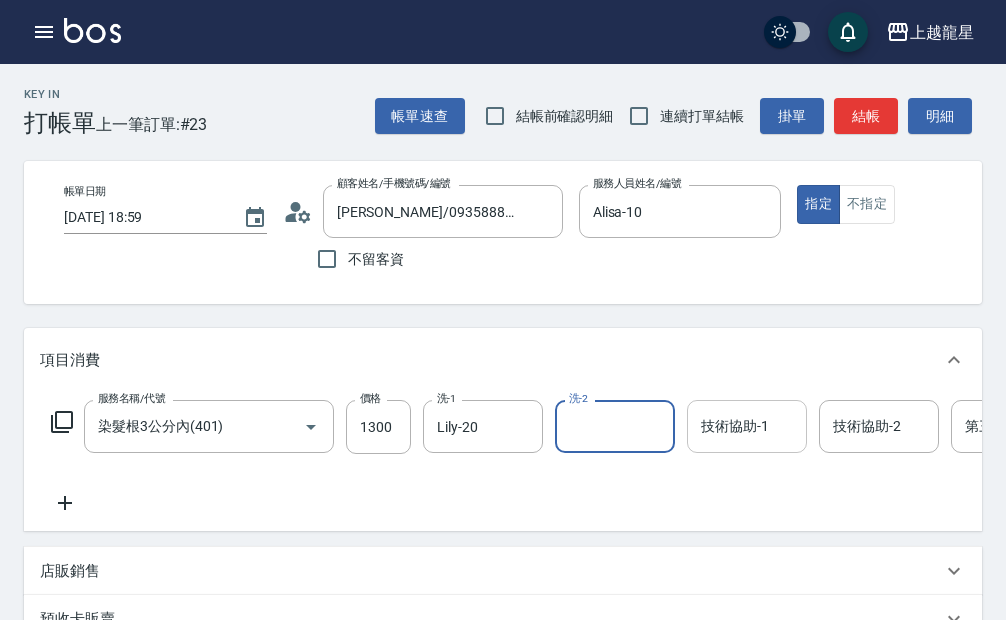 click on "技術協助-1 技術協助-1" at bounding box center [747, 426] 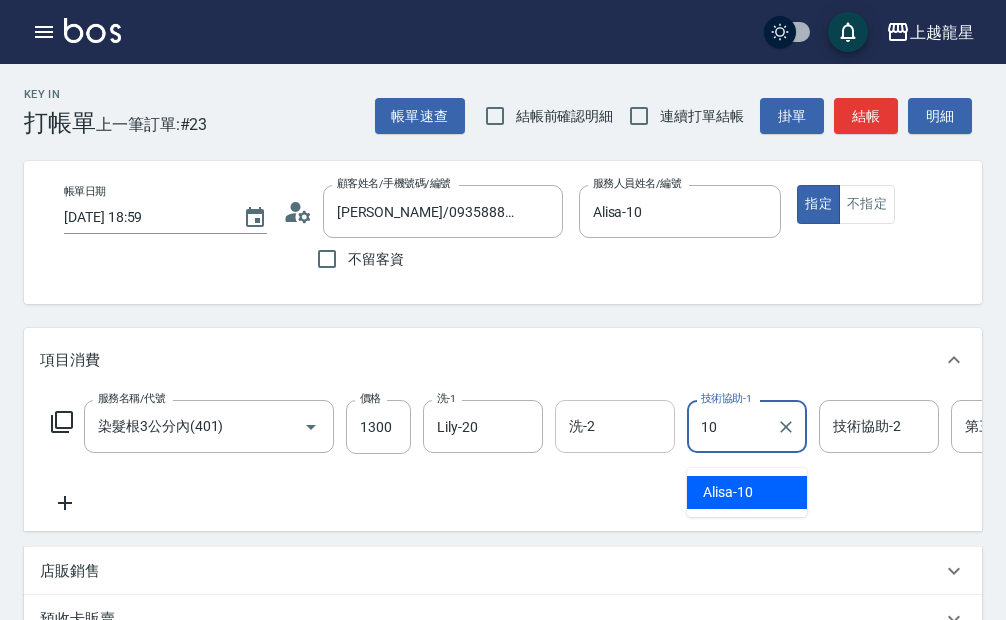 type on "Alisa-10" 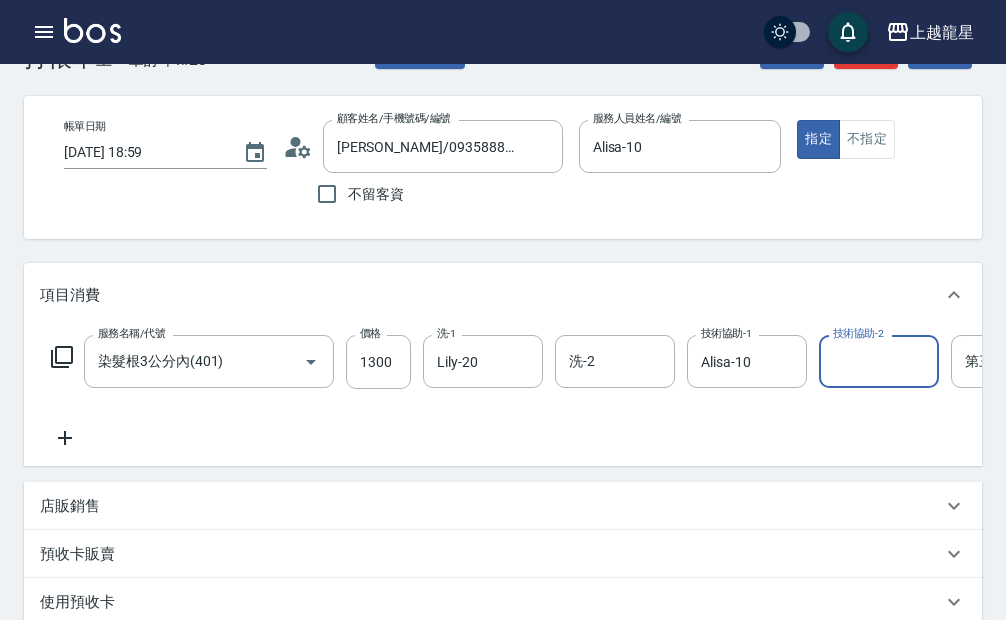 scroll, scrollTop: 100, scrollLeft: 0, axis: vertical 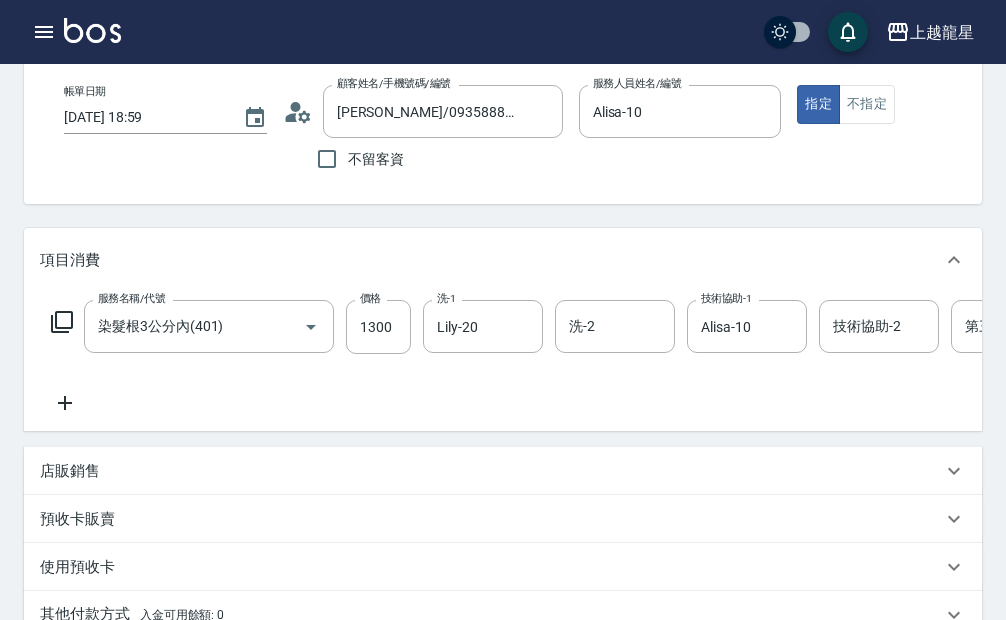 click 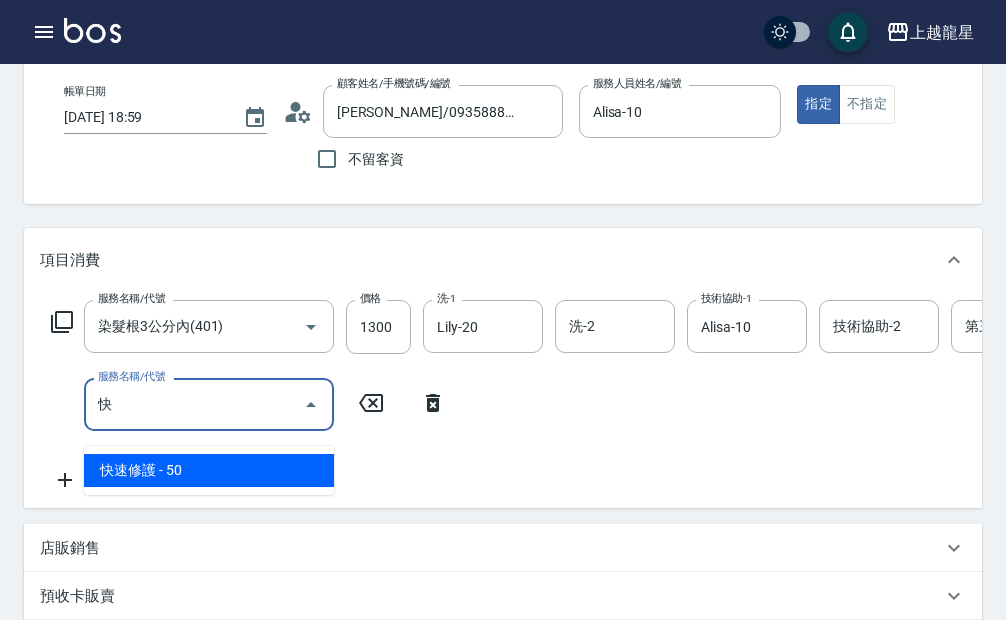 click on "快速修護 - 50" at bounding box center [209, 470] 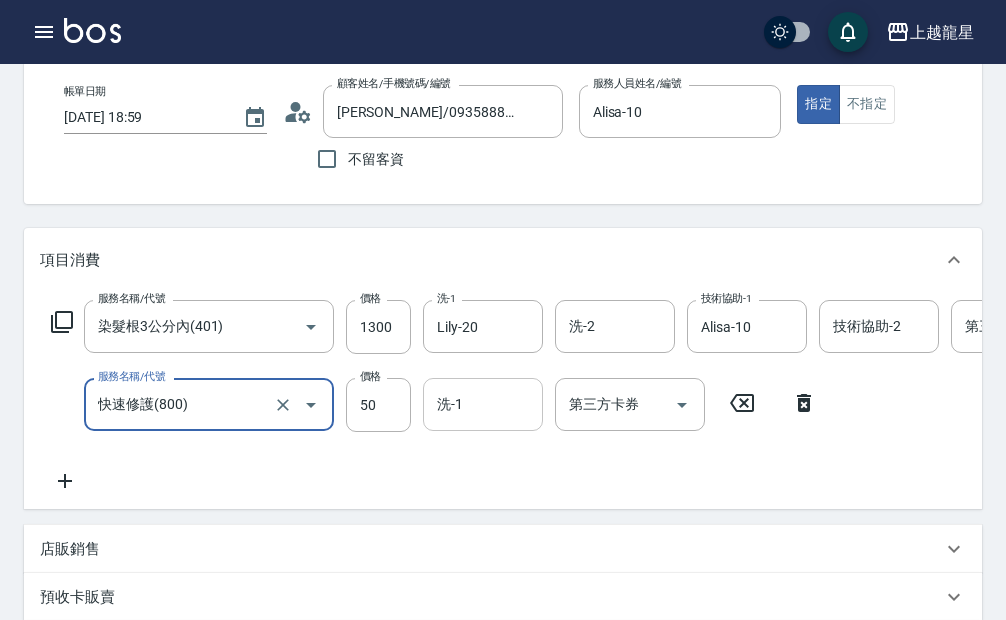 click on "洗-1" at bounding box center (483, 404) 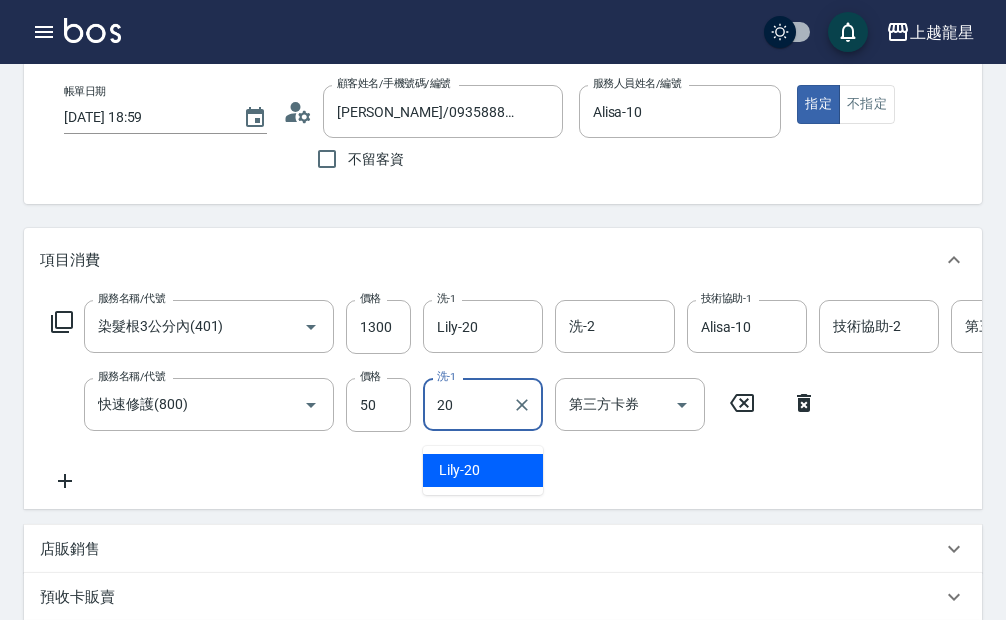 type on "Lily-20" 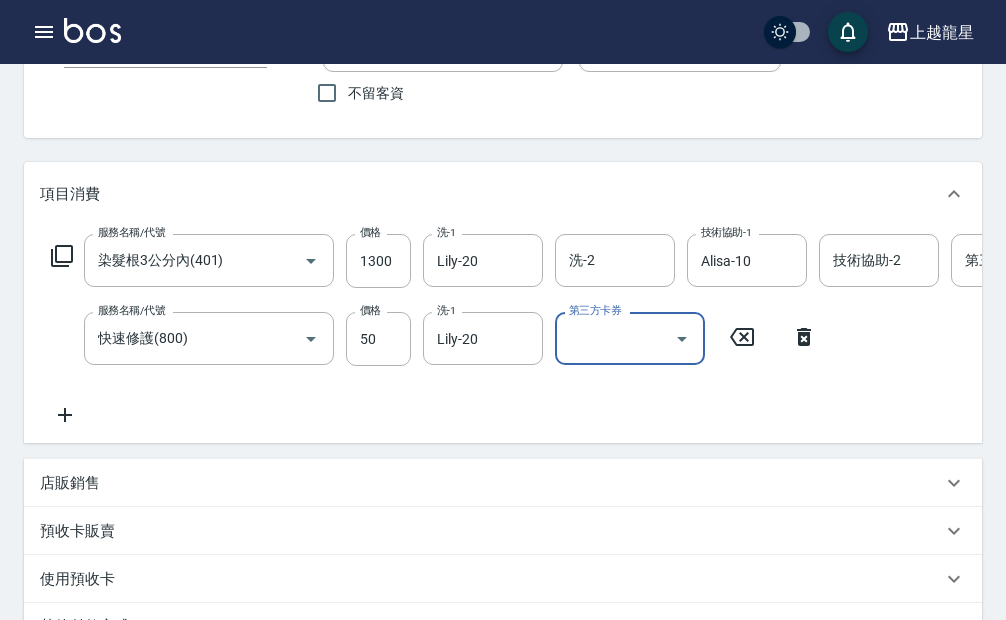 scroll, scrollTop: 200, scrollLeft: 0, axis: vertical 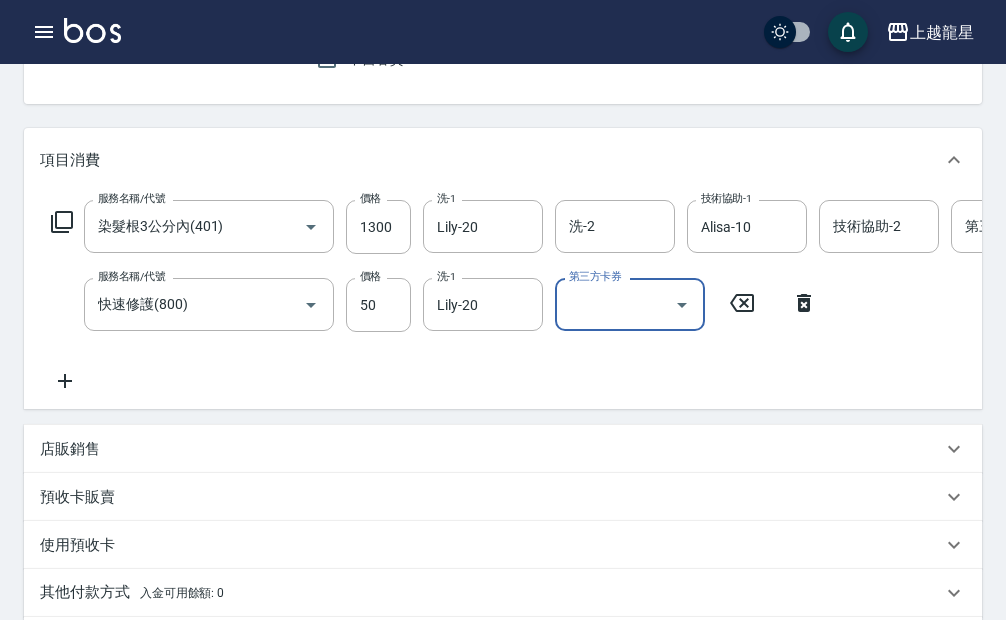 click 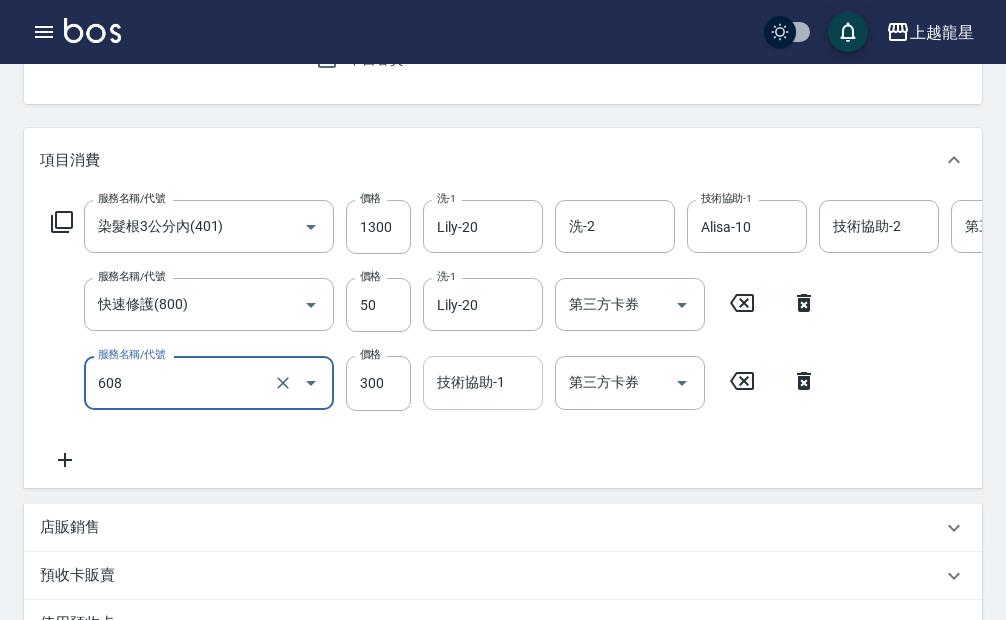 type on "頭皮隔離(608)" 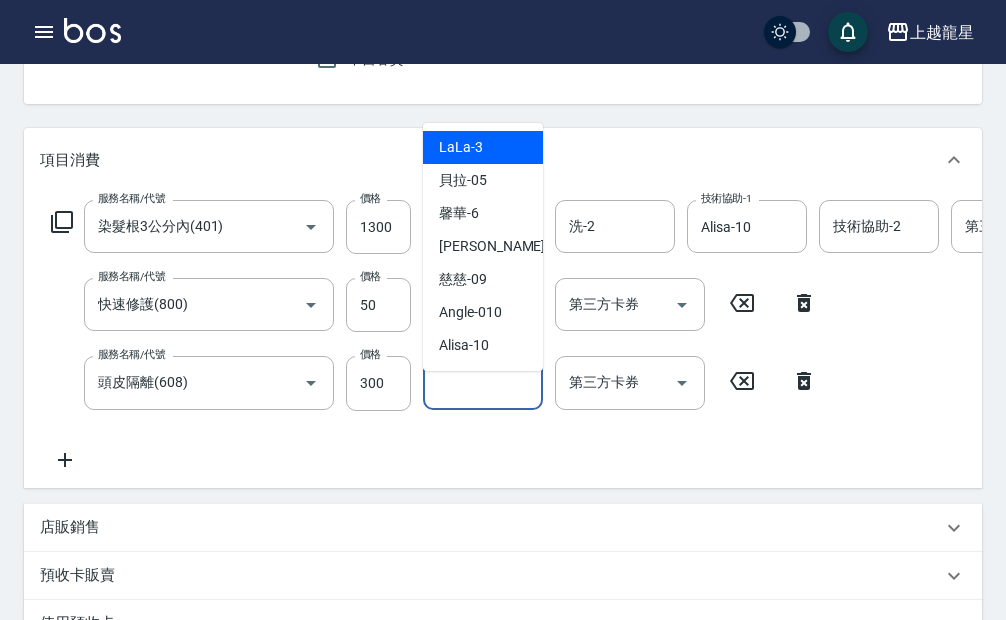 click on "技術協助-1" at bounding box center [483, 382] 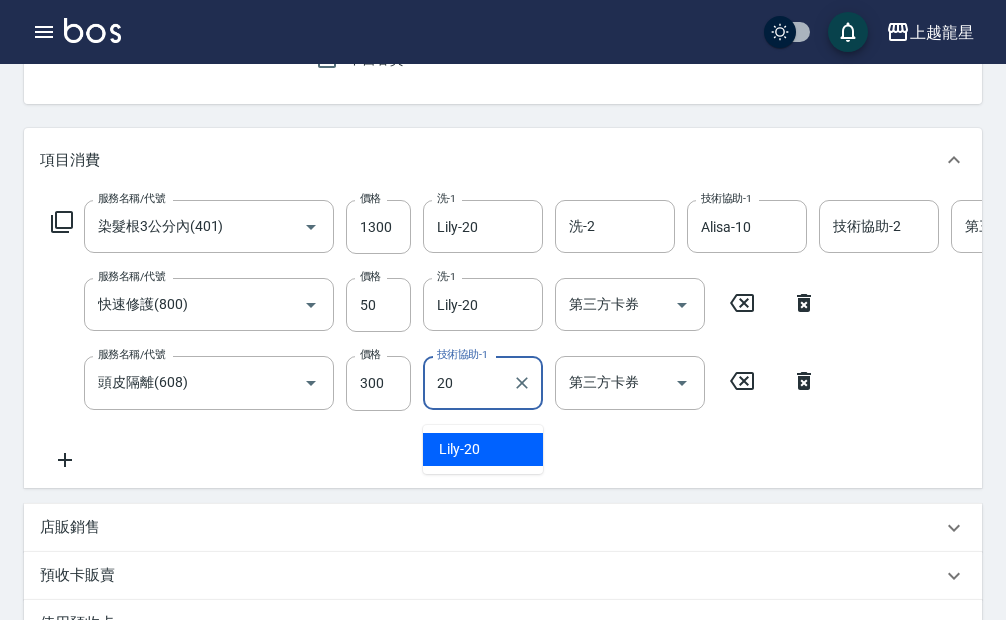type on "Lily-20" 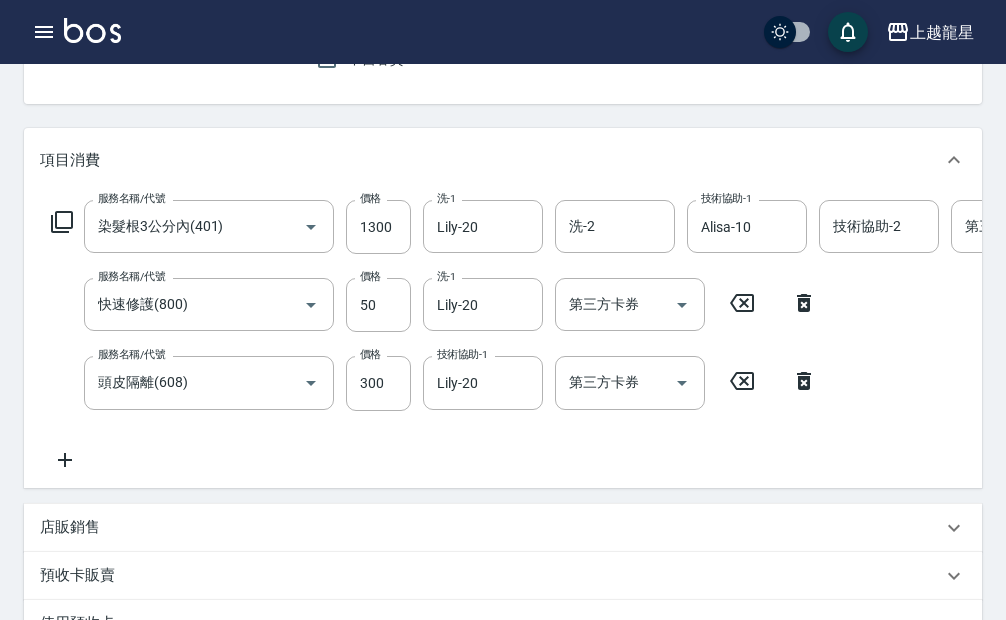 click 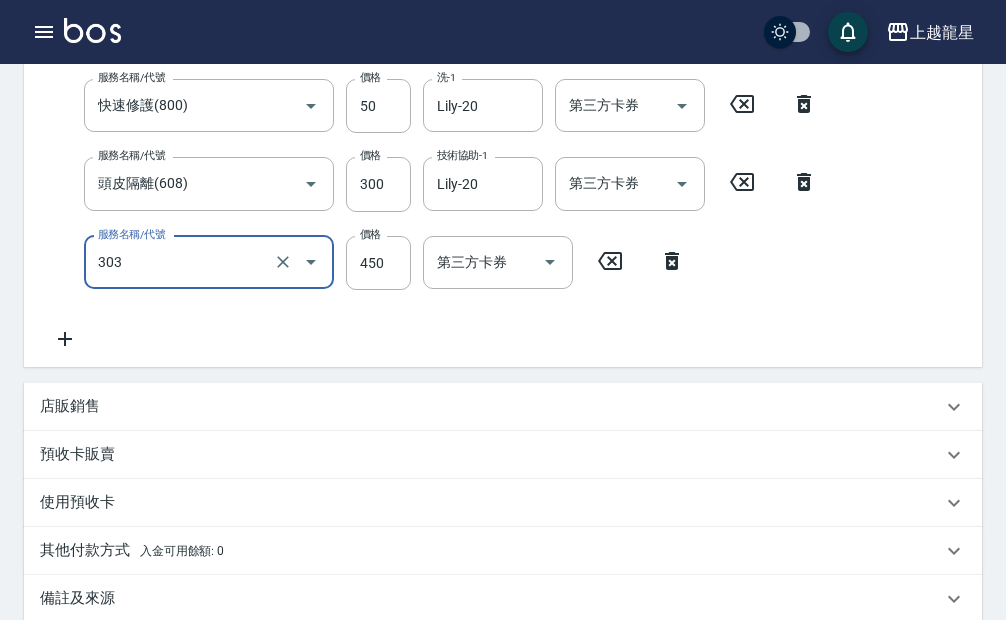 scroll, scrollTop: 400, scrollLeft: 0, axis: vertical 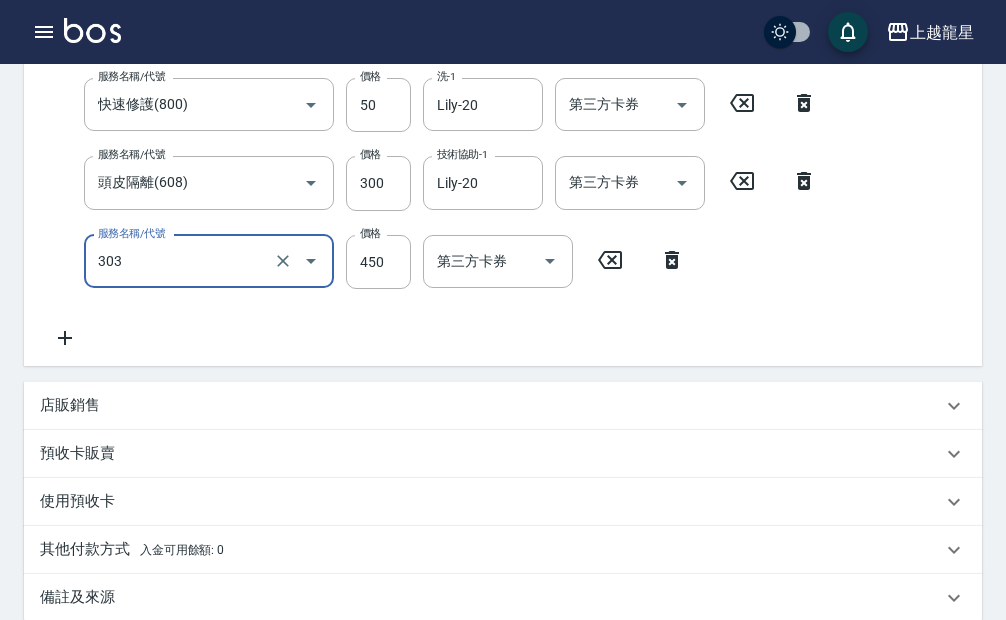 type on "剪髮(303)" 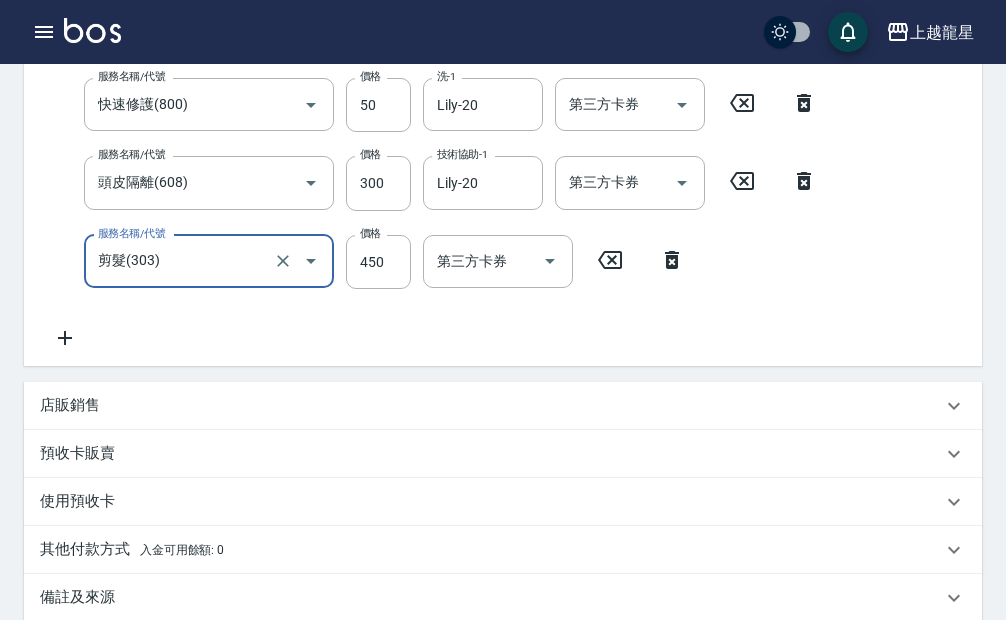 click on "服務名稱/代號 剪髮(303) 服務名稱/代號 價格 450 價格 第三方卡券 第三方卡券" at bounding box center (368, 262) 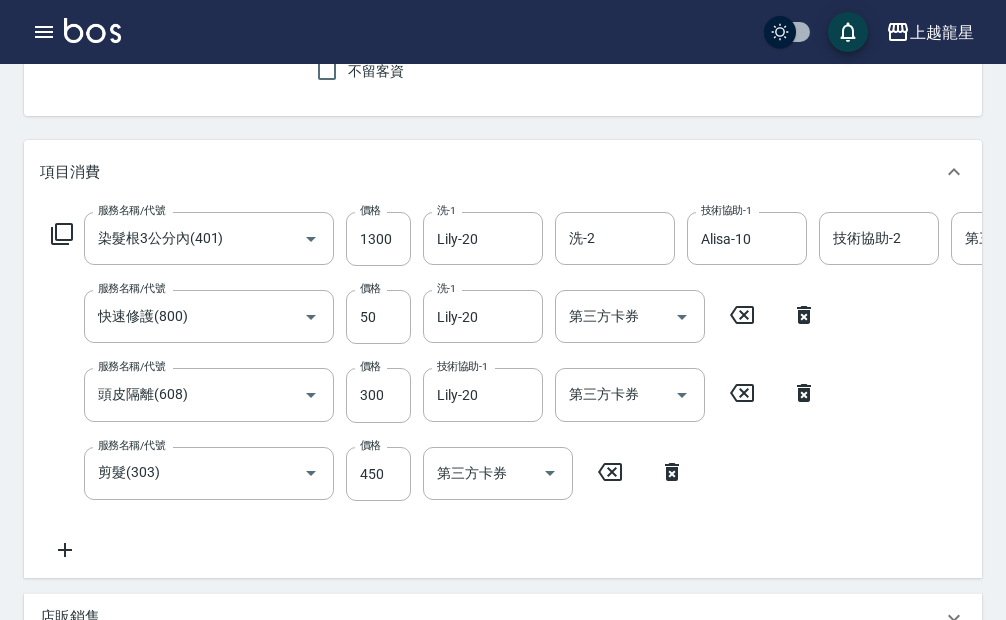 scroll, scrollTop: 0, scrollLeft: 0, axis: both 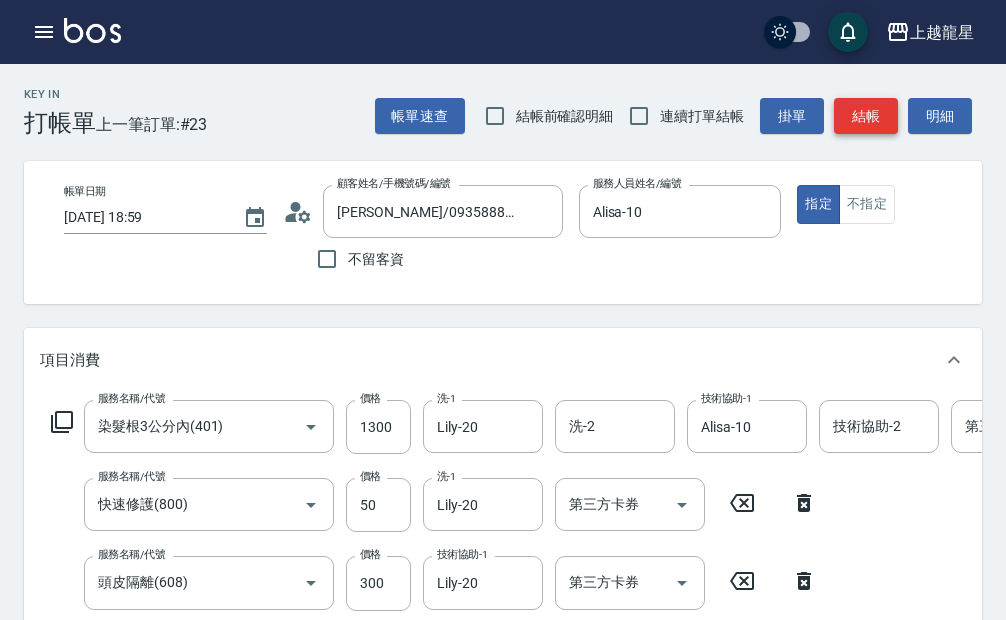 click on "結帳" at bounding box center (866, 116) 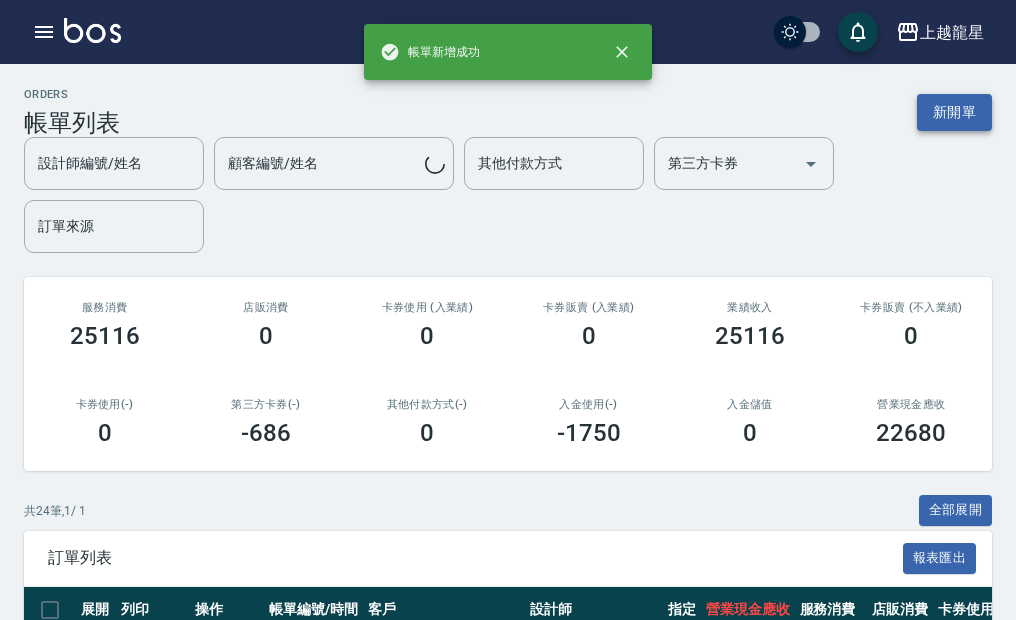 click on "新開單" at bounding box center [954, 112] 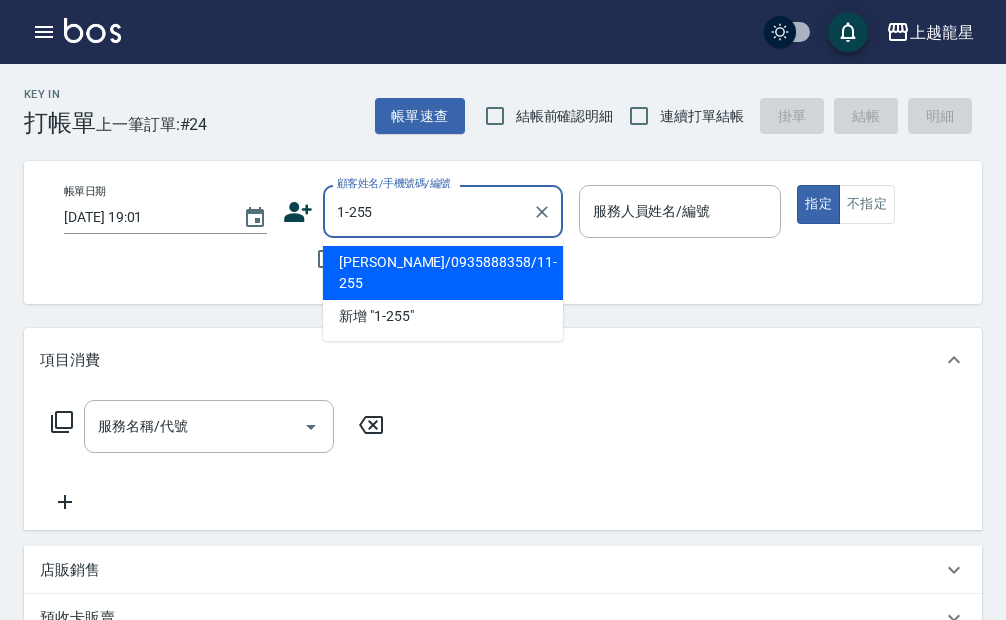 type on "陳姿吟/0935888358/11-255" 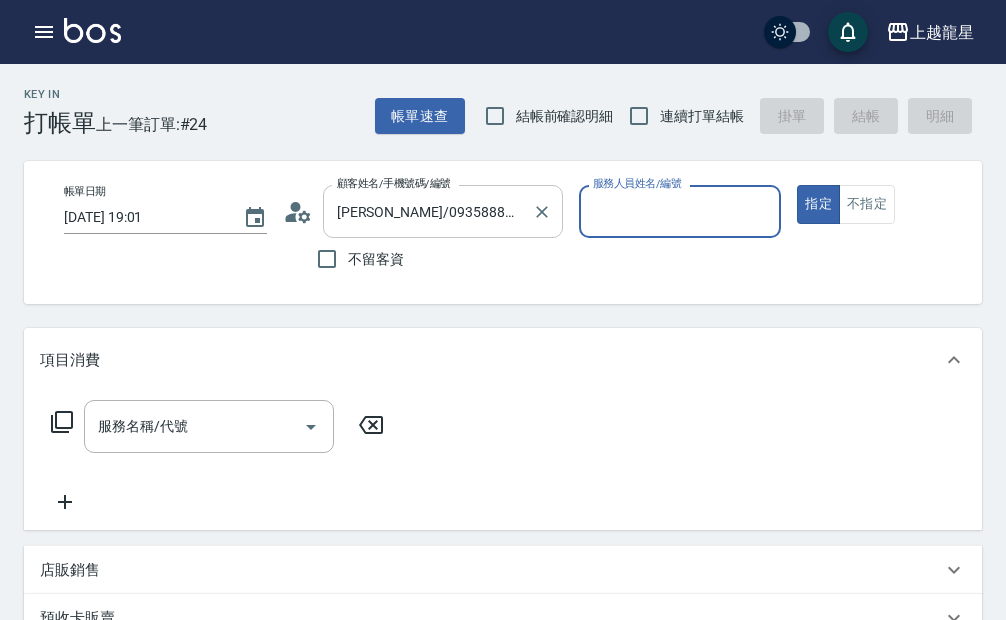 type on "Alisa-10" 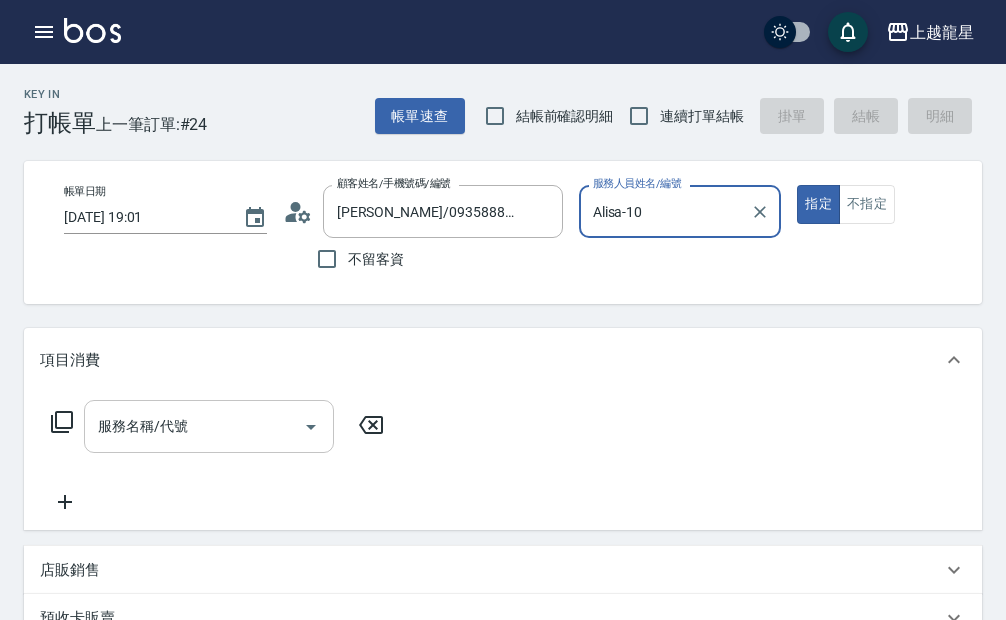 scroll, scrollTop: 100, scrollLeft: 0, axis: vertical 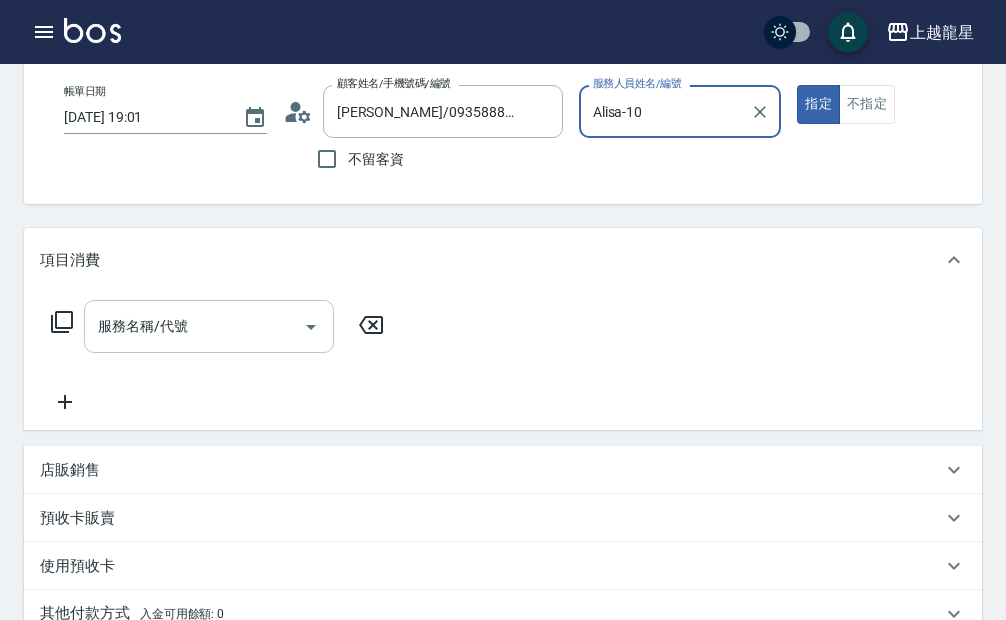 click on "服務名稱/代號" at bounding box center [194, 326] 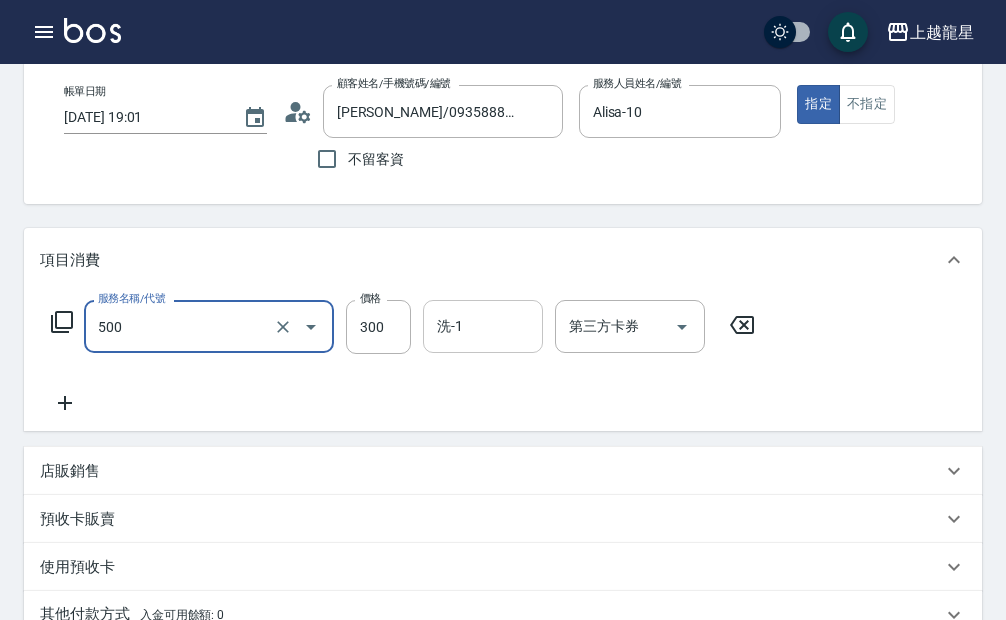 type on "一般洗髮(500)" 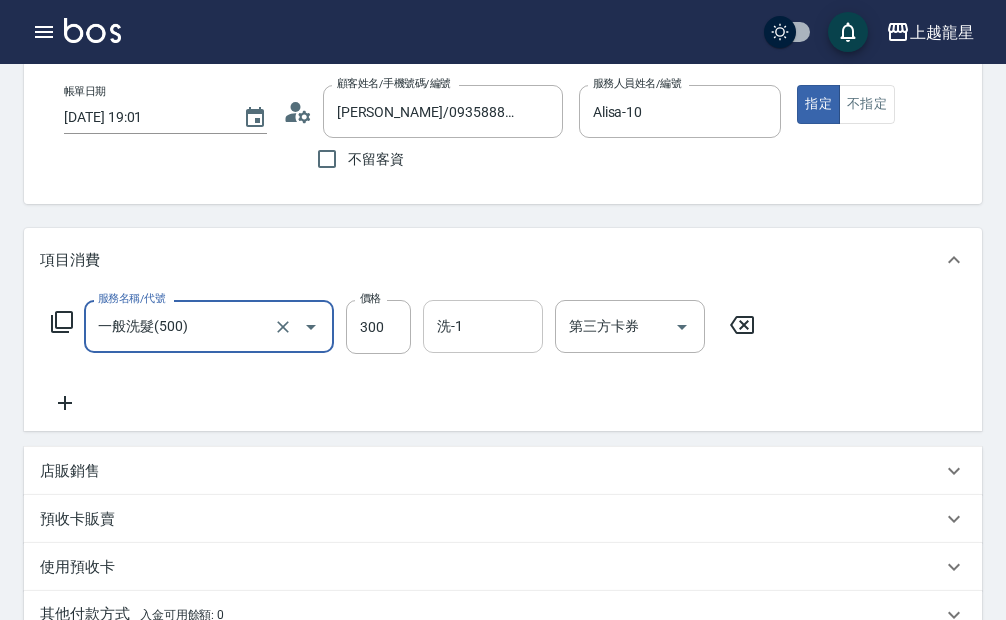 click on "洗-1" at bounding box center [483, 326] 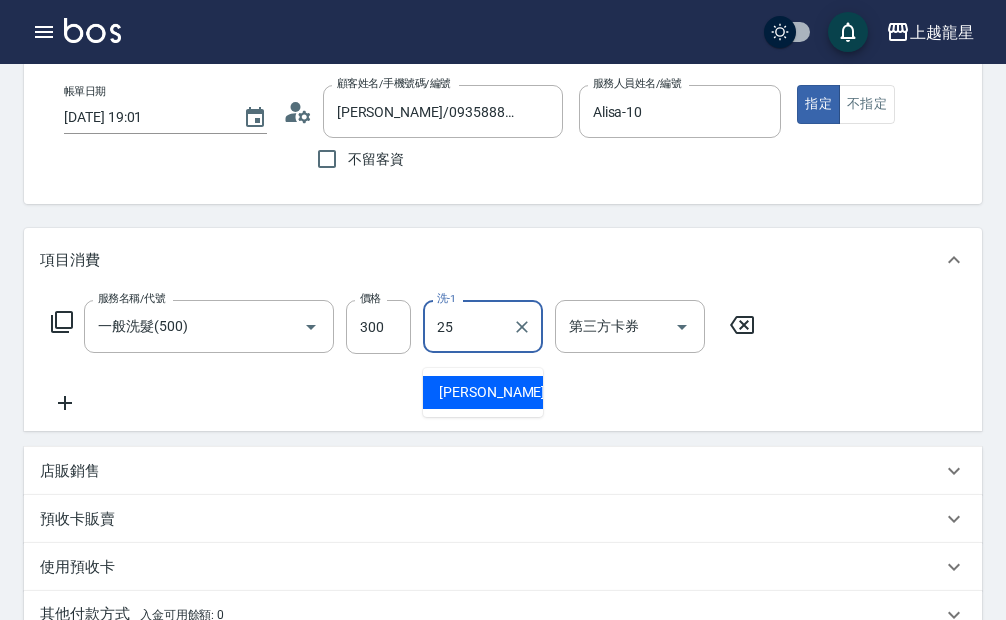 type on "淑雲-25" 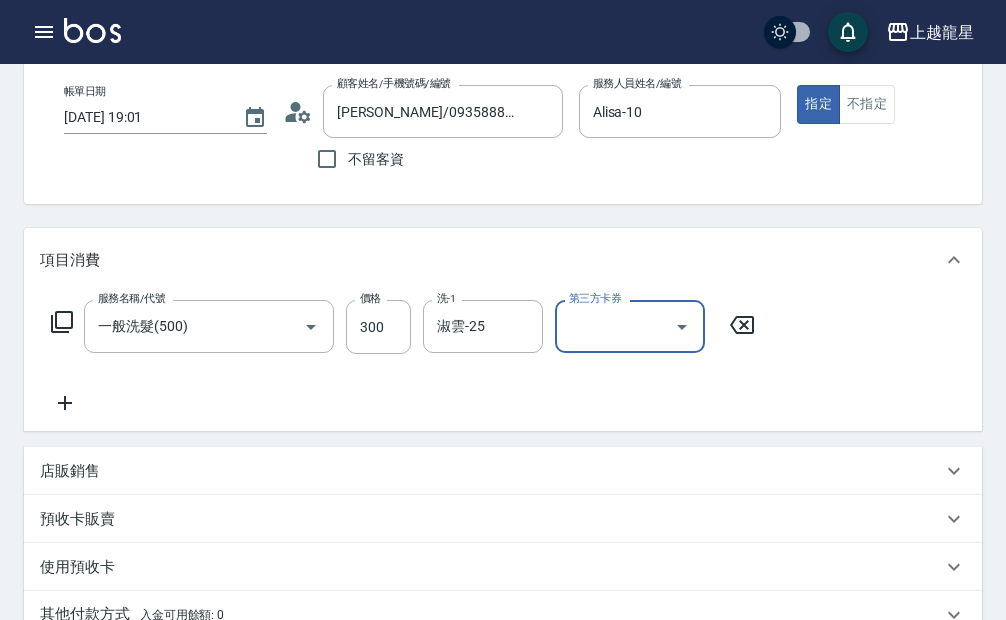 click 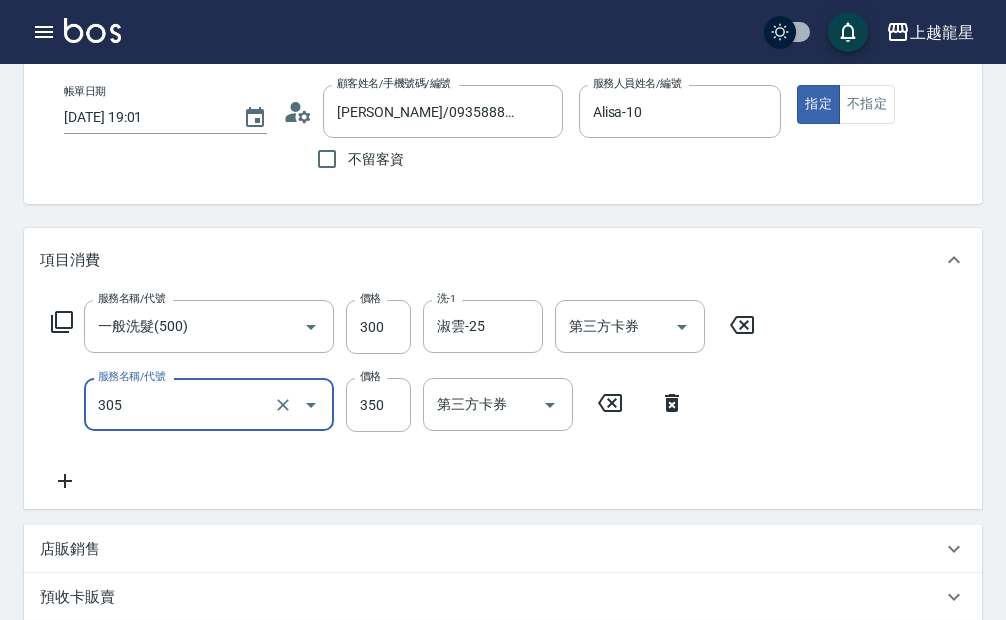 type on "剪髮(305)" 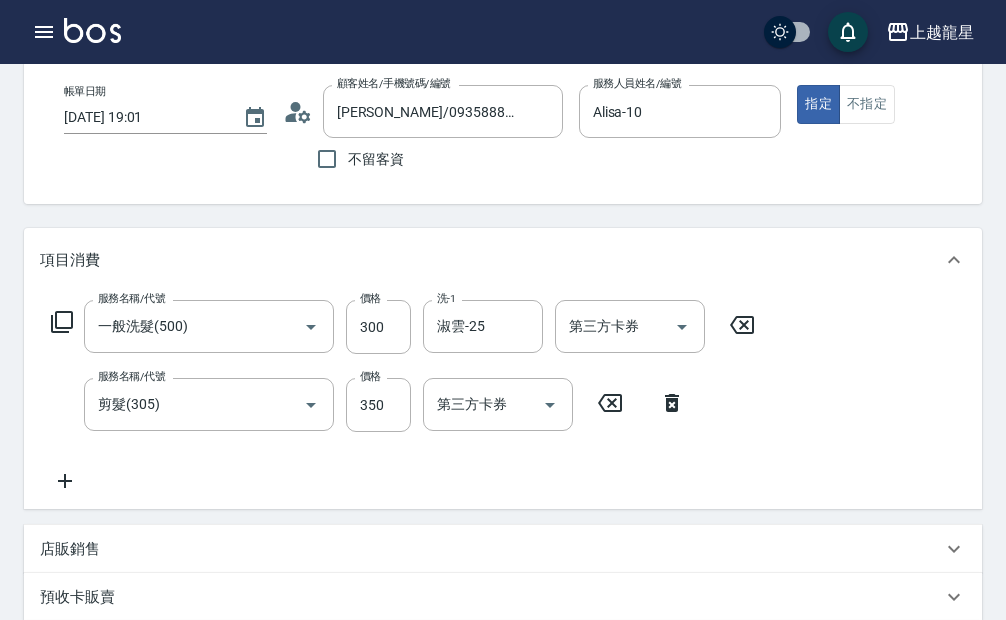 click on "服務名稱/代號 一般洗髮(500) 服務名稱/代號 價格 300 價格 洗-1 淑雲-25 洗-1 第三方卡券 第三方卡券 服務名稱/代號 剪髮(305) 服務名稱/代號 價格 350 價格 第三方卡券 第三方卡券" at bounding box center (403, 396) 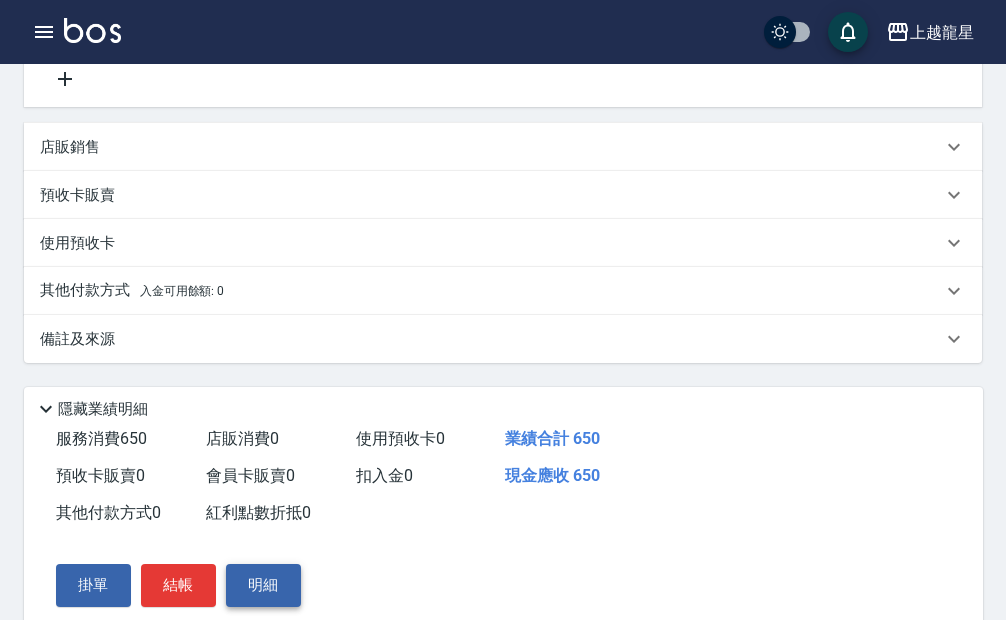 scroll, scrollTop: 593, scrollLeft: 0, axis: vertical 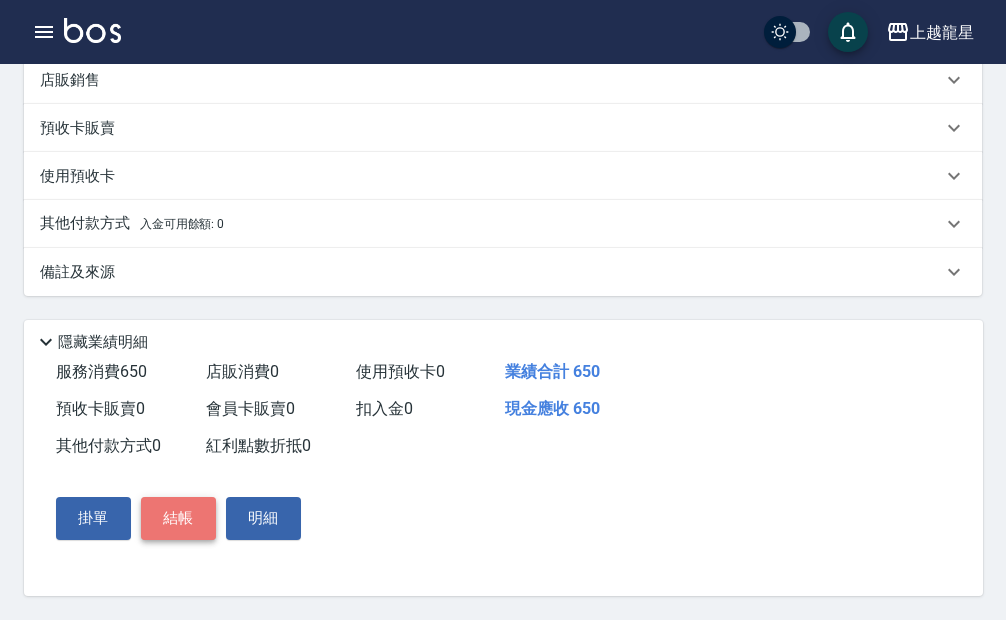click on "結帳" at bounding box center [178, 518] 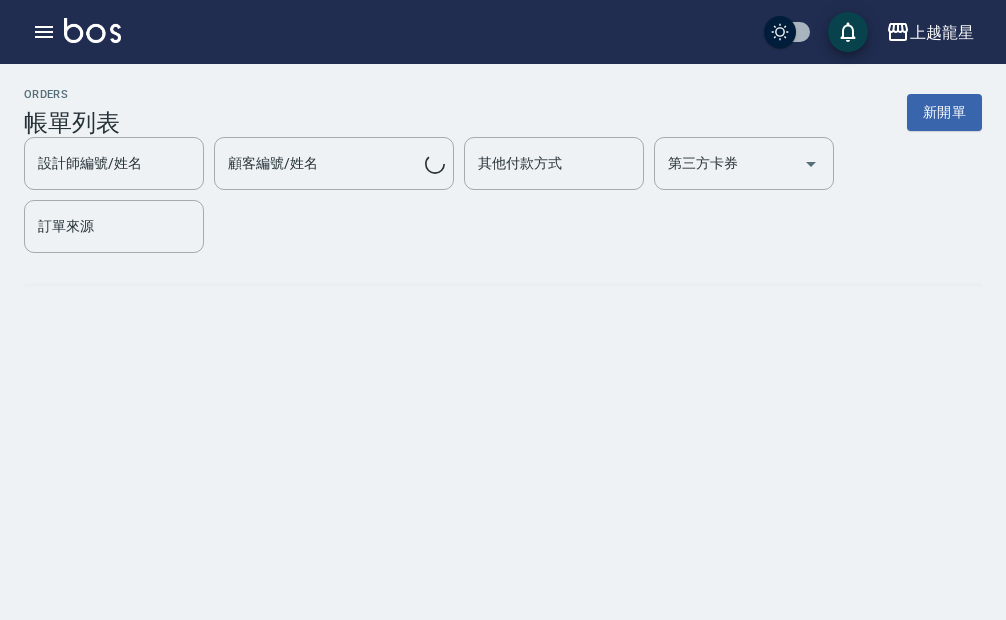 scroll, scrollTop: 0, scrollLeft: 0, axis: both 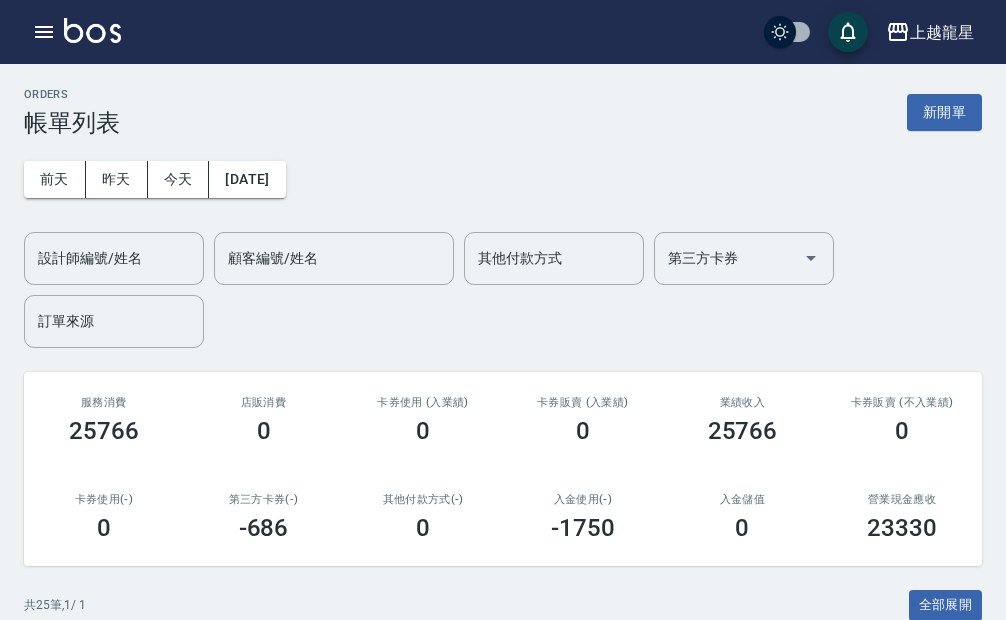 click at bounding box center [92, 32] 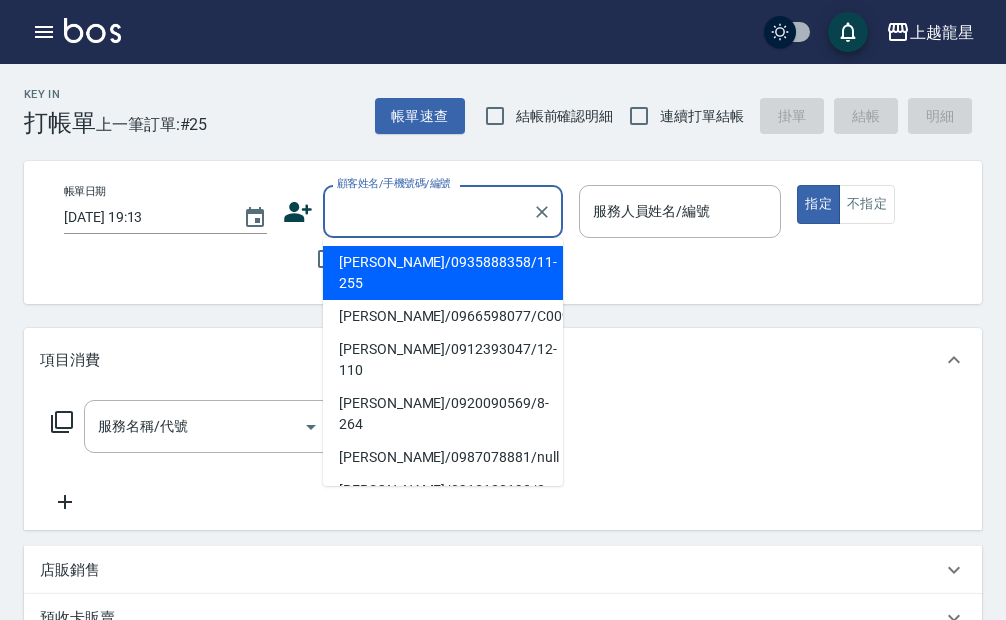 click on "顧客姓名/手機號碼/編號" at bounding box center (428, 211) 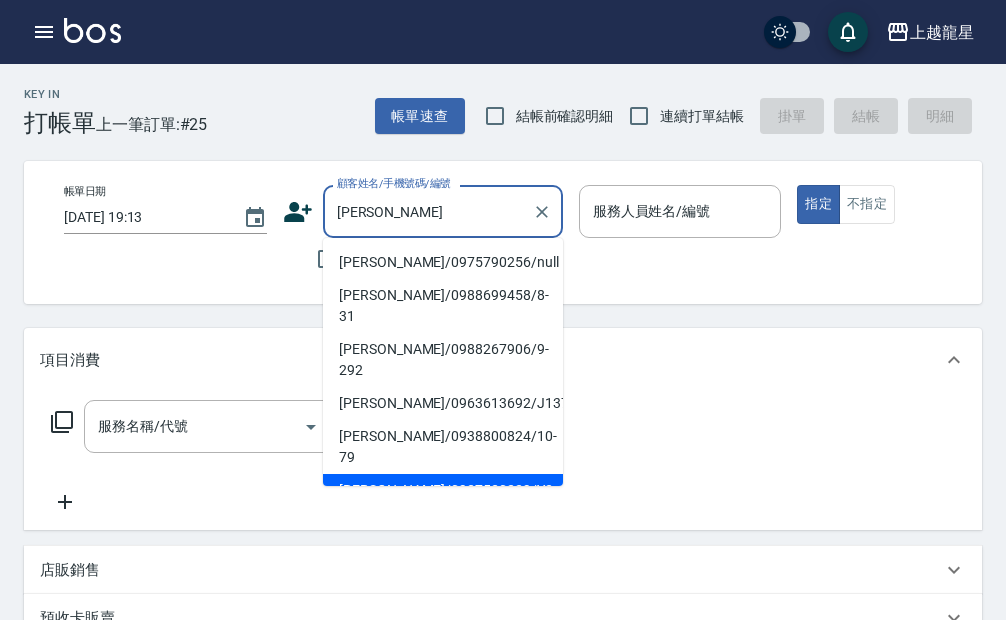 click on "楊嫚莉/0937530229/Y2" at bounding box center [443, 490] 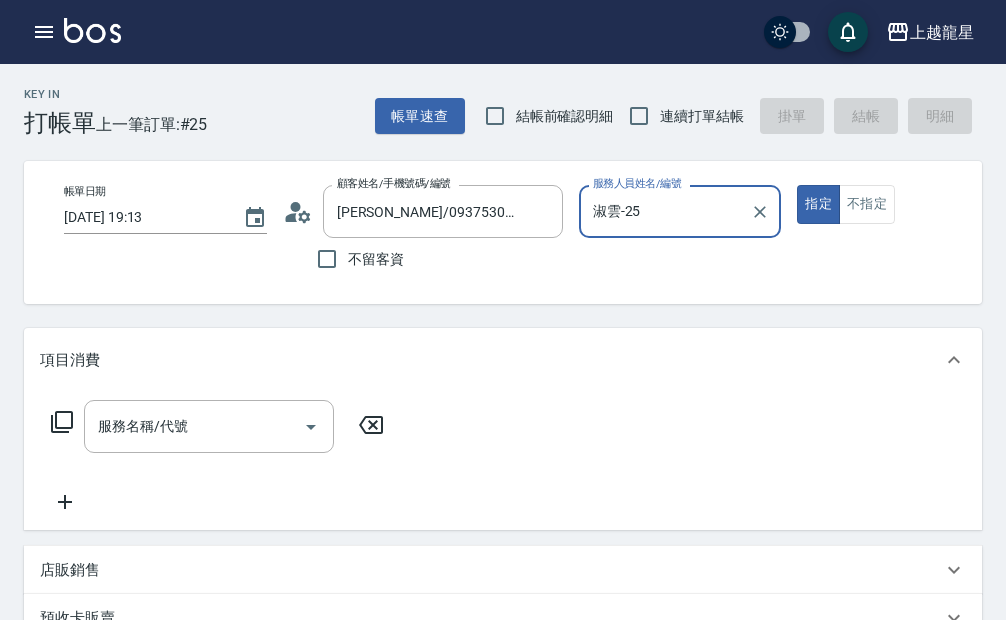 type on "淑雲-25" 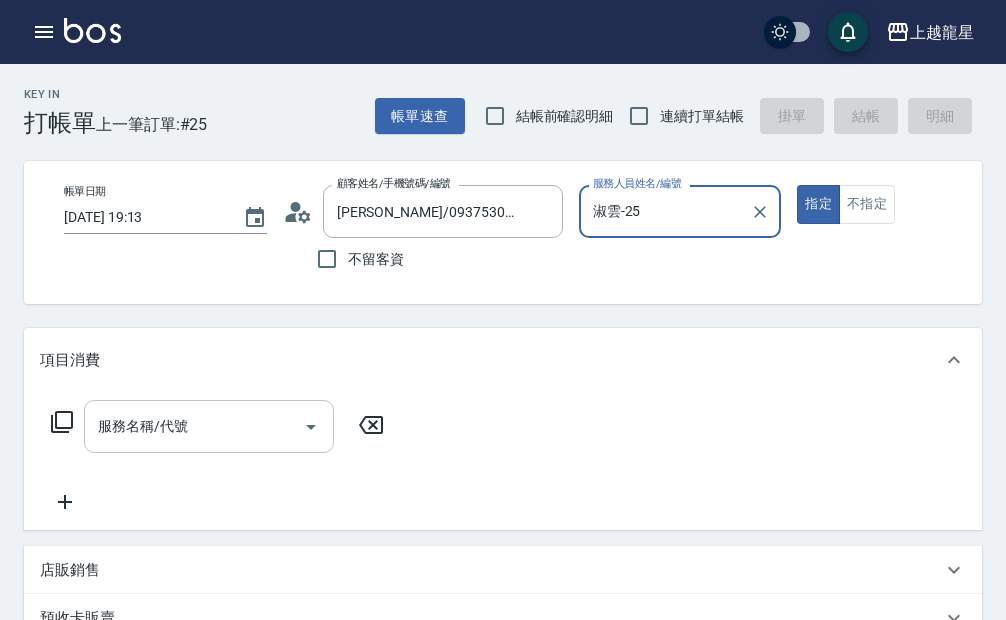 click on "服務名稱/代號" at bounding box center [194, 426] 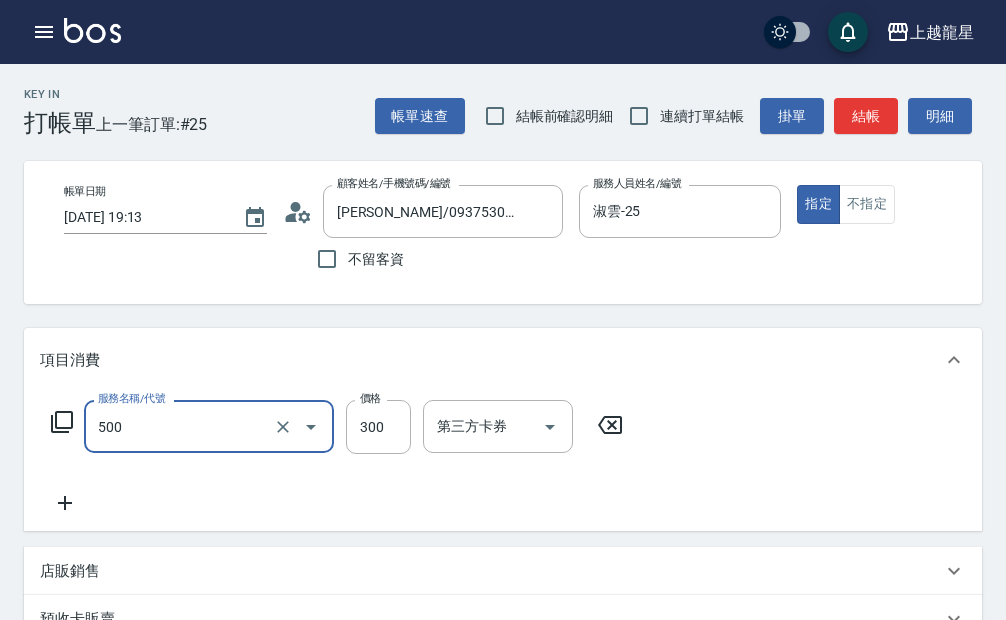 type on "一般洗髮(500)" 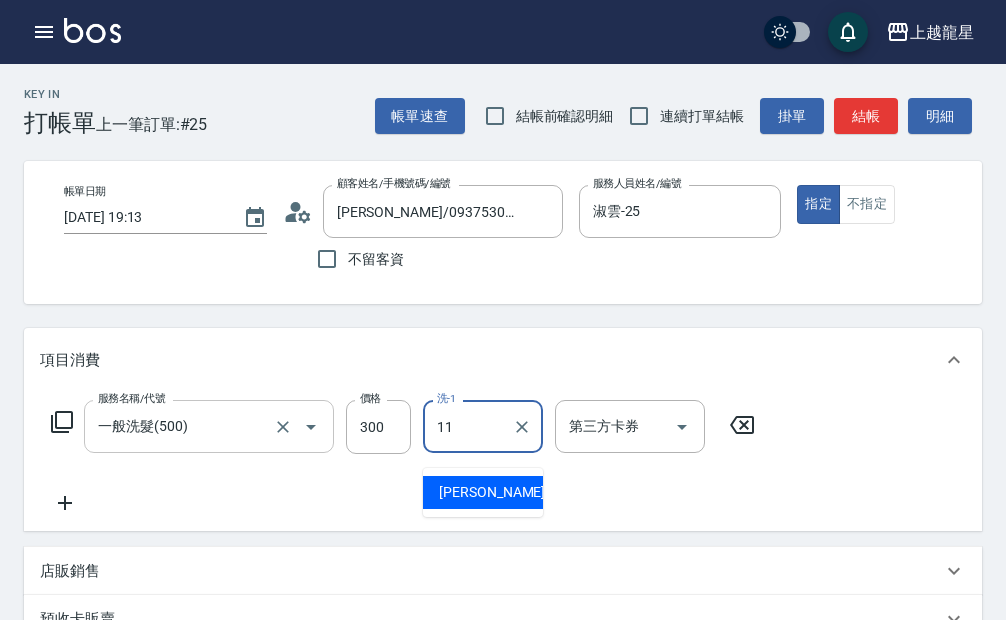 type on "潘潘-11" 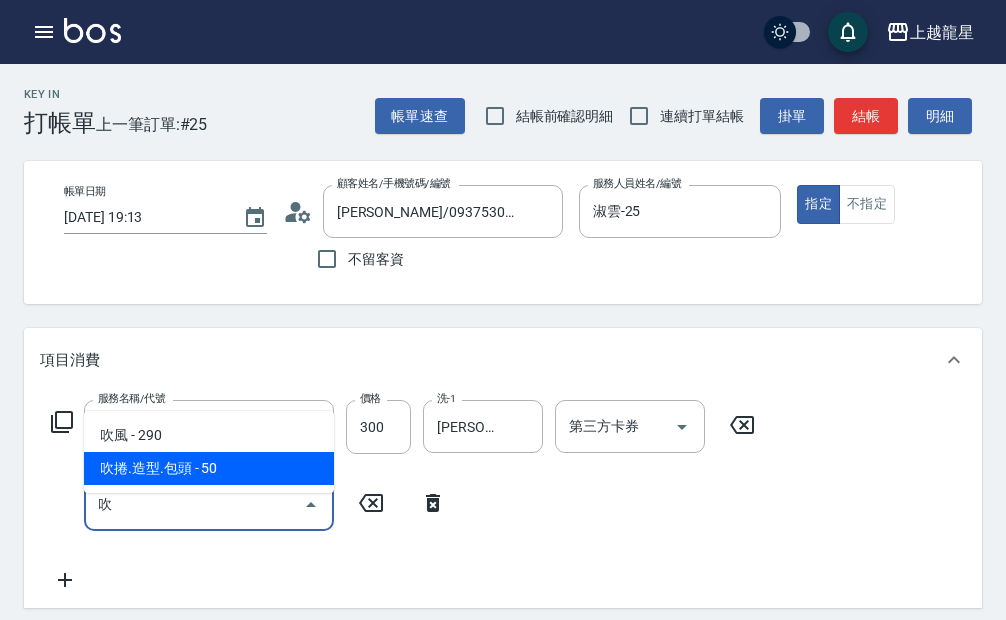 type on "吹" 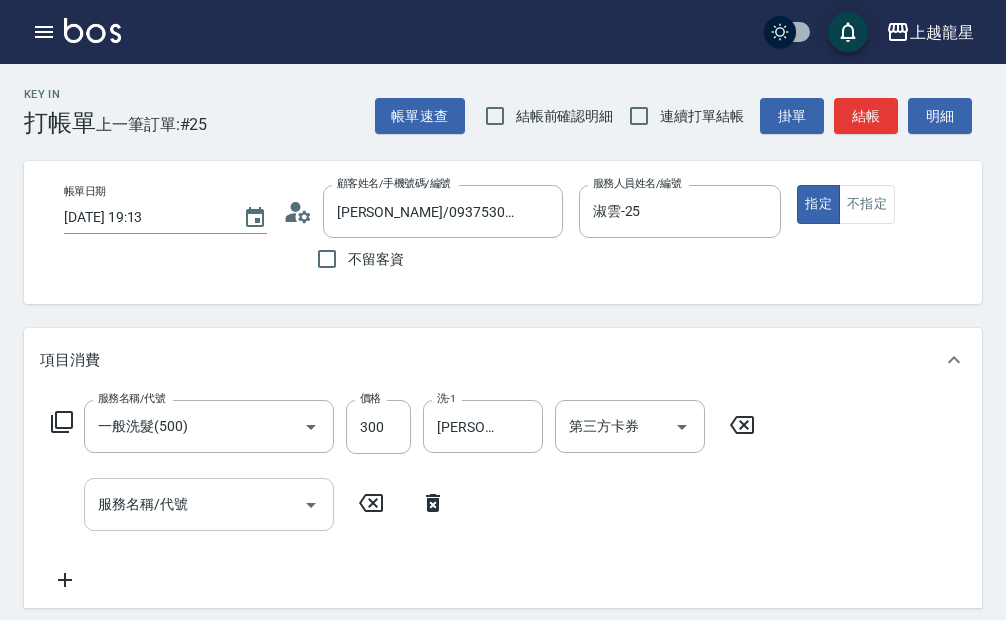 click on "服務名稱/代號" at bounding box center (194, 504) 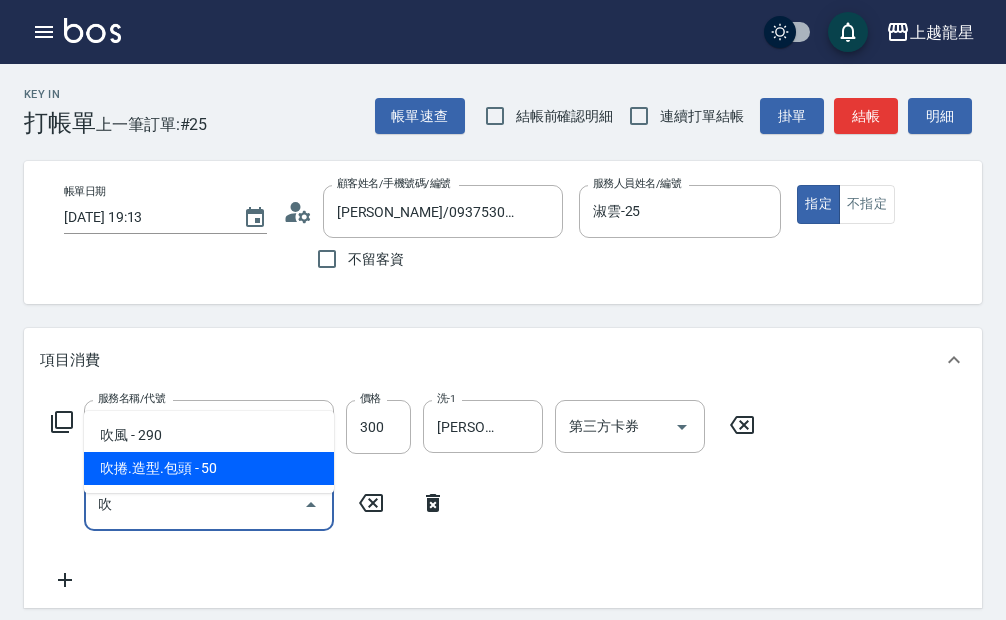 click on "吹捲.造型.包頭 - 50" at bounding box center (209, 468) 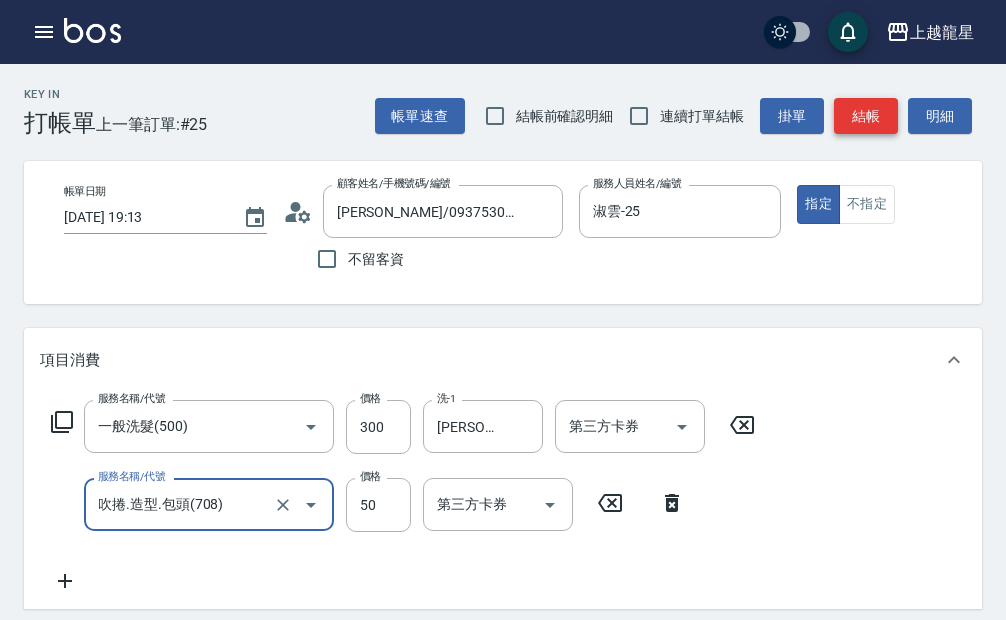 type on "吹捲.造型.包頭(708)" 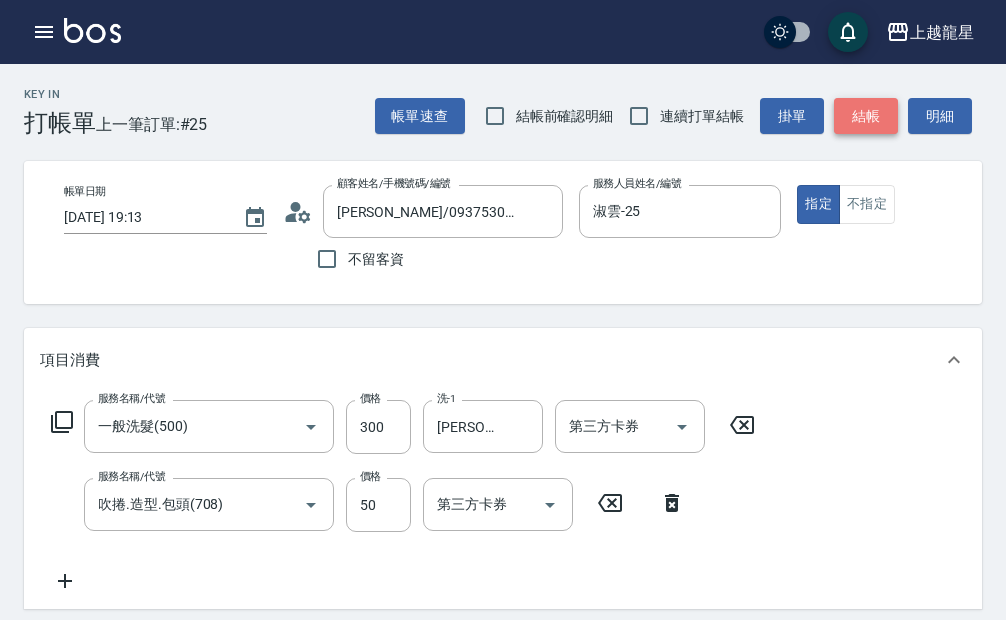 click on "結帳" at bounding box center (866, 116) 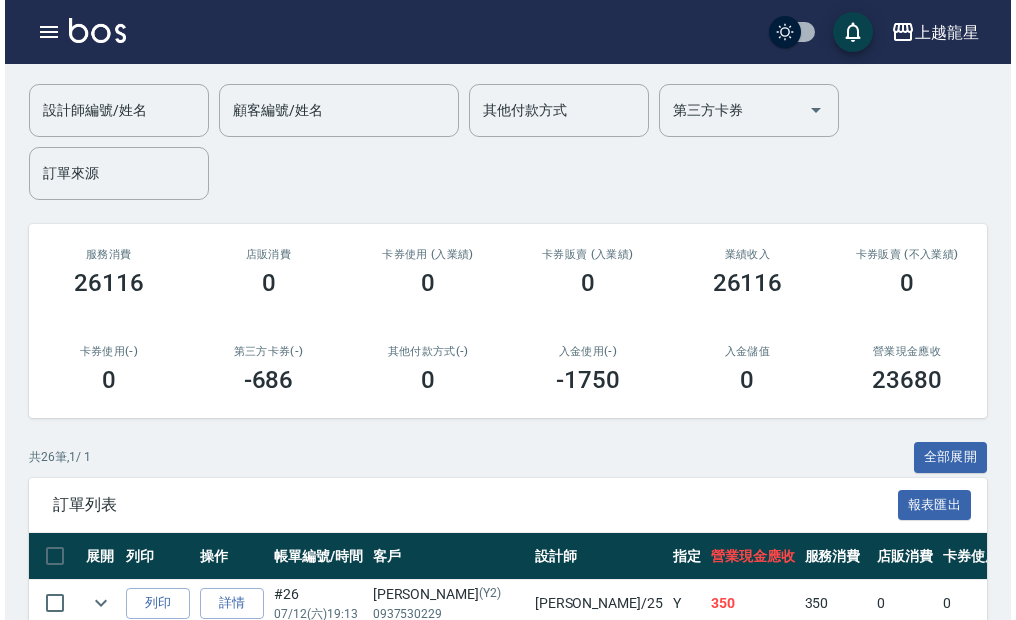scroll, scrollTop: 400, scrollLeft: 0, axis: vertical 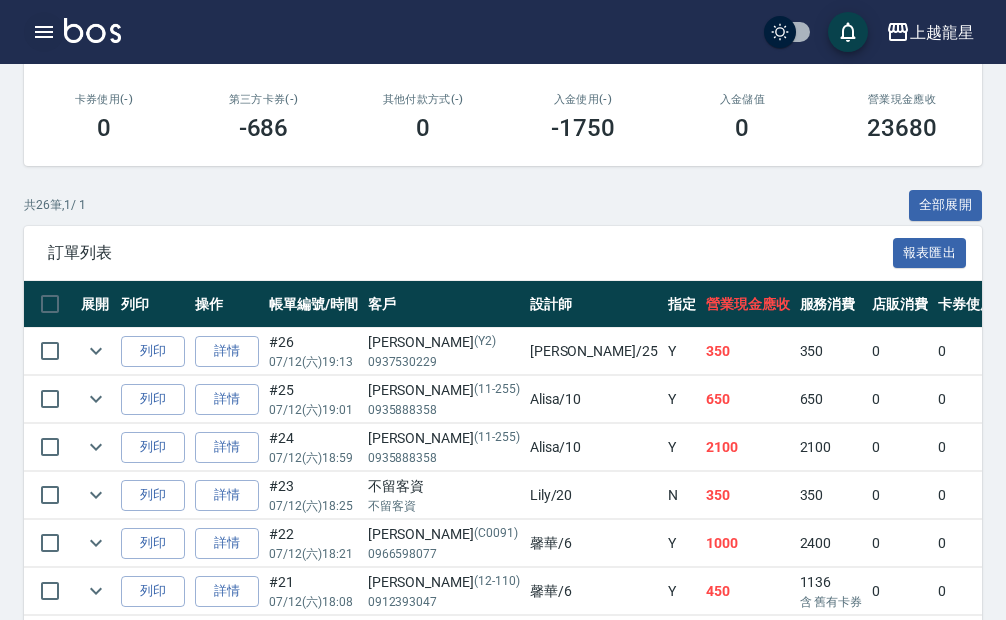 click 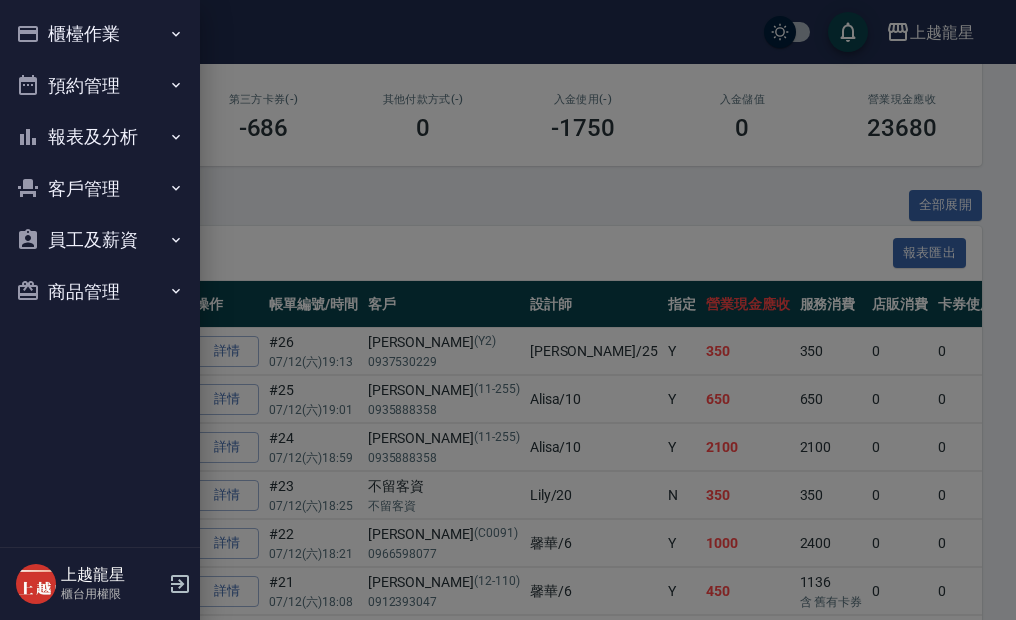 click on "預約管理" at bounding box center [100, 86] 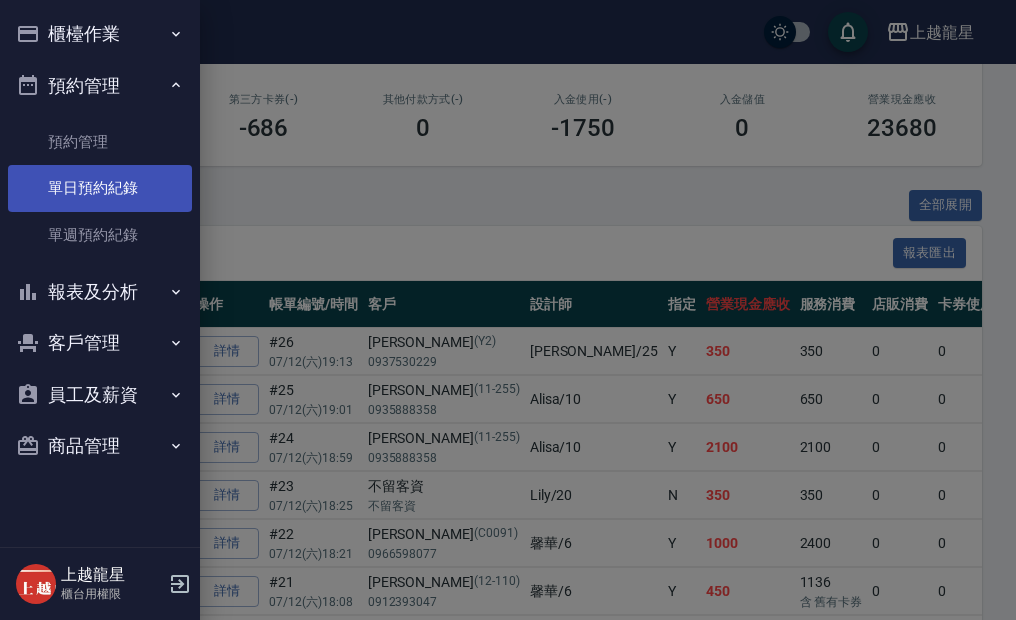 click on "單日預約紀錄" at bounding box center (100, 188) 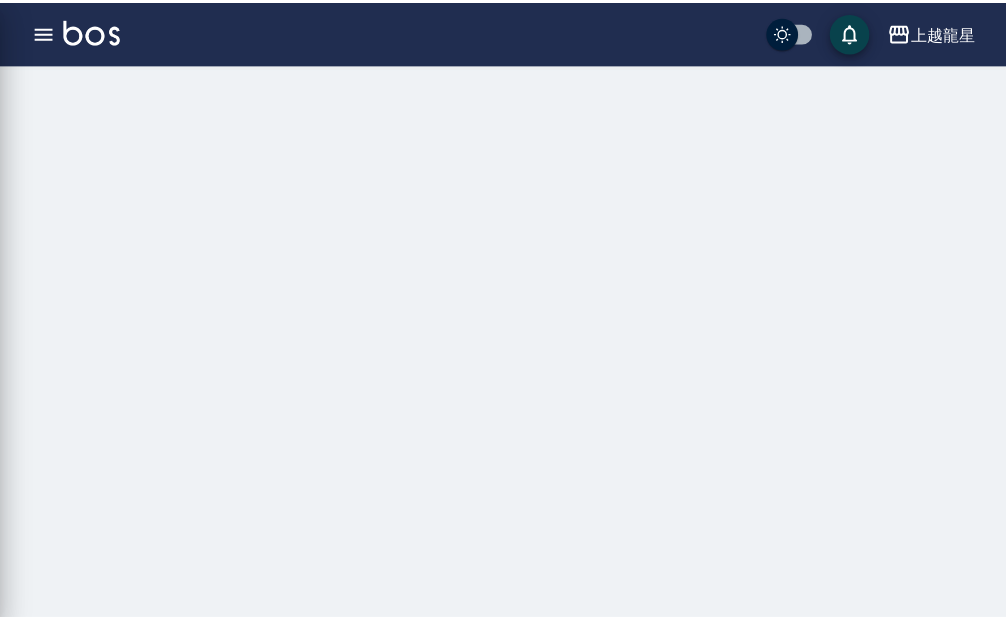 scroll, scrollTop: 0, scrollLeft: 0, axis: both 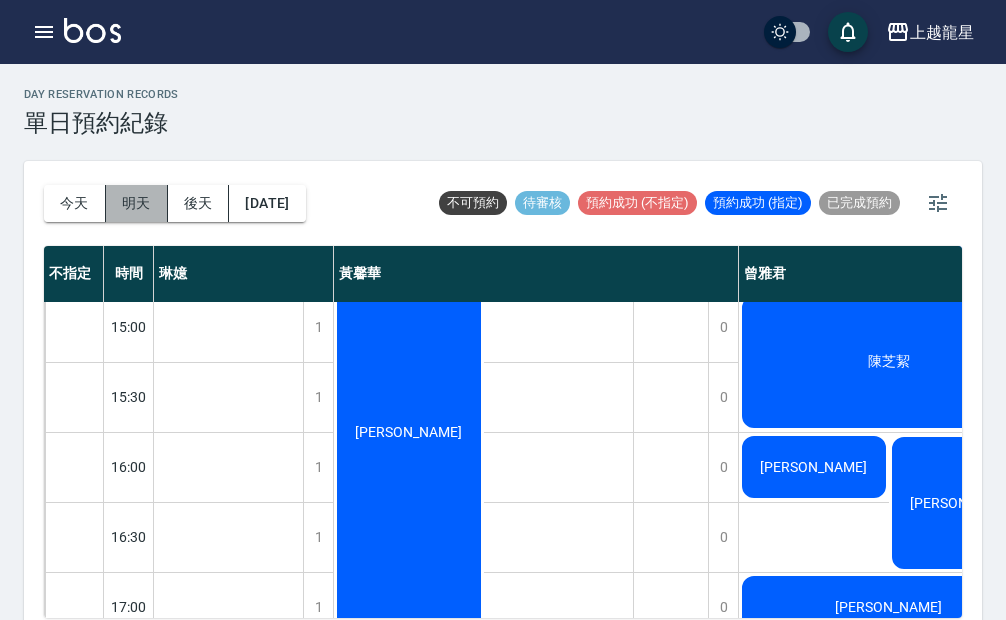 click on "明天" at bounding box center [137, 203] 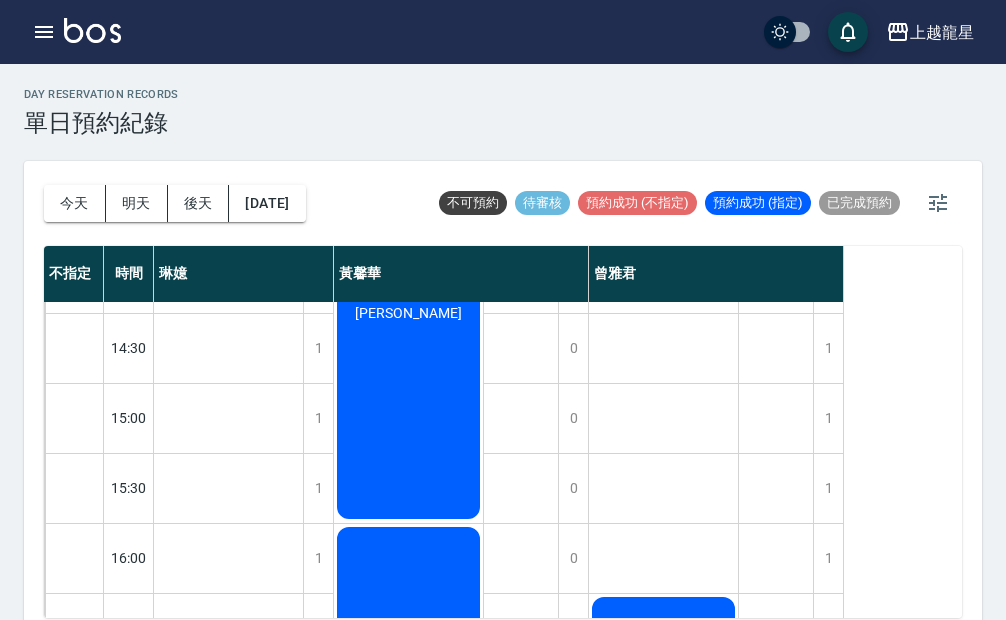 scroll, scrollTop: 300, scrollLeft: 0, axis: vertical 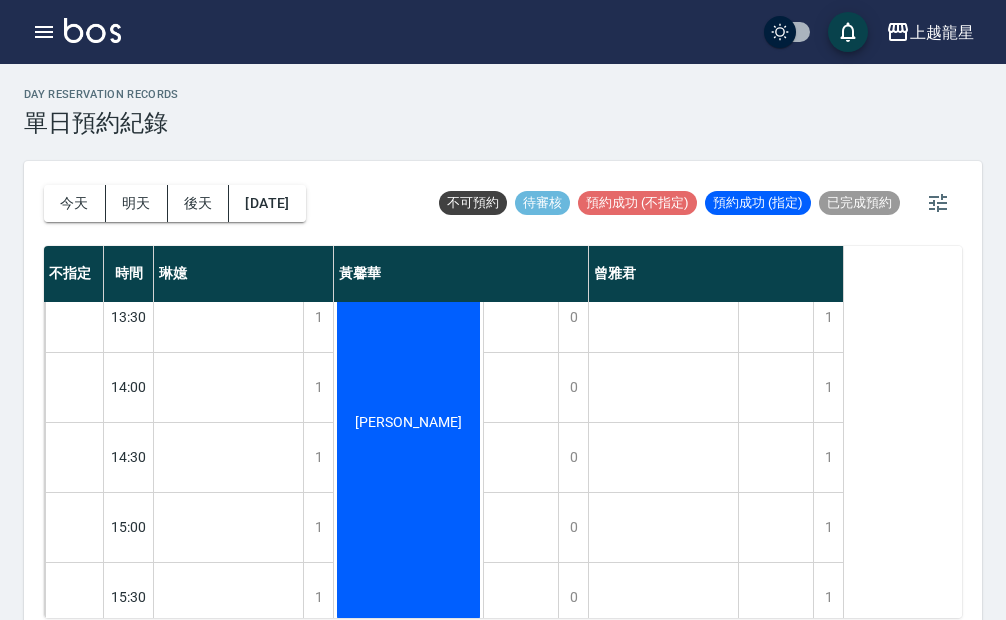 click on "[PERSON_NAME]" at bounding box center (229, 1227) 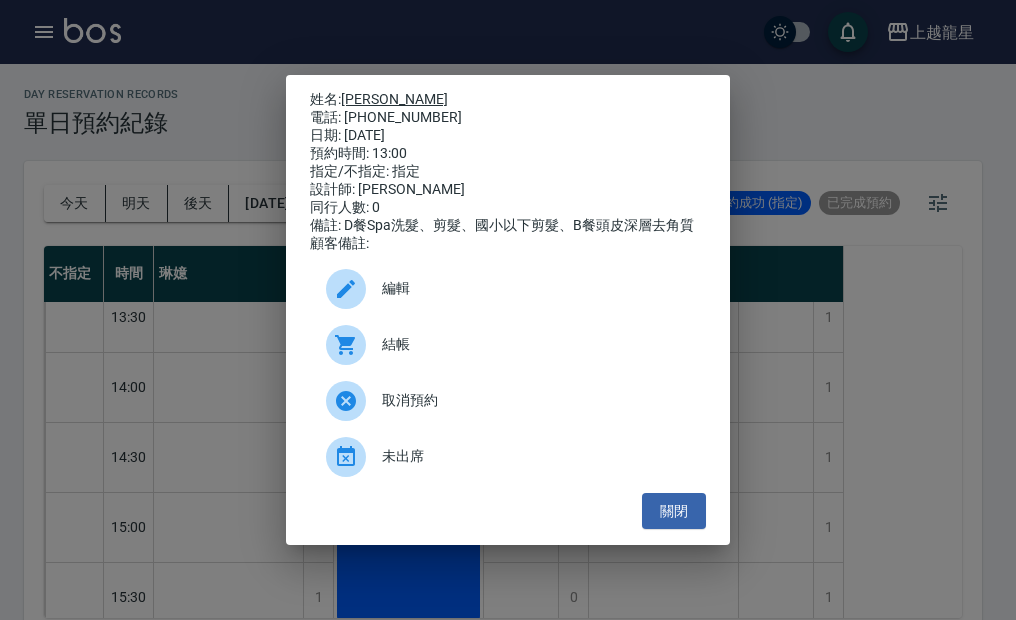 click on "[PERSON_NAME]" at bounding box center (394, 99) 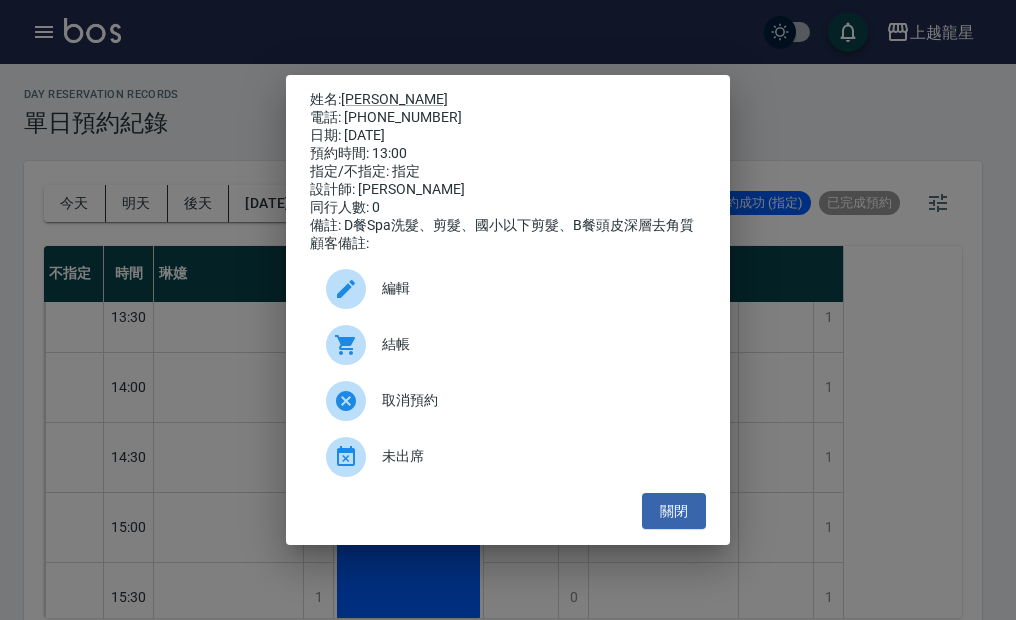click on "姓名:  劉俞妏 電話: 0952800980 日期: 2025/07/13 預約時間: 13:00 指定/不指定: 指定 設計師: 黃馨華 同行人數: 0 備註: D餐Spa洗髮、剪髮、國小以下剪髮、B餐頭皮深層去角質 顧客備註:  編輯 結帳 取消預約 未出席 關閉" at bounding box center [508, 310] 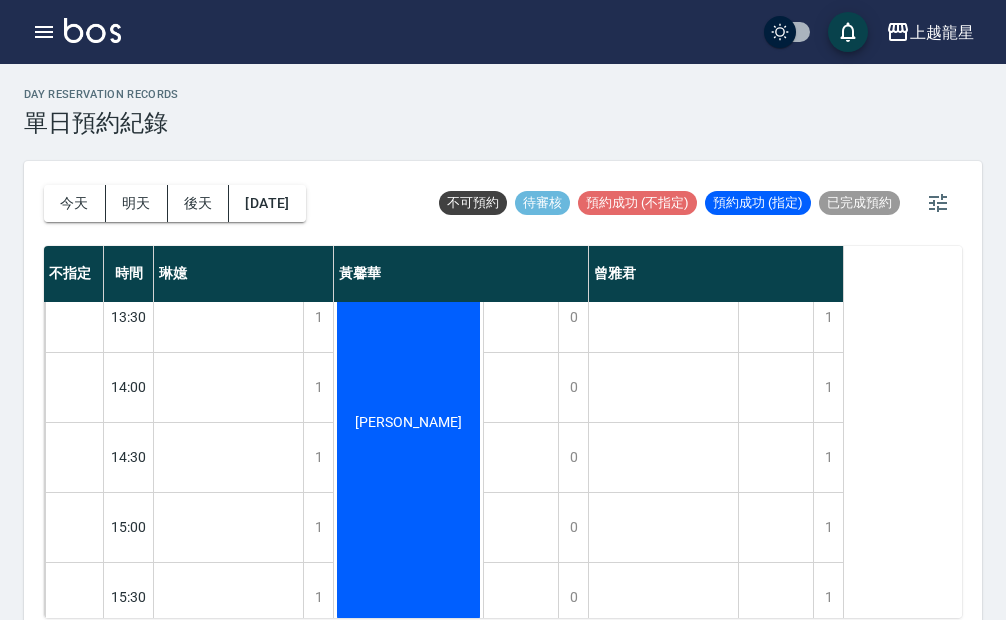 click on "上越龍星 登出" at bounding box center [503, 32] 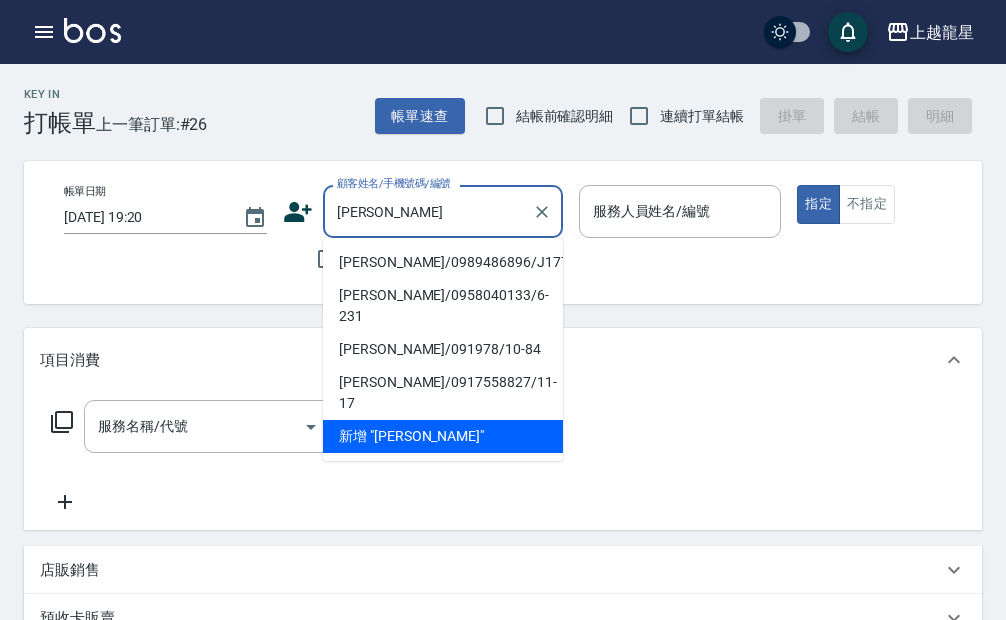 click on "黃雅玲/0989486896/J177" at bounding box center (443, 262) 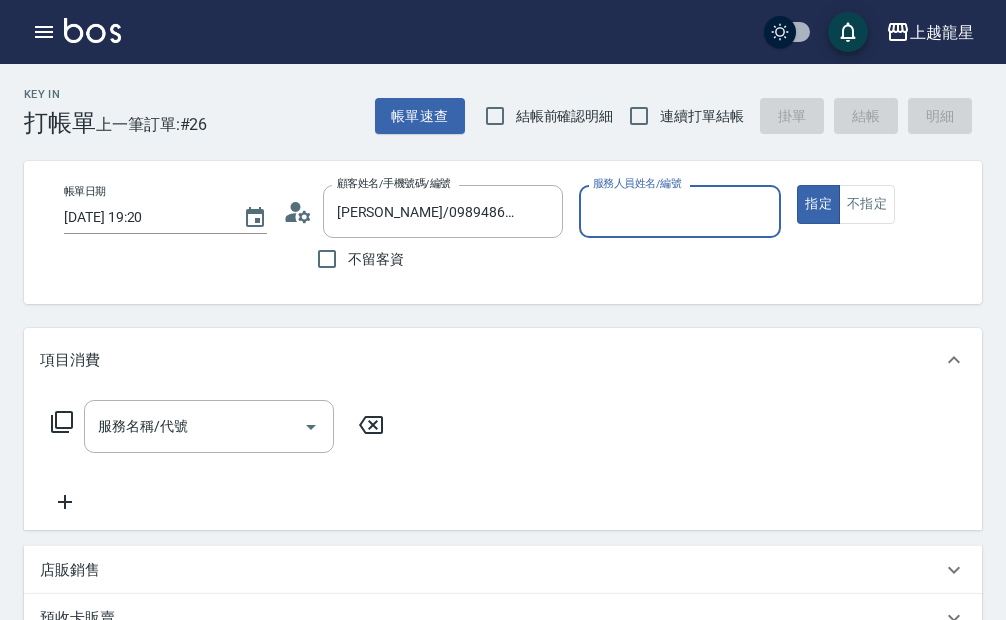 type on "Alisa-10" 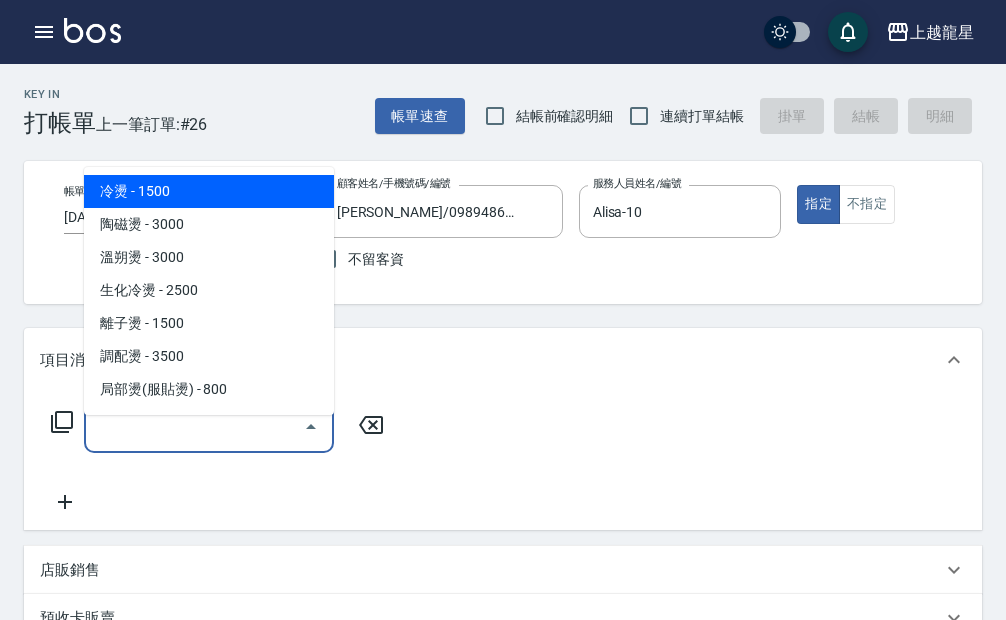 click on "服務名稱/代號" at bounding box center (194, 426) 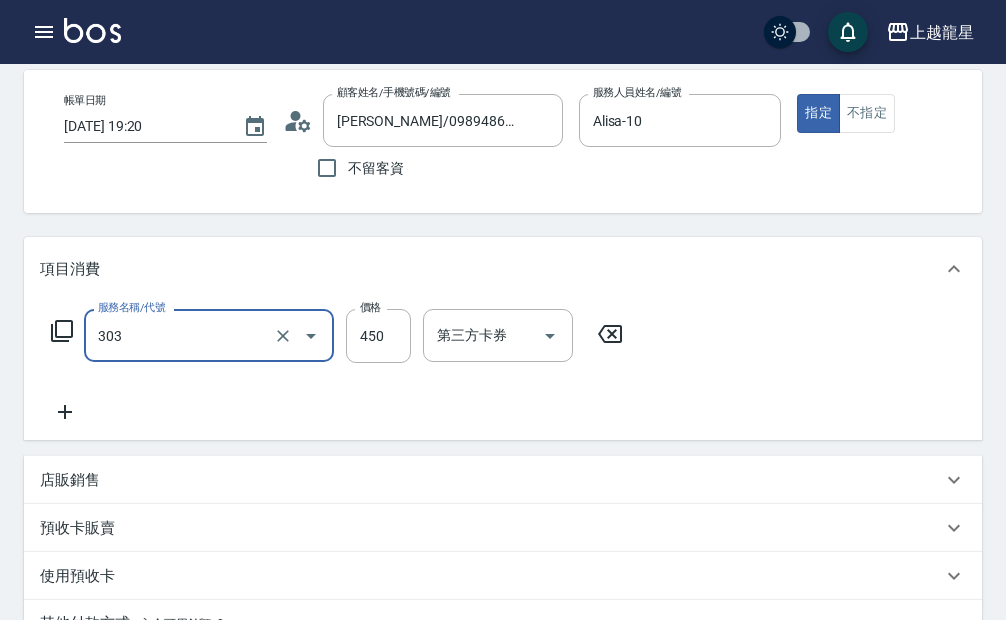 scroll, scrollTop: 400, scrollLeft: 0, axis: vertical 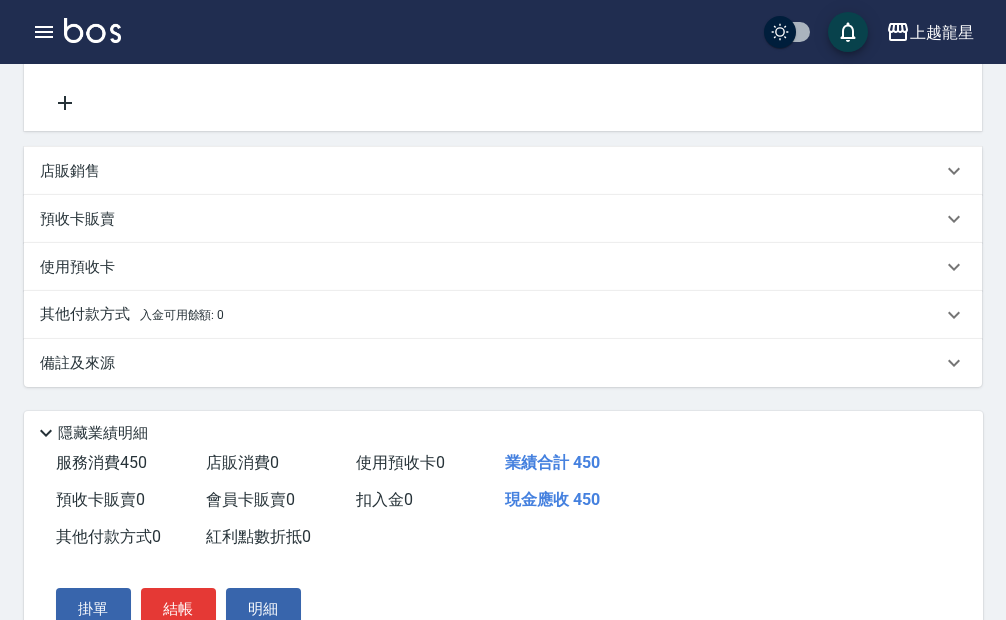 type on "剪髮(303)" 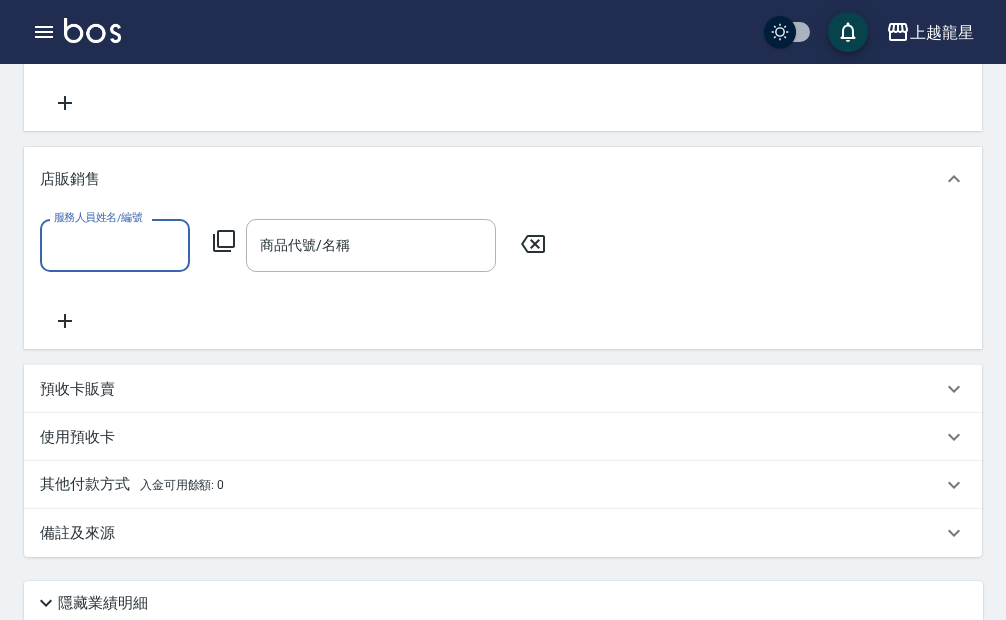 scroll, scrollTop: 0, scrollLeft: 0, axis: both 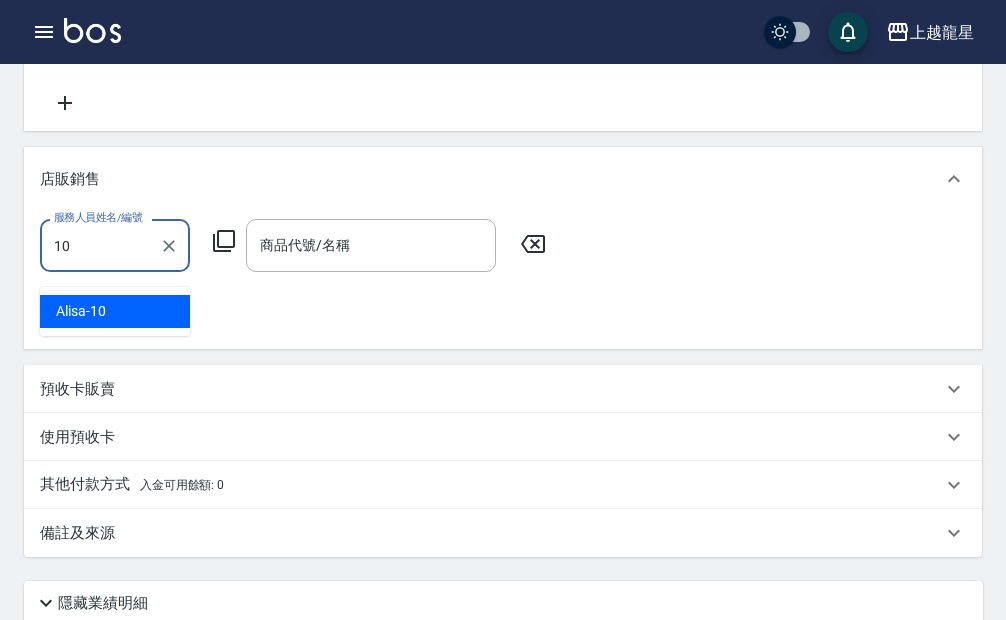 type on "Alisa-10" 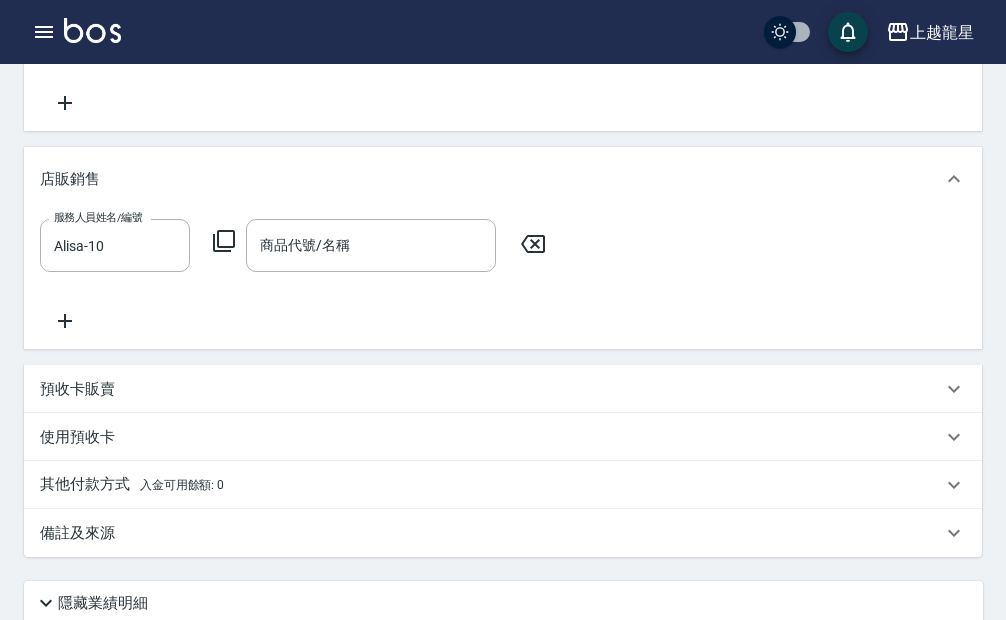 click 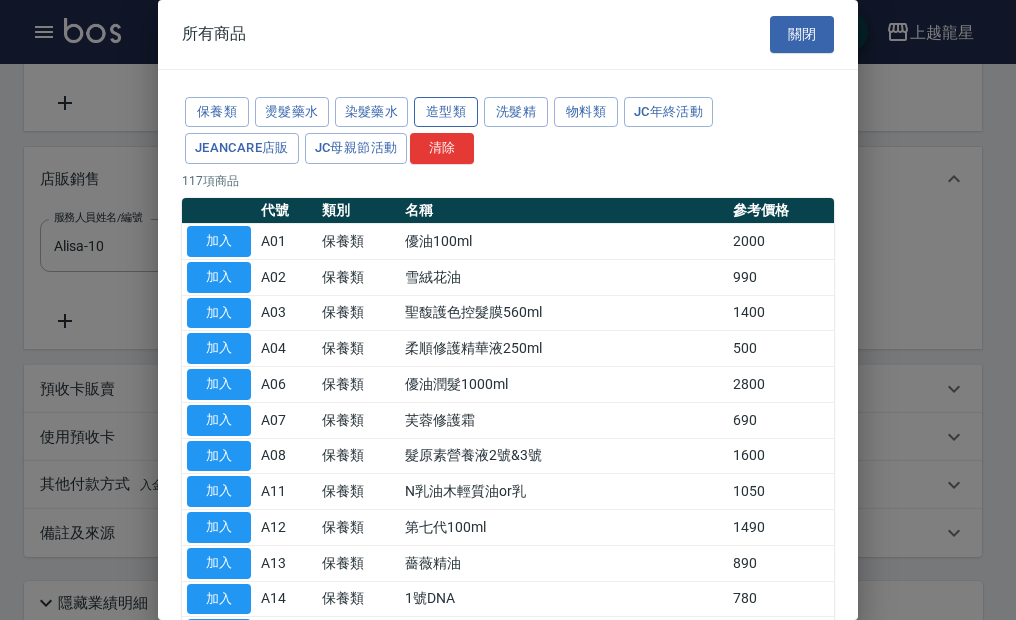 click on "造型類" at bounding box center [446, 112] 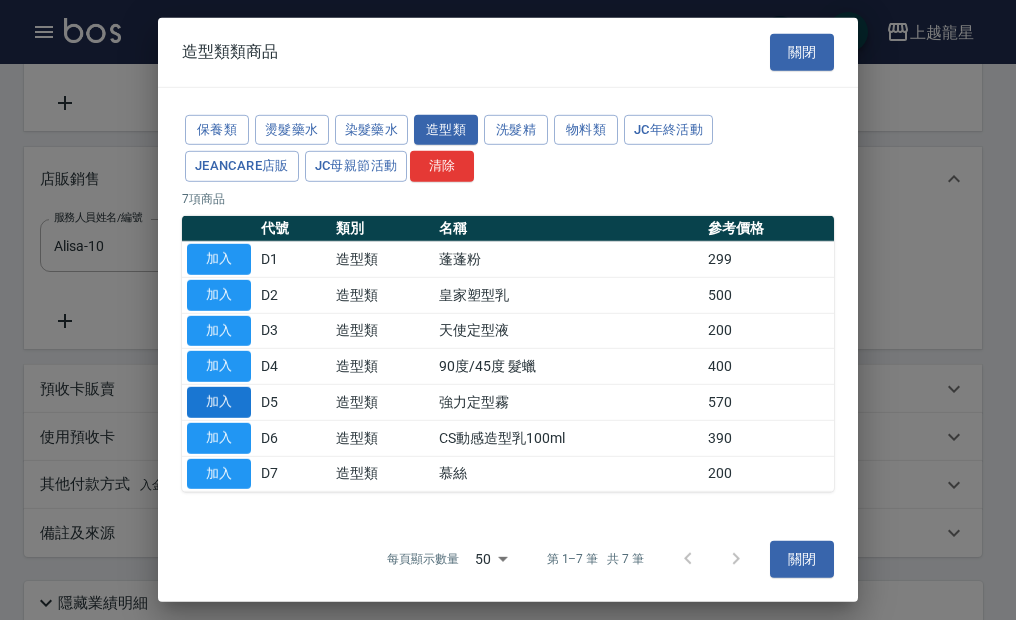 click on "加入" at bounding box center [219, 402] 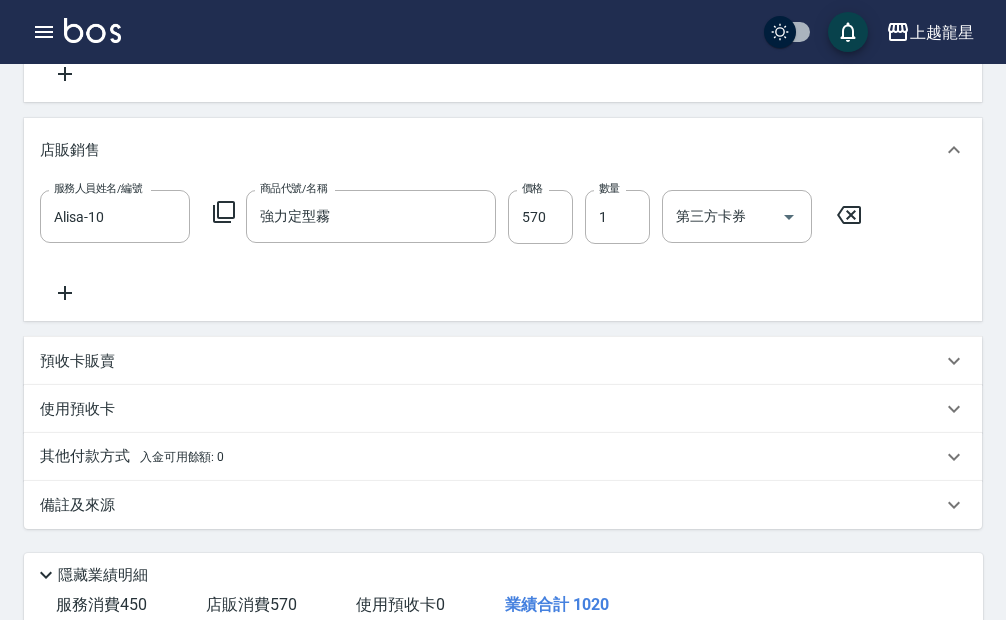 scroll, scrollTop: 686, scrollLeft: 0, axis: vertical 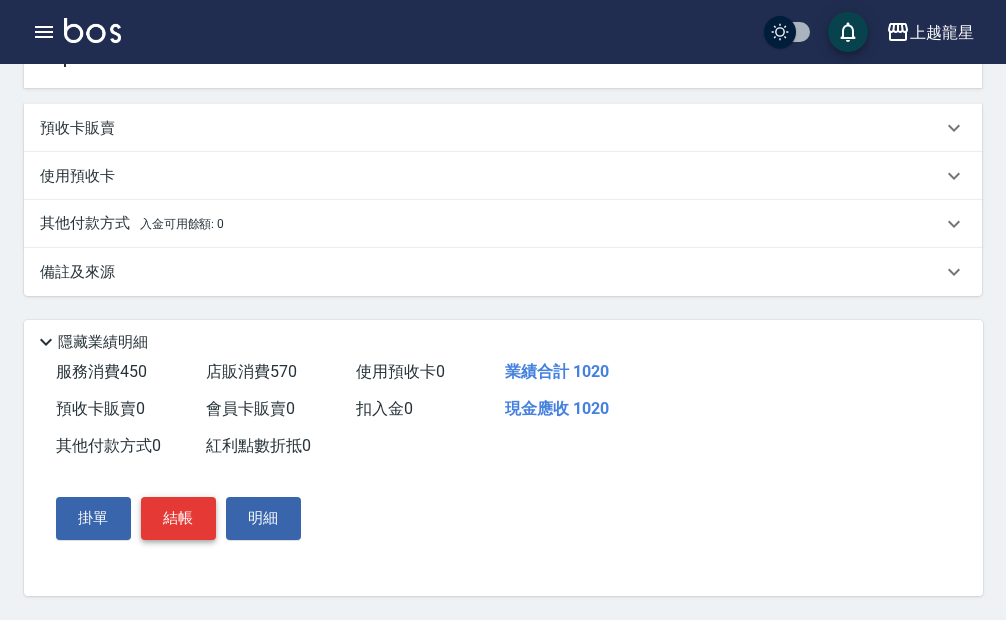 click on "結帳" at bounding box center [178, 518] 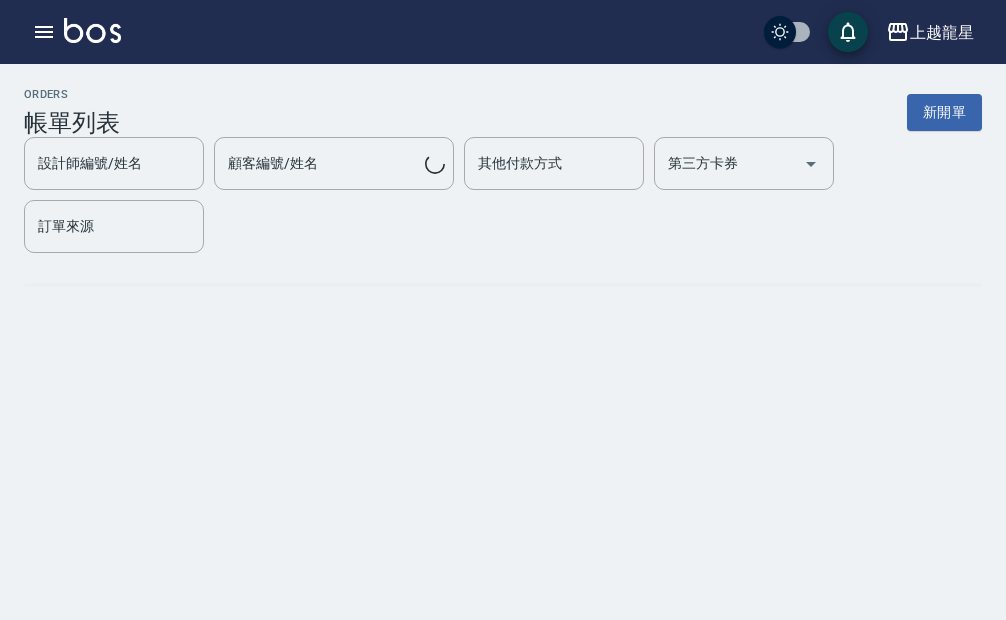 scroll, scrollTop: 0, scrollLeft: 0, axis: both 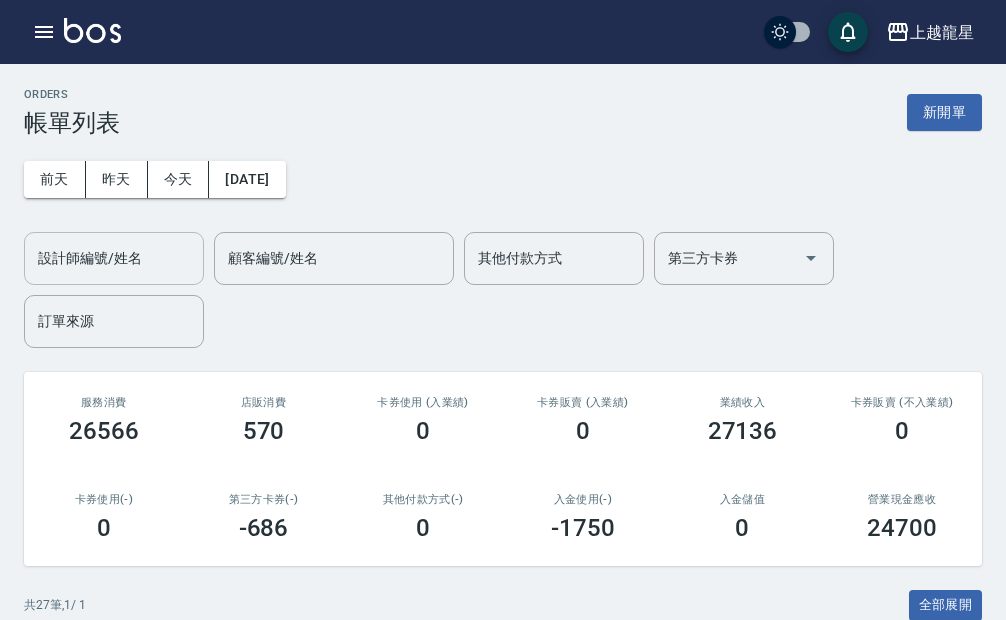 click on "設計師編號/姓名" at bounding box center [114, 258] 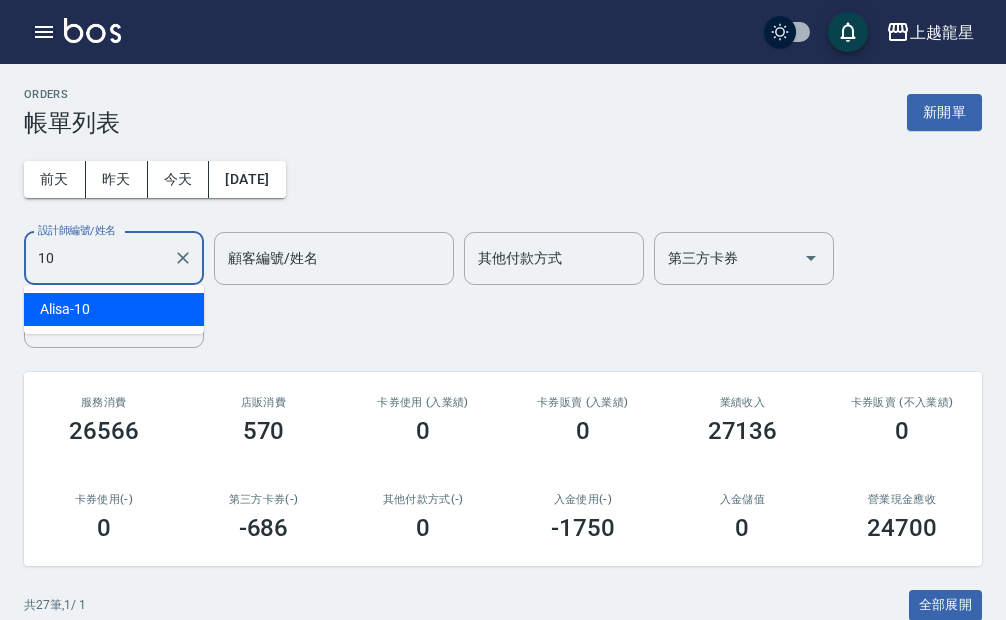 type on "Alisa-10" 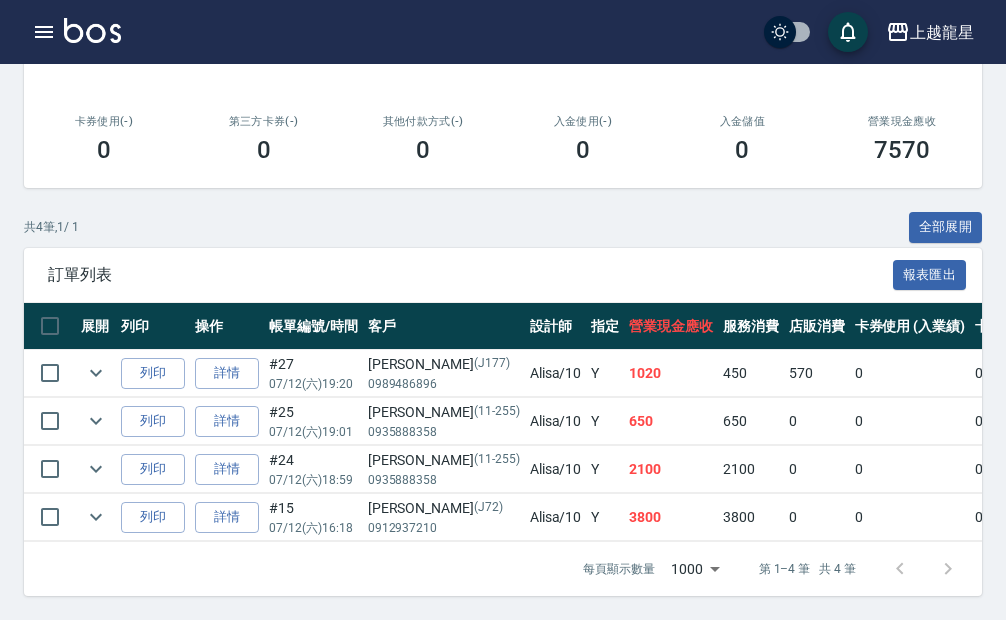 scroll, scrollTop: 393, scrollLeft: 0, axis: vertical 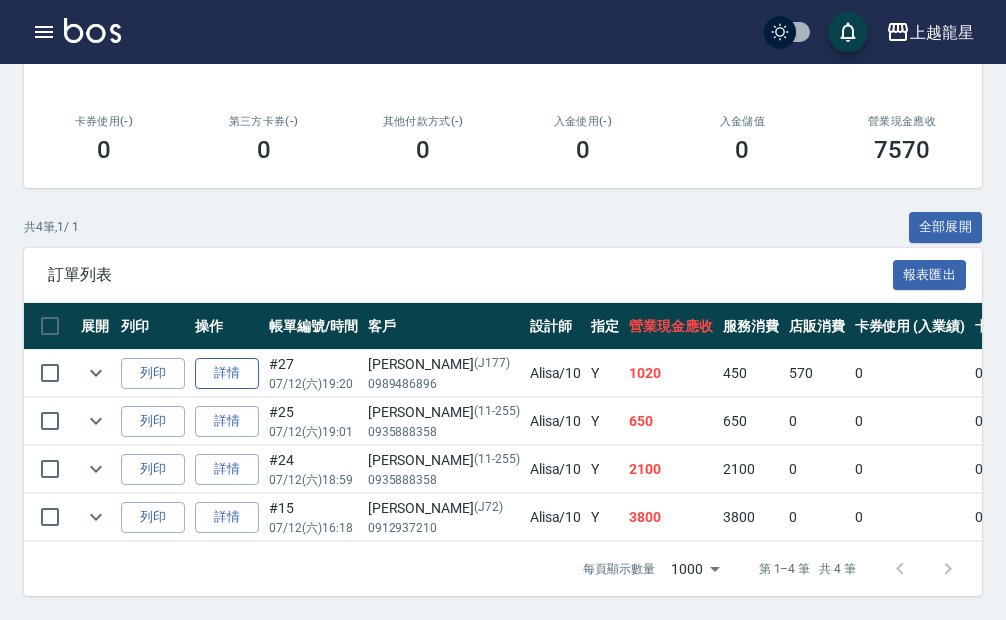 click on "詳情" at bounding box center (227, 373) 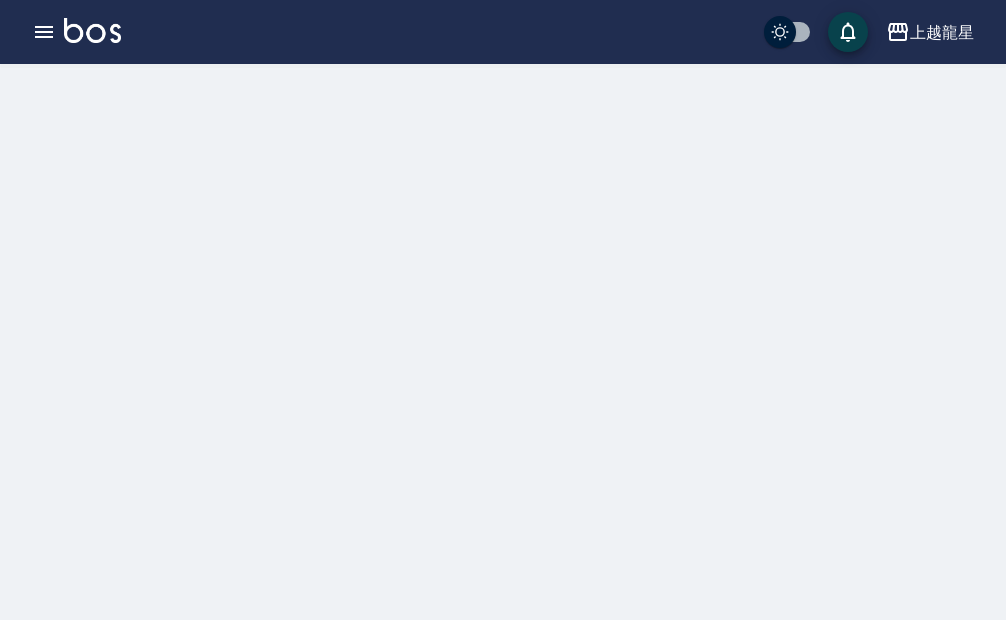 scroll, scrollTop: 0, scrollLeft: 0, axis: both 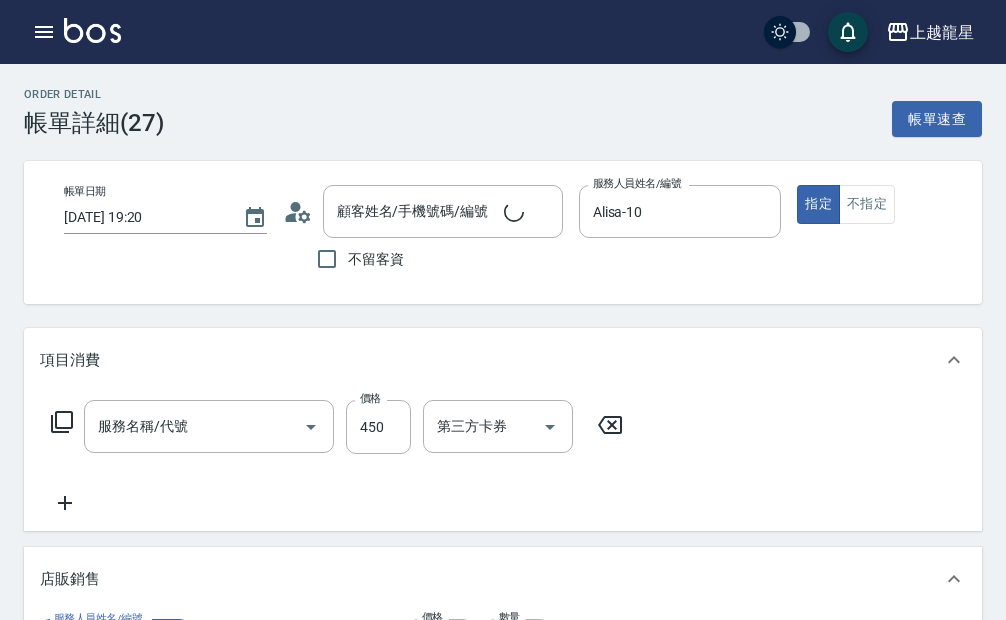 type on "[DATE] 19:20" 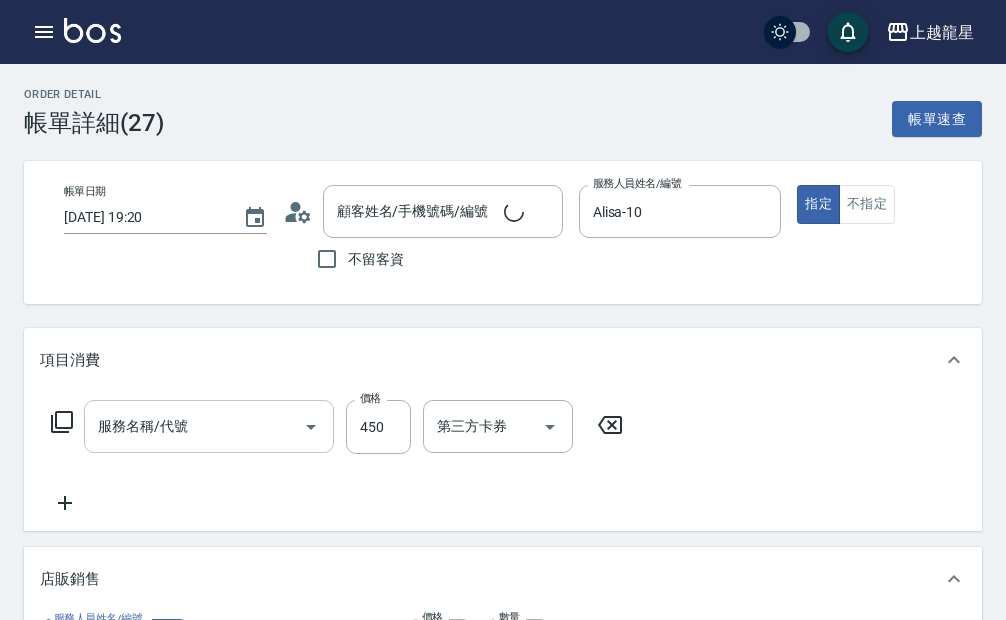 type on "黃雅玲/0989486896/J177" 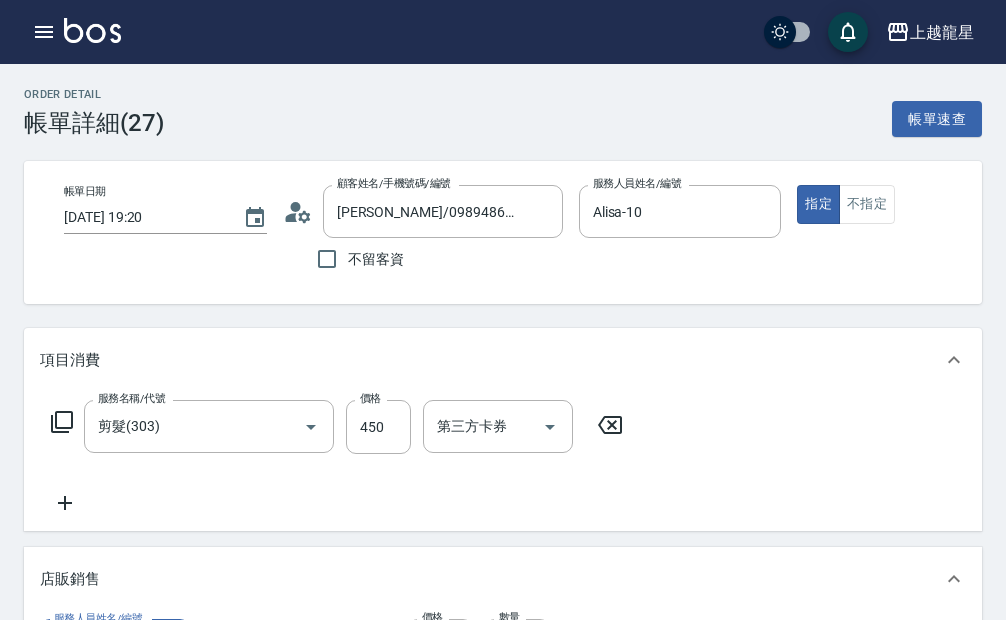 scroll, scrollTop: 0, scrollLeft: 0, axis: both 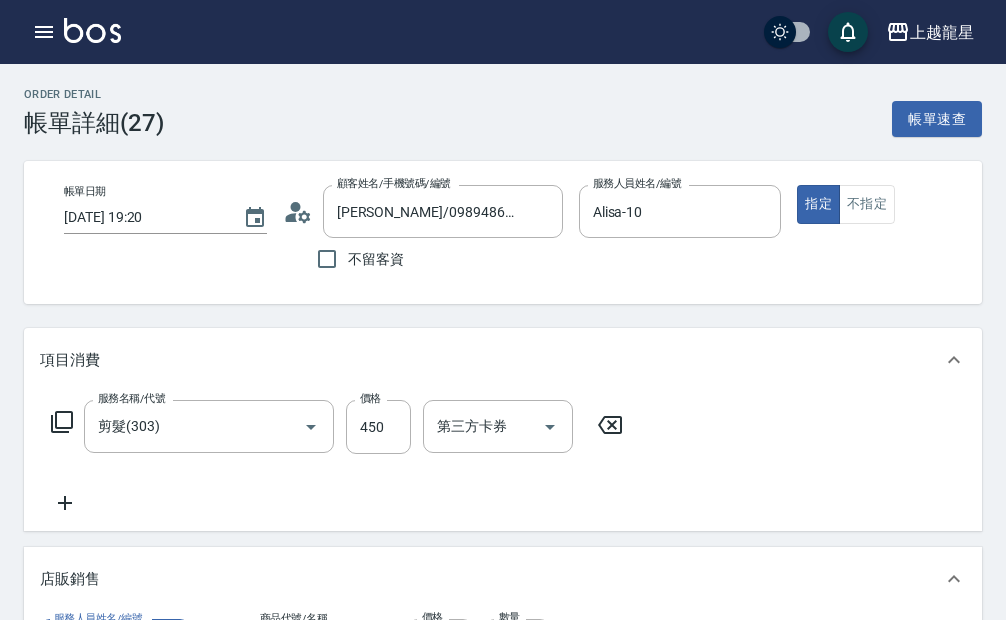 type on "強力定型霧" 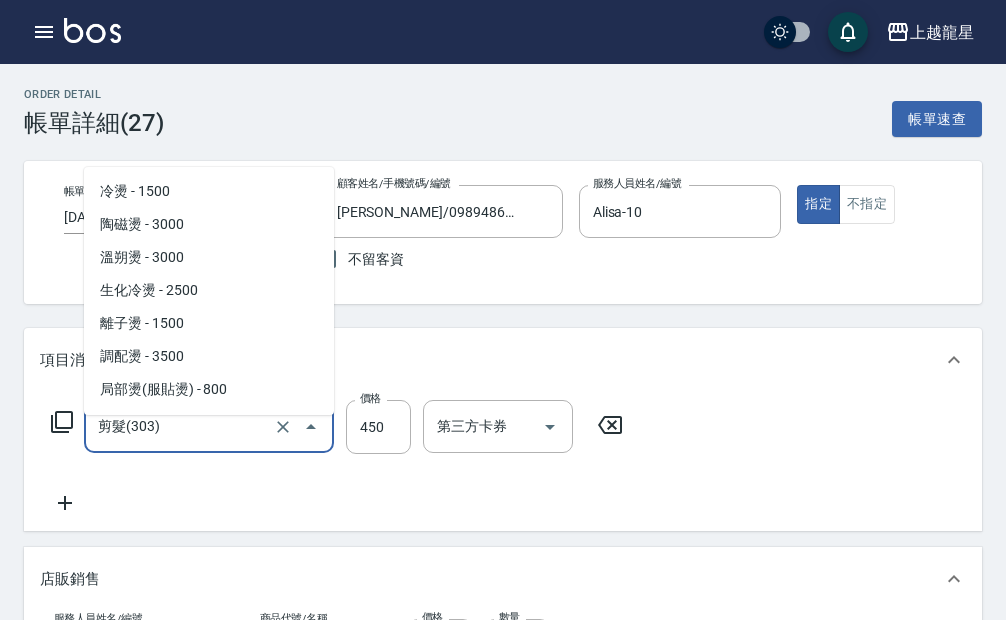 click on "剪髮(303)" at bounding box center (181, 426) 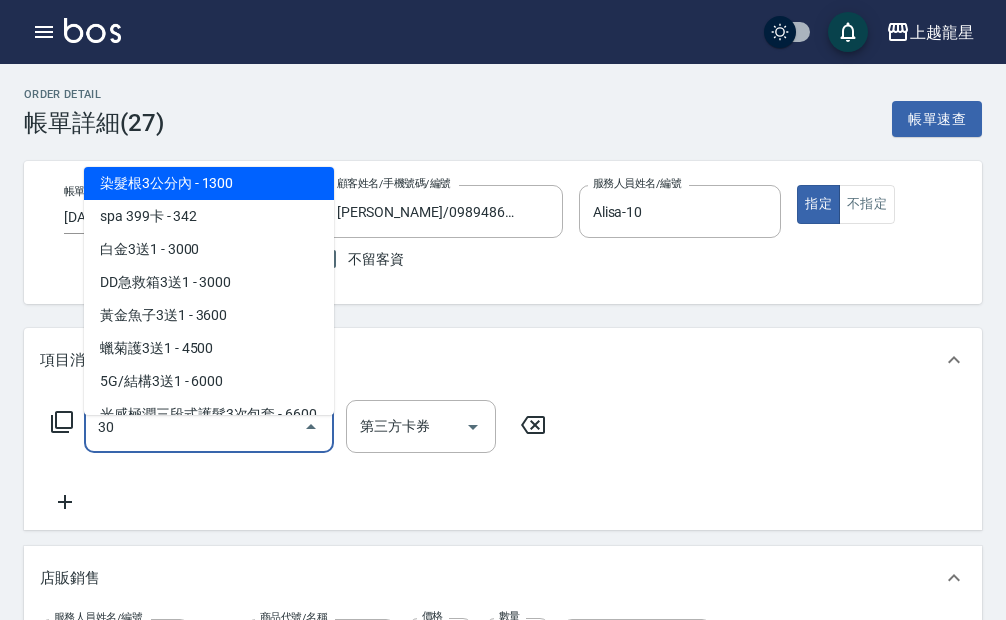 scroll, scrollTop: 0, scrollLeft: 0, axis: both 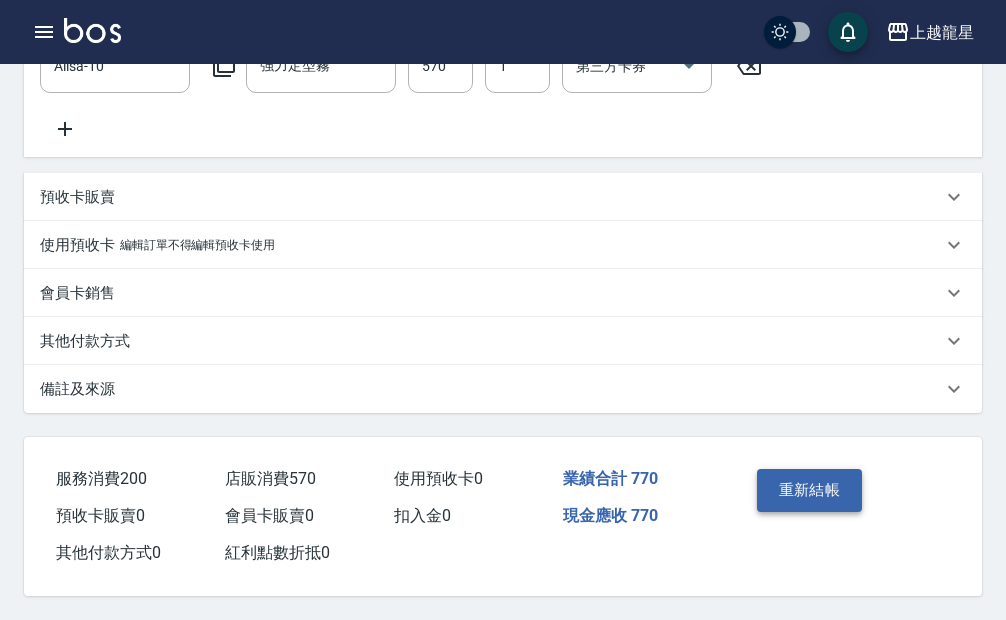 type on "剪髮(國小)(309)" 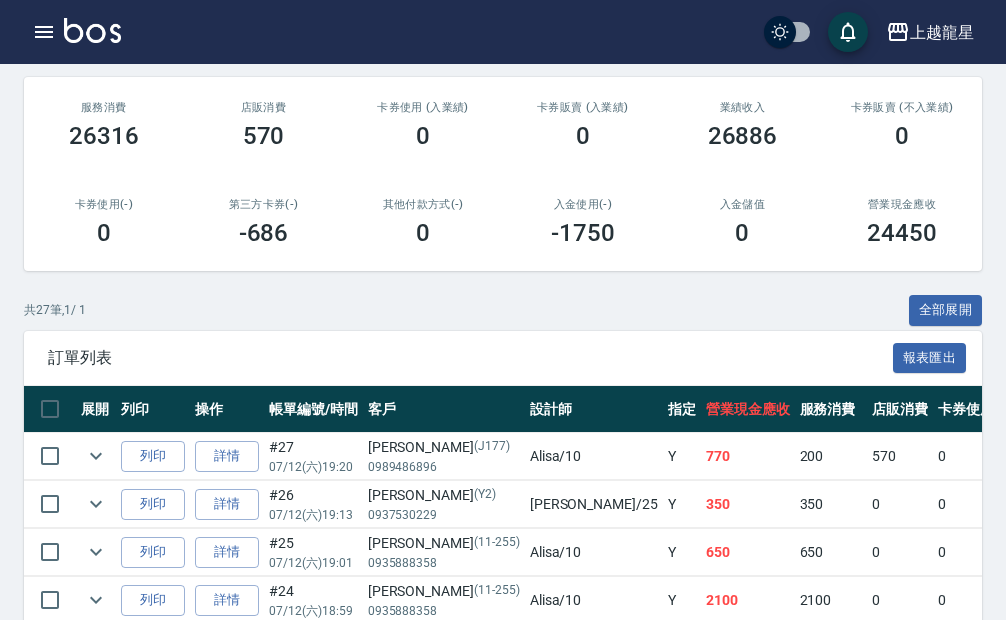 scroll, scrollTop: 300, scrollLeft: 0, axis: vertical 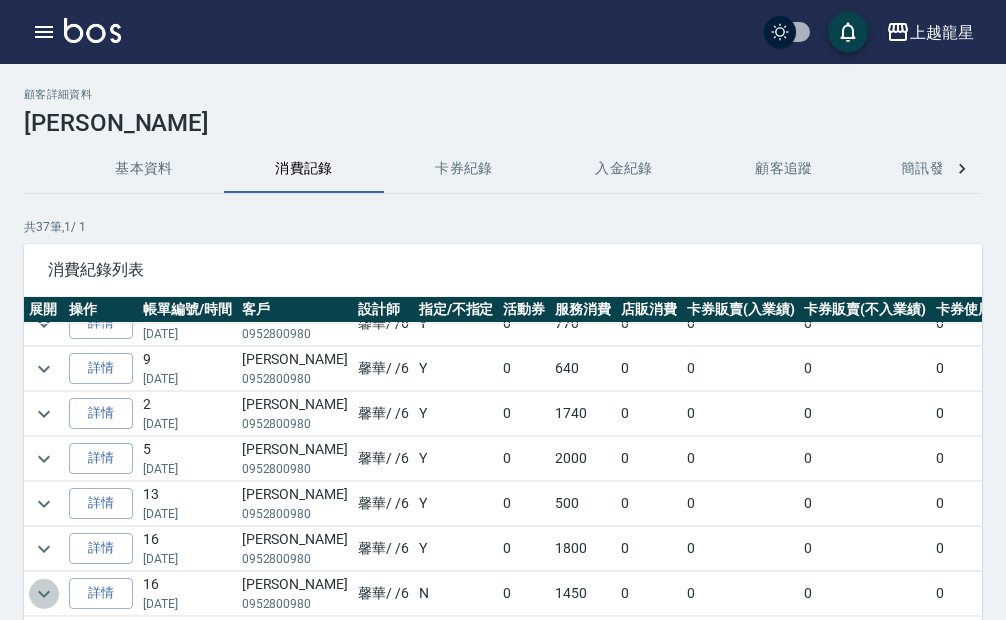 click at bounding box center [44, 594] 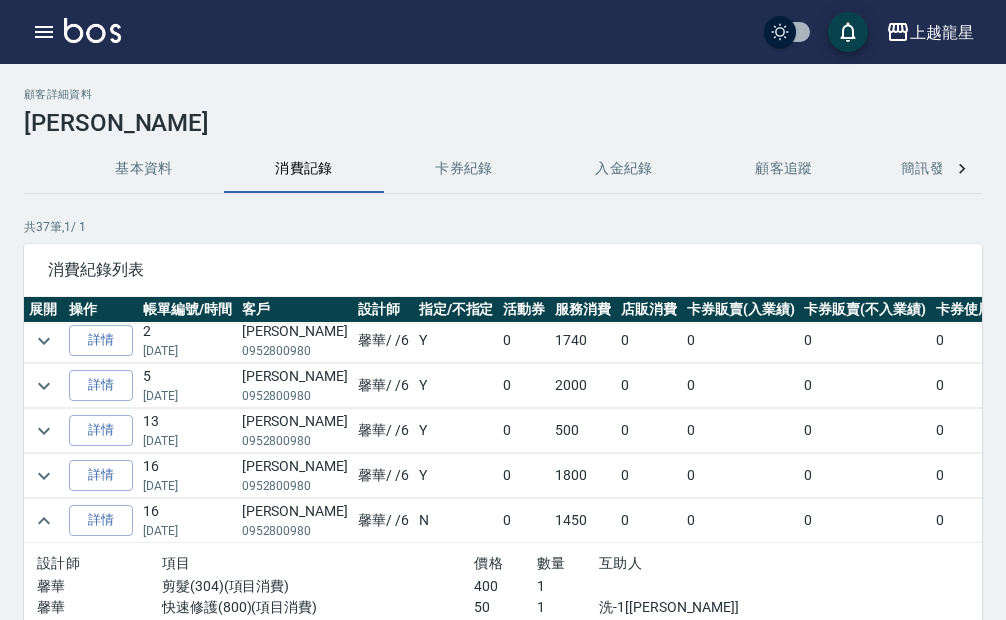 scroll, scrollTop: 1411, scrollLeft: 0, axis: vertical 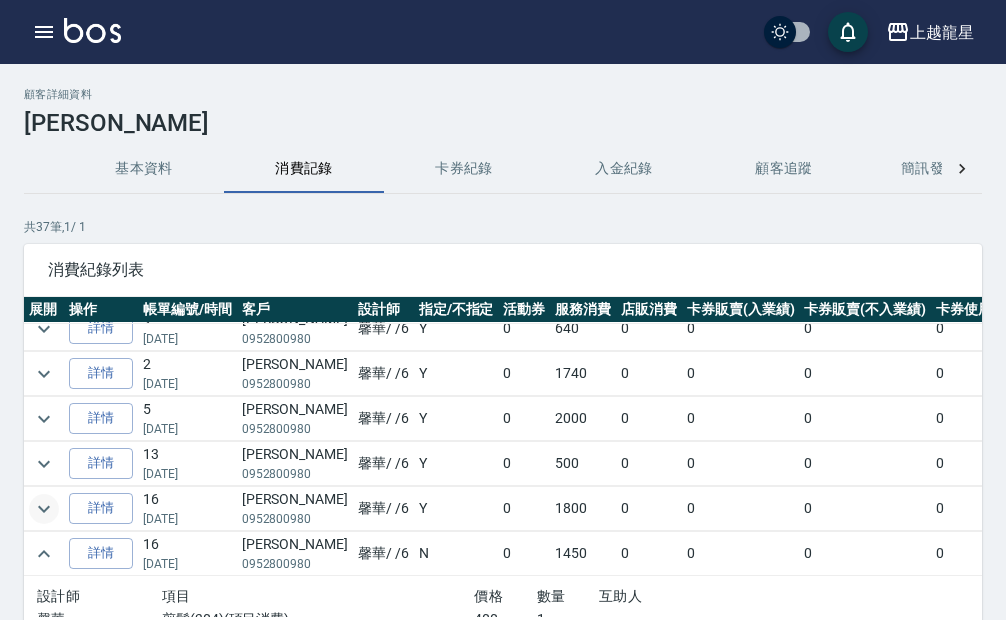 click 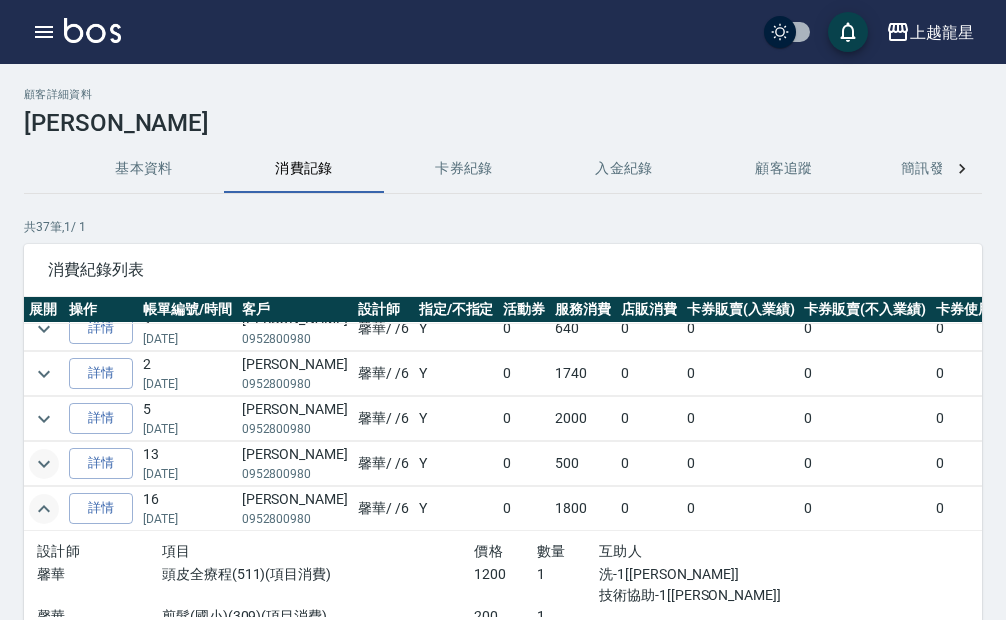 click 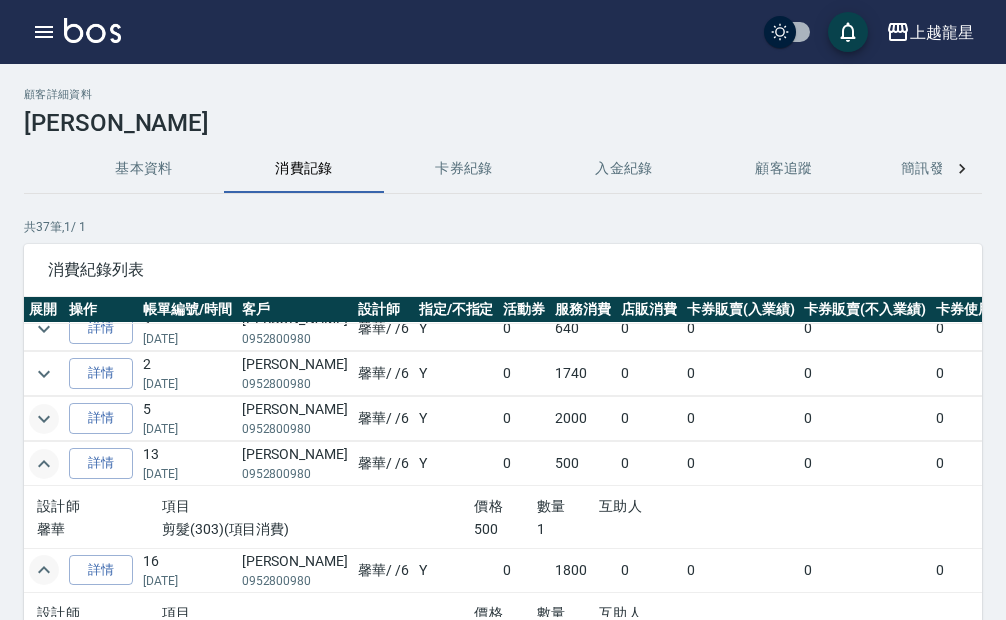 click 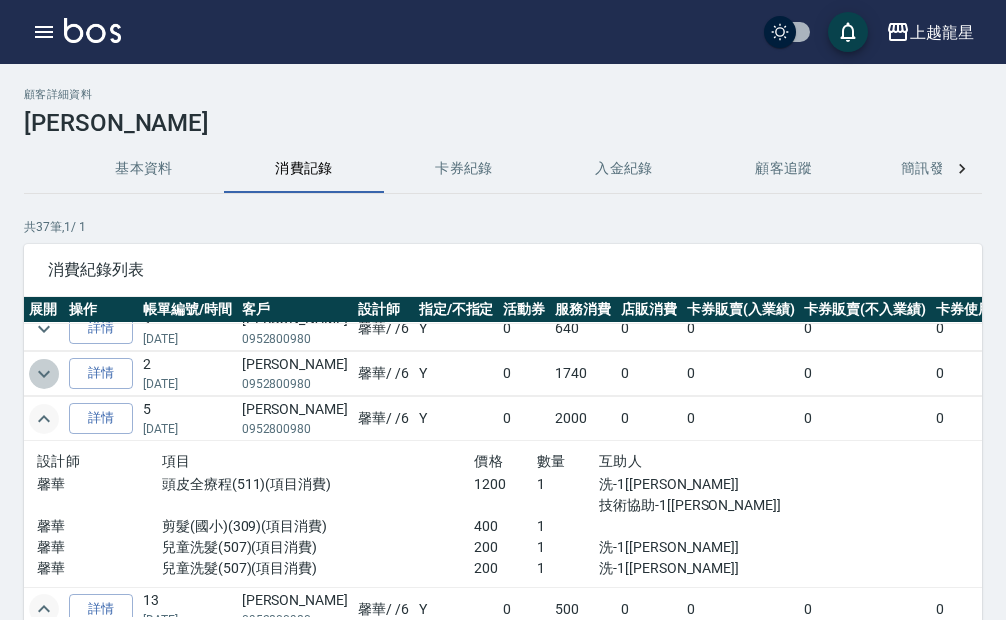 click 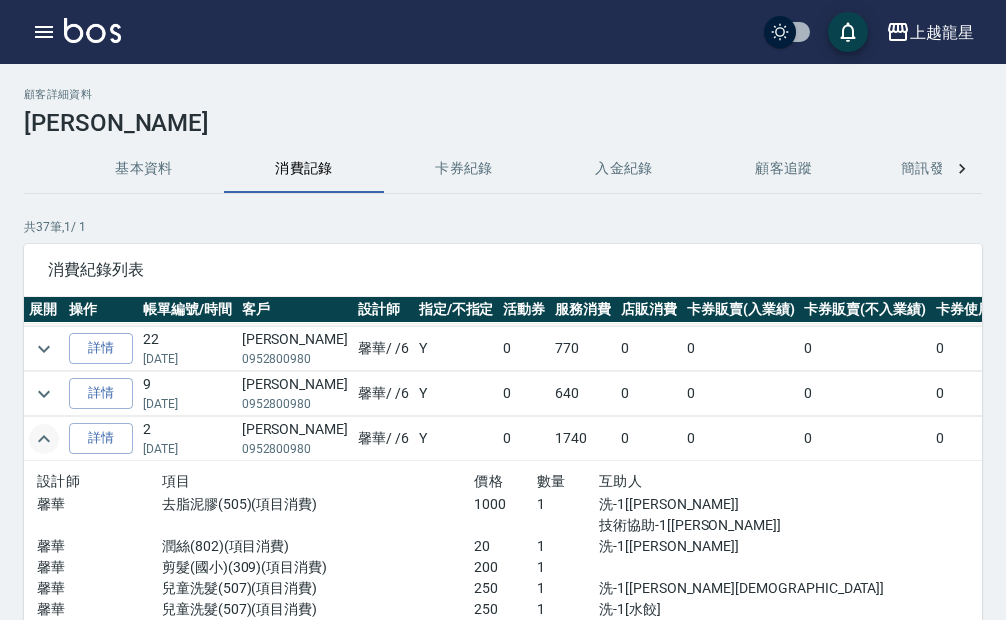 scroll, scrollTop: 1311, scrollLeft: 0, axis: vertical 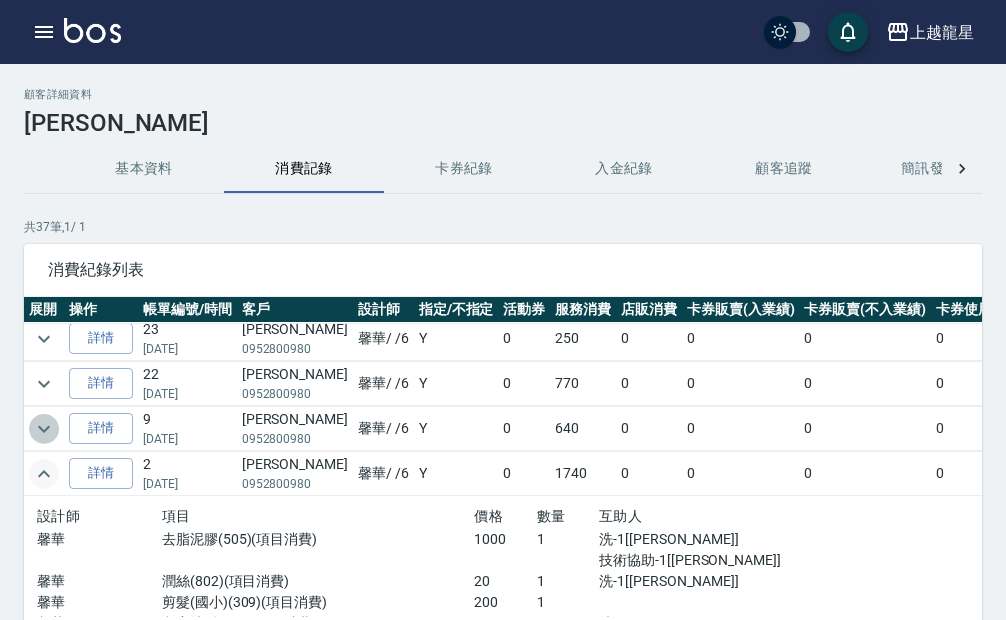 click 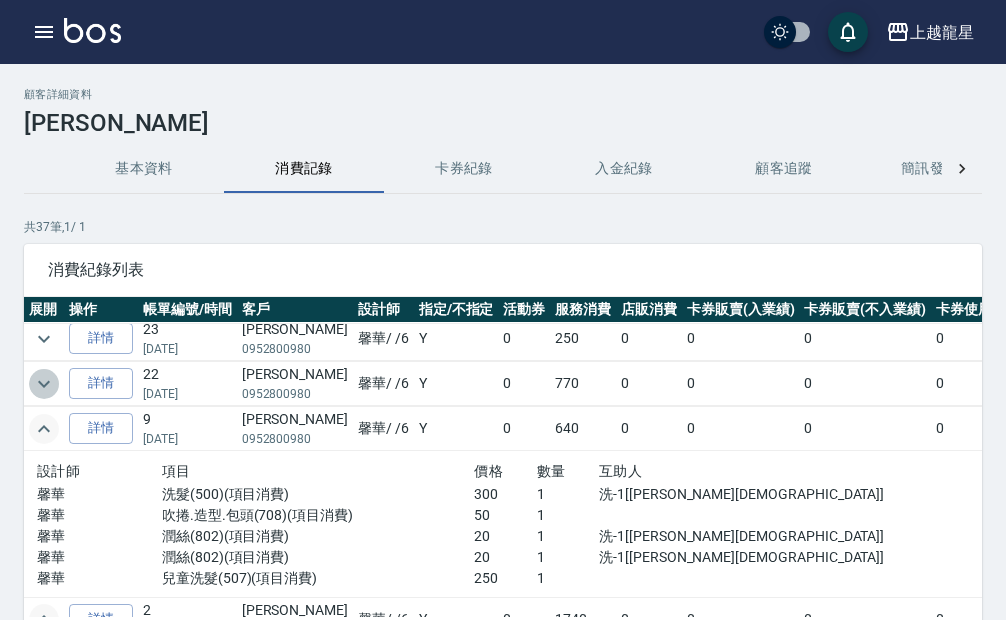 click 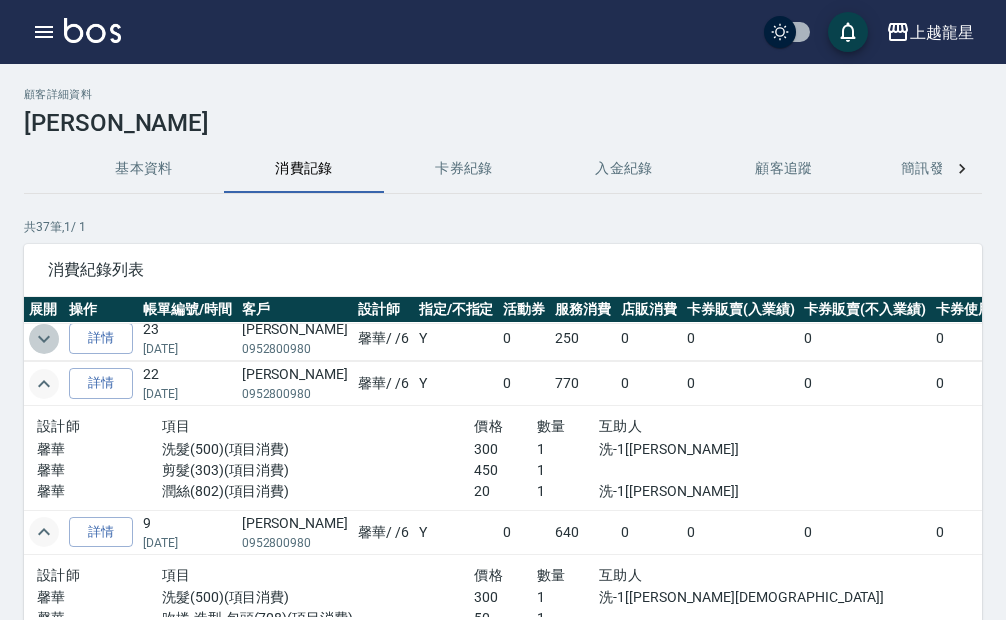 click 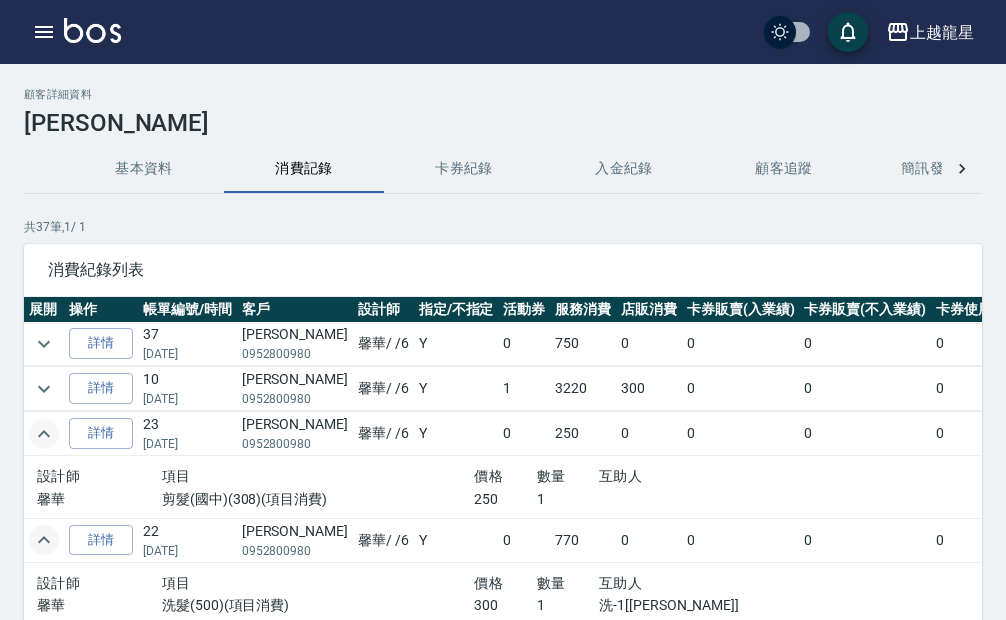 scroll, scrollTop: 1111, scrollLeft: 0, axis: vertical 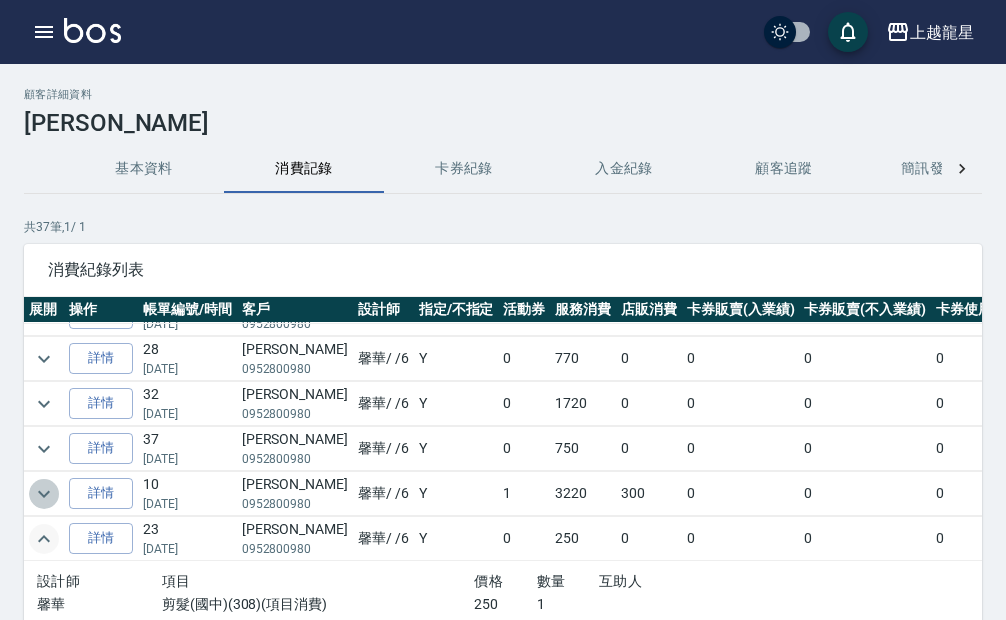 click 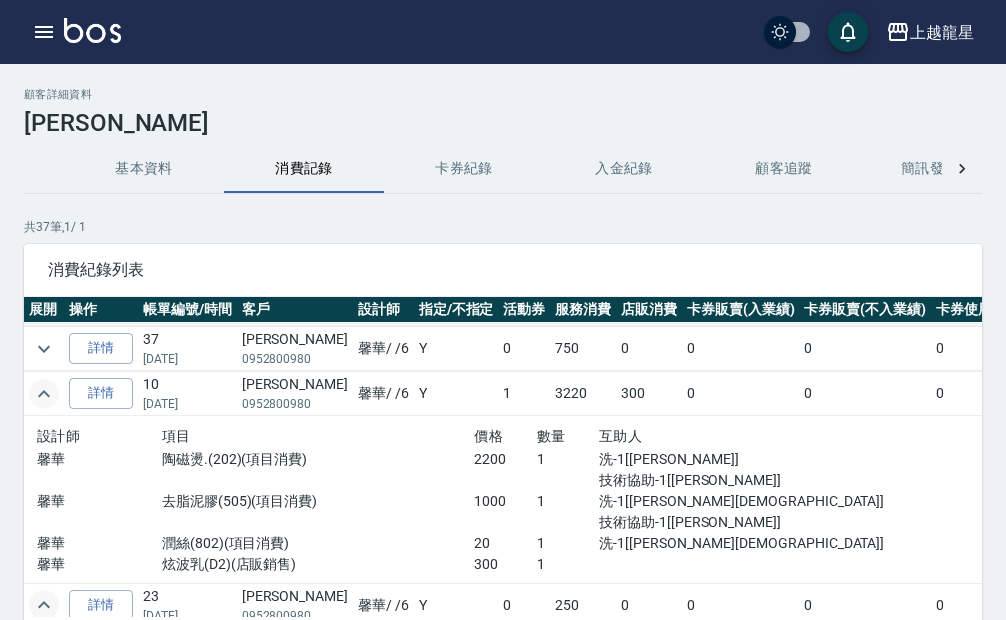 scroll, scrollTop: 1111, scrollLeft: 0, axis: vertical 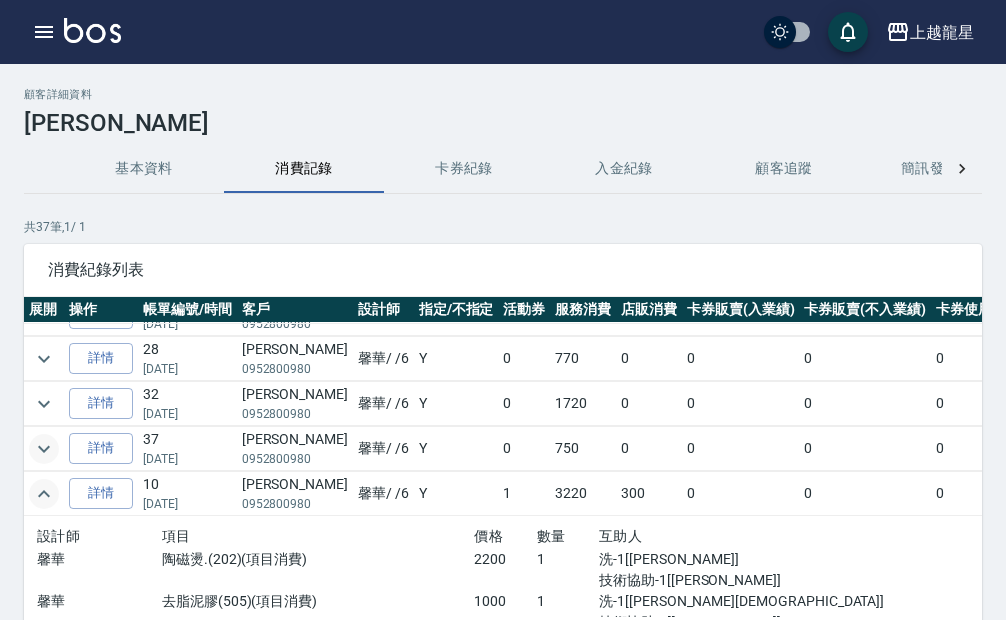 click 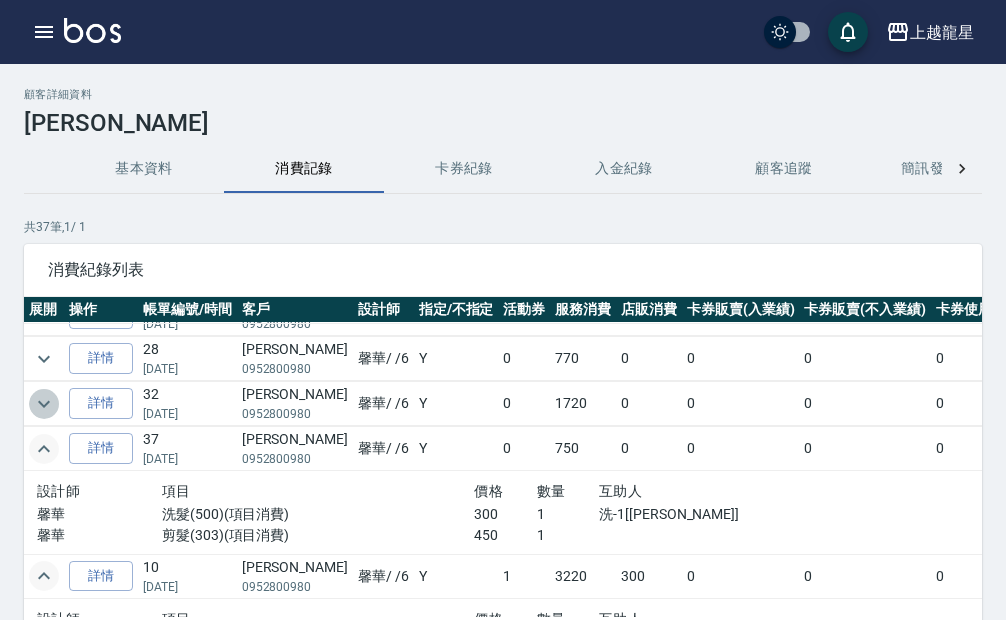 click 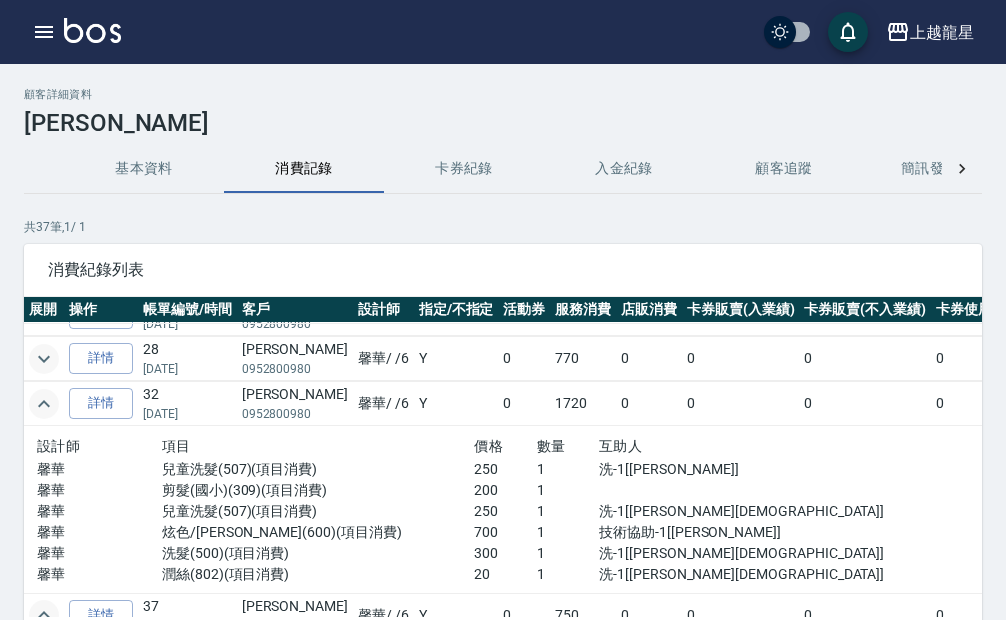 click 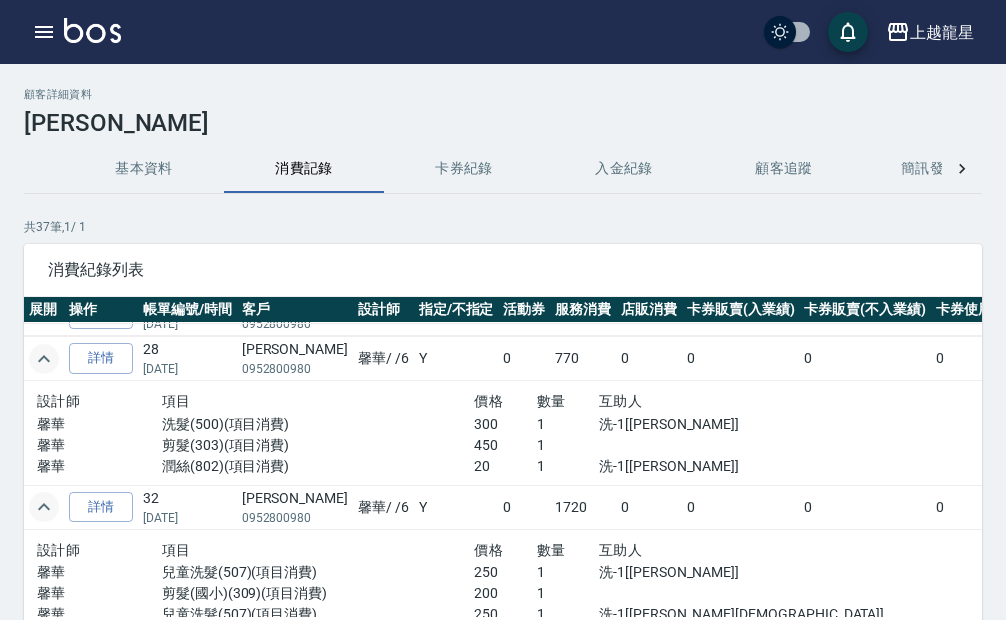 scroll, scrollTop: 911, scrollLeft: 0, axis: vertical 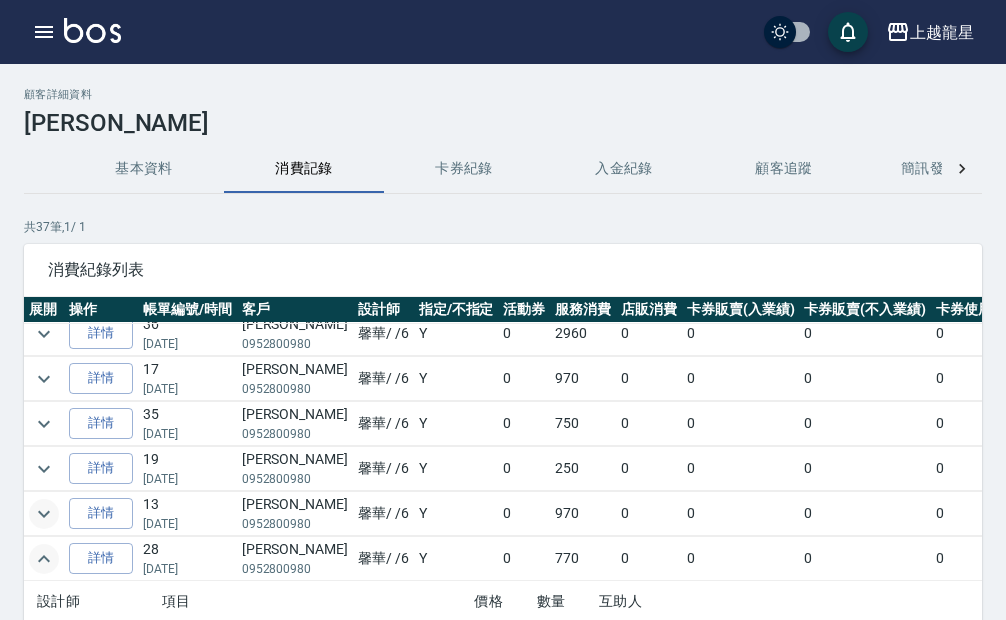 click 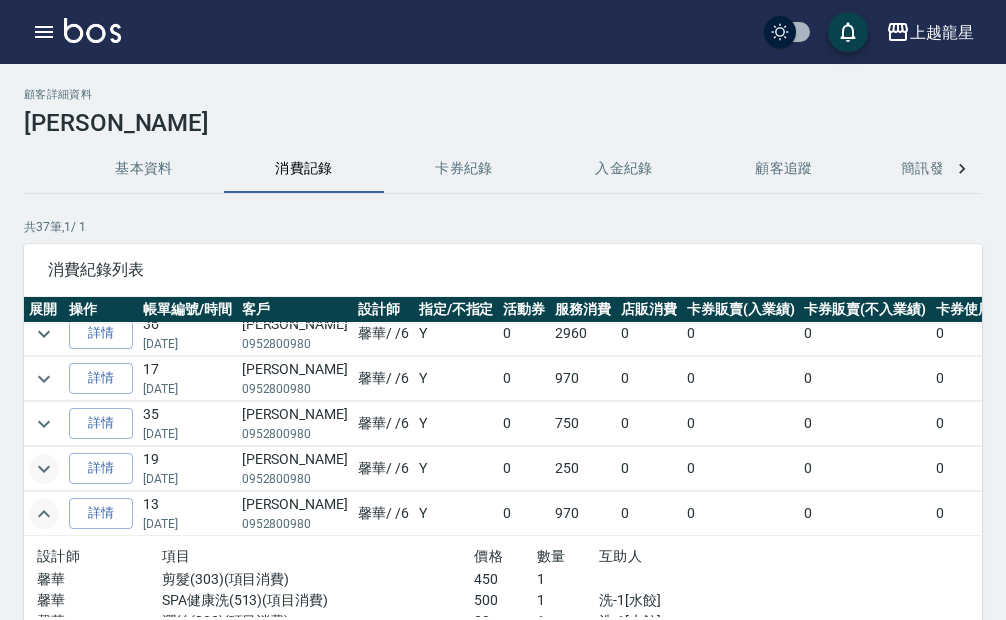 click 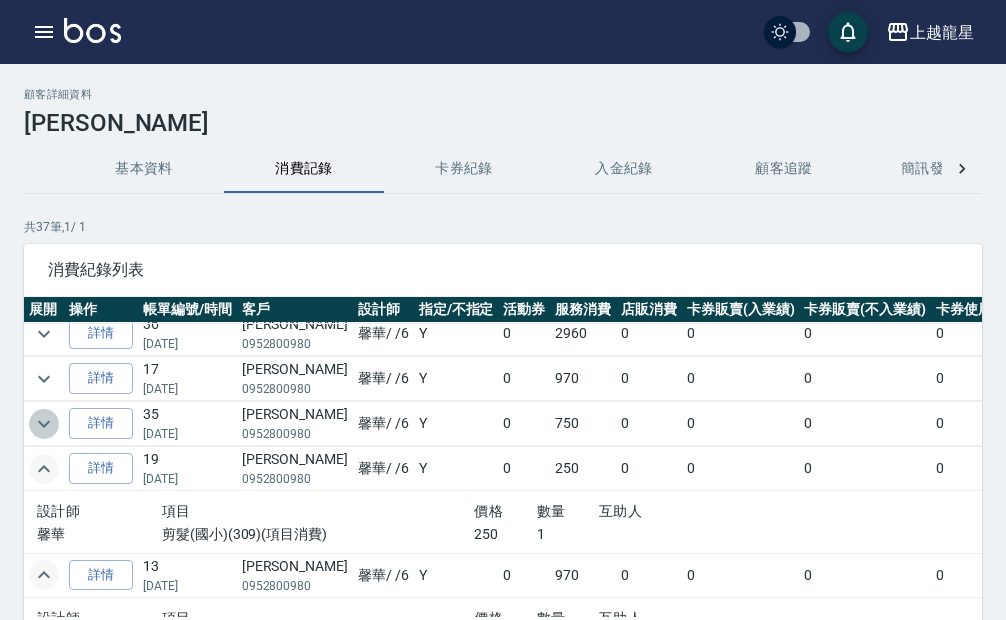 click 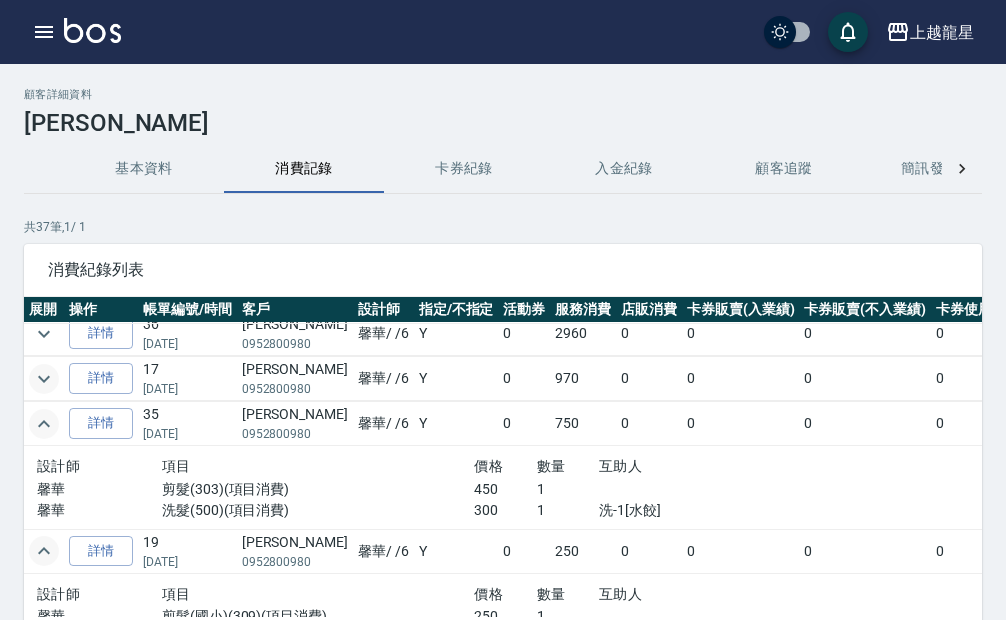 click 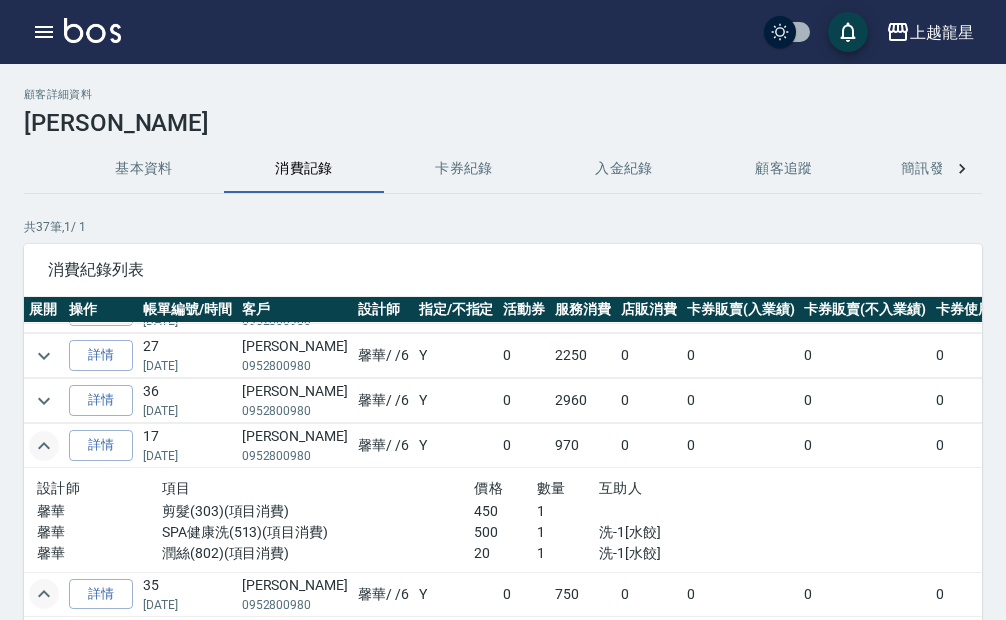 scroll, scrollTop: 811, scrollLeft: 0, axis: vertical 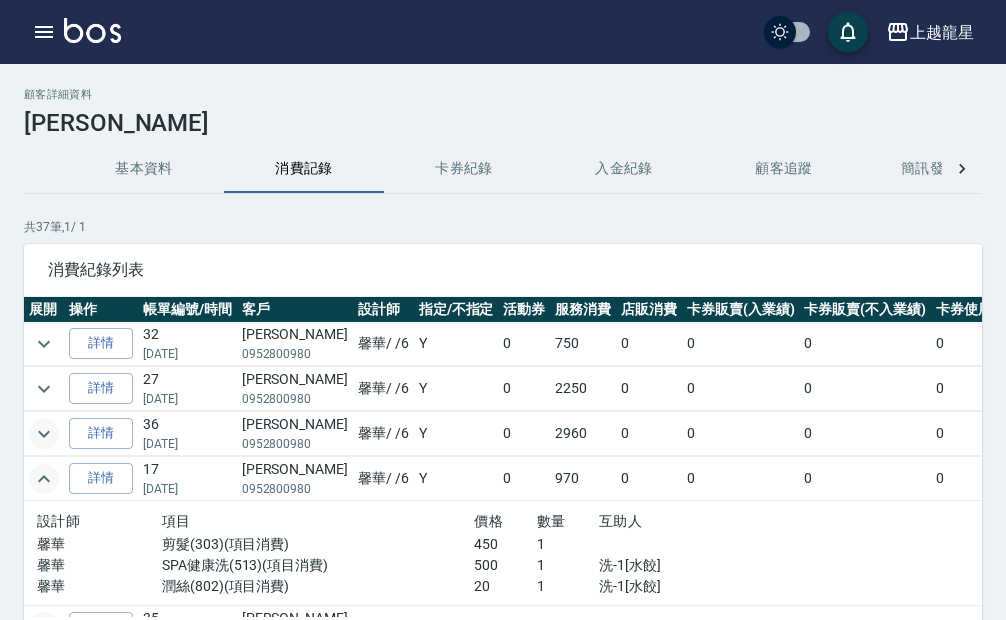 click 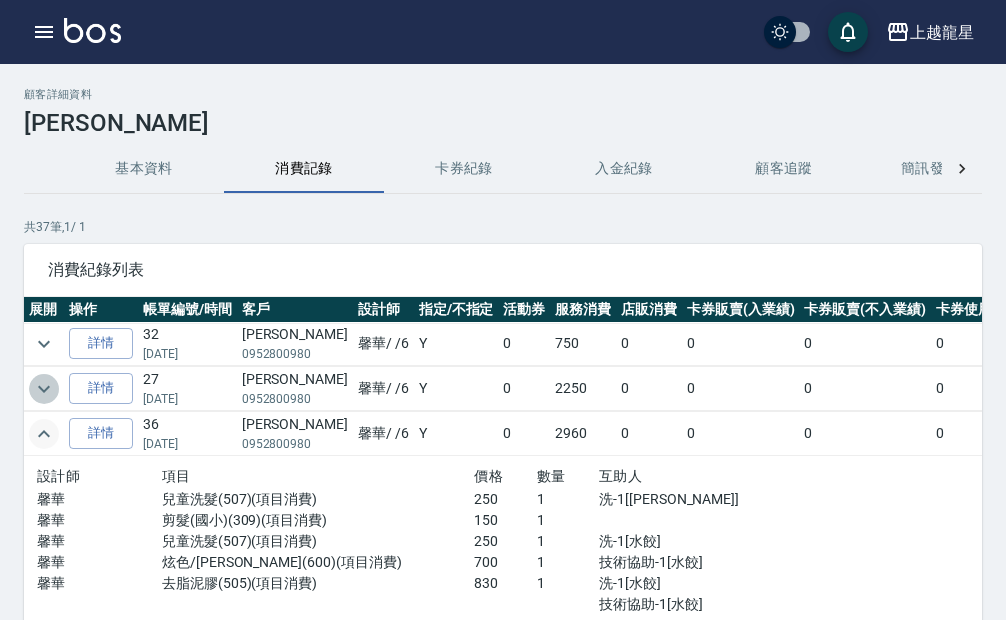click 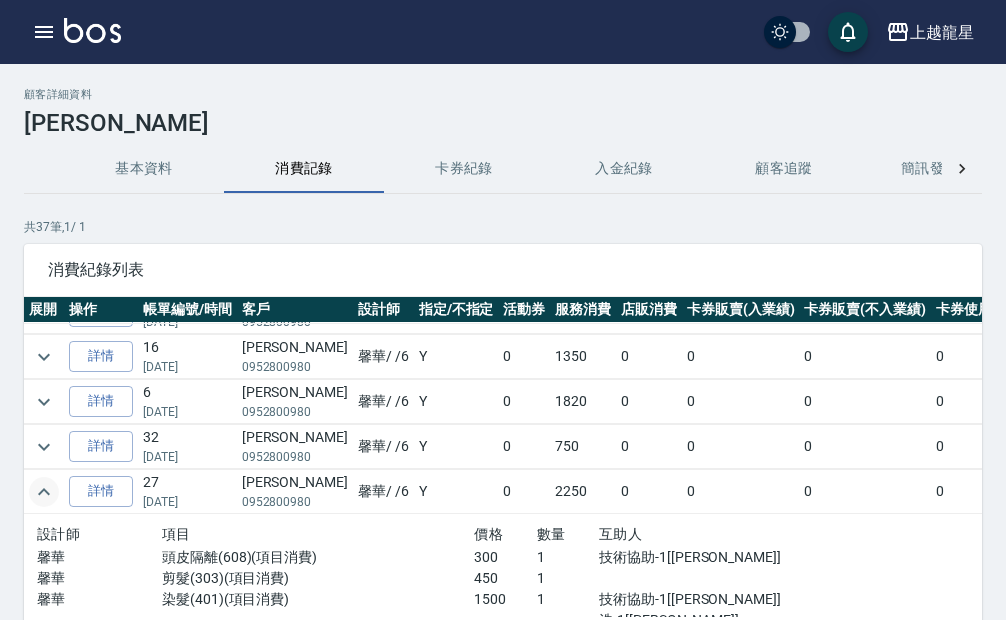 scroll, scrollTop: 611, scrollLeft: 0, axis: vertical 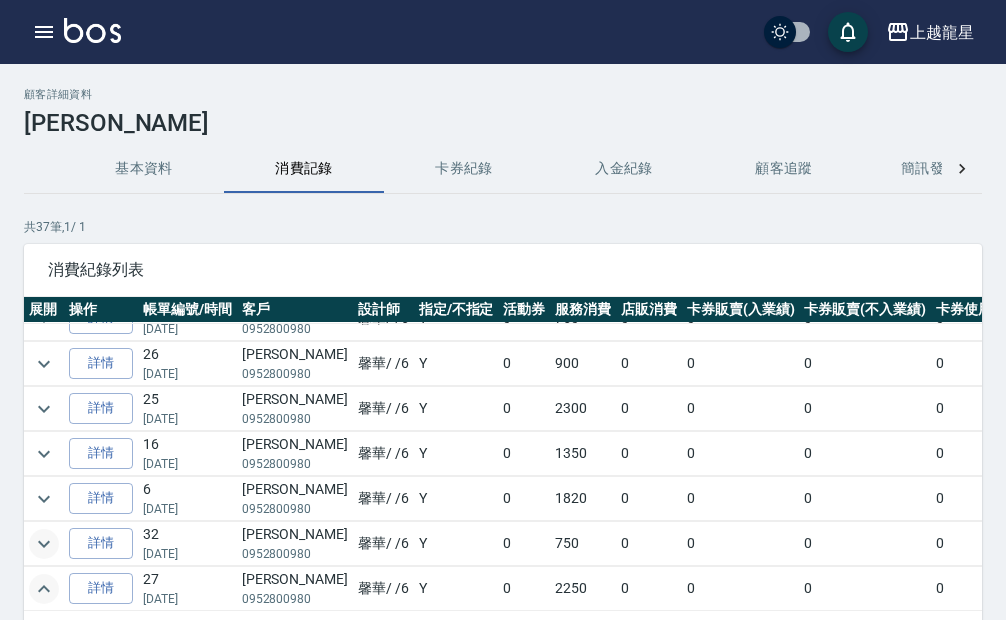 click 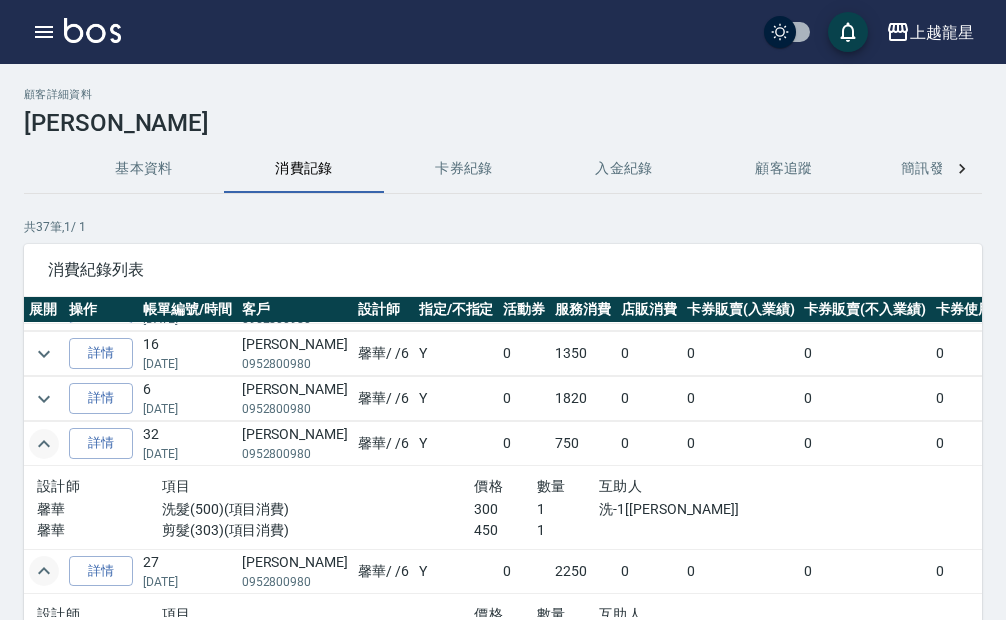scroll, scrollTop: 611, scrollLeft: 0, axis: vertical 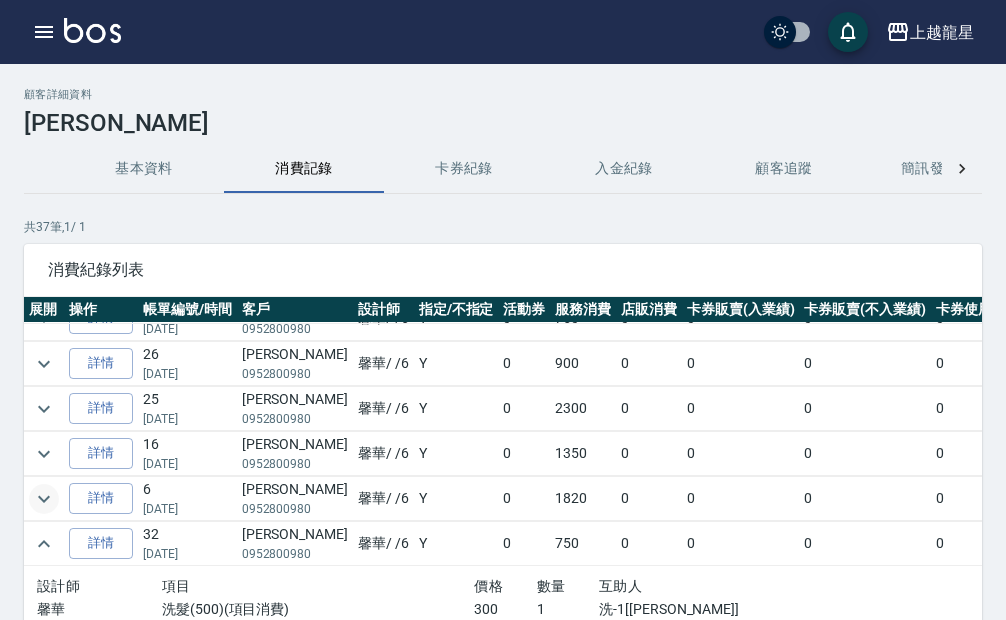 click 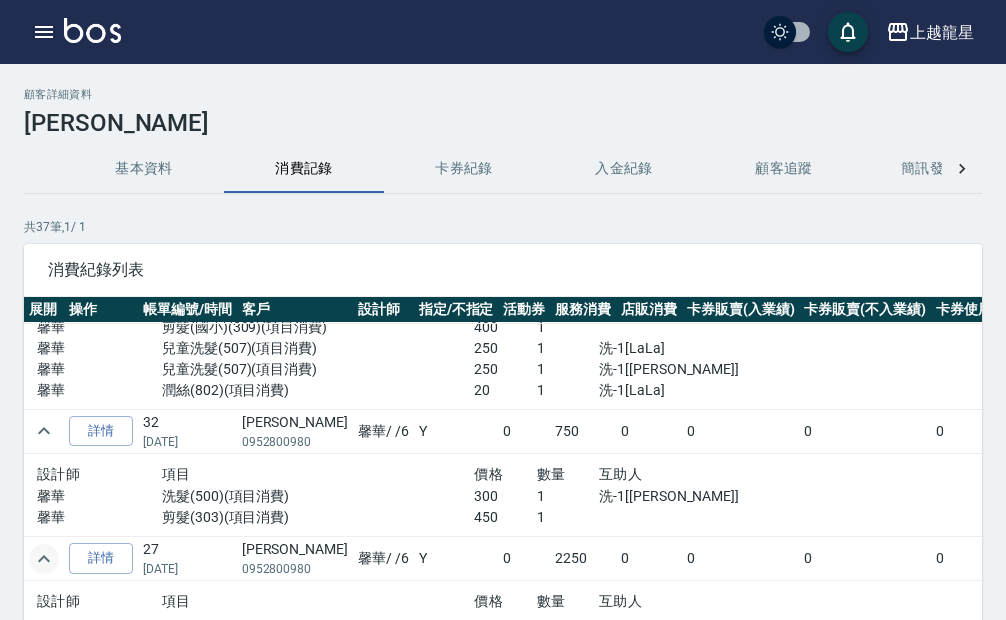scroll, scrollTop: 711, scrollLeft: 0, axis: vertical 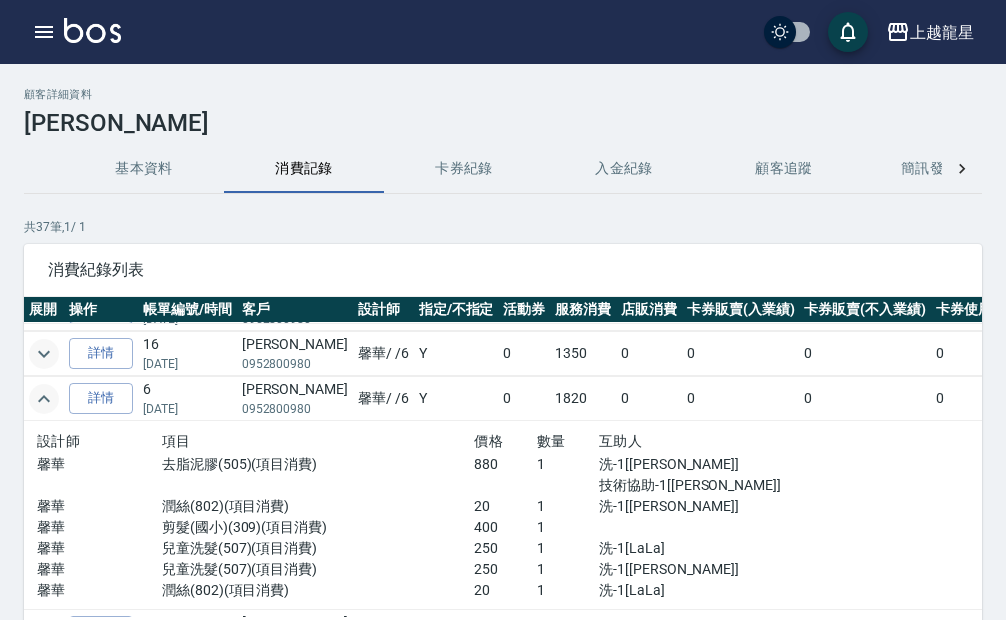 click 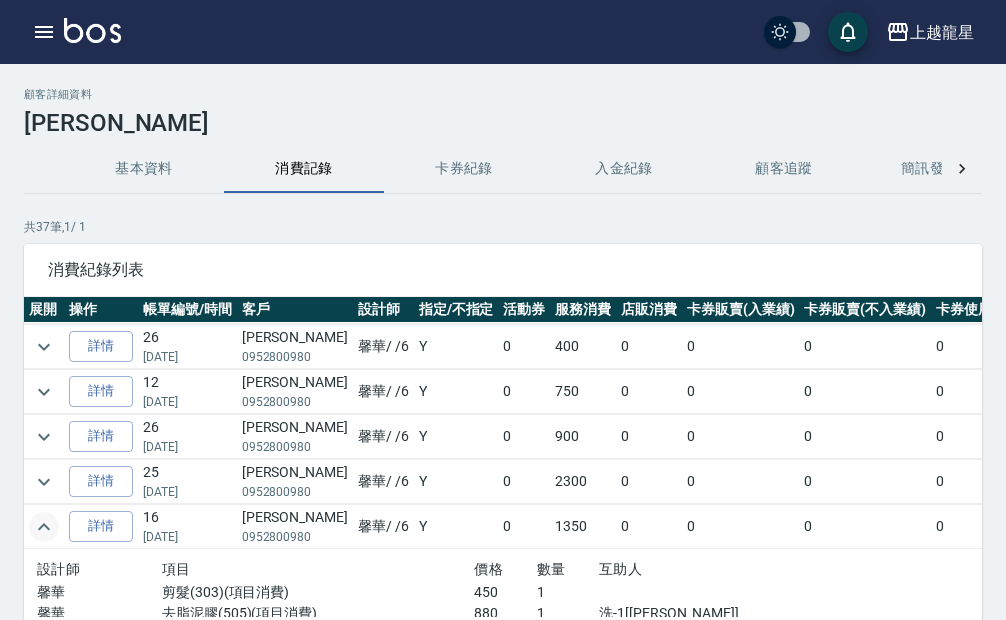 scroll, scrollTop: 511, scrollLeft: 0, axis: vertical 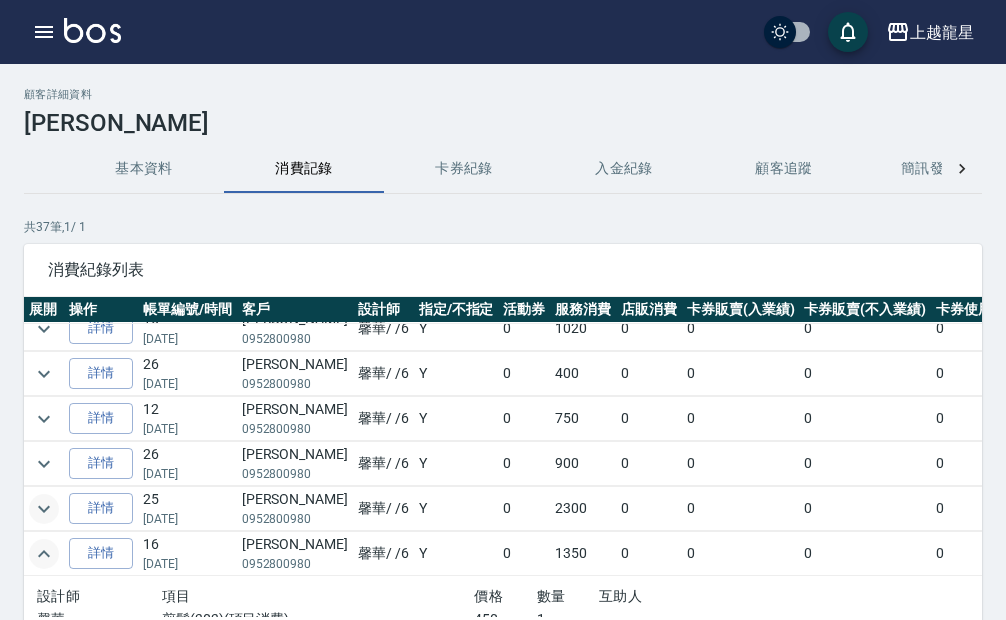 click 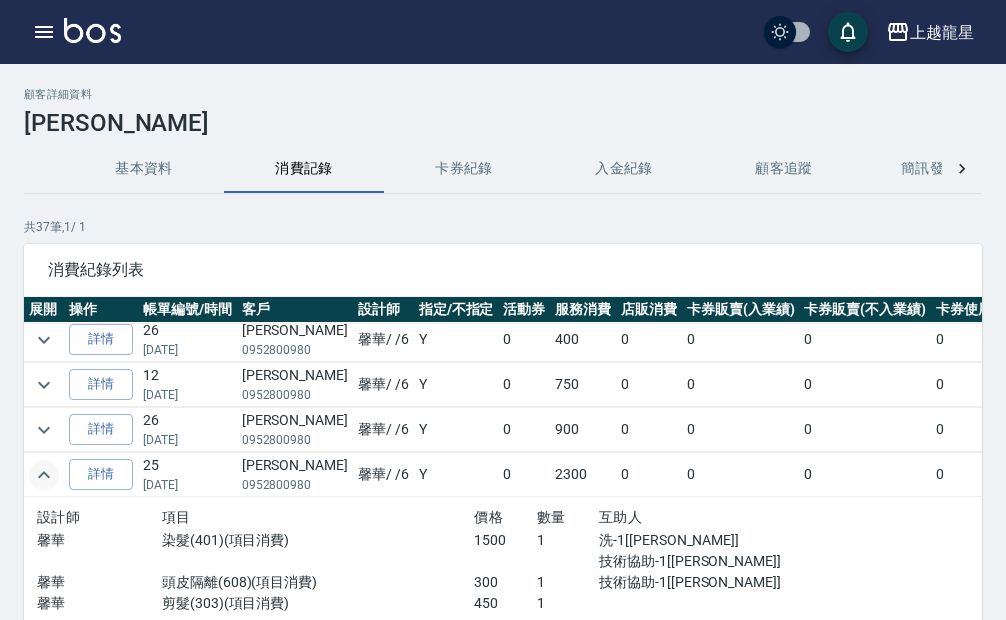scroll, scrollTop: 511, scrollLeft: 0, axis: vertical 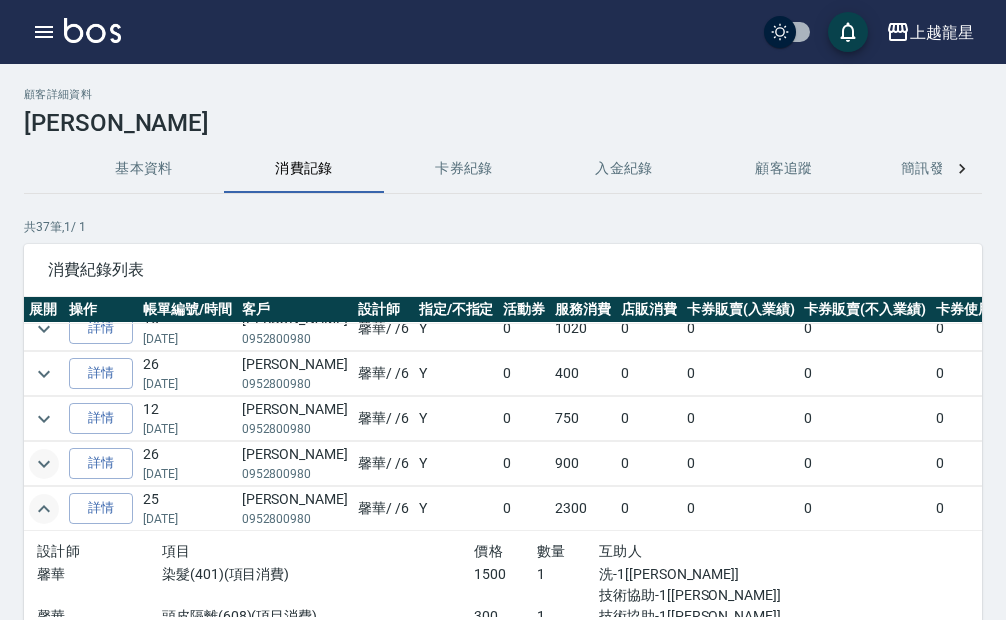 click 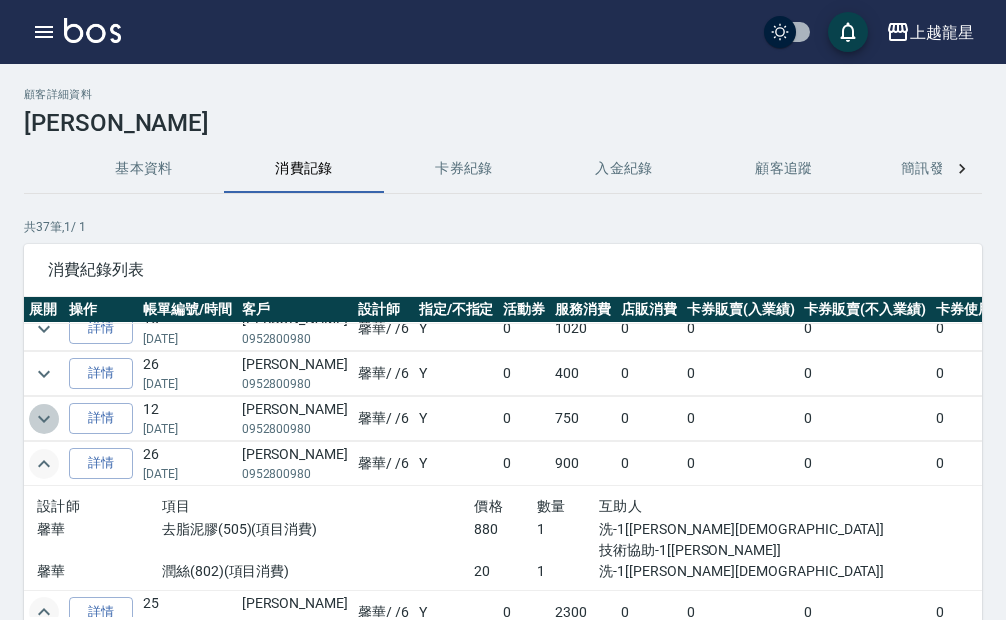 click 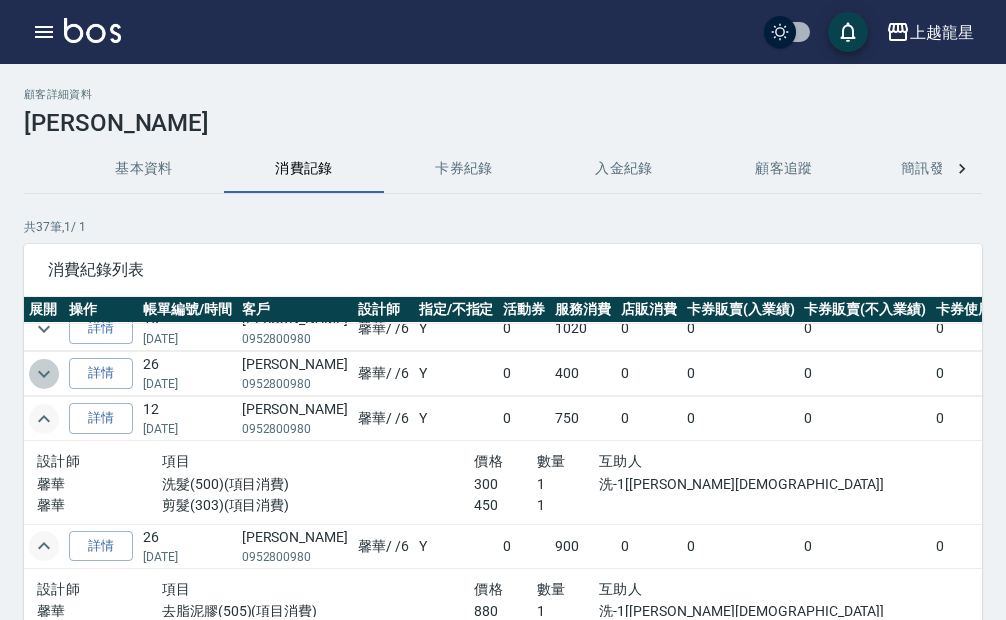 click 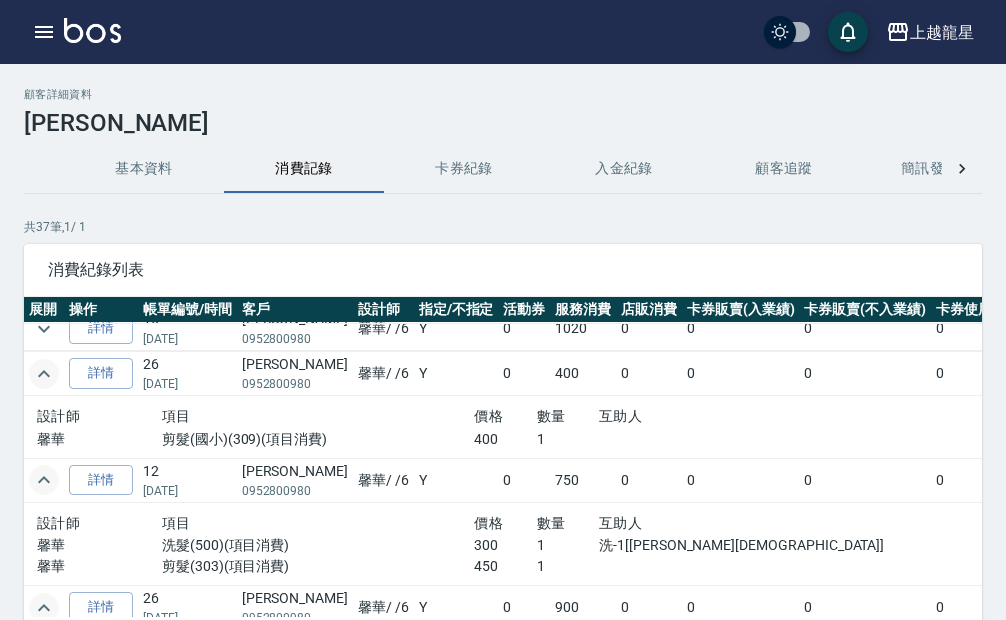 scroll, scrollTop: 311, scrollLeft: 0, axis: vertical 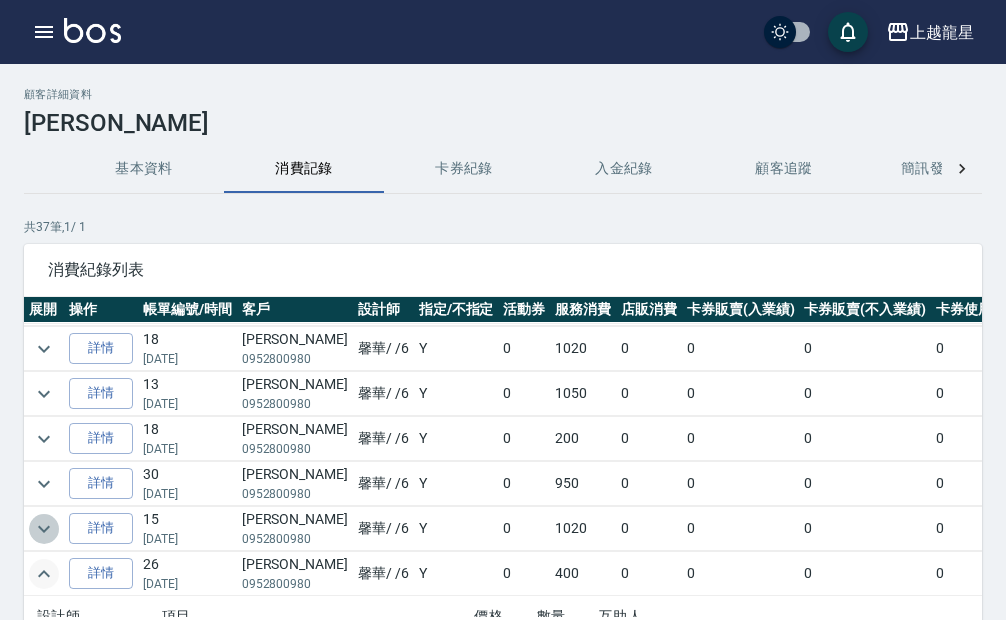 click 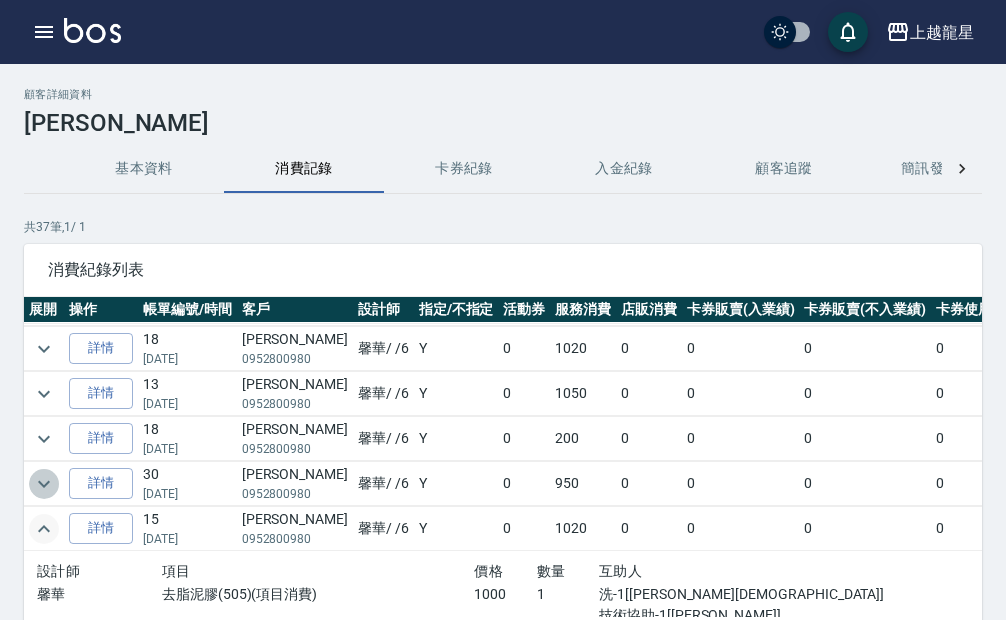 click 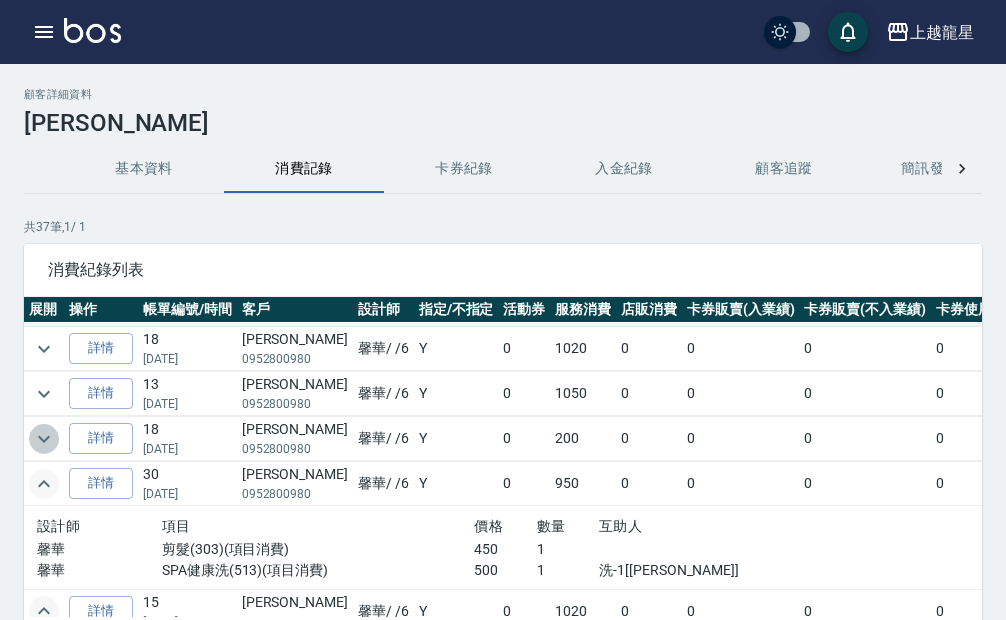 click 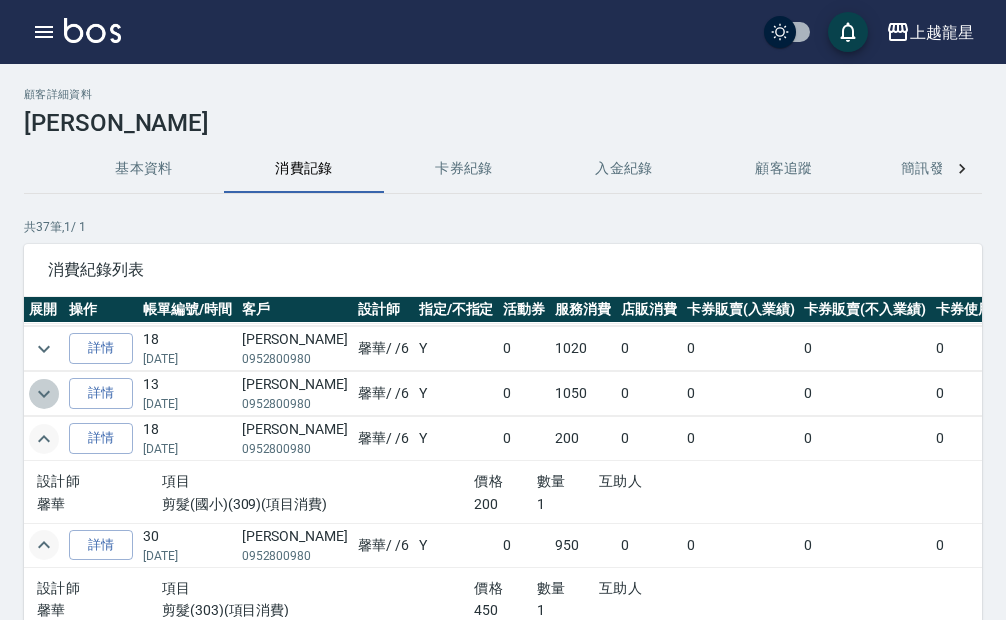 click 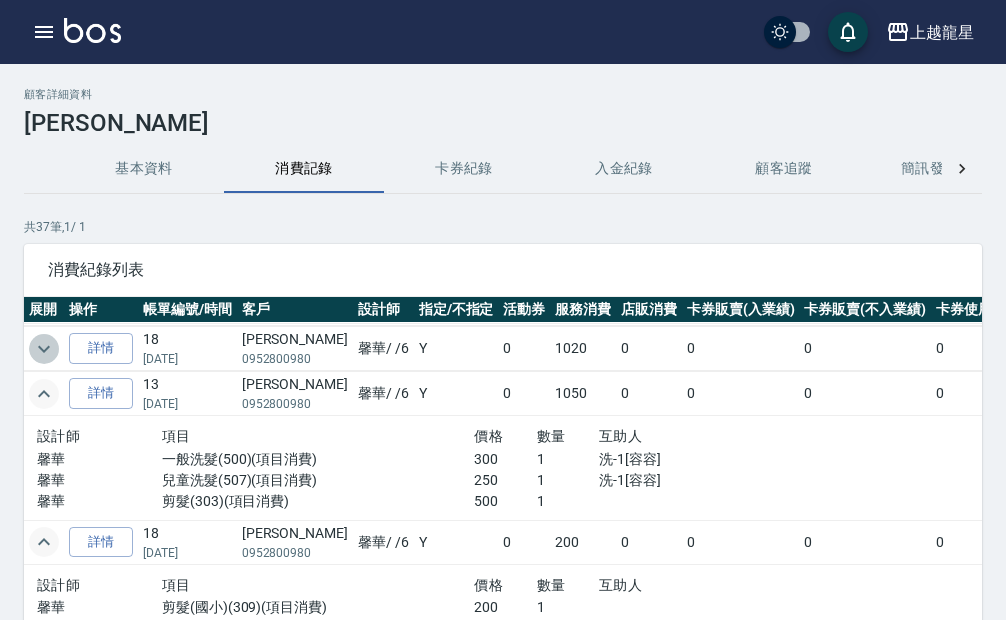 click 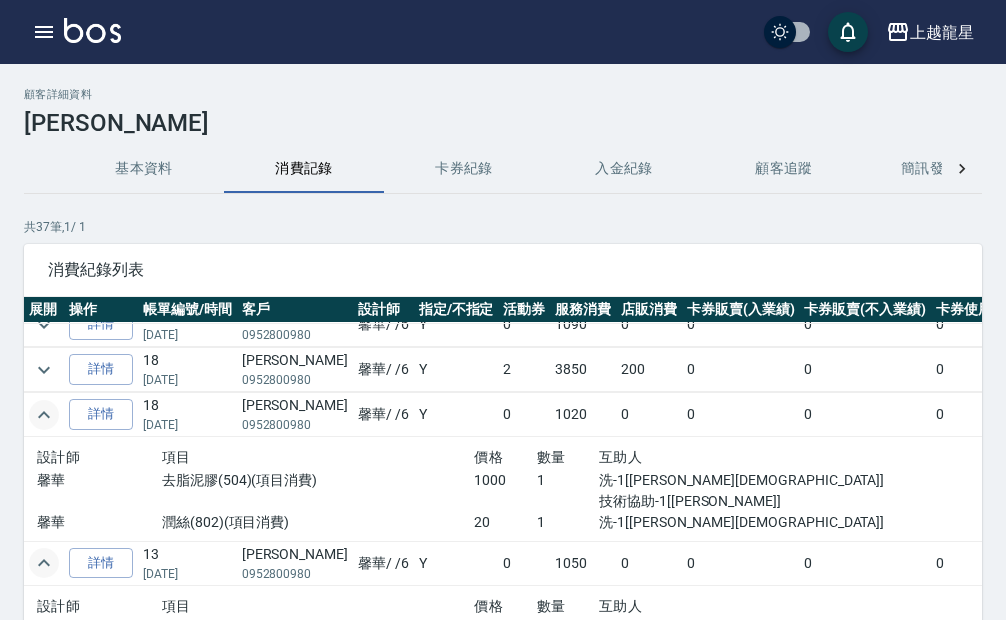 scroll, scrollTop: 211, scrollLeft: 0, axis: vertical 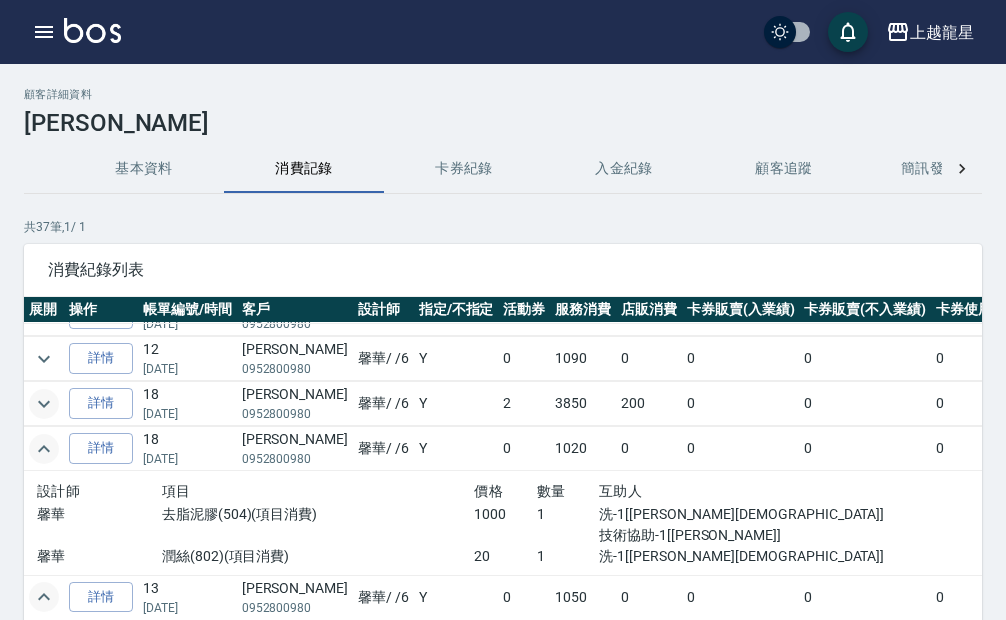 click 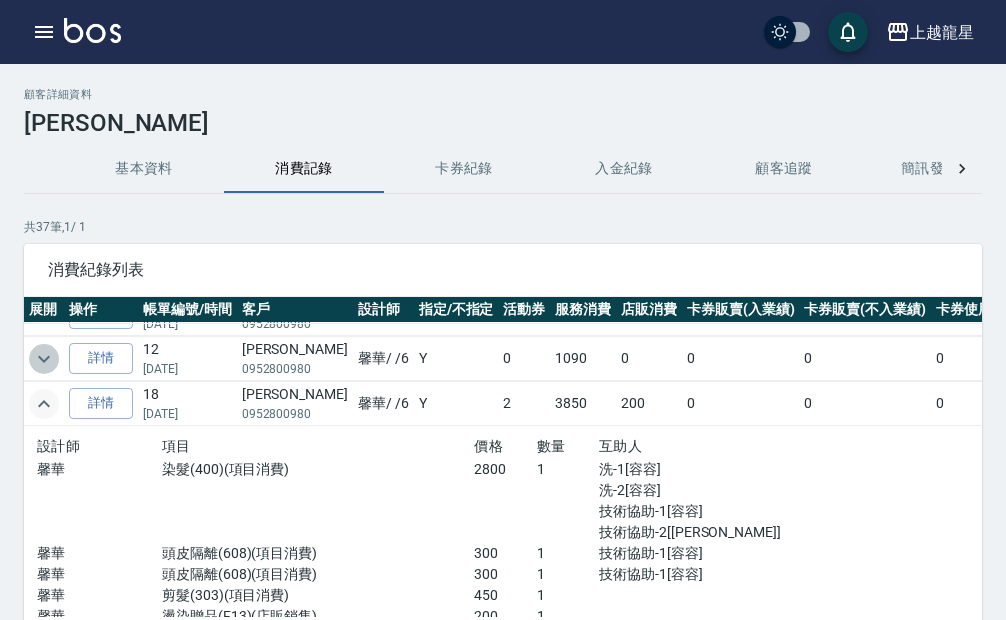 click 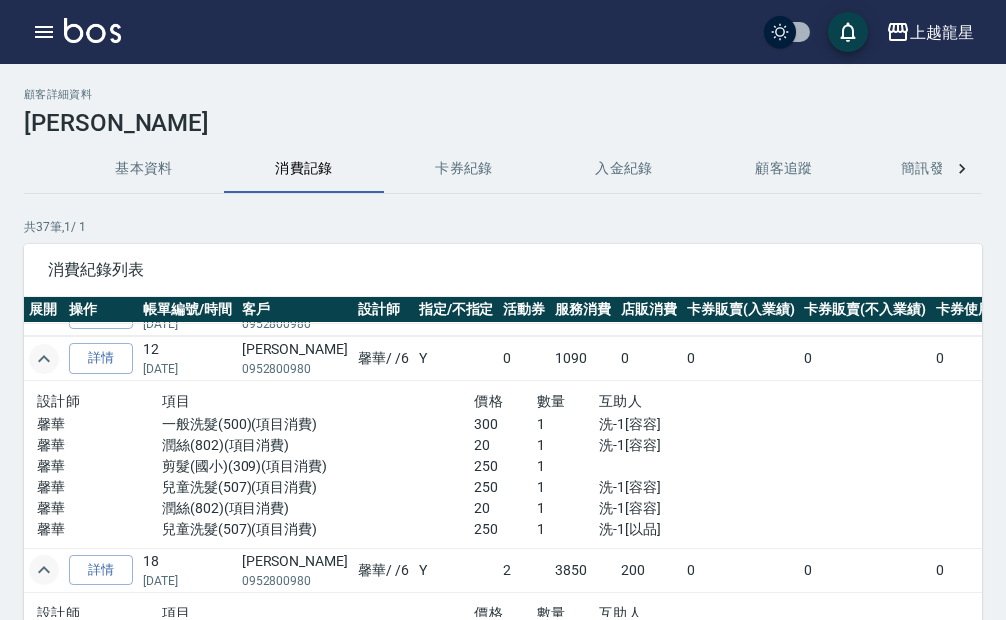 scroll, scrollTop: 111, scrollLeft: 0, axis: vertical 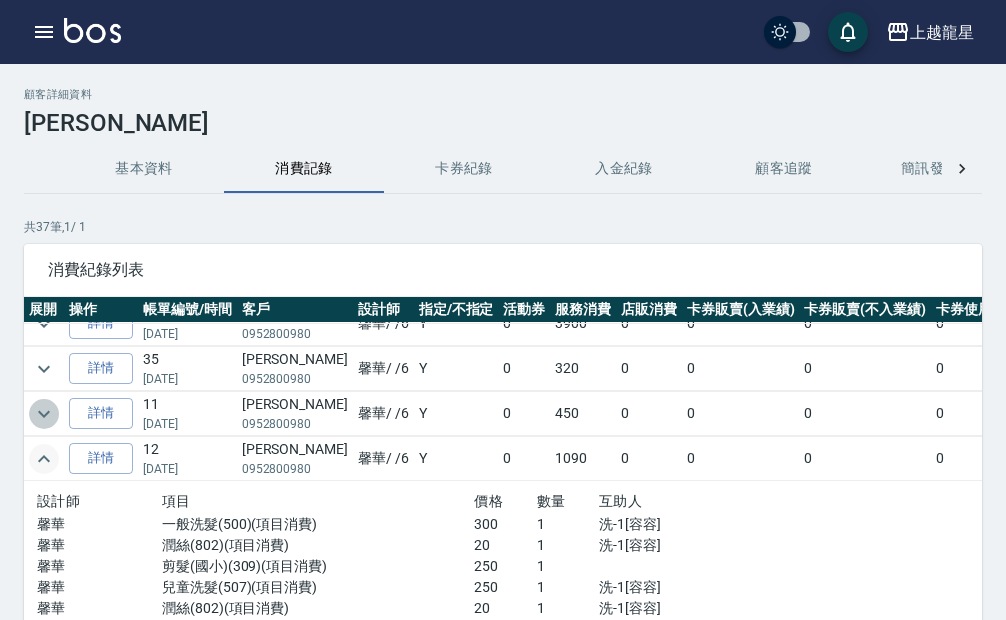 click 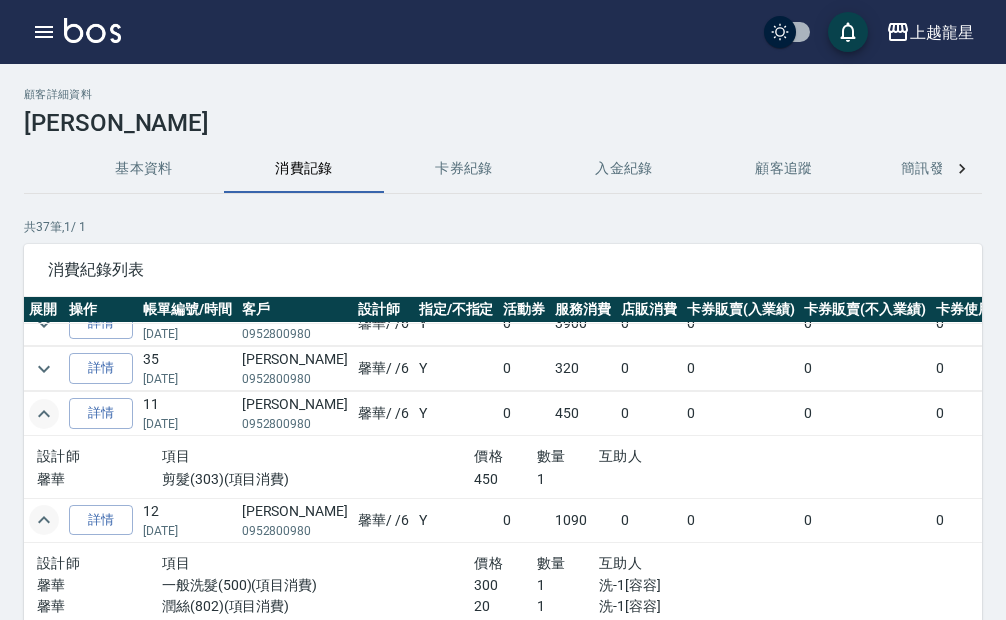 click at bounding box center [92, 30] 